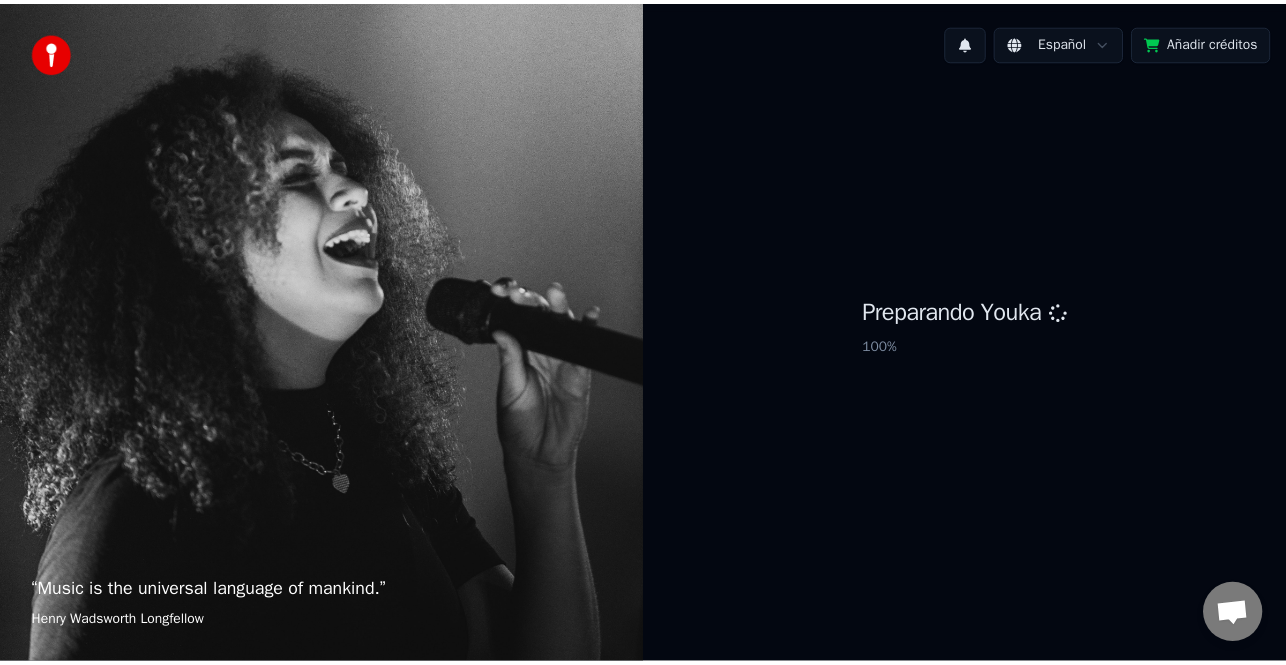 scroll, scrollTop: 0, scrollLeft: 0, axis: both 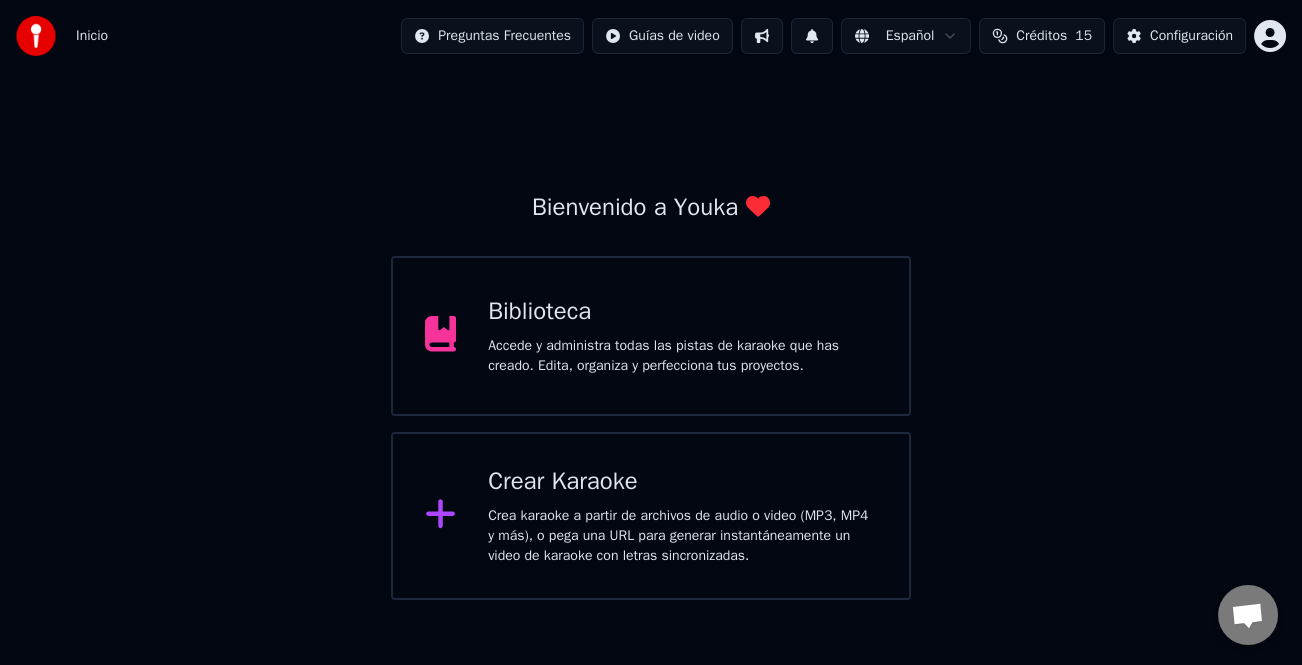 click on "Accede y administra todas las pistas de karaoke que has creado. Edita, organiza y perfecciona tus proyectos." at bounding box center [682, 356] 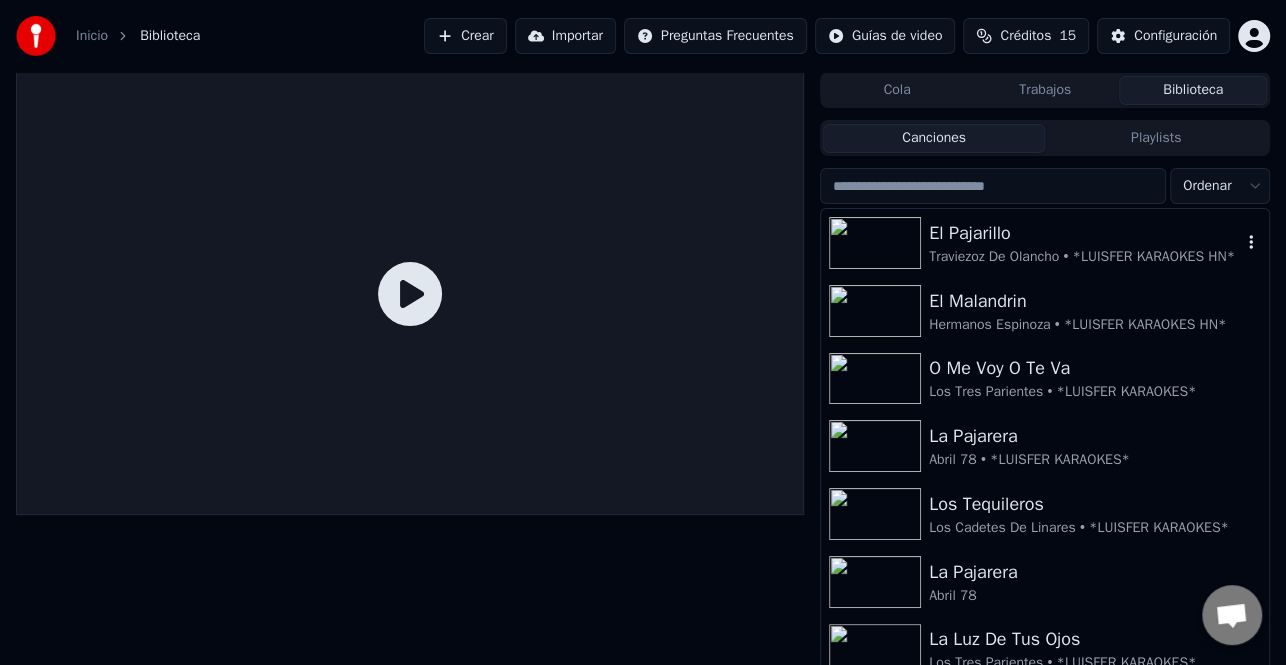 click on "Traviezoz De Olancho • *LUISFER KARAOKES HN*" at bounding box center (1085, 257) 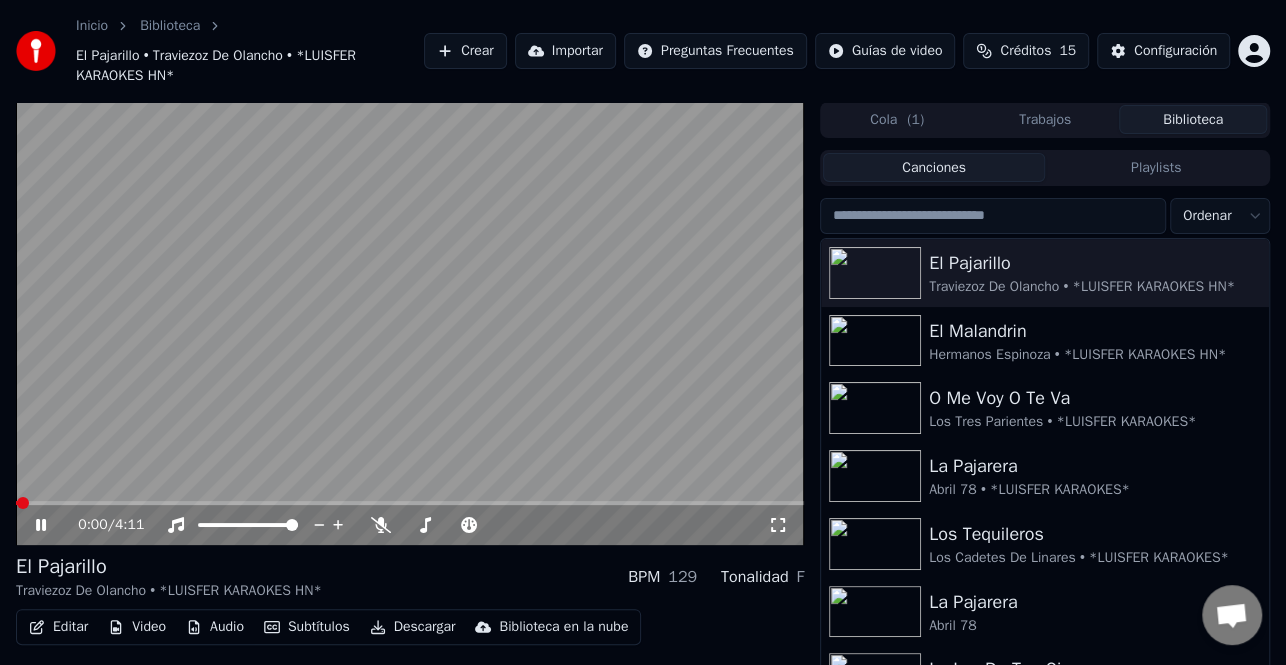 click at bounding box center [410, 503] 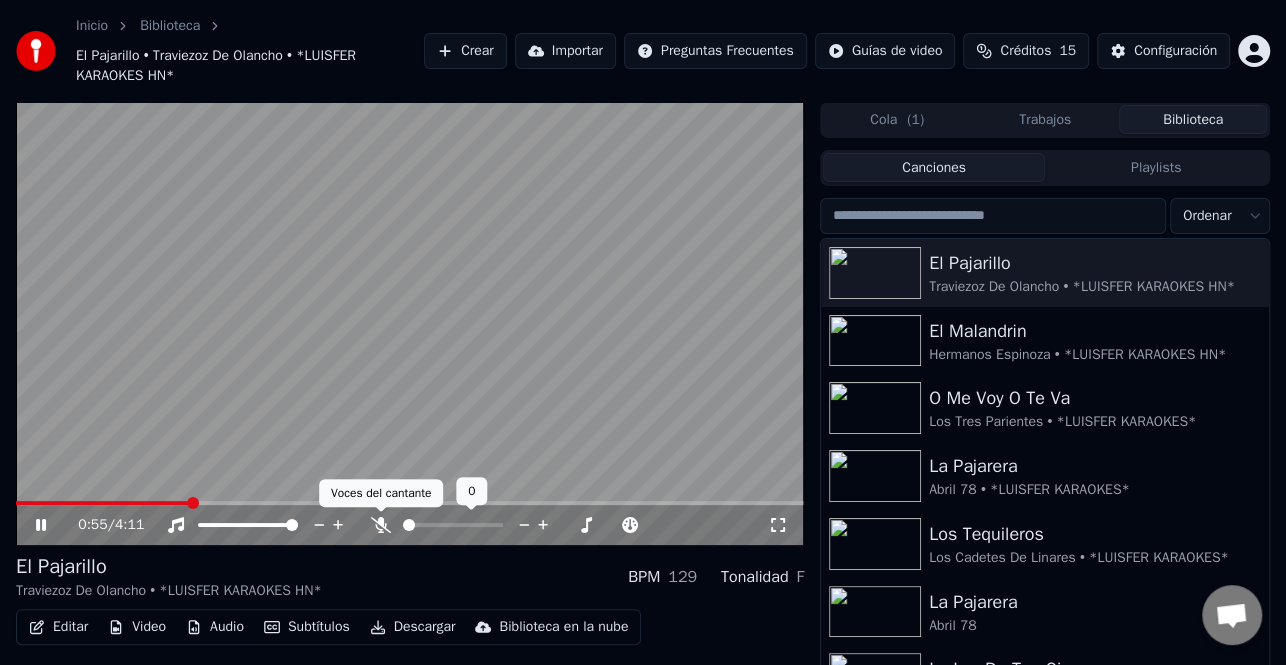 click 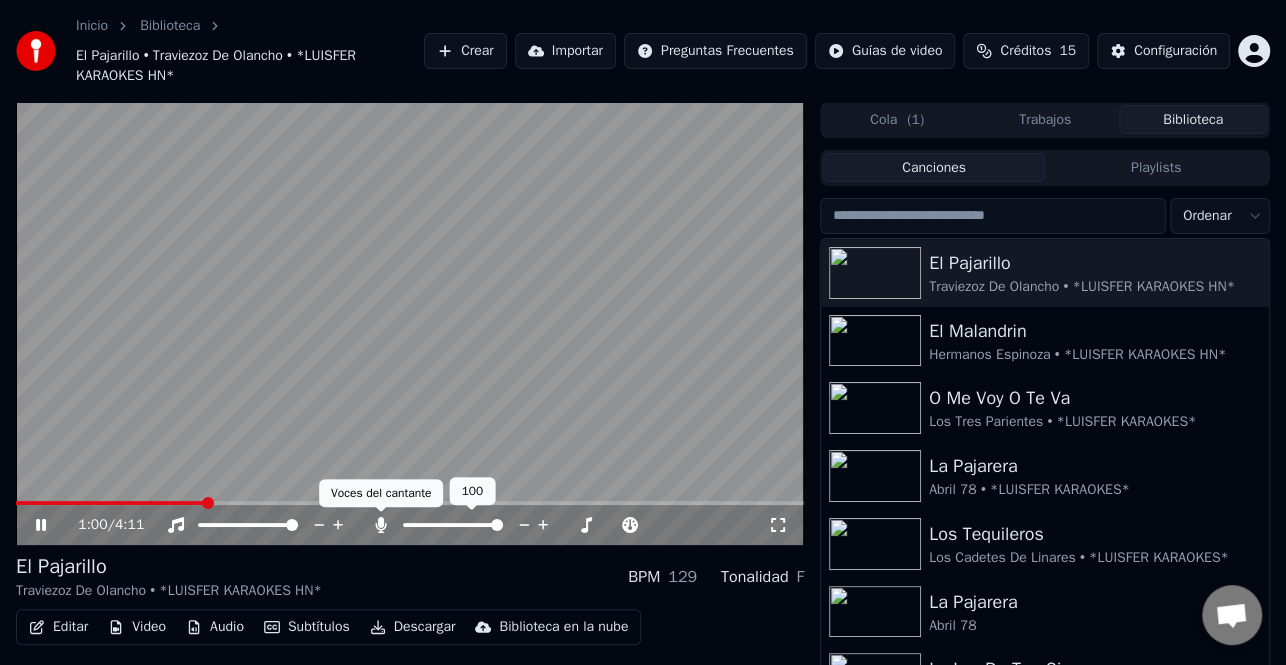 click 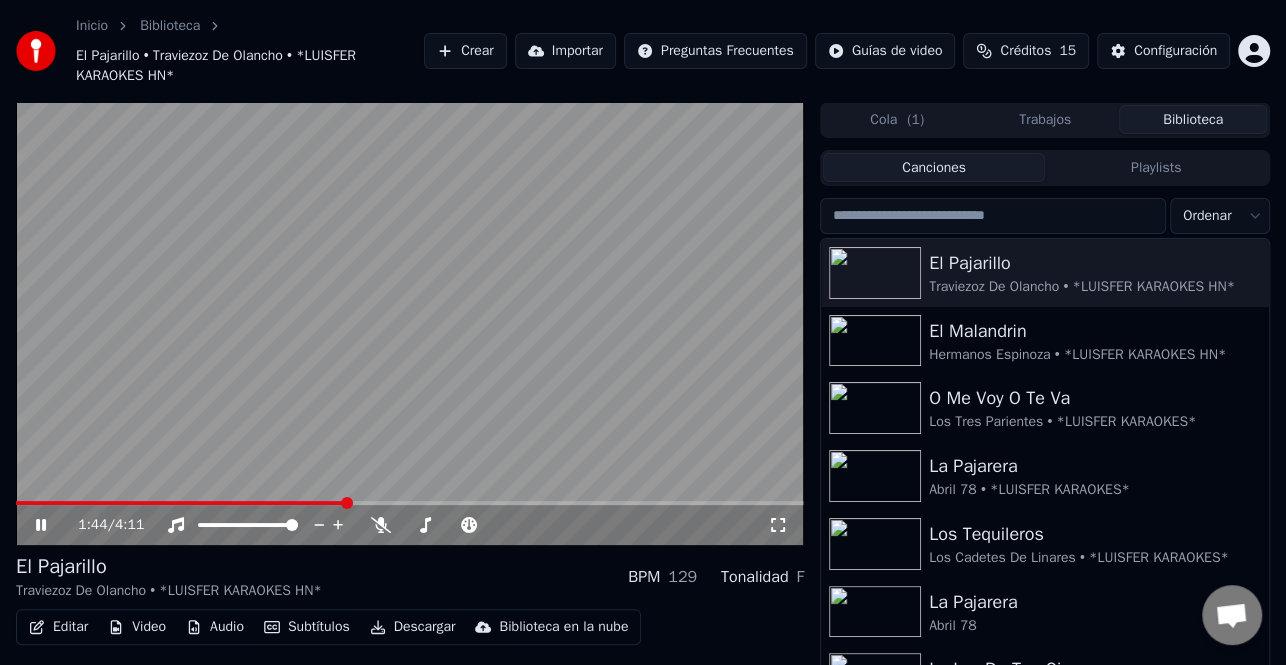 click 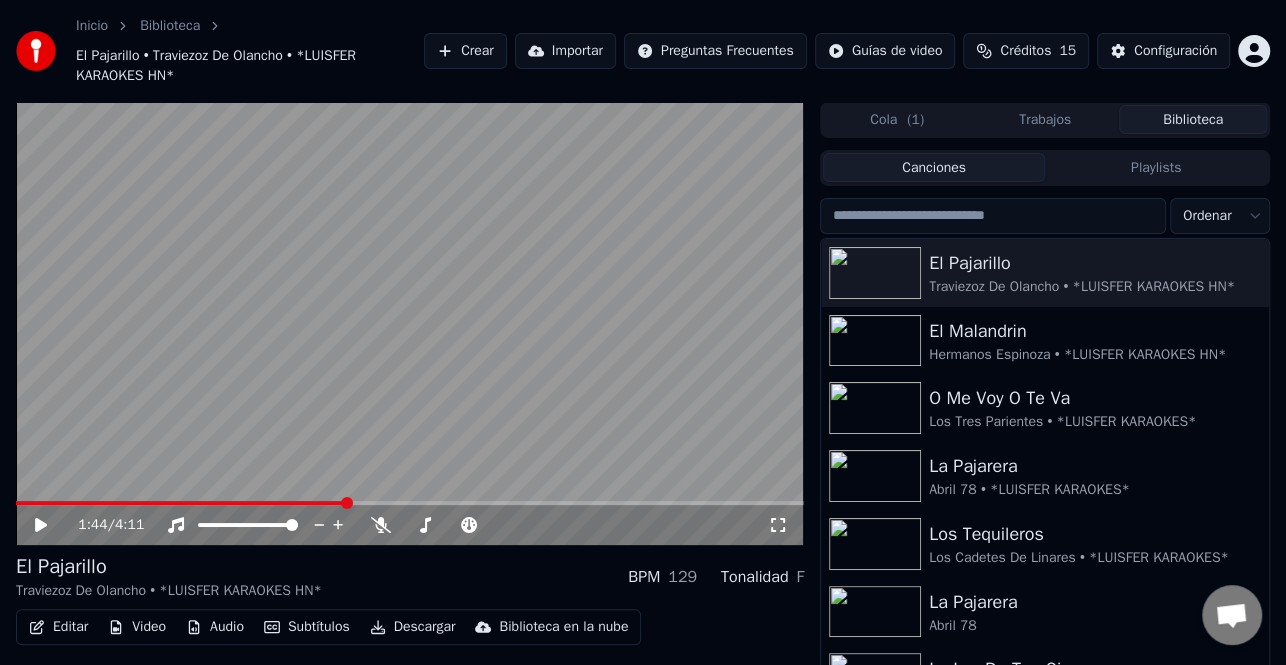 click on "Inicio Biblioteca El Pajarillo • Traviezoz De Olancho • *LUISFER KARAOKES HN* Crear Importar Preguntas Frecuentes Guías de video Créditos 15 Configuración 1:44  /  4:11 El Pajarillo Traviezoz De Olancho • *LUISFER KARAOKES HN* BPM 129 Tonalidad F Editar Video Audio Subtítulos Descargar Biblioteca en la nube Sincronización manual Descargar video Abrir Pantalla Doble Cola ( 1 ) Trabajos Biblioteca Canciones Playlists Ordenar El Pajarillo Traviezoz De Olancho • *LUISFER KARAOKES HN* El Malandrin Hermanos Espinoza • *LUISFER KARAOKES HN* O Me Voy O Te Va Los Tres Parientes • *LUISFER KARAOKES* La Pajarera Abril 78  •          *LUISFER KARAOKES* Los Tequileros Los Cadetes De Linares • *LUISFER KARAOKES* La Pajarera Abril 78 La Luz De Tus Ojos Los Tres Parientes • *LUISFER KARAOKES* Paz En Este Amor Arturo Coronel • El Buen Estilo • *LUISFER KARAOKES* Rosas Arturo Coronel • El Buen Estilo •        *LUISFER KARAOKES* QUIÉREME COMO TE QUIERO Corazón Duro" at bounding box center (643, 332) 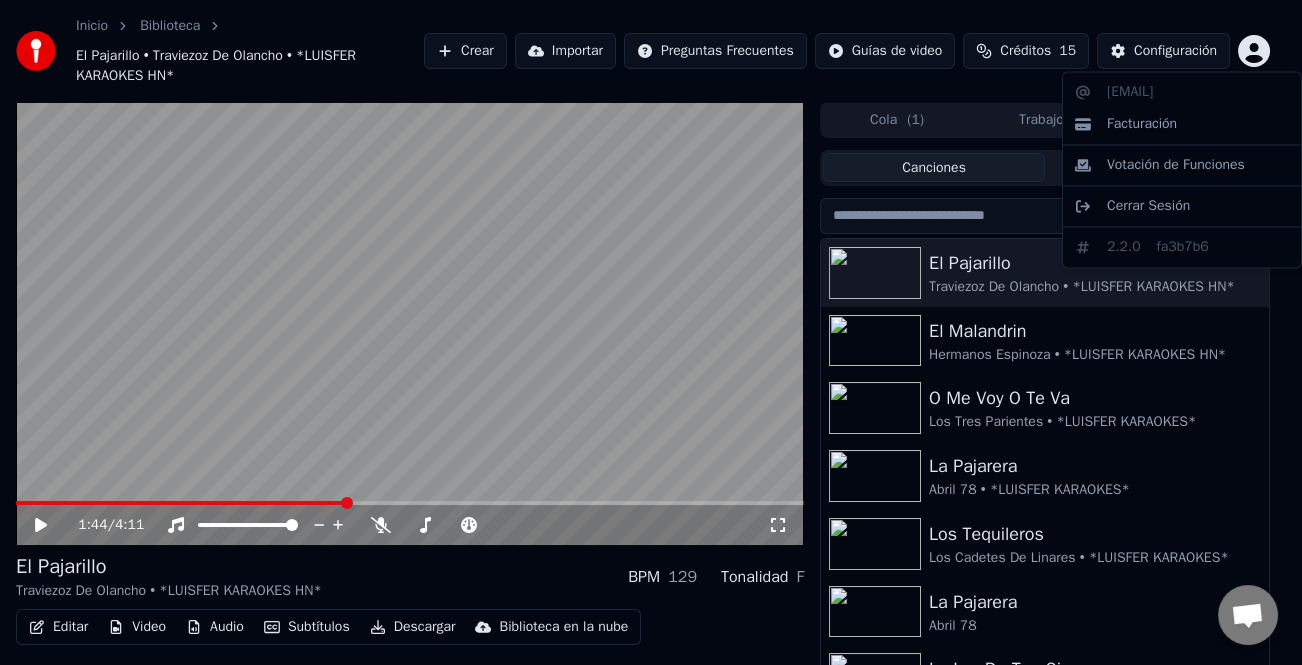 click on "Inicio Biblioteca El Pajarillo • Traviezoz De Olancho • *LUISFER KARAOKES HN* Crear Importar Preguntas Frecuentes Guías de video Créditos 15 Configuración 1:44  /  4:11 El Pajarillo Traviezoz De Olancho • *LUISFER KARAOKES HN* BPM 129 Tonalidad F Editar Video Audio Subtítulos Descargar Biblioteca en la nube Sincronización manual Descargar video Abrir Pantalla Doble Cola ( 1 ) Trabajos Biblioteca Canciones Playlists Ordenar El Pajarillo Traviezoz De Olancho • *LUISFER KARAOKES HN* El Malandrin Hermanos Espinoza • *LUISFER KARAOKES HN* O Me Voy O Te Va Los Tres Parientes • *LUISFER KARAOKES* La Pajarera Abril 78  •          *LUISFER KARAOKES* Los Tequileros Los Cadetes De Linares • *LUISFER KARAOKES* La Pajarera Abril 78 La Luz De Tus Ojos Los Tres Parientes • *LUISFER KARAOKES* Paz En Este Amor Arturo Coronel • El Buen Estilo • *LUISFER KARAOKES* Rosas Arturo Coronel • El Buen Estilo •        *LUISFER KARAOKES* QUIÉREME COMO TE QUIERO Corazón Duro lucassamuel212112@gmail.com" at bounding box center [651, 332] 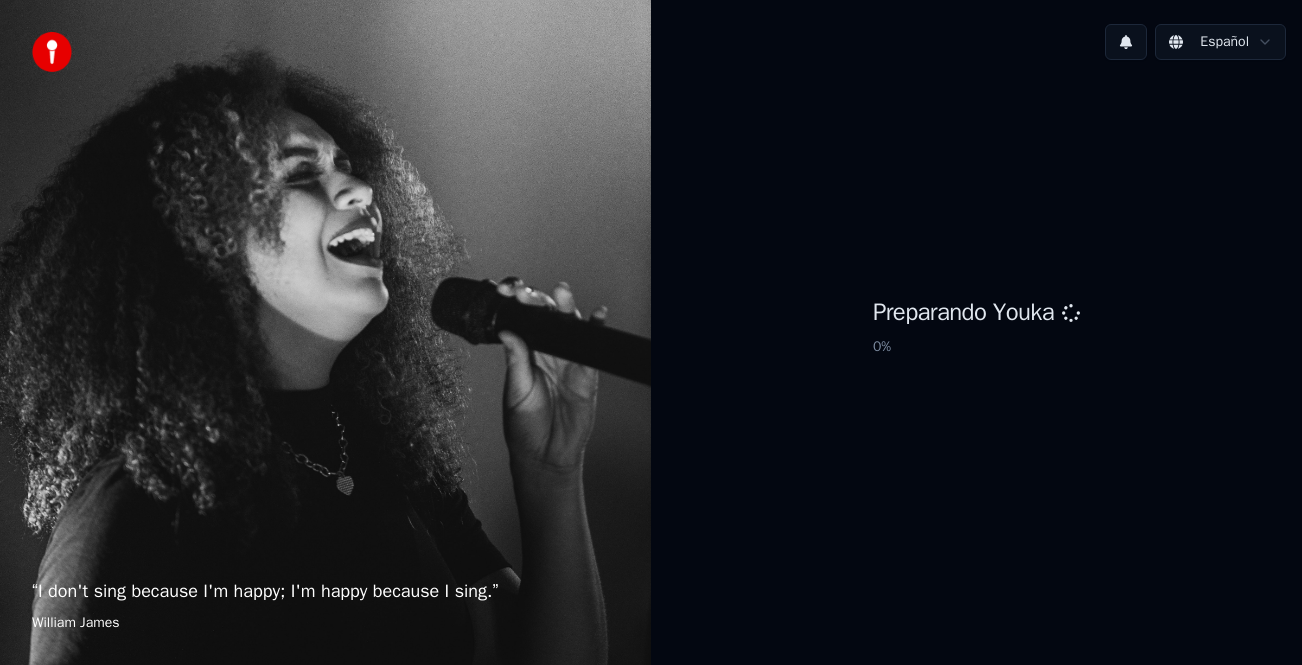 scroll, scrollTop: 0, scrollLeft: 0, axis: both 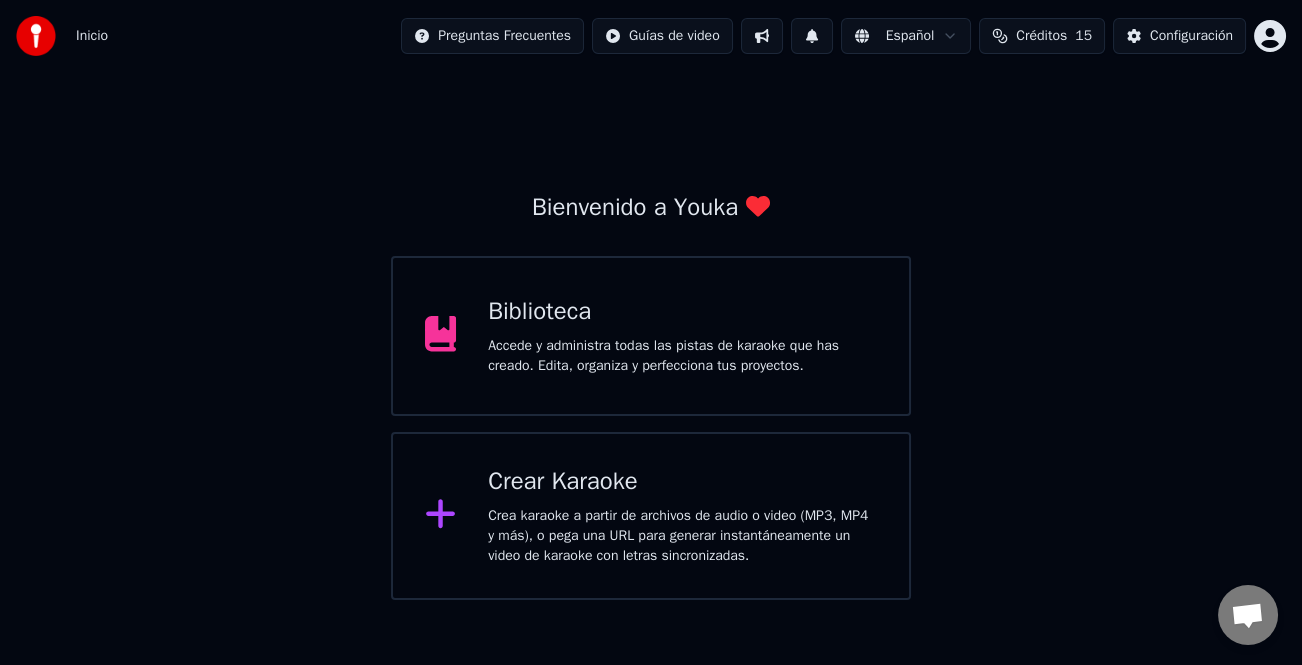 click on "Crea karaoke a partir de archivos de audio o video (MP3, MP4 y más), o pega una URL para generar instantáneamente un video de karaoke con letras sincronizadas." at bounding box center (682, 536) 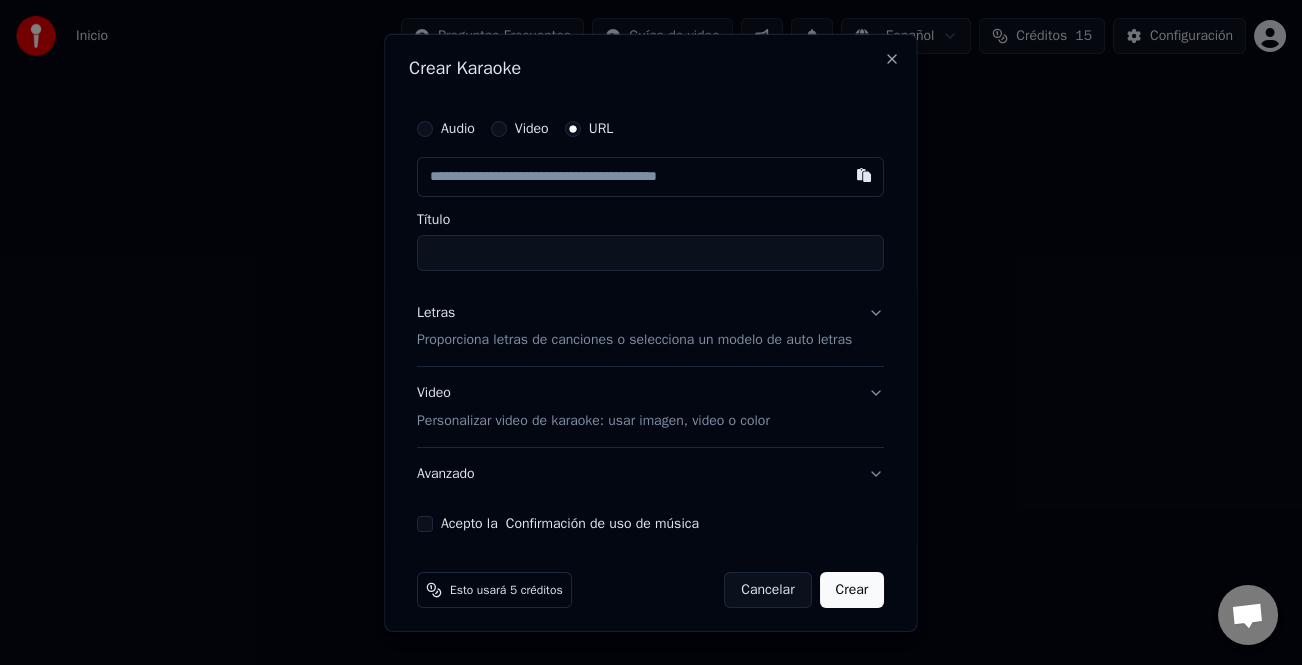 click on "Audio" at bounding box center (446, 128) 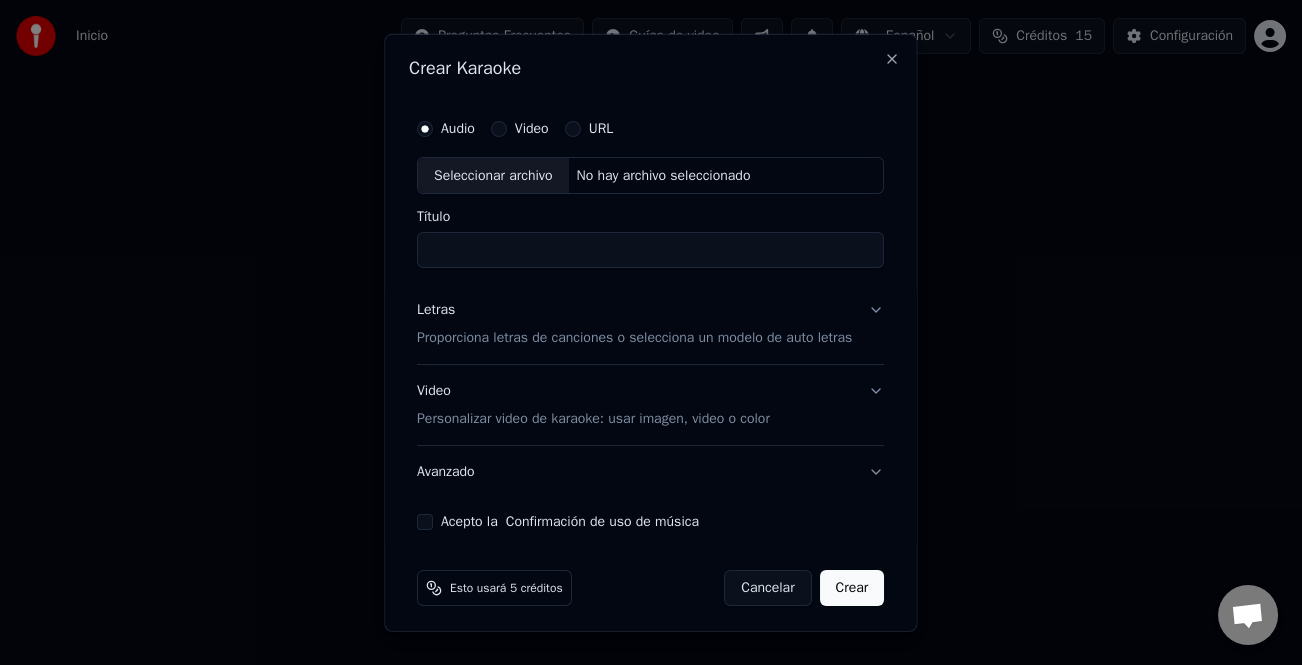click on "Seleccionar archivo" at bounding box center (493, 175) 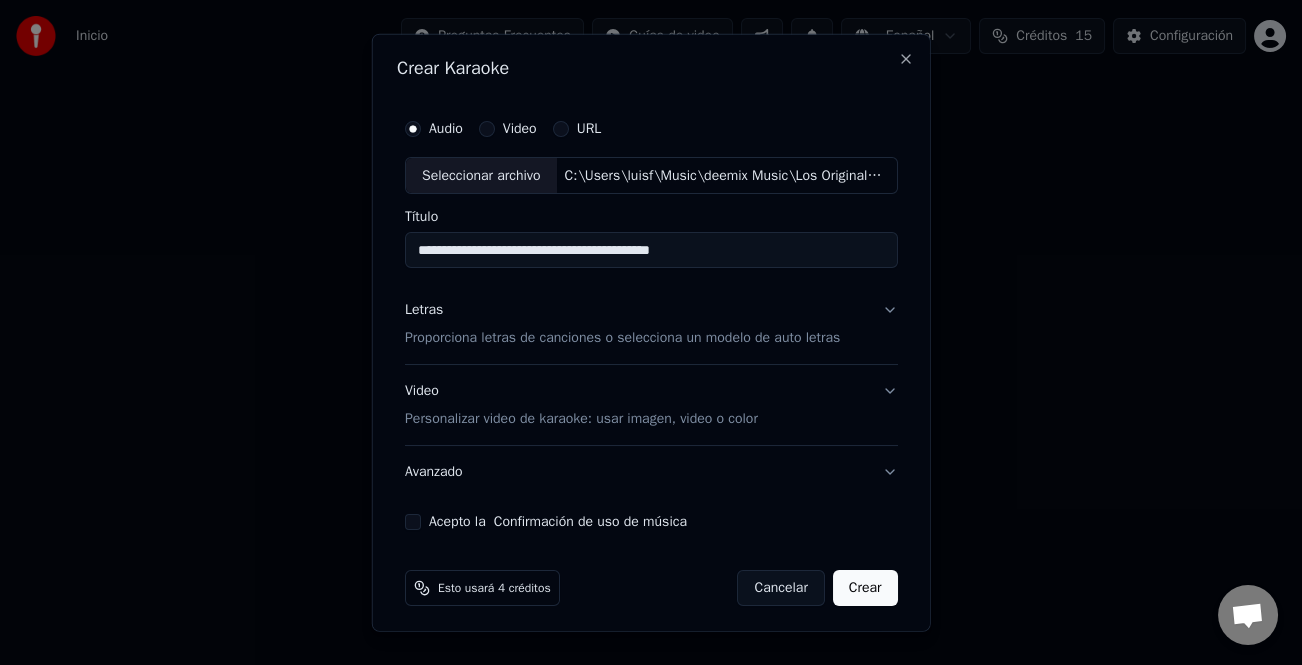 type on "**********" 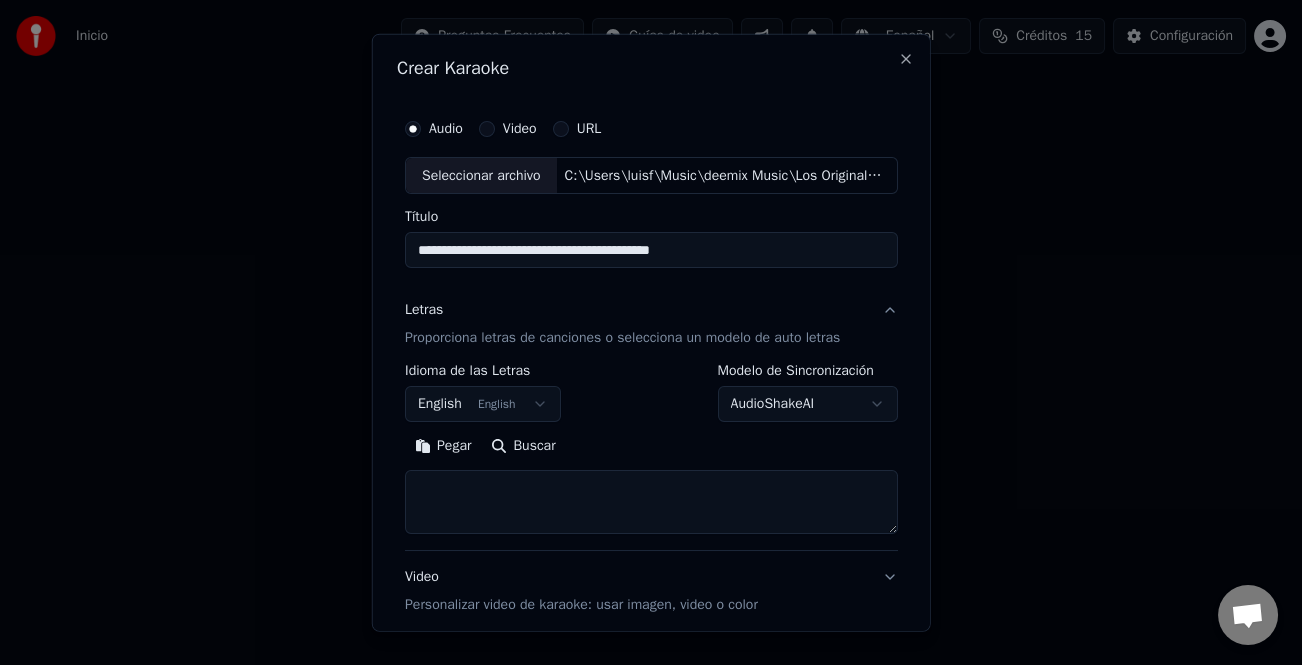 click on "Pegar" at bounding box center [443, 446] 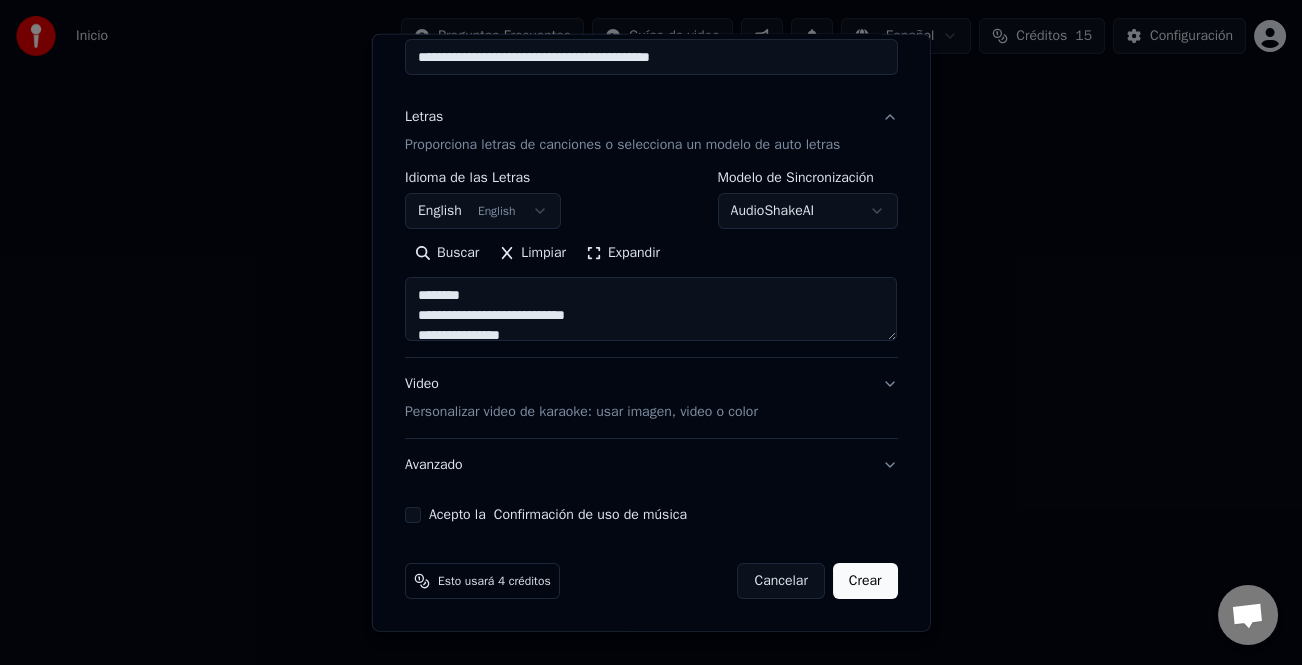 scroll, scrollTop: 0, scrollLeft: 0, axis: both 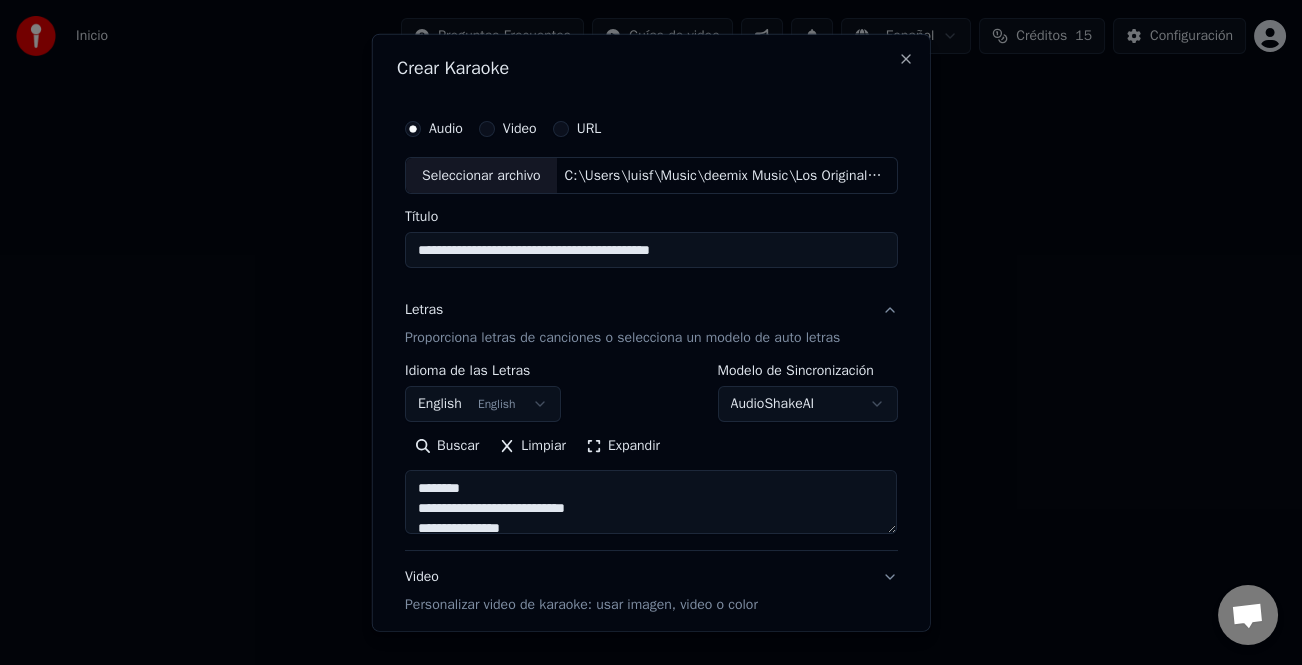 click on "**********" at bounding box center (651, 502) 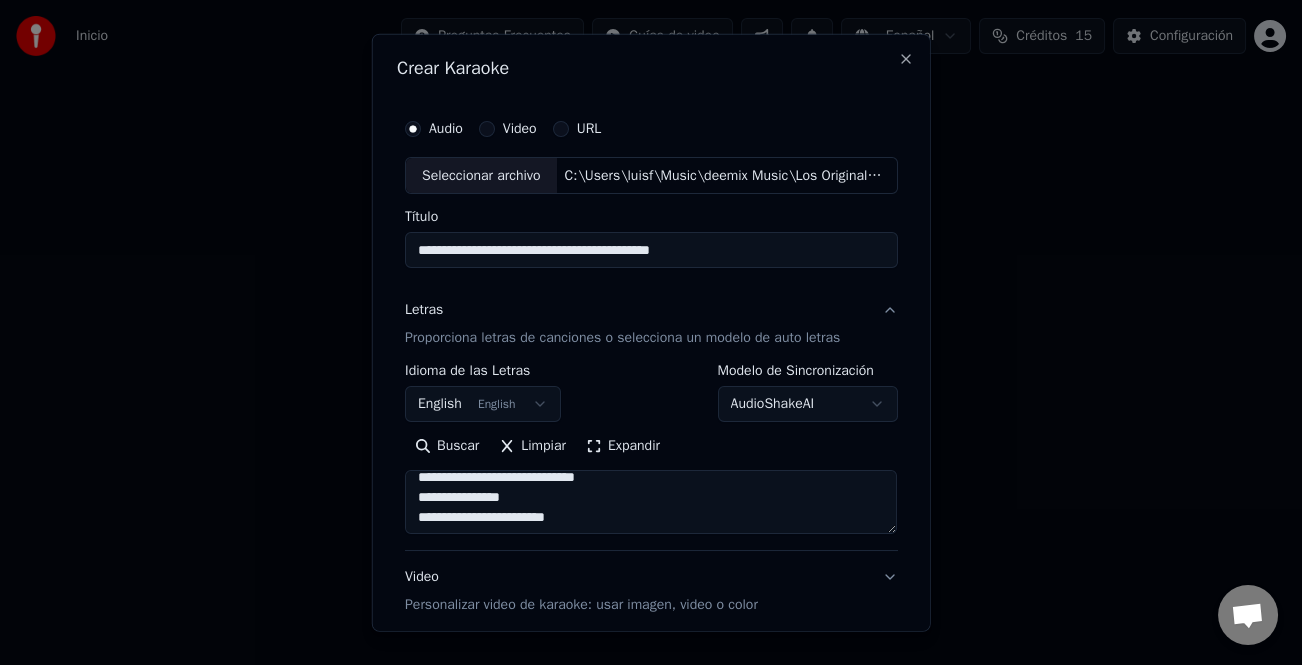 scroll, scrollTop: 600, scrollLeft: 0, axis: vertical 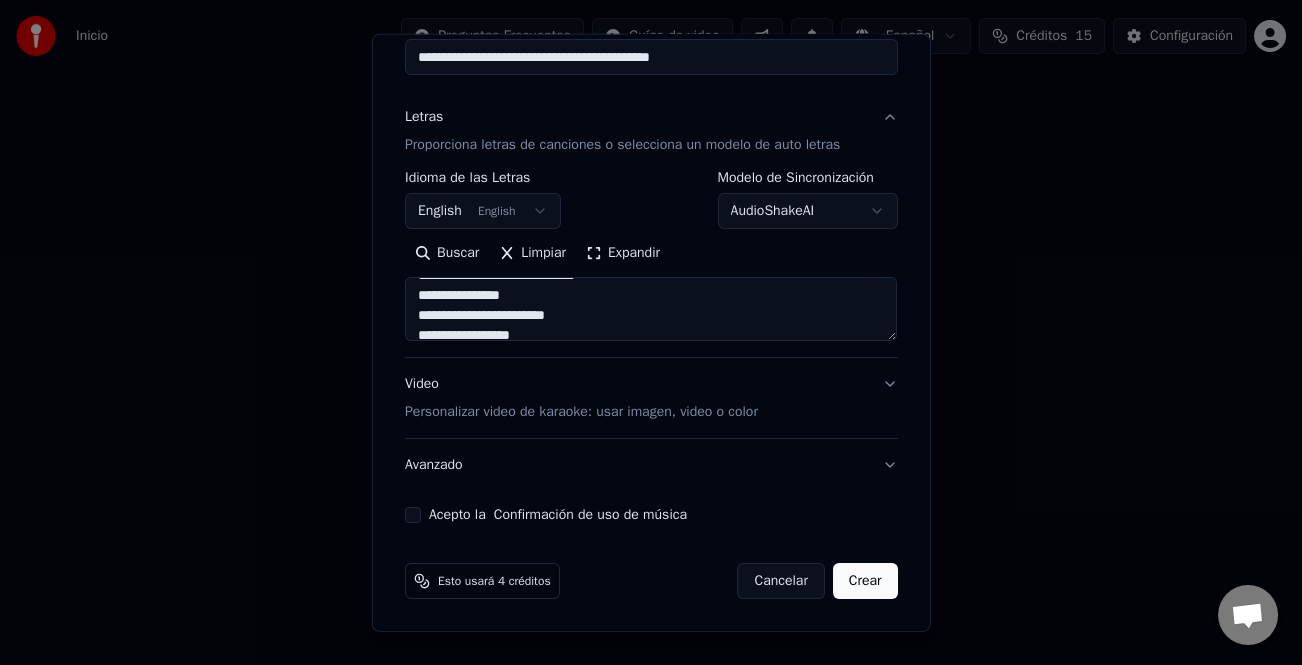 type on "**********" 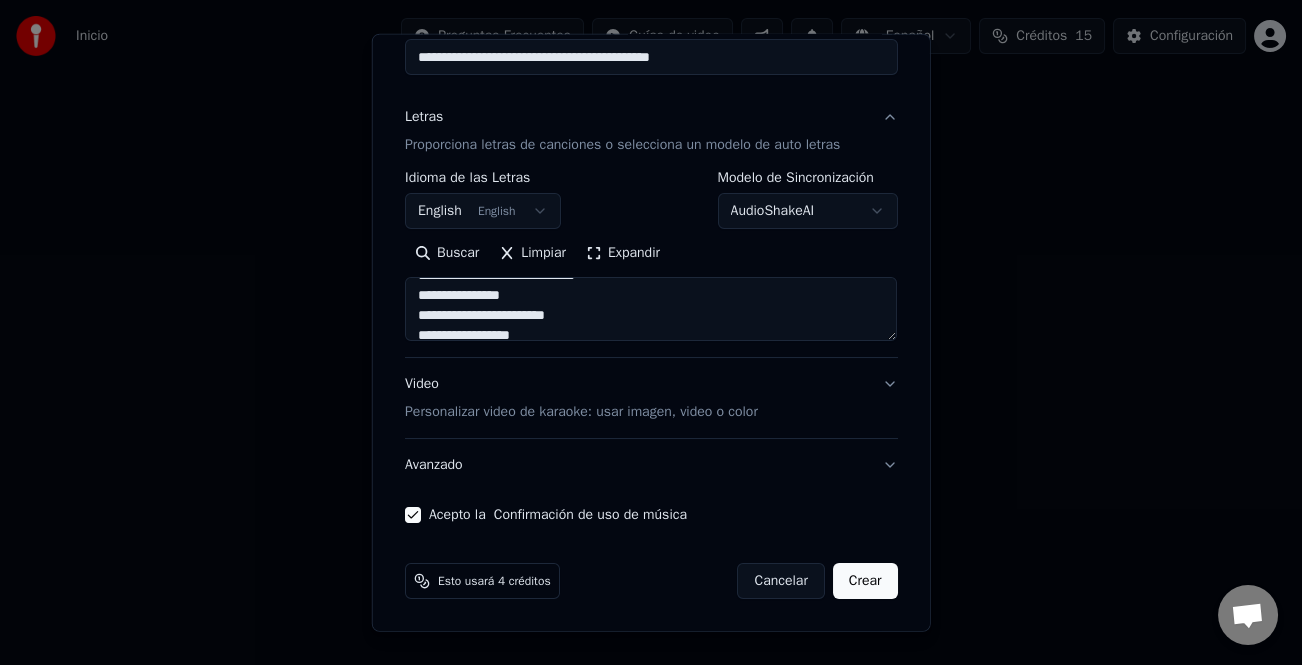 click on "Crear" at bounding box center (865, 581) 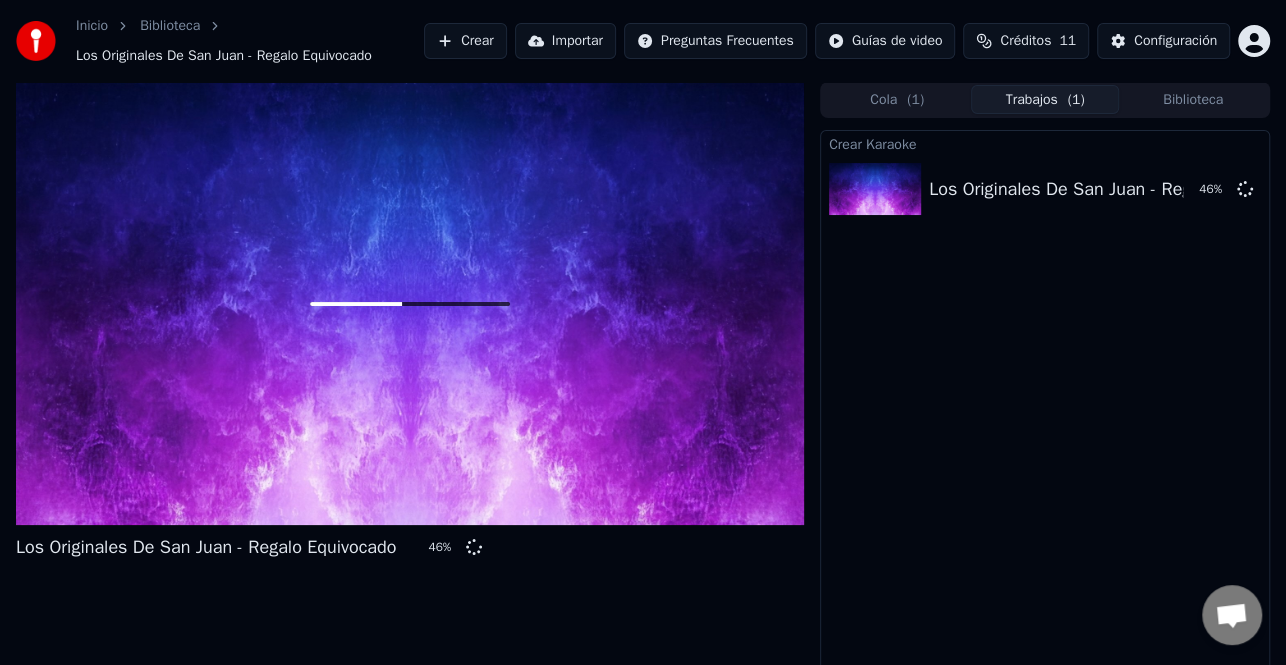 click on "Crear" at bounding box center [465, 41] 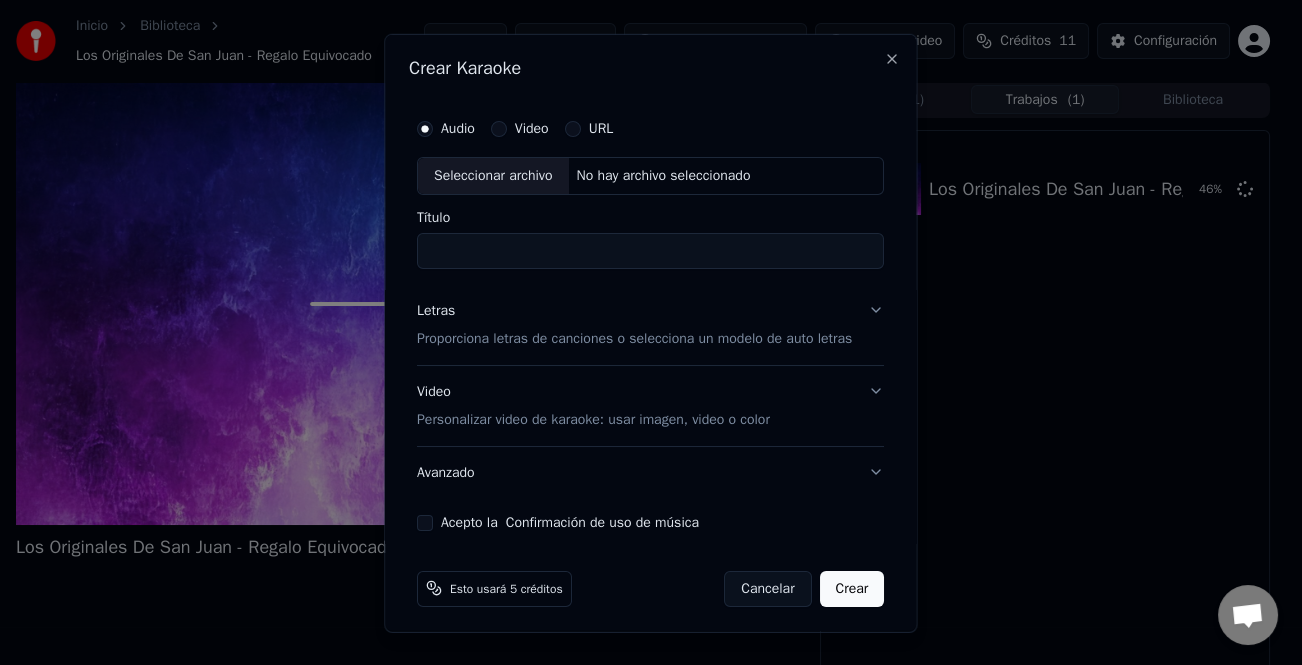click on "Seleccionar archivo" at bounding box center (493, 175) 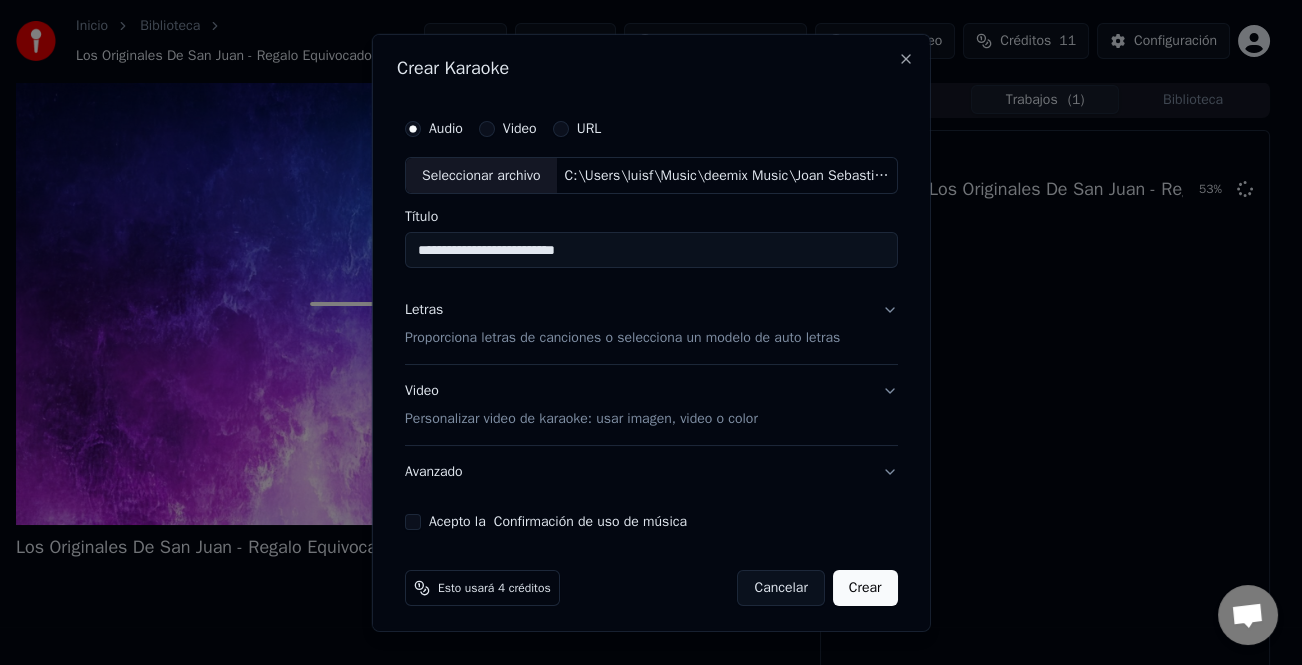 type on "**********" 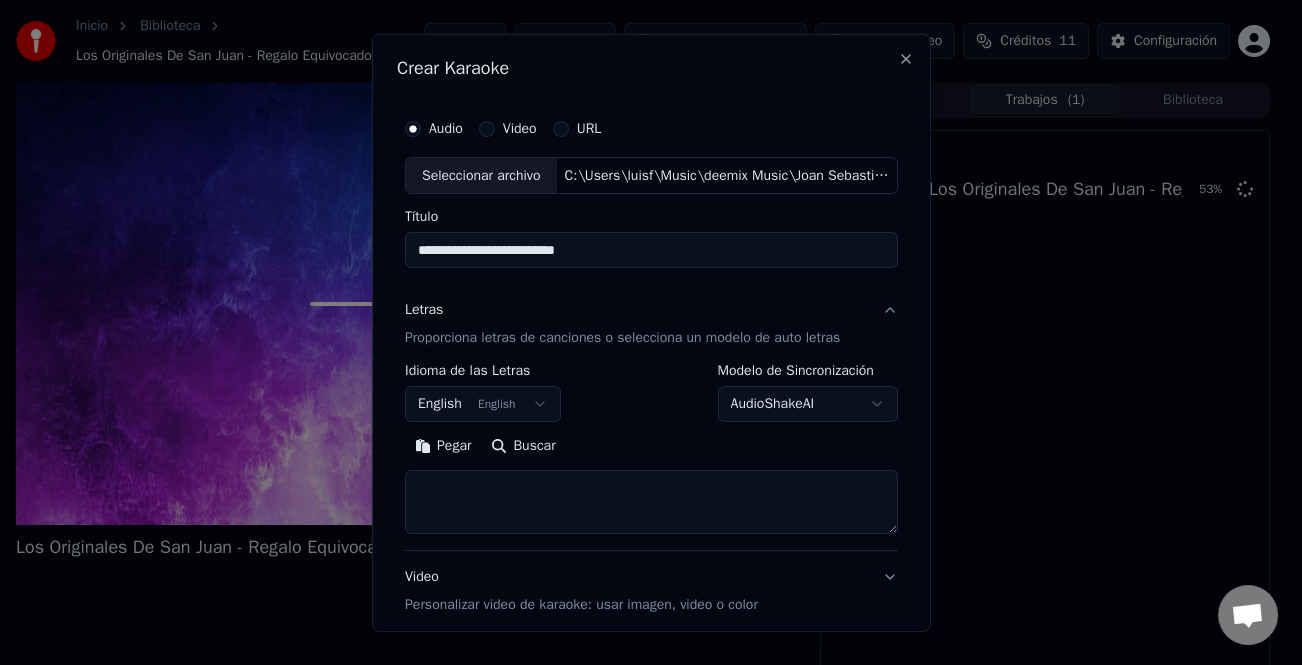 click on "Pegar" at bounding box center [443, 446] 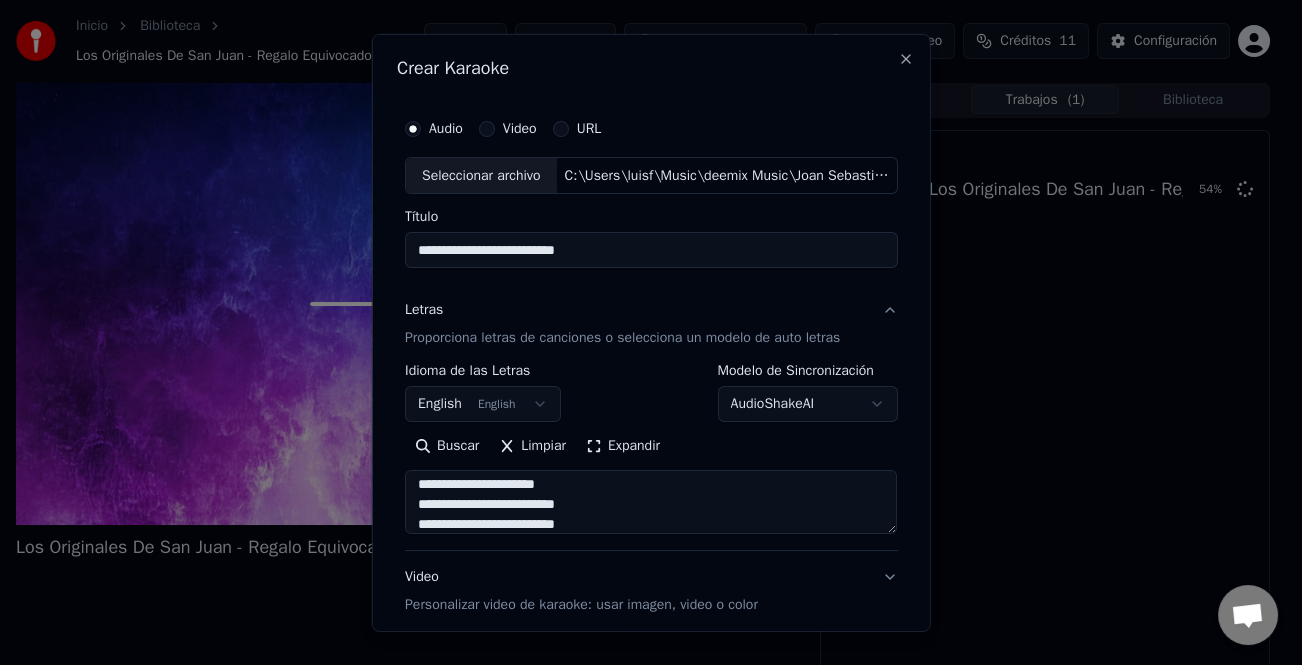 scroll, scrollTop: 300, scrollLeft: 0, axis: vertical 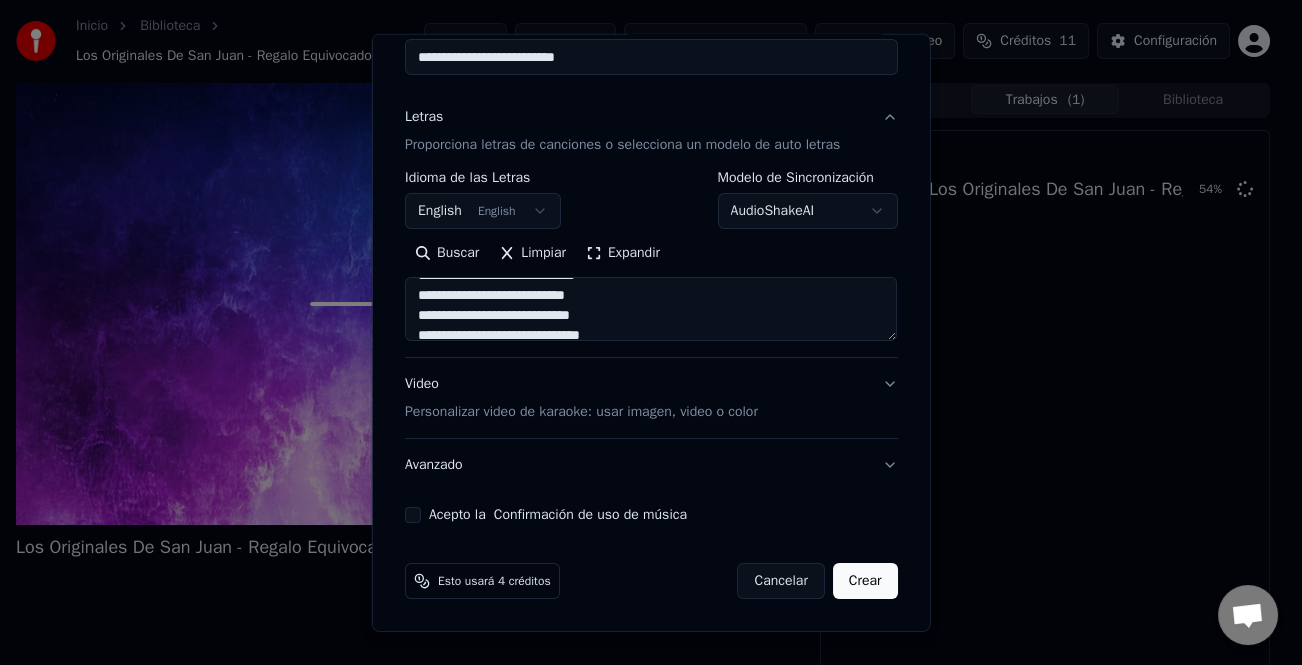 click on "Acepto la   Confirmación de uso de música" at bounding box center [413, 515] 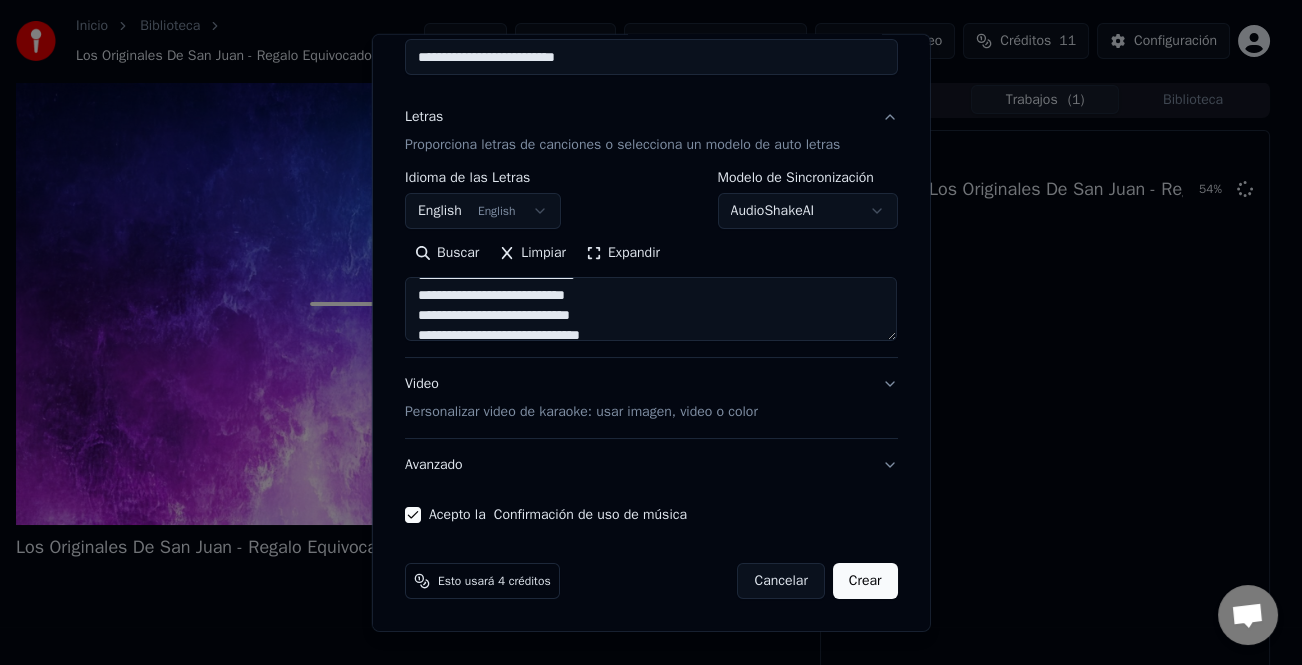 click on "Crear" at bounding box center [865, 581] 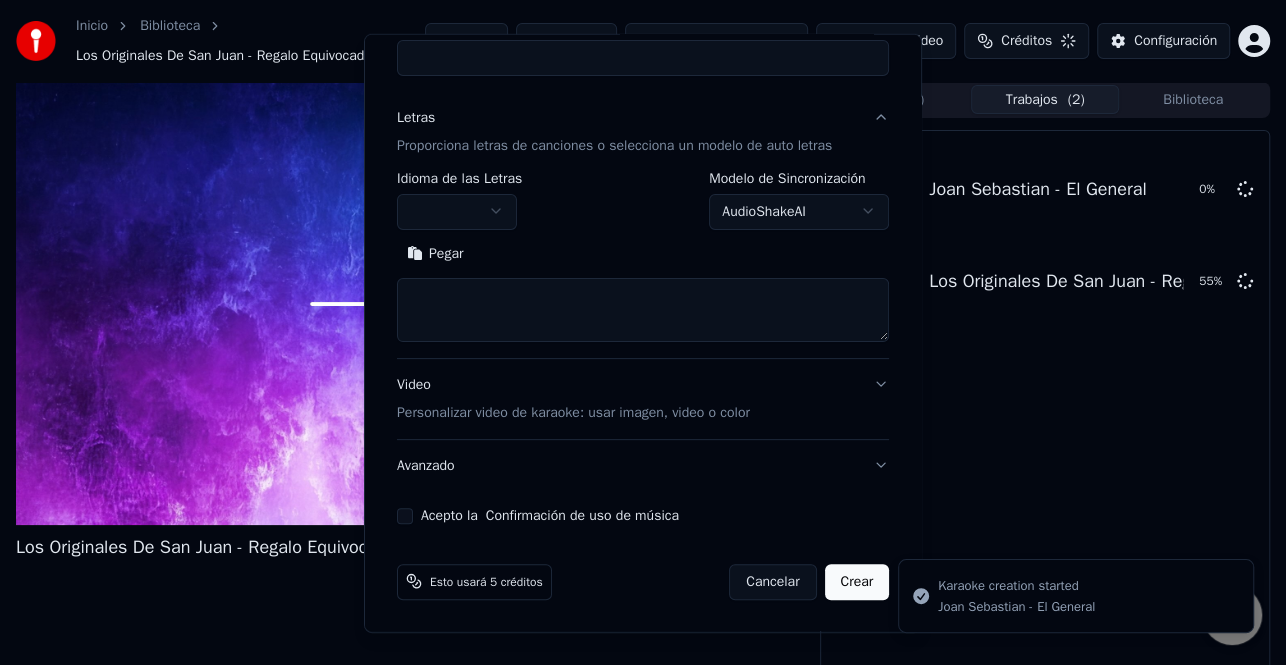 scroll, scrollTop: 0, scrollLeft: 0, axis: both 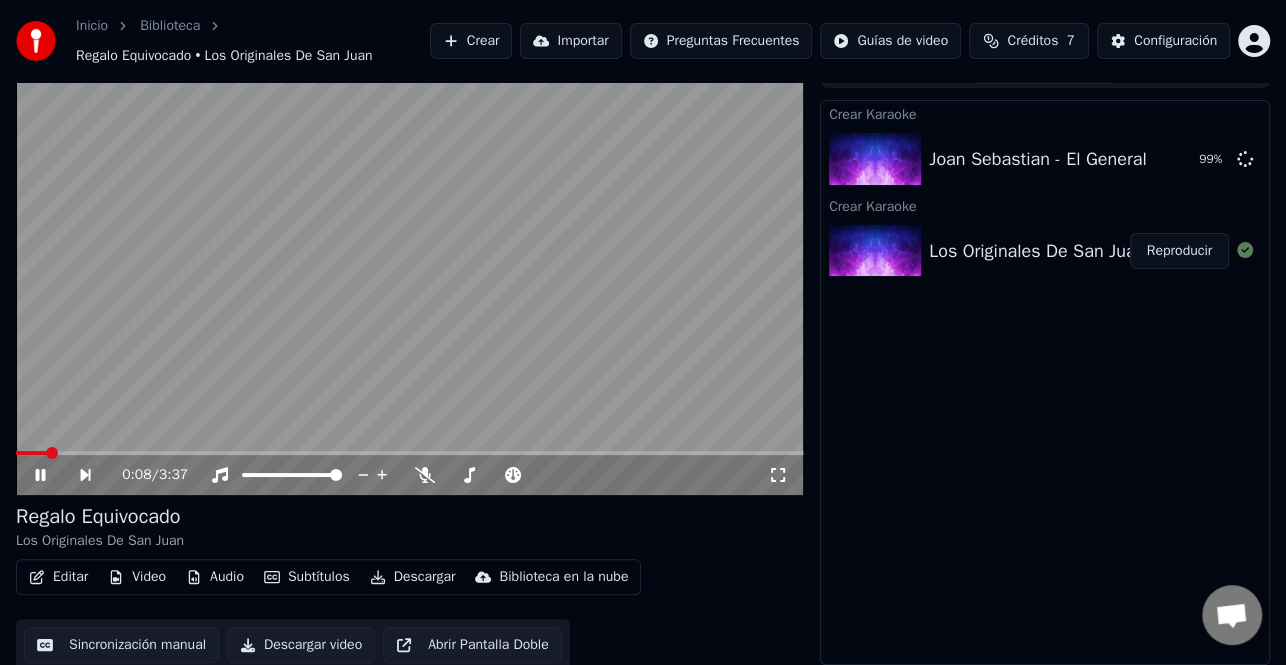 click 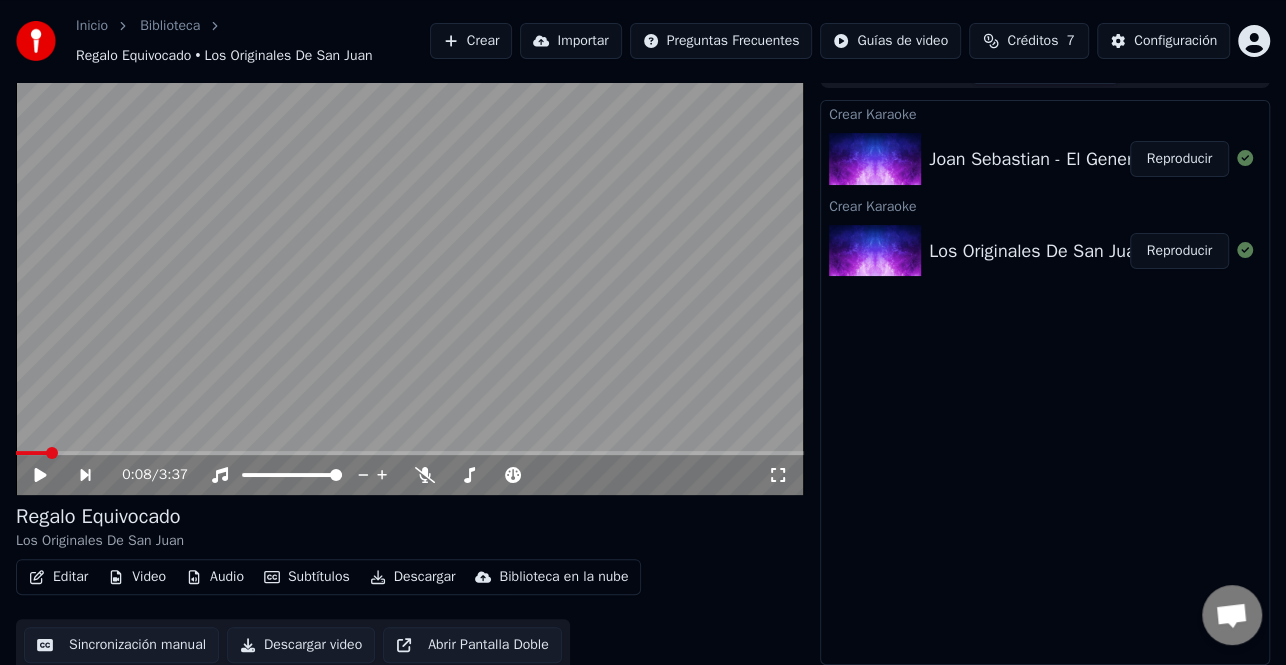 click on "Crear" at bounding box center (471, 41) 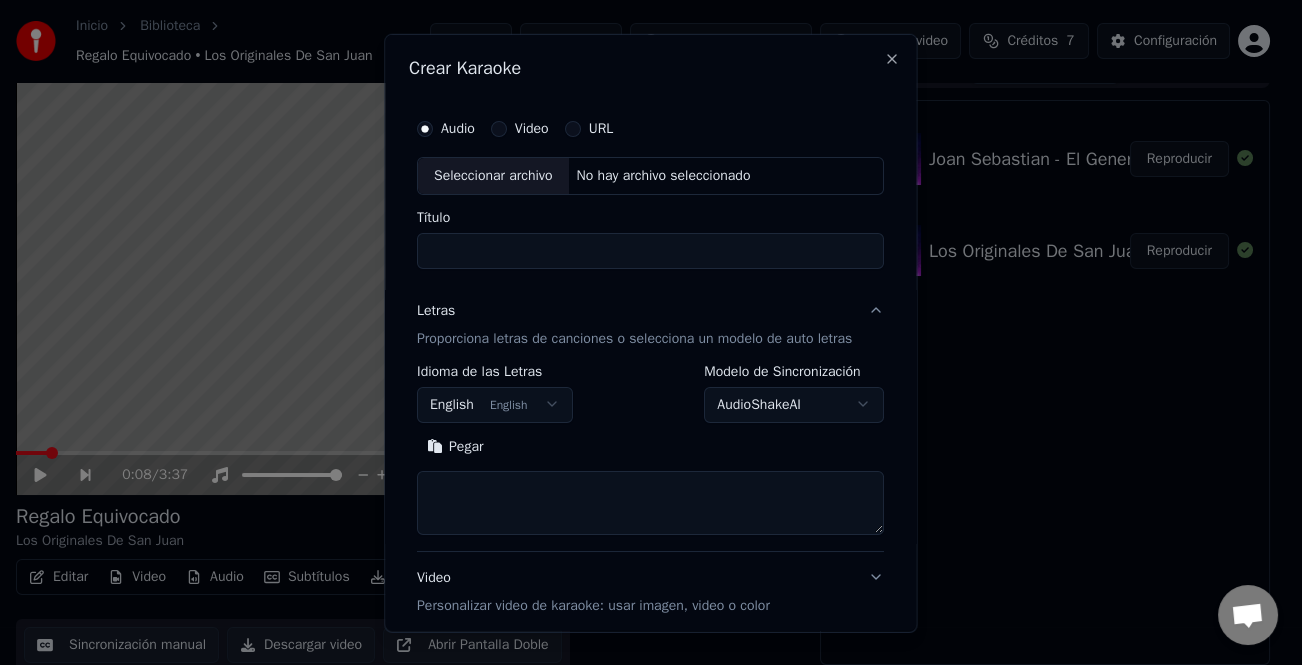 click on "Seleccionar archivo" at bounding box center (493, 175) 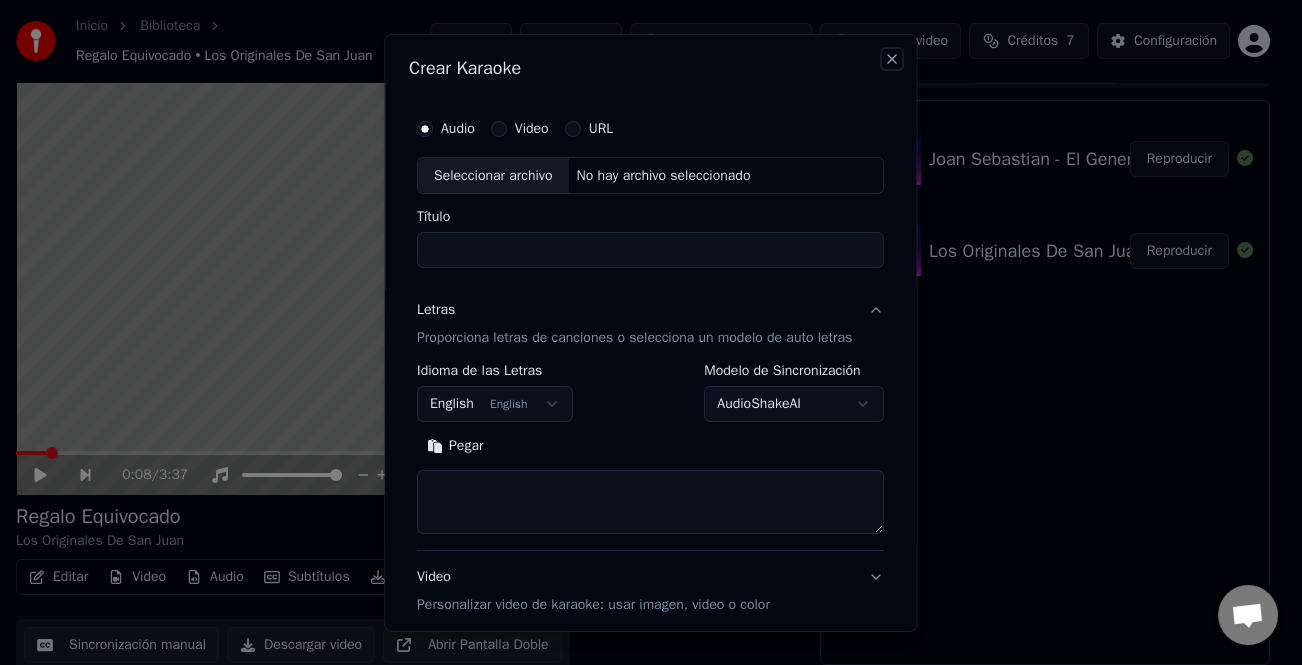 click on "Close" at bounding box center [893, 58] 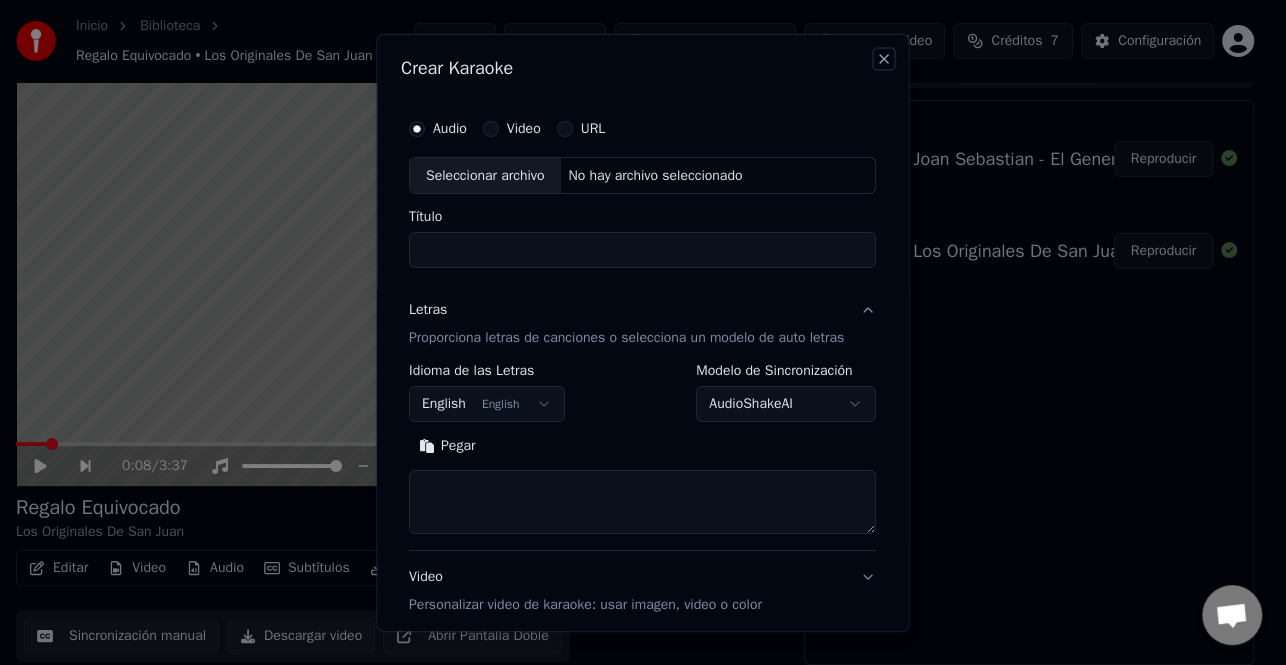 select 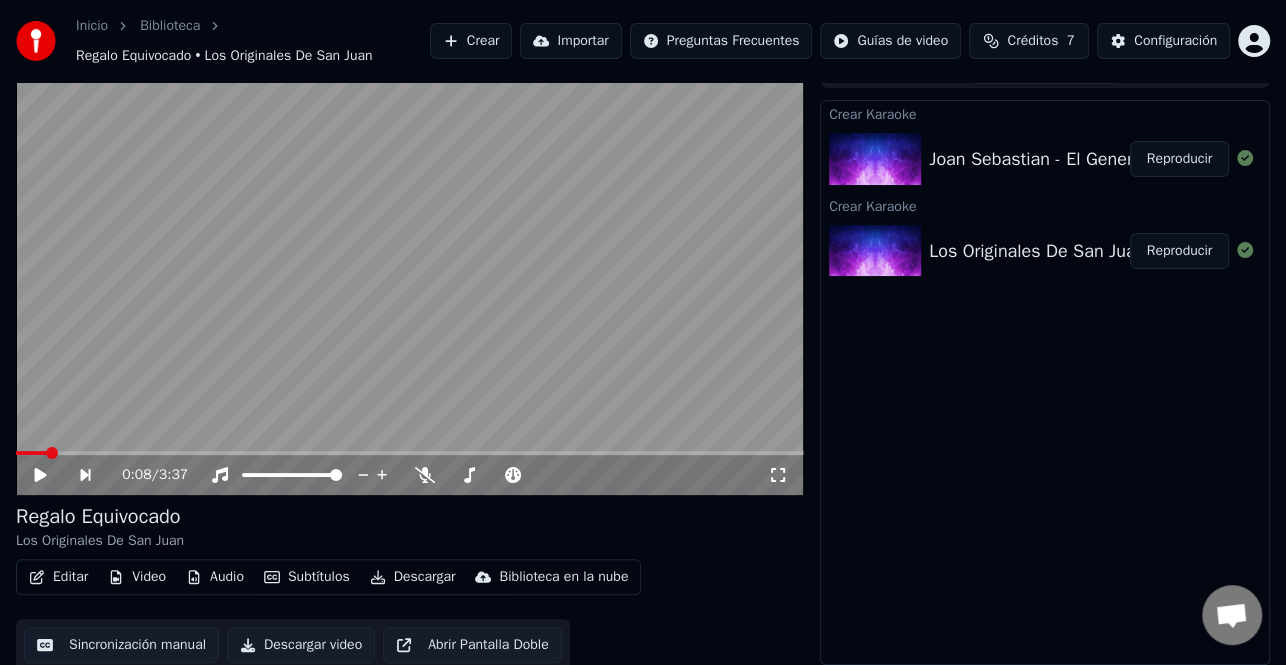 click on "Crear" at bounding box center (471, 41) 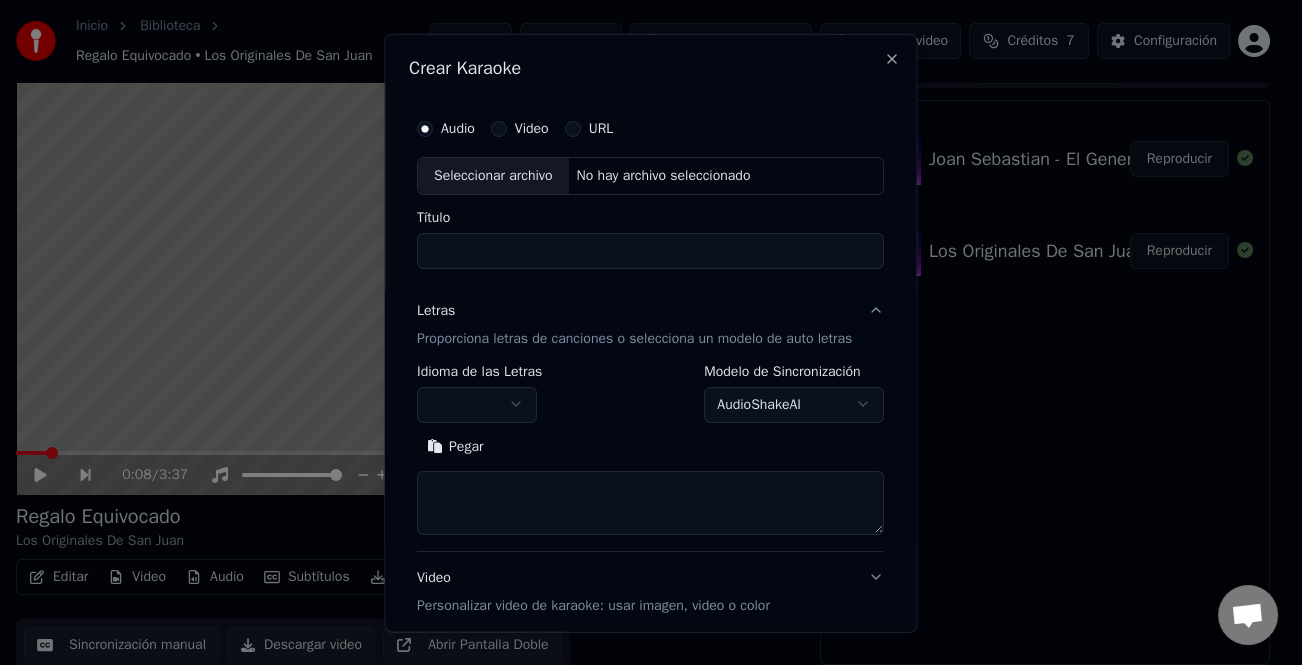 click on "URL" at bounding box center (589, 128) 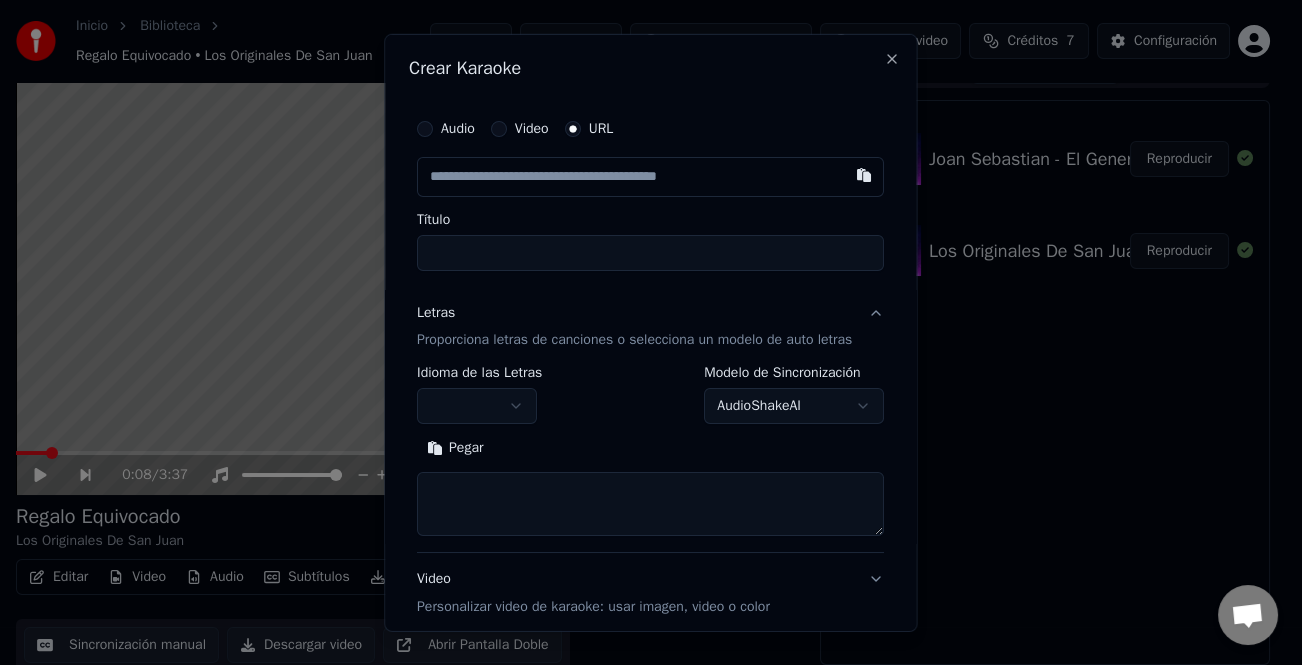 click on "Letras" at bounding box center [436, 312] 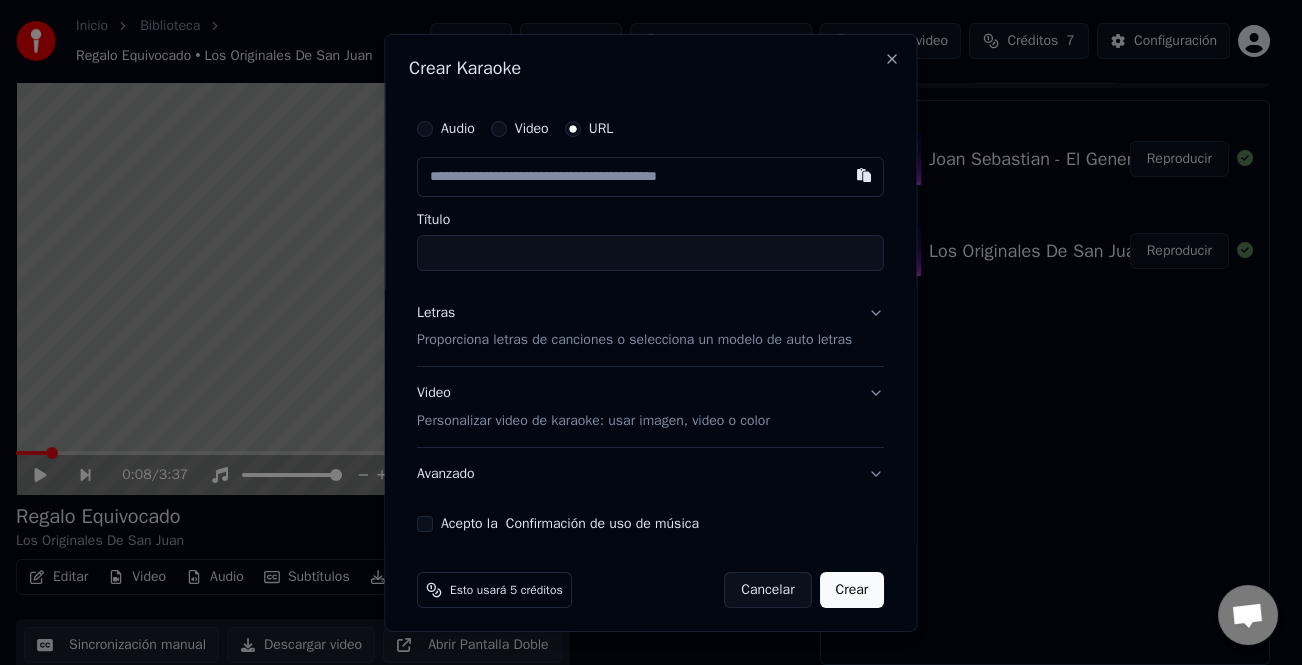 click on "Letras" at bounding box center (436, 312) 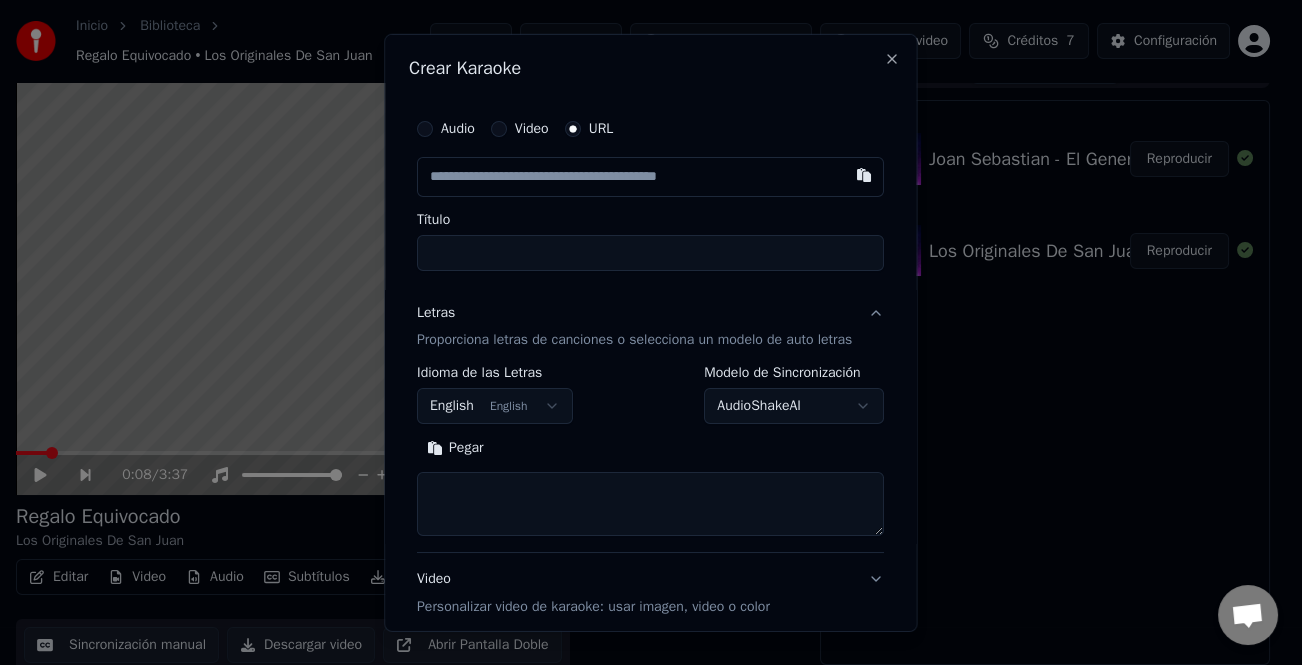 click on "Pegar" at bounding box center [455, 448] 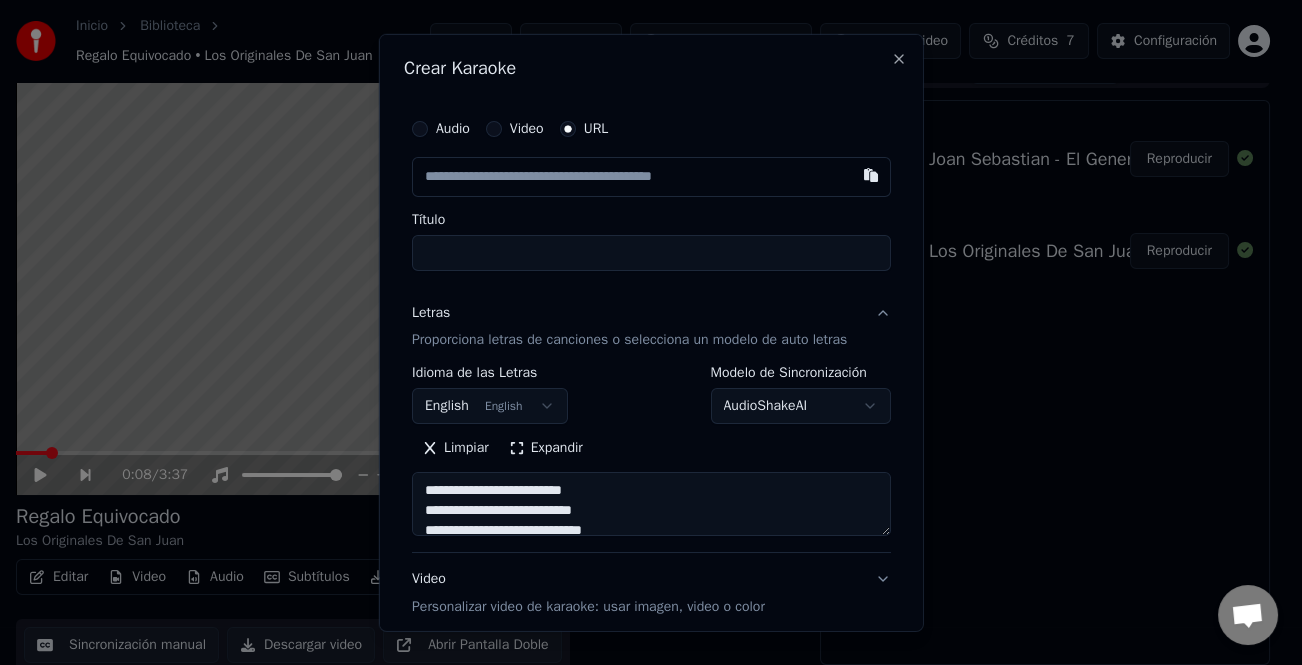type on "**********" 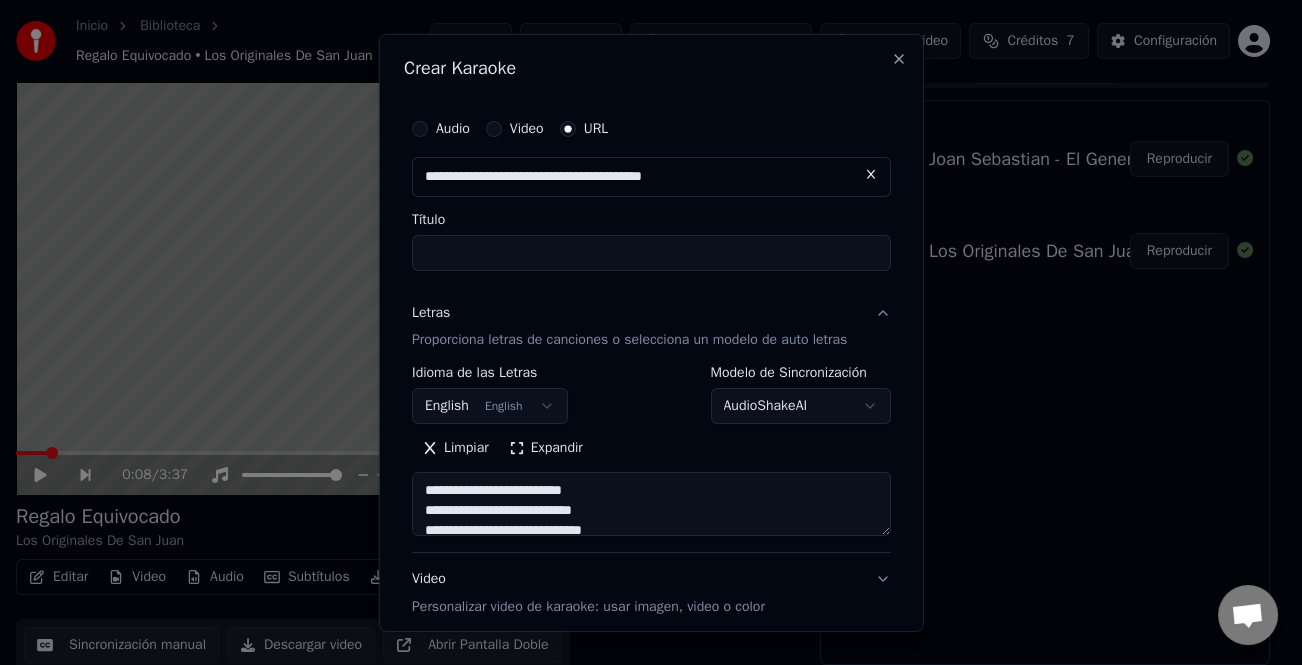 type on "**********" 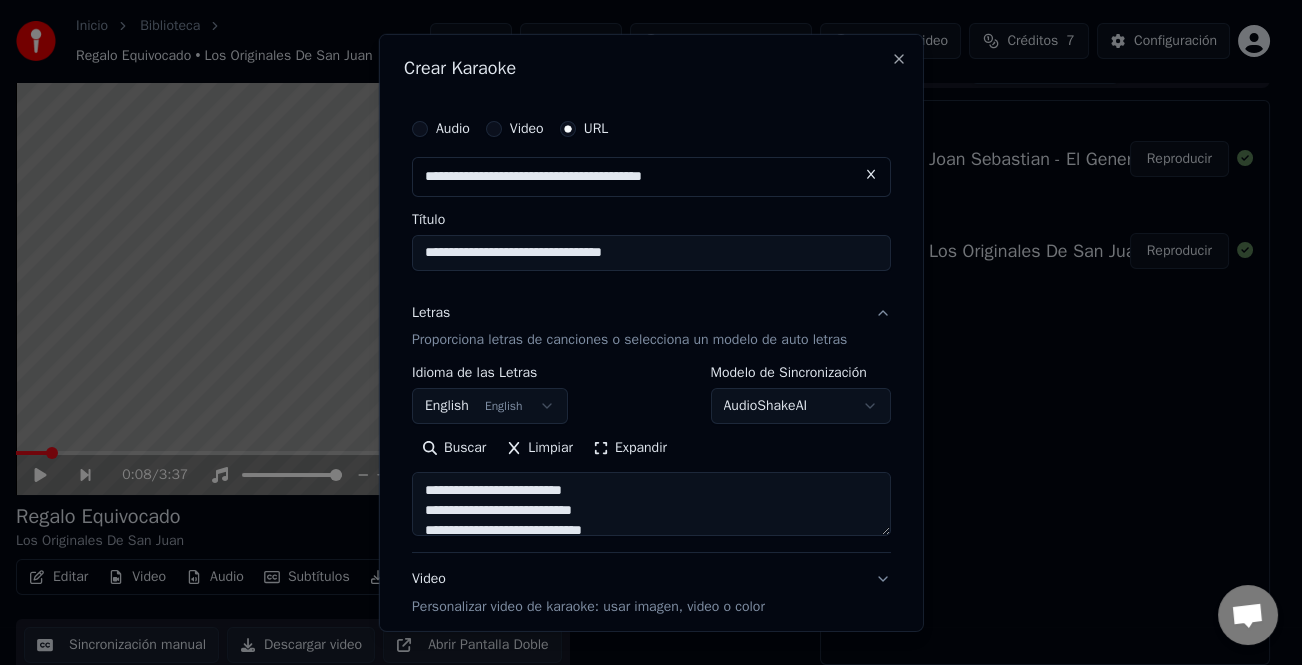 type on "**********" 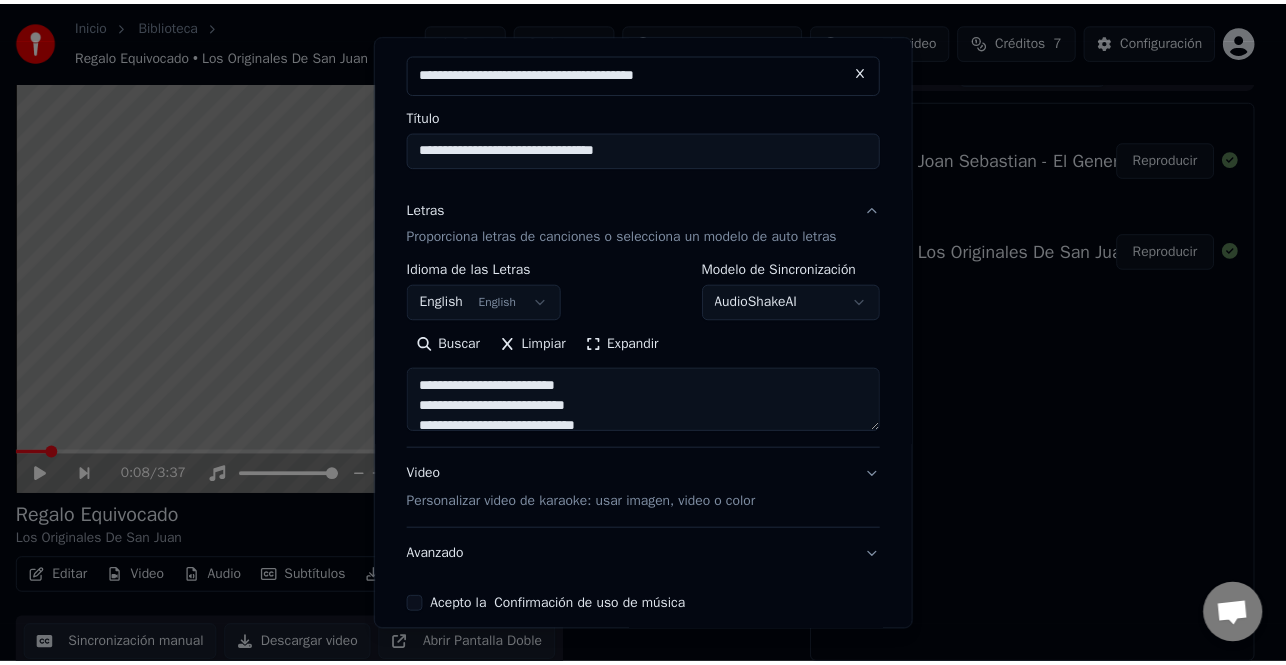 scroll, scrollTop: 195, scrollLeft: 0, axis: vertical 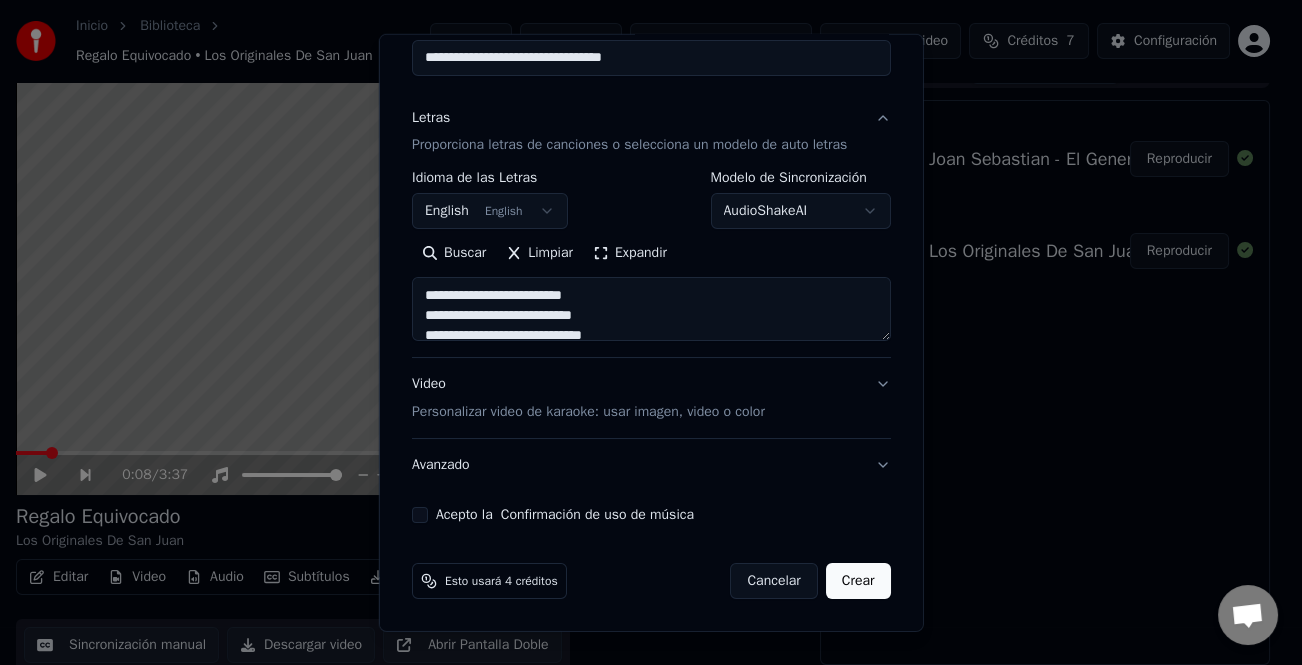 type on "**********" 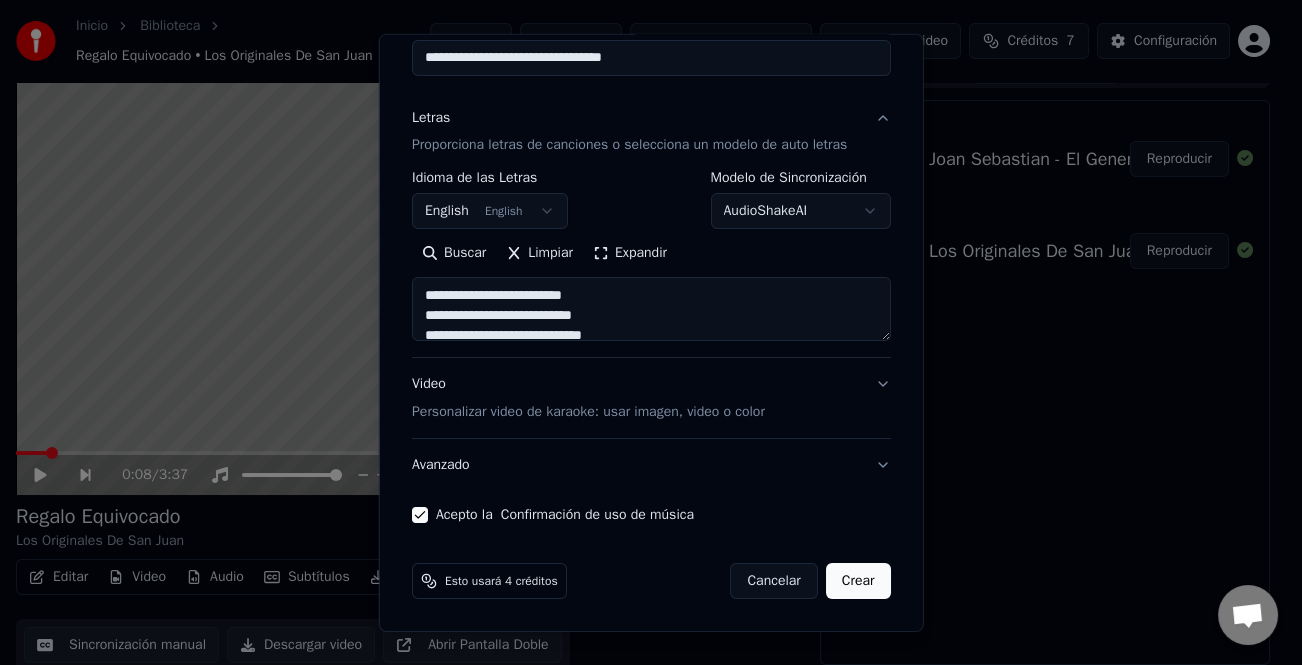 click on "Crear" at bounding box center [858, 581] 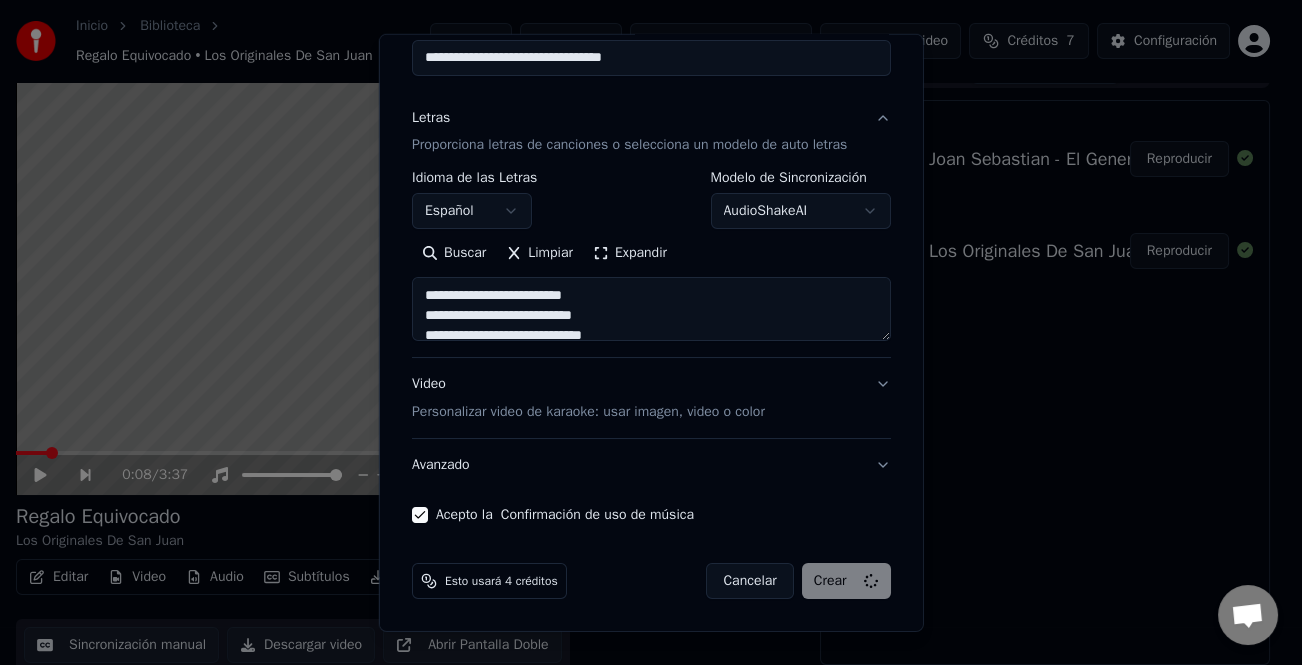 type on "**********" 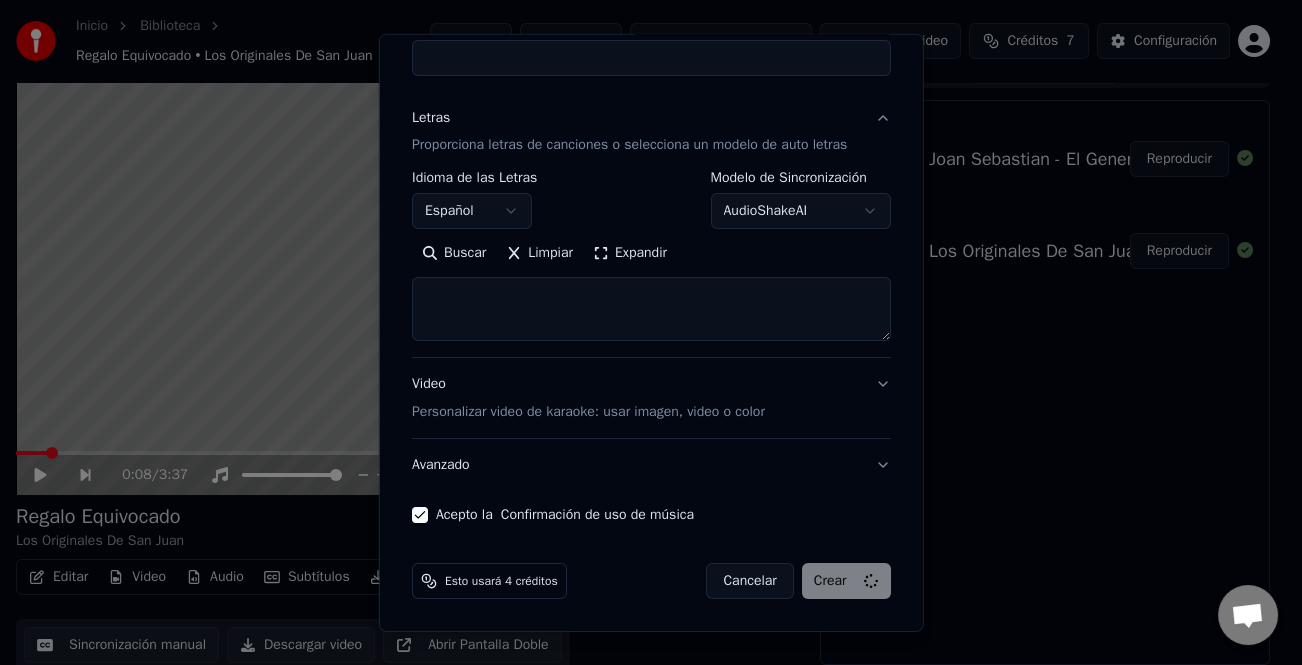 select 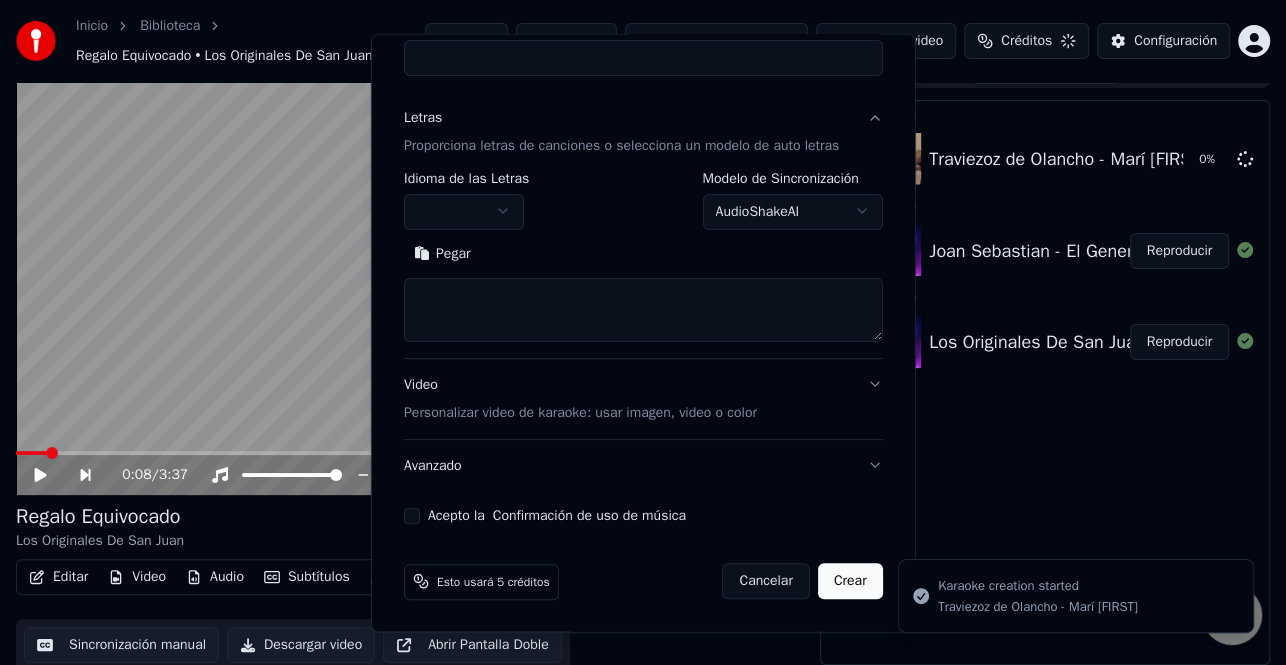 scroll, scrollTop: 50, scrollLeft: 0, axis: vertical 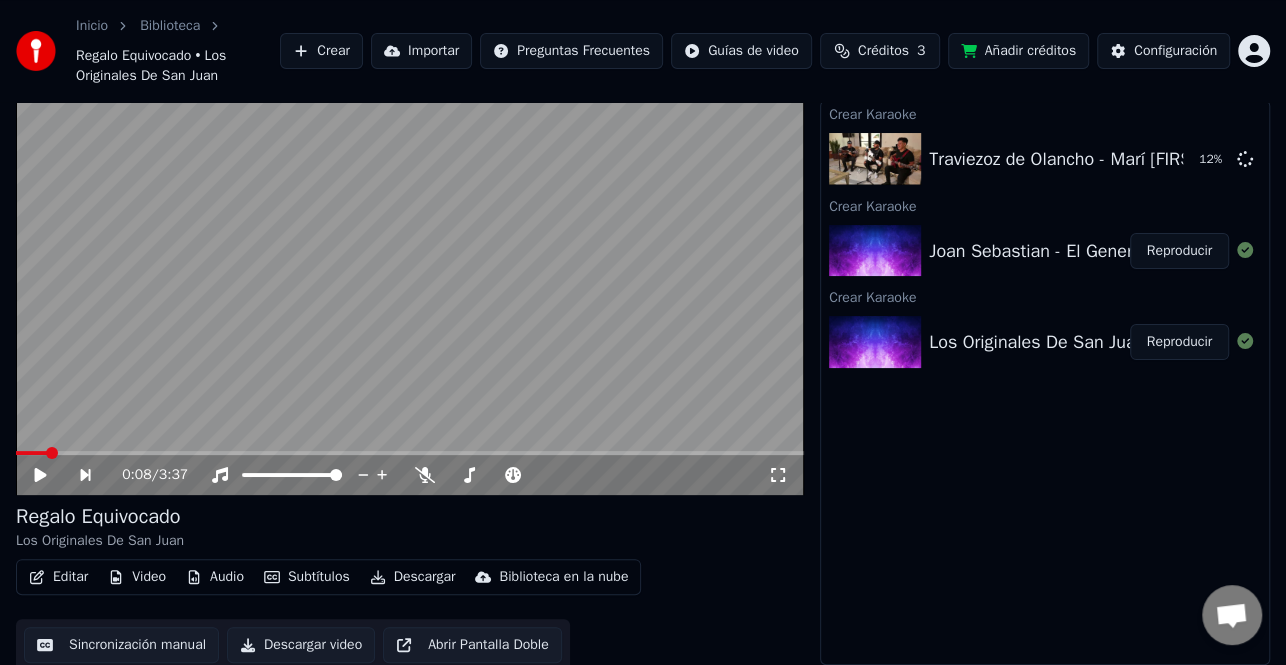 click on "Reproducir" at bounding box center [1179, 342] 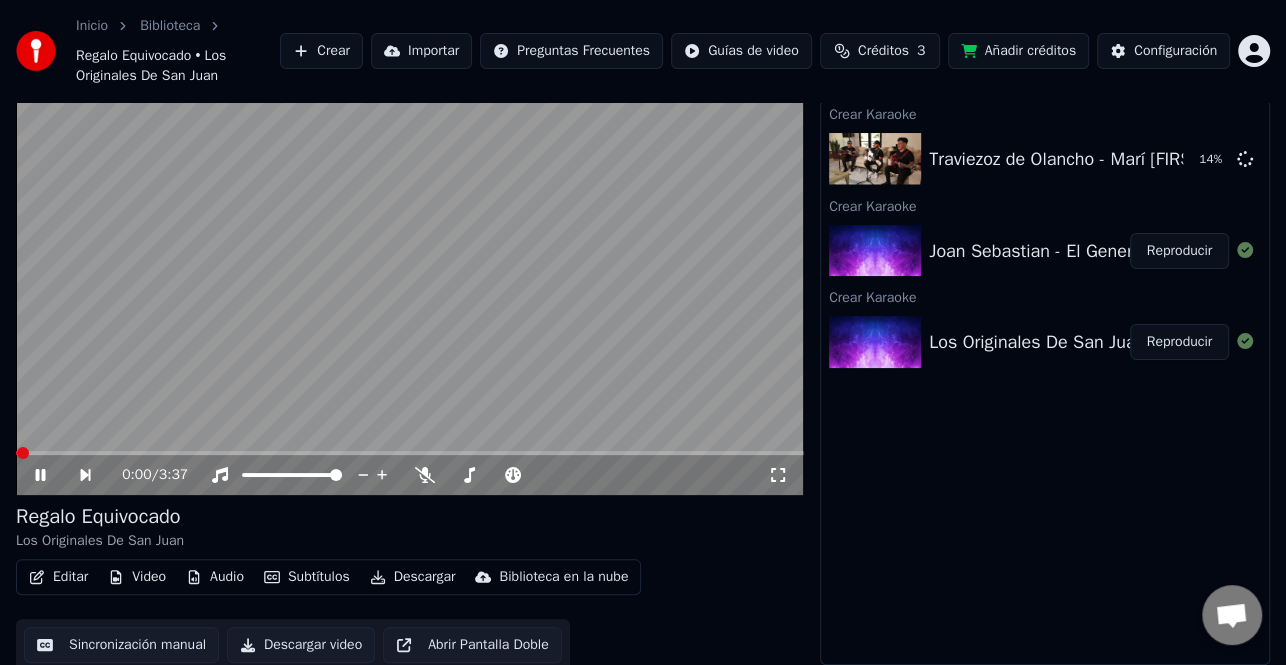 click 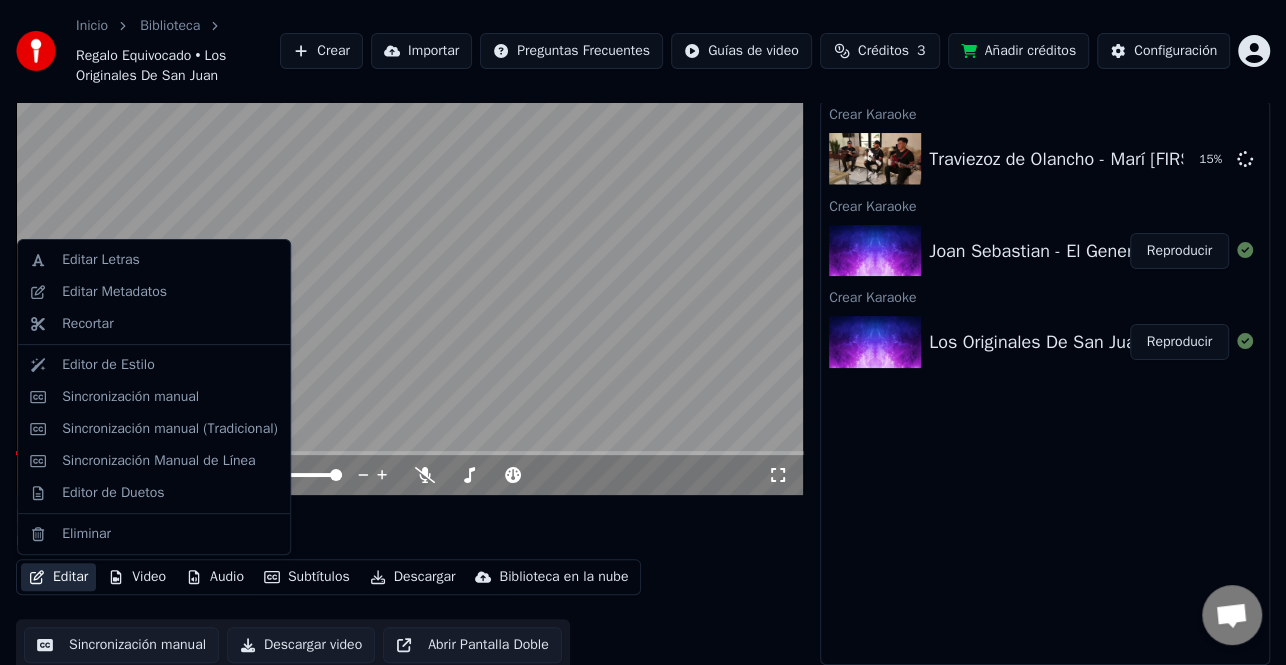 click on "Editar" at bounding box center [58, 577] 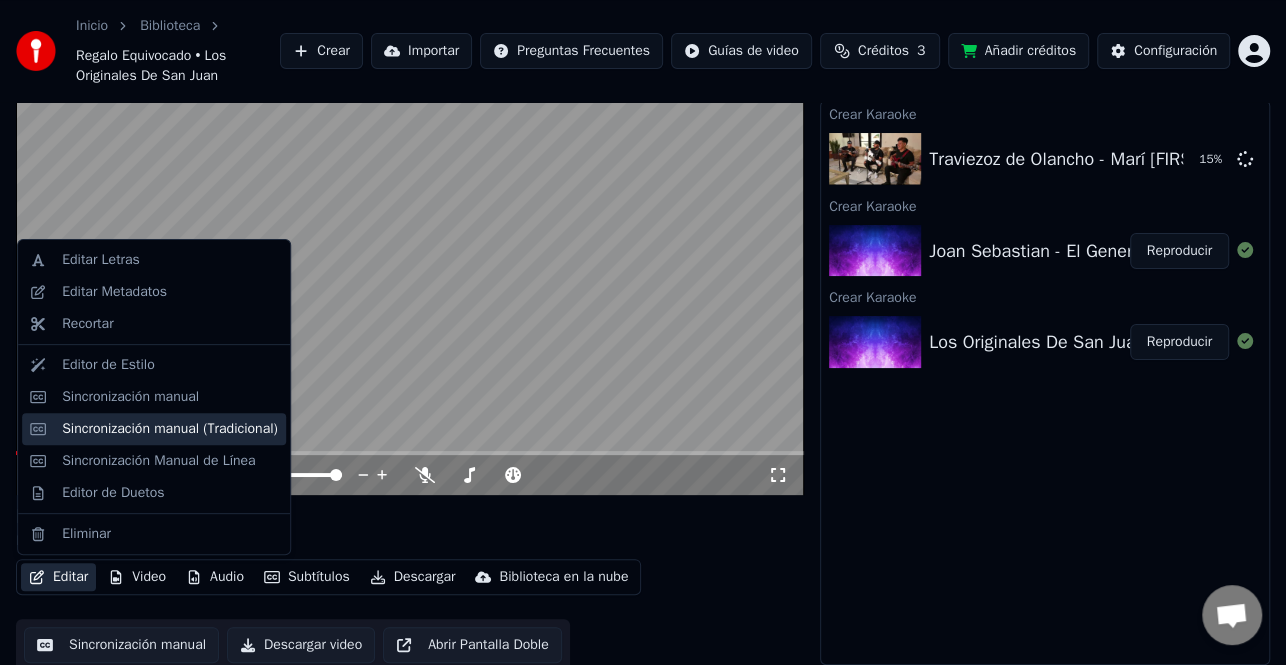 click on "Sincronización manual (Tradicional)" at bounding box center (170, 429) 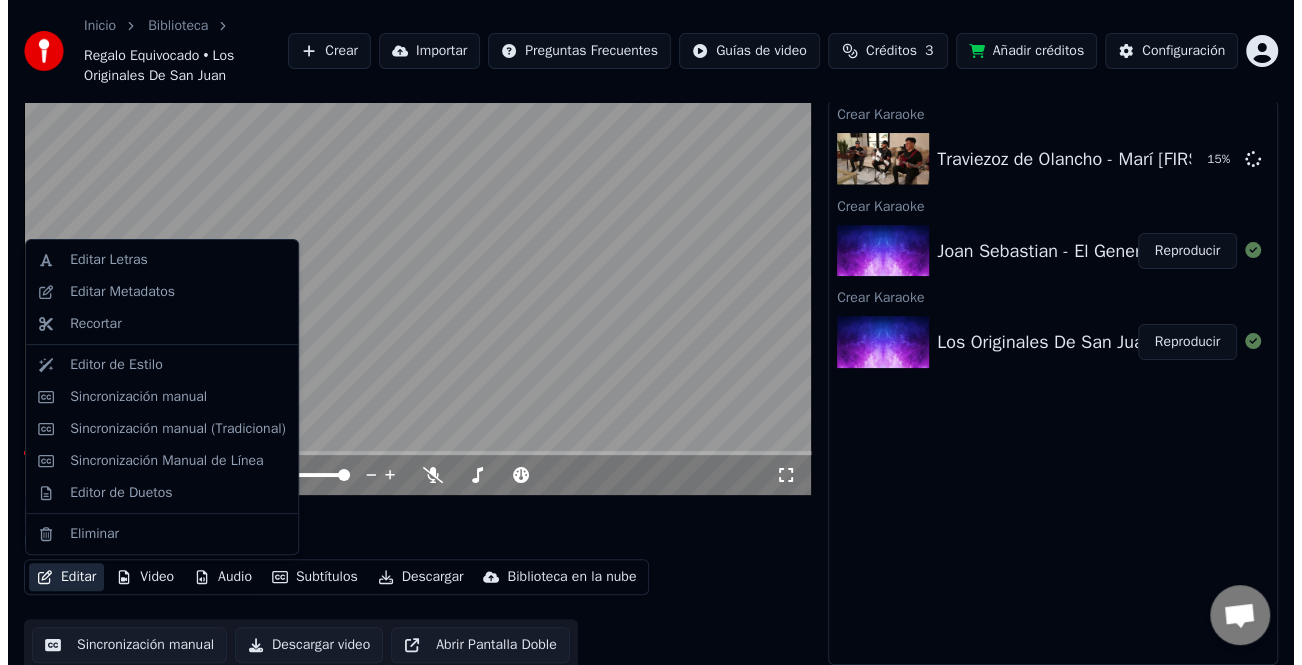 scroll, scrollTop: 0, scrollLeft: 0, axis: both 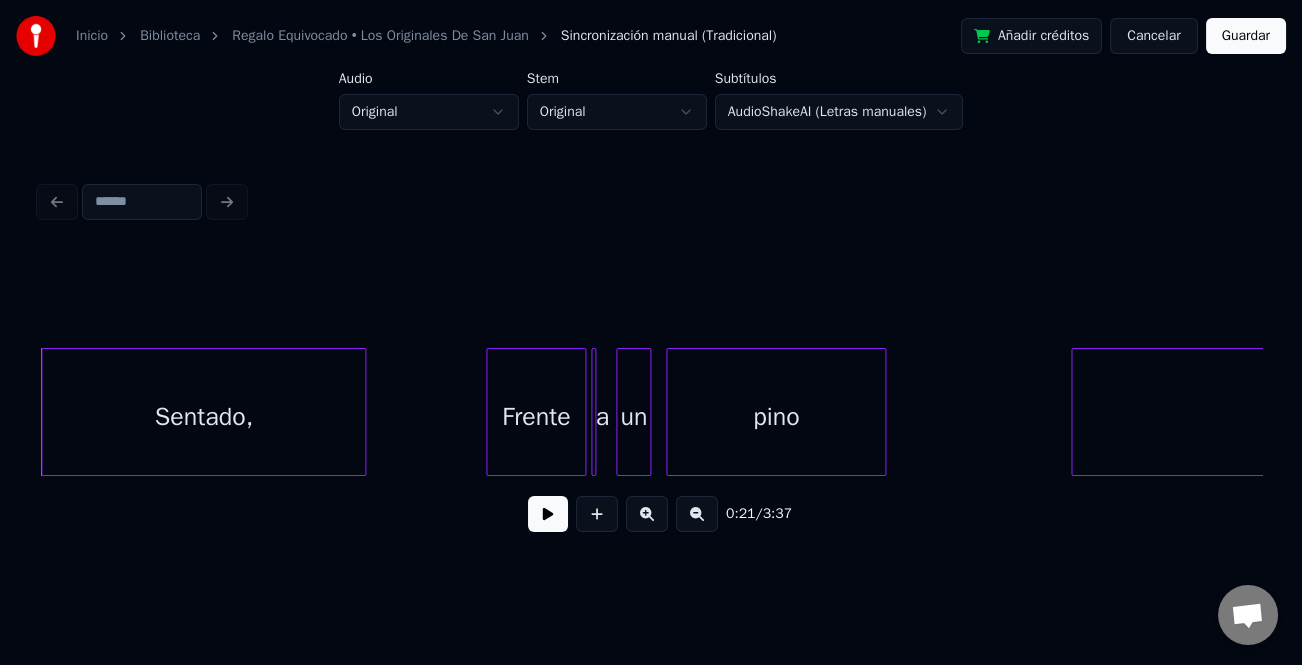 click at bounding box center [548, 514] 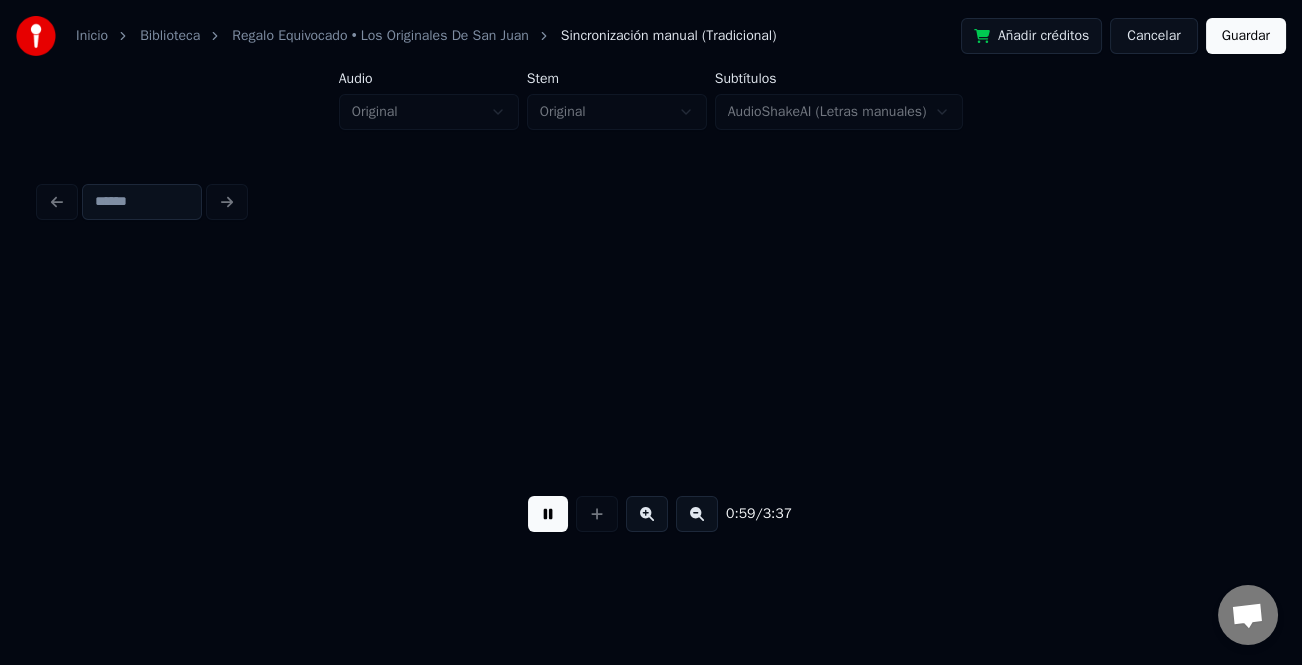 scroll, scrollTop: 0, scrollLeft: 14856, axis: horizontal 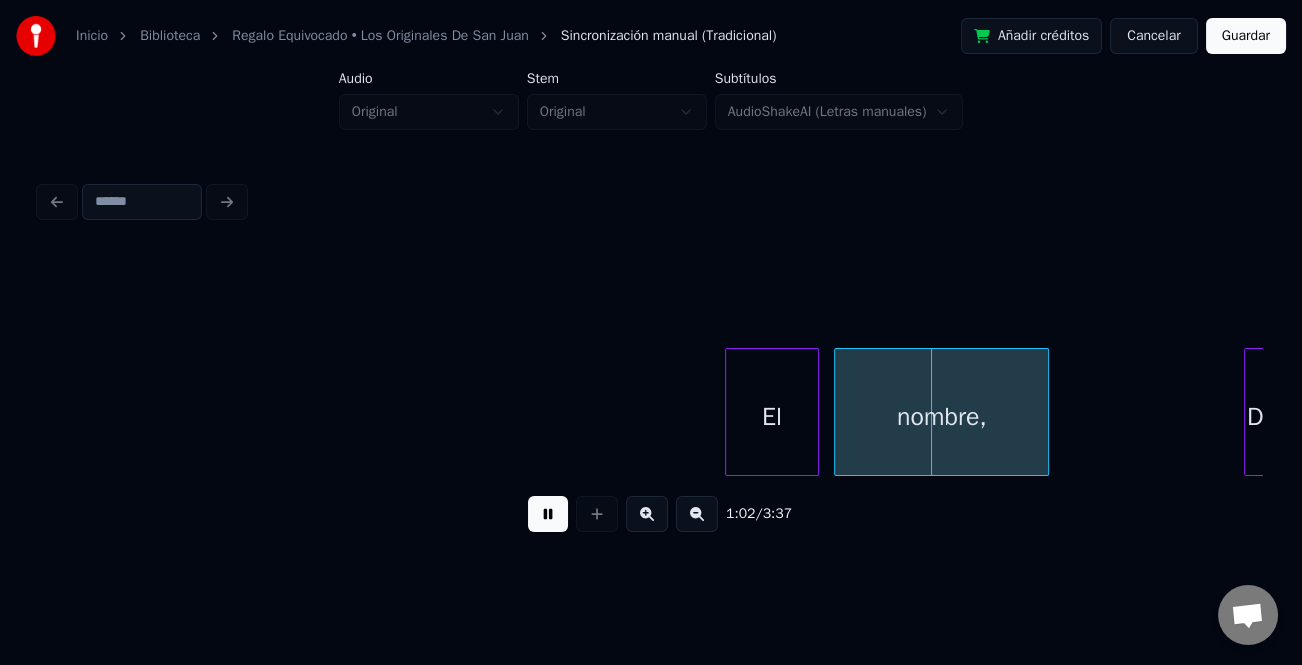 click at bounding box center [729, 412] 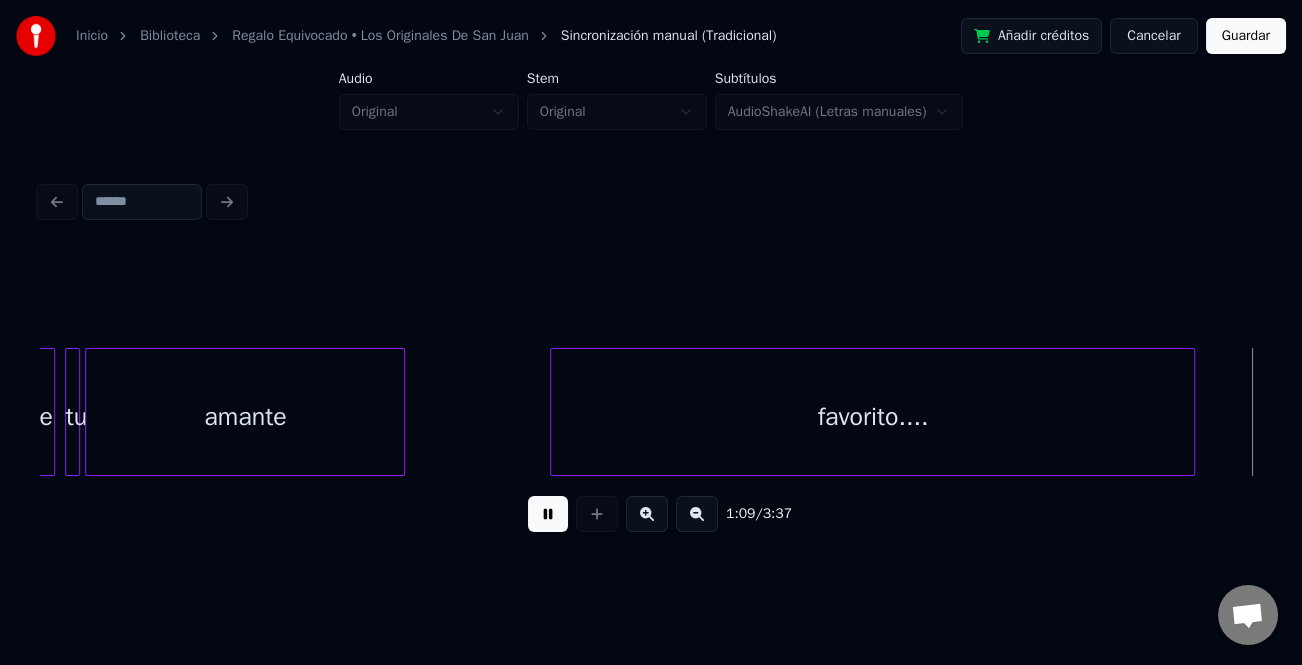 scroll, scrollTop: 0, scrollLeft: 17303, axis: horizontal 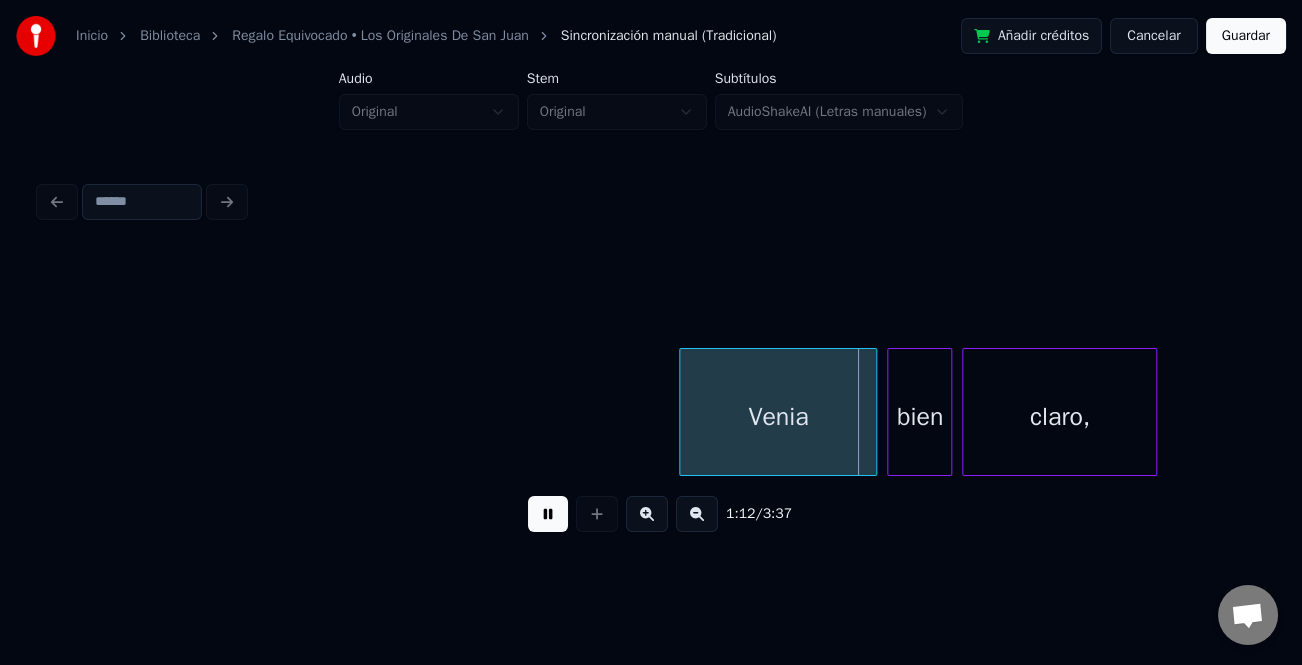 click at bounding box center (683, 412) 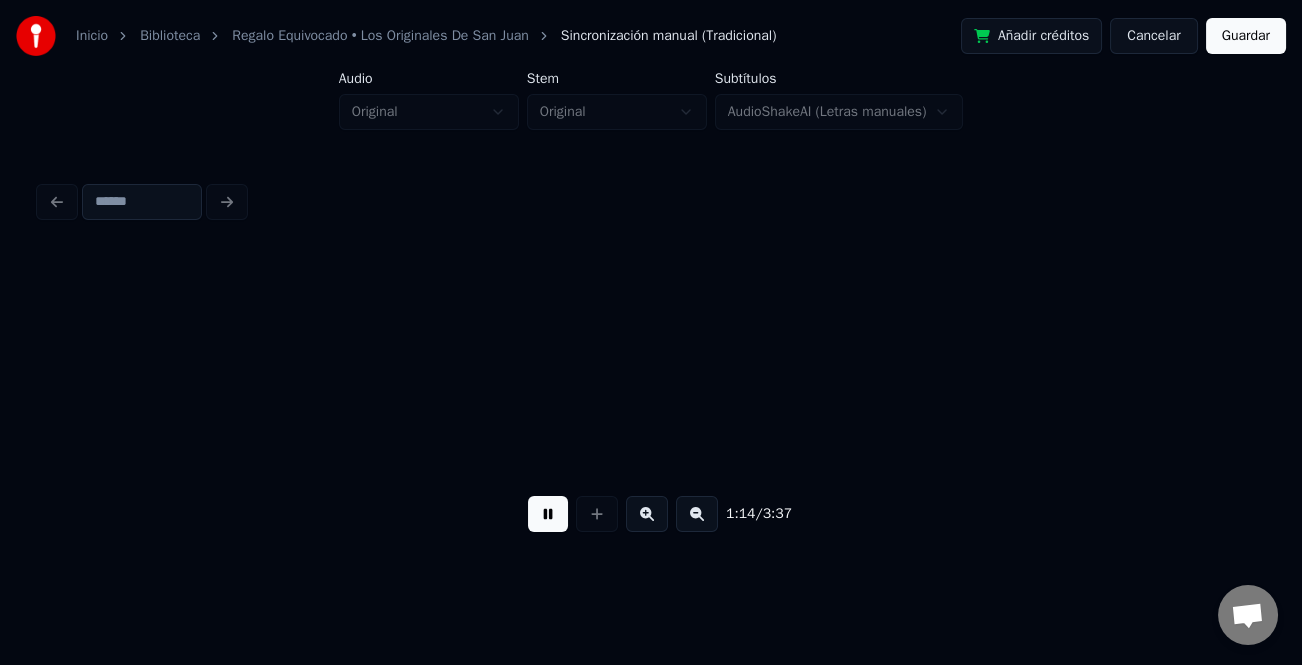 scroll, scrollTop: 0, scrollLeft: 18527, axis: horizontal 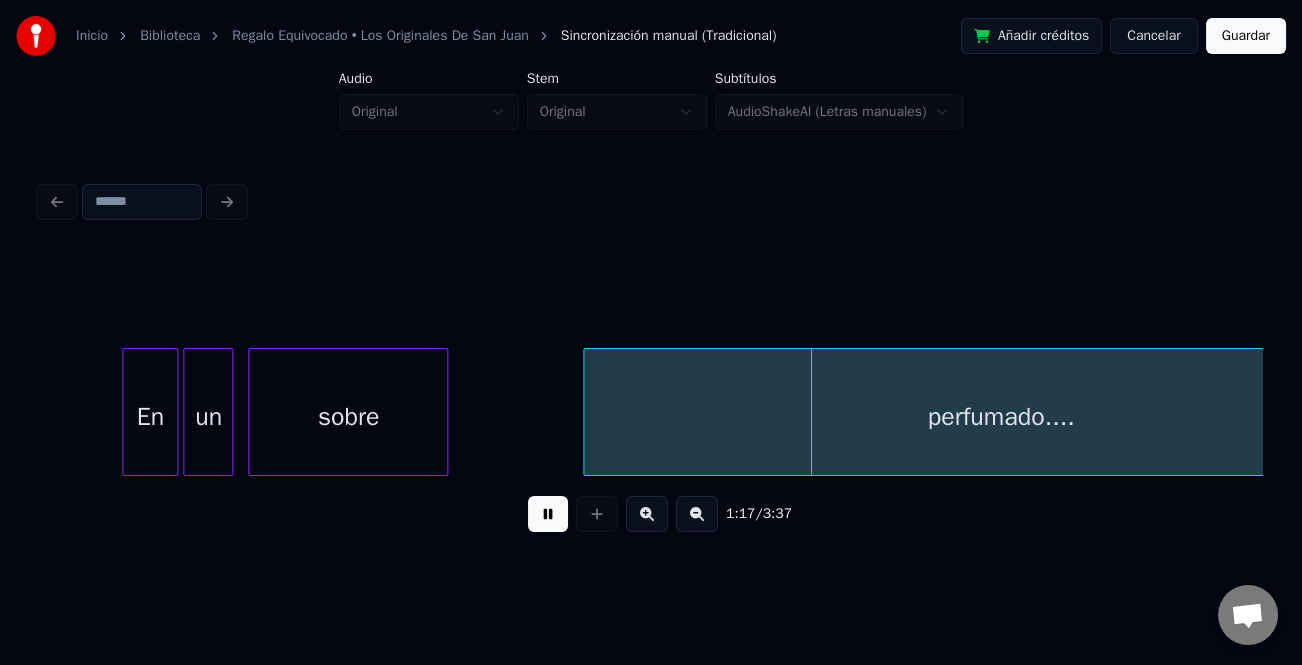 click at bounding box center [126, 412] 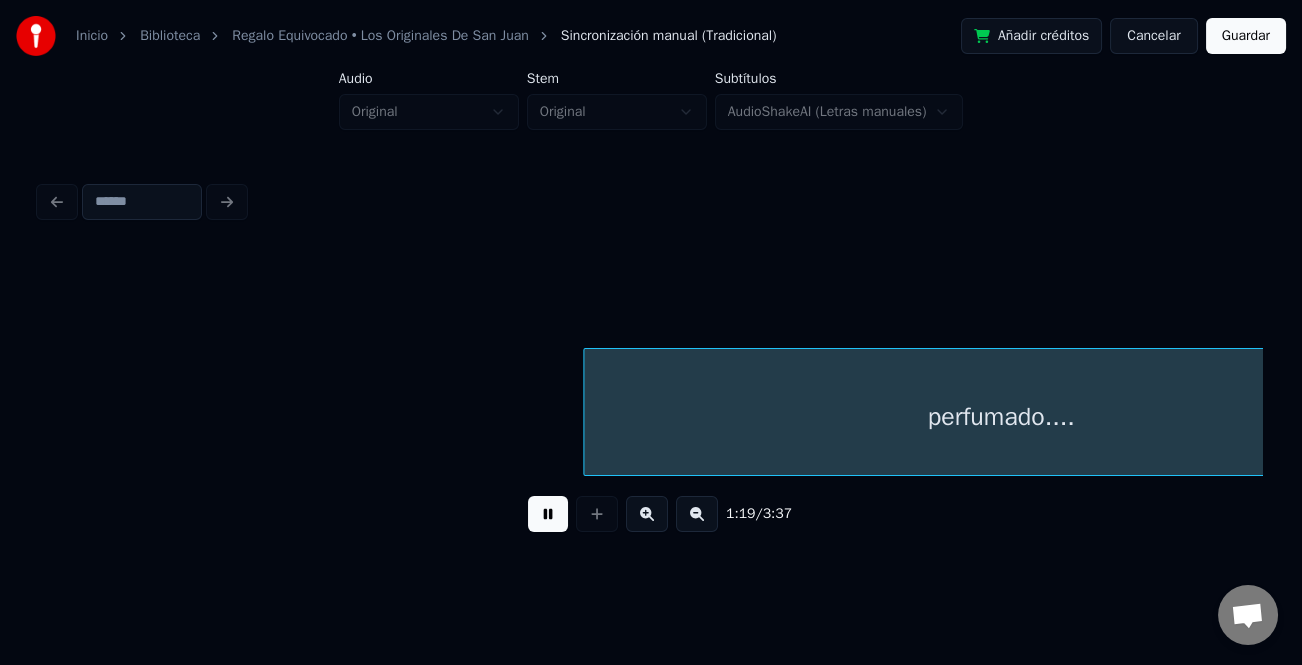 scroll, scrollTop: 0, scrollLeft: 19752, axis: horizontal 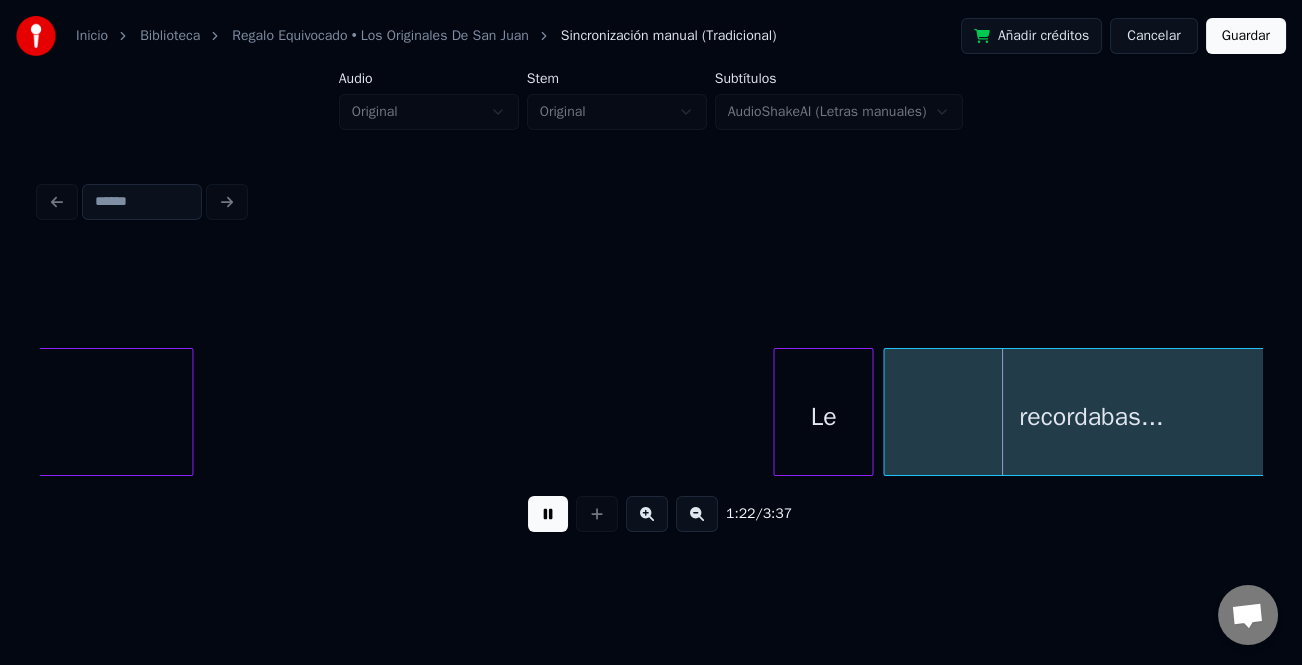 click at bounding box center (777, 412) 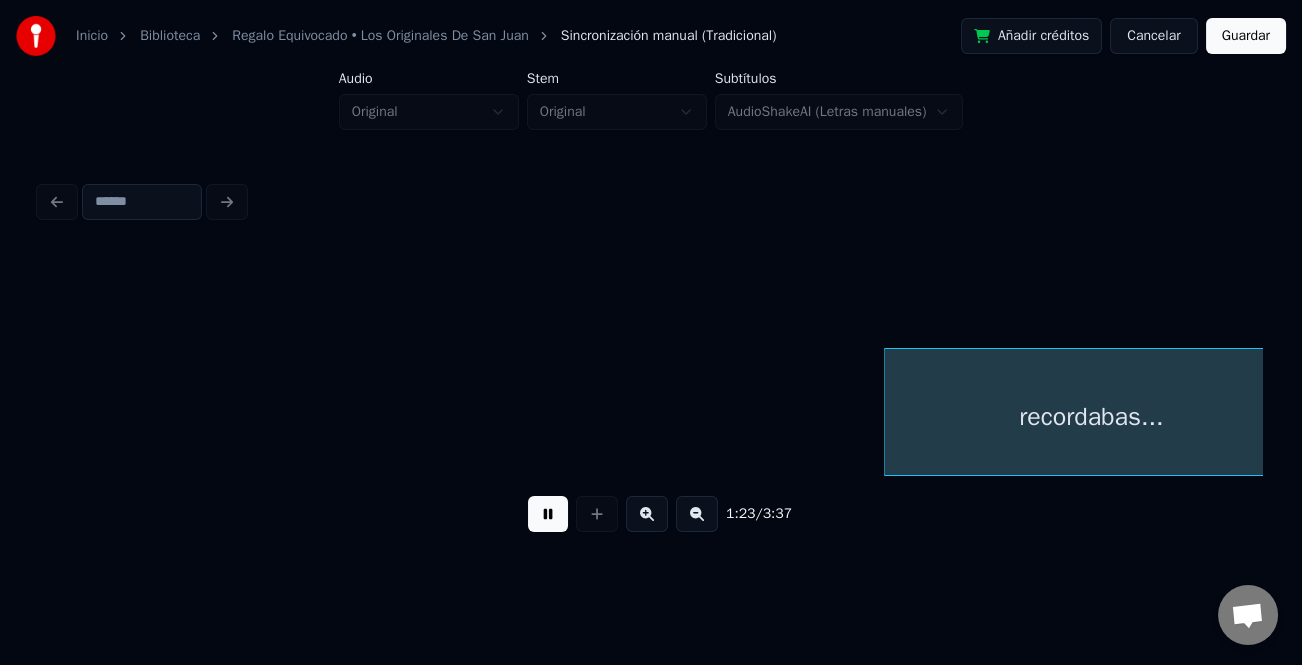scroll, scrollTop: 0, scrollLeft: 20974, axis: horizontal 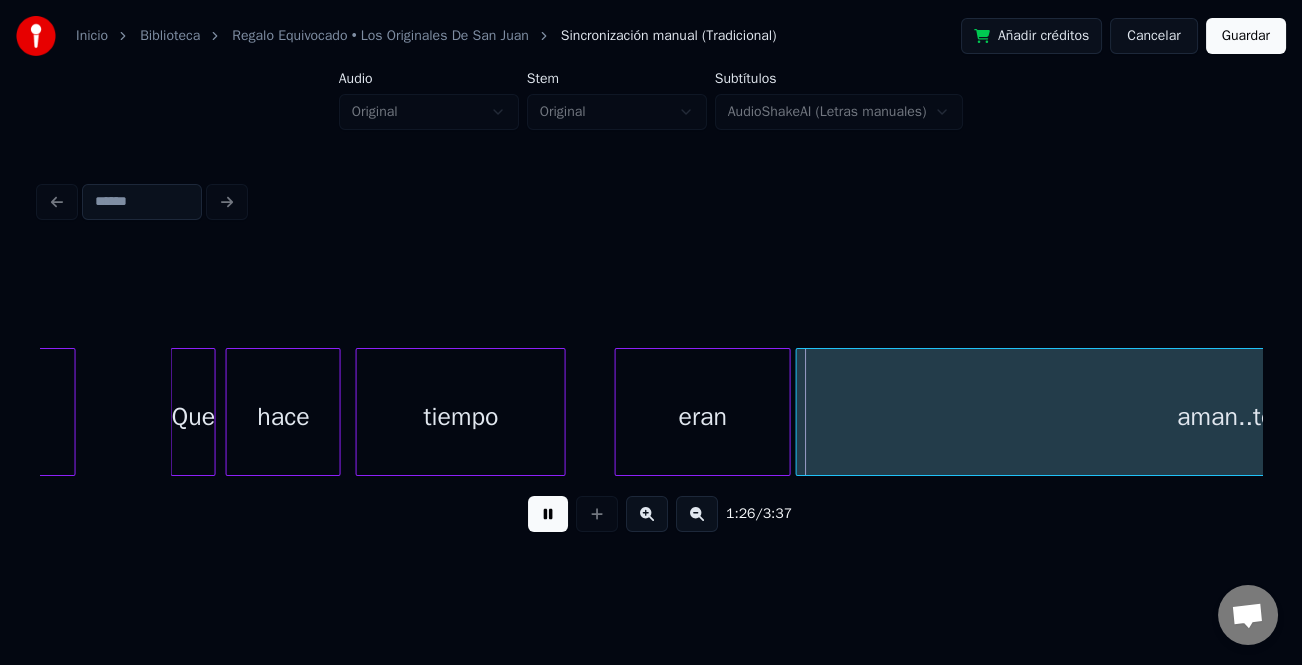 click at bounding box center (619, 412) 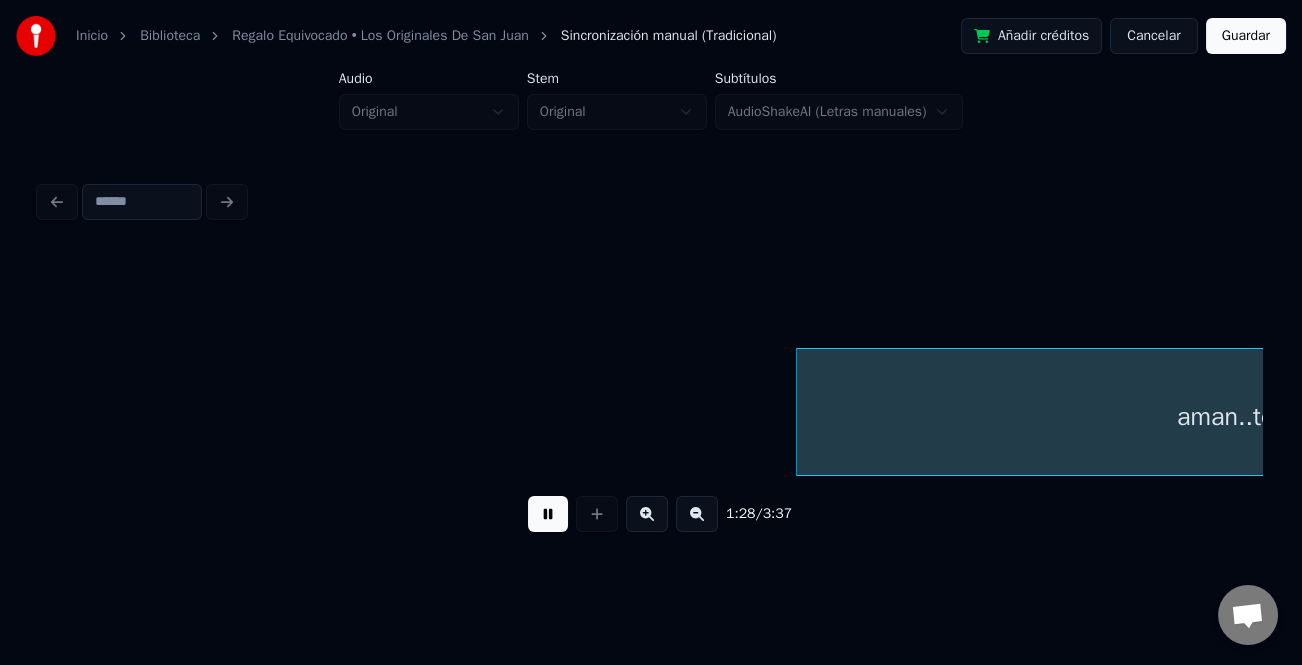 scroll, scrollTop: 0, scrollLeft: 22199, axis: horizontal 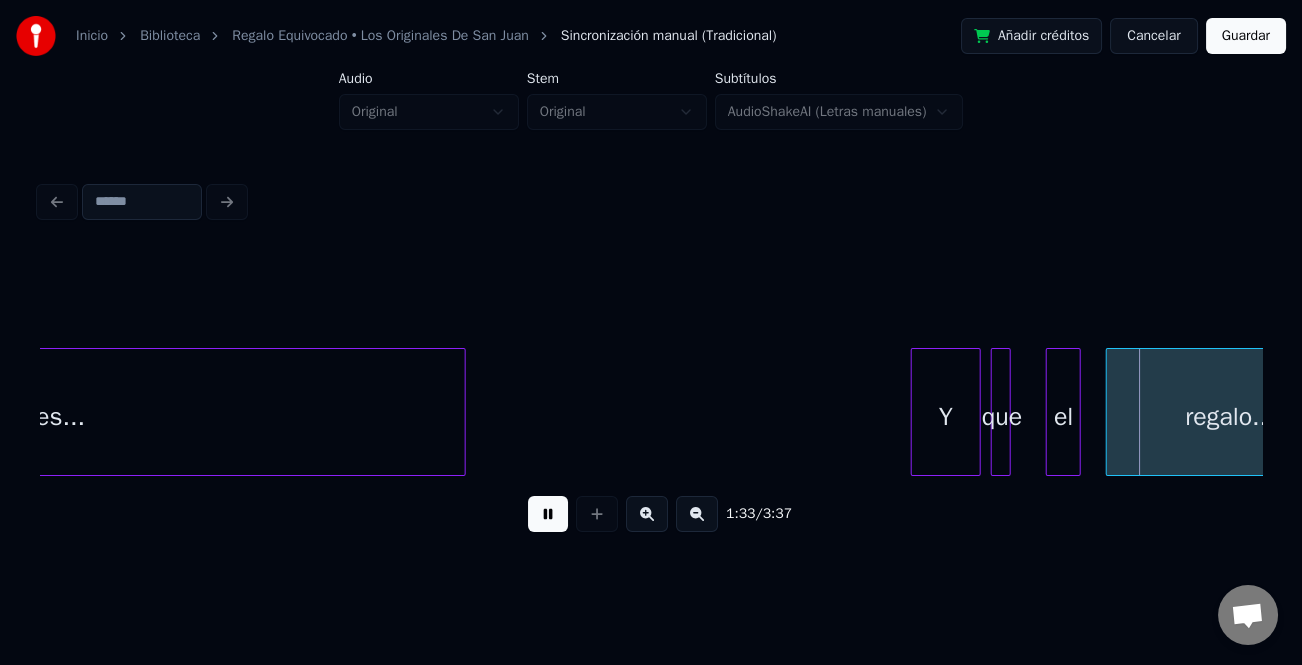 click at bounding box center (915, 412) 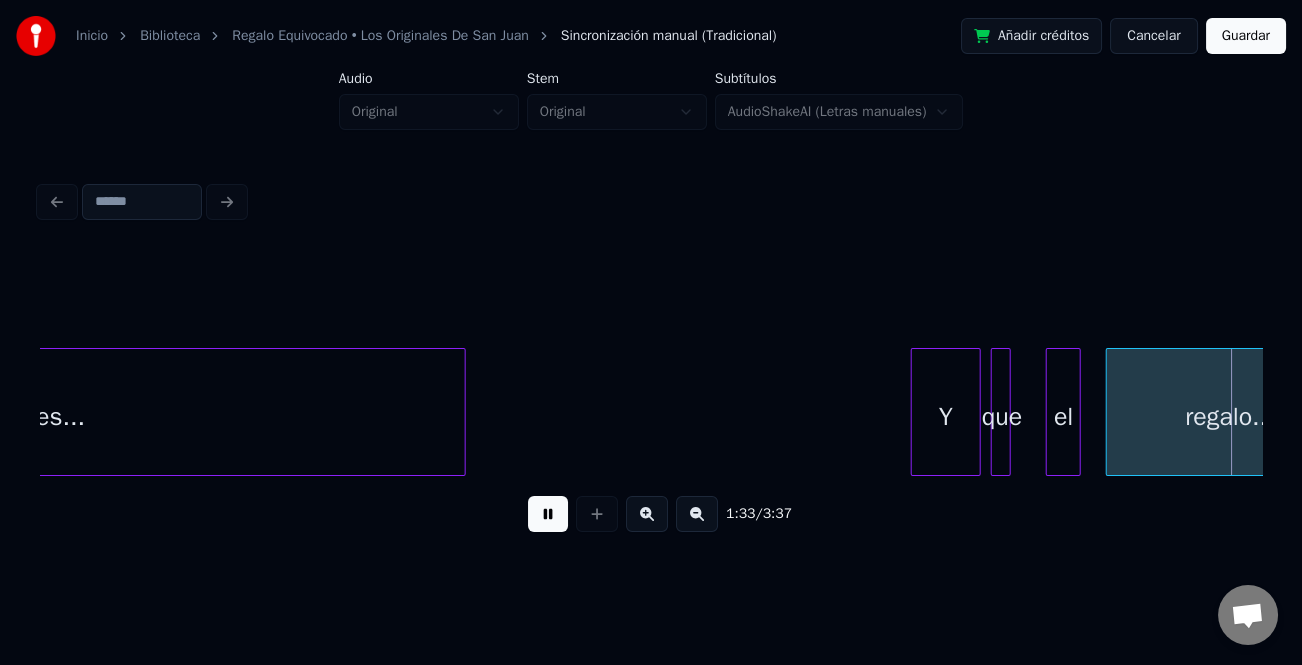 scroll, scrollTop: 0, scrollLeft: 23422, axis: horizontal 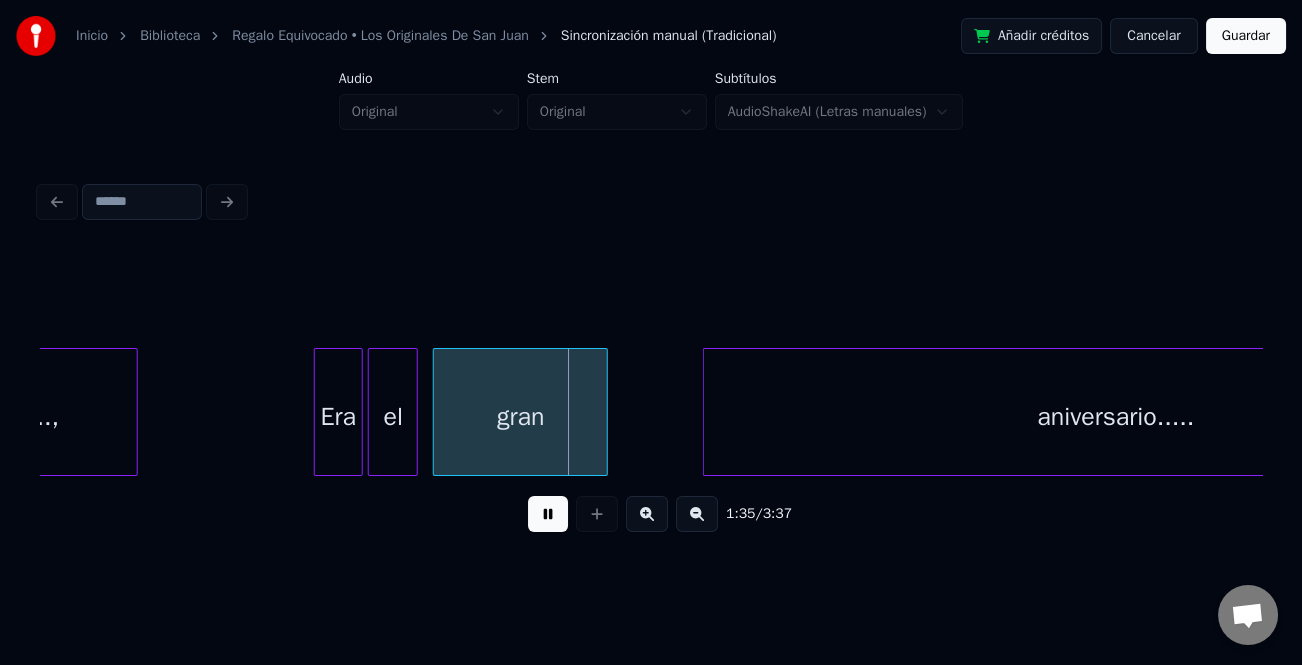 click at bounding box center (318, 412) 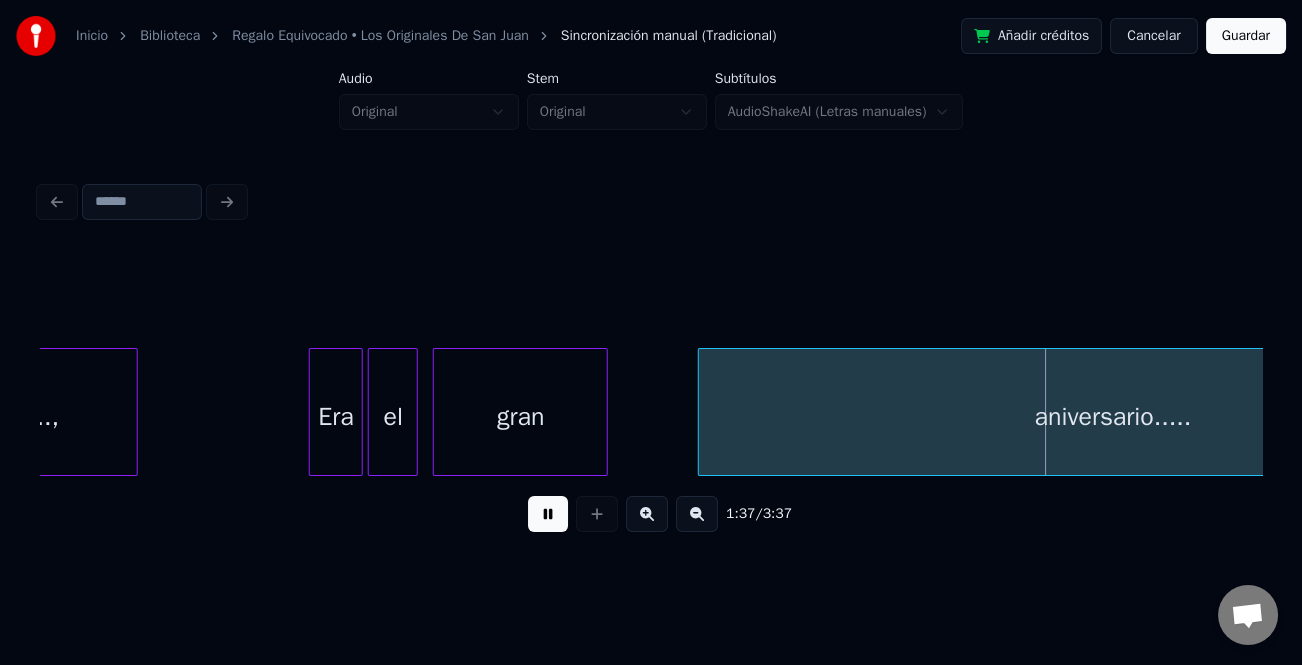 click at bounding box center [702, 412] 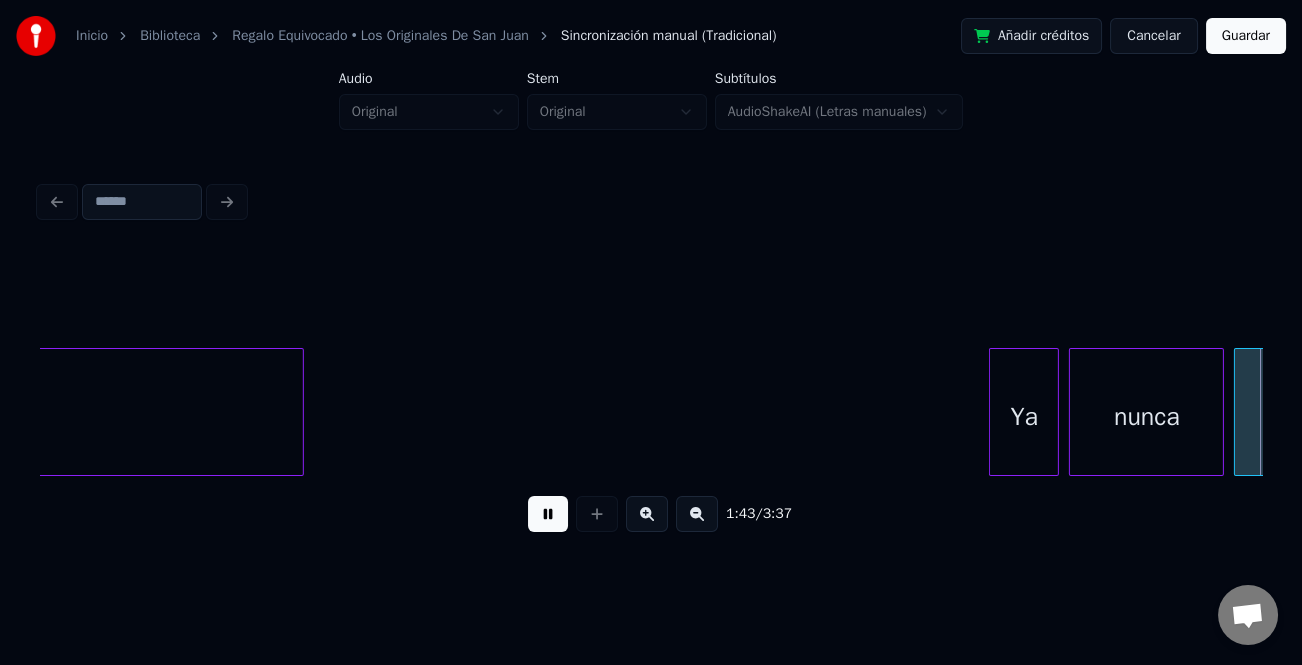 scroll, scrollTop: 0, scrollLeft: 25870, axis: horizontal 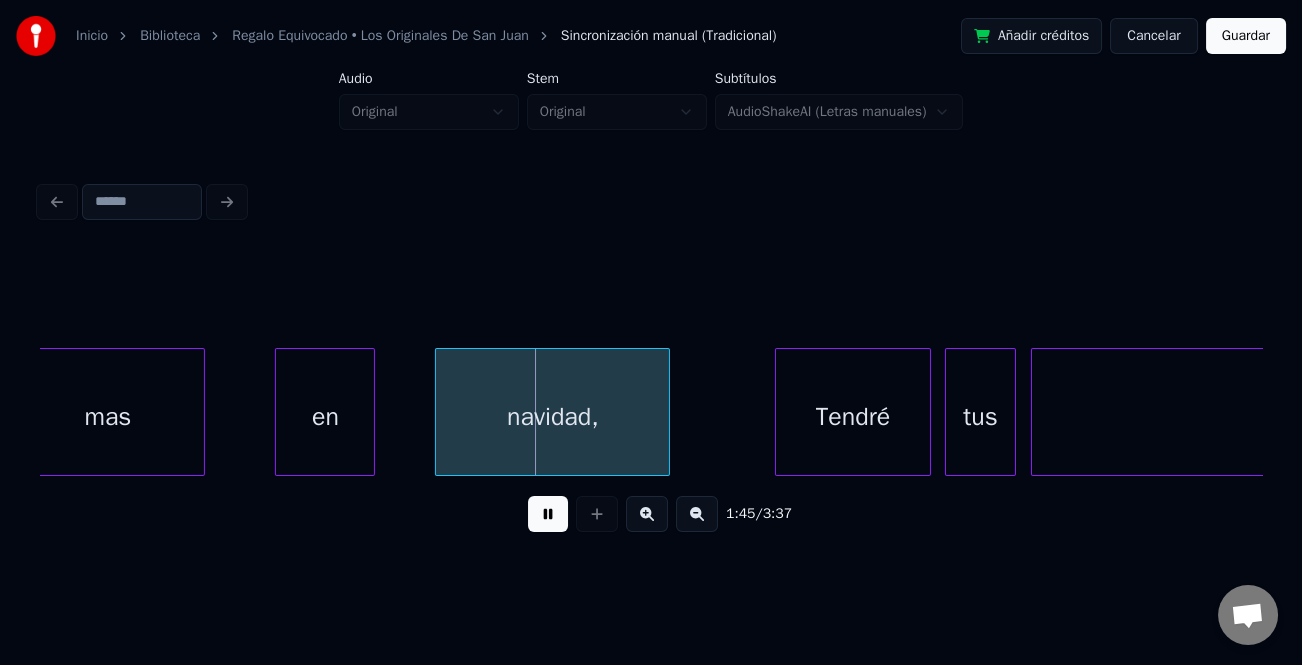 click on "mas en navidad, Tendré tus labias...." at bounding box center (1318, 412) 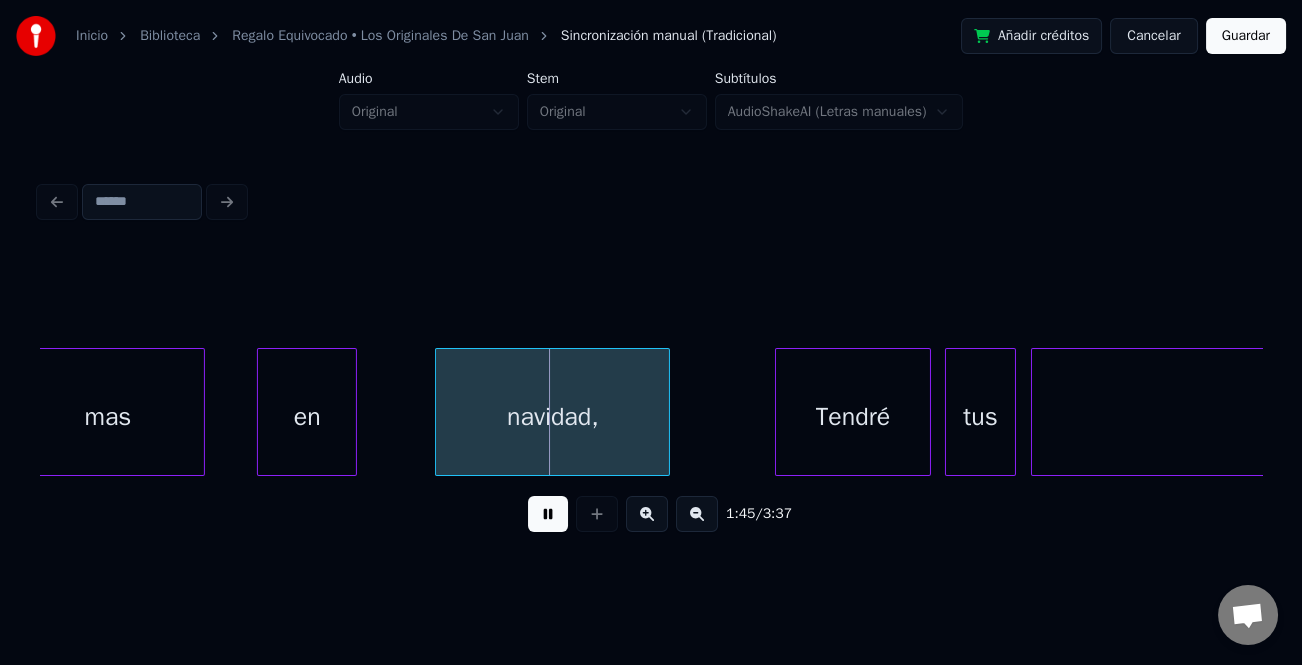 click on "en" at bounding box center (307, 417) 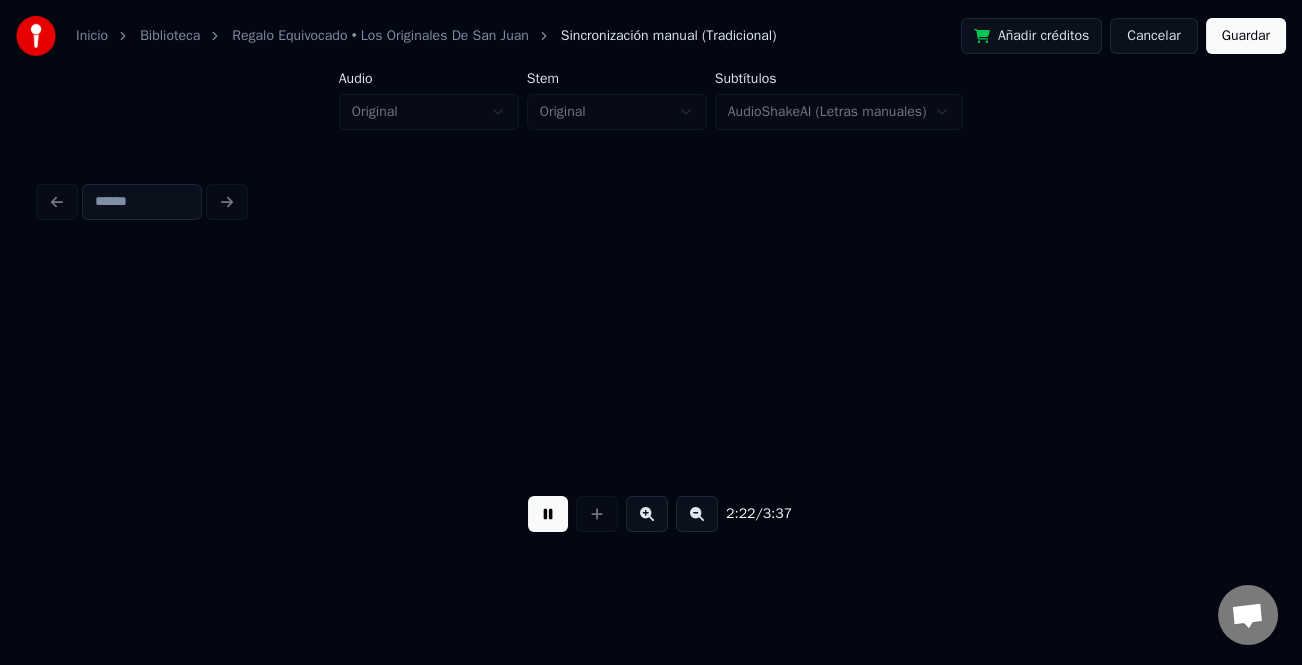 scroll, scrollTop: 0, scrollLeft: 35680, axis: horizontal 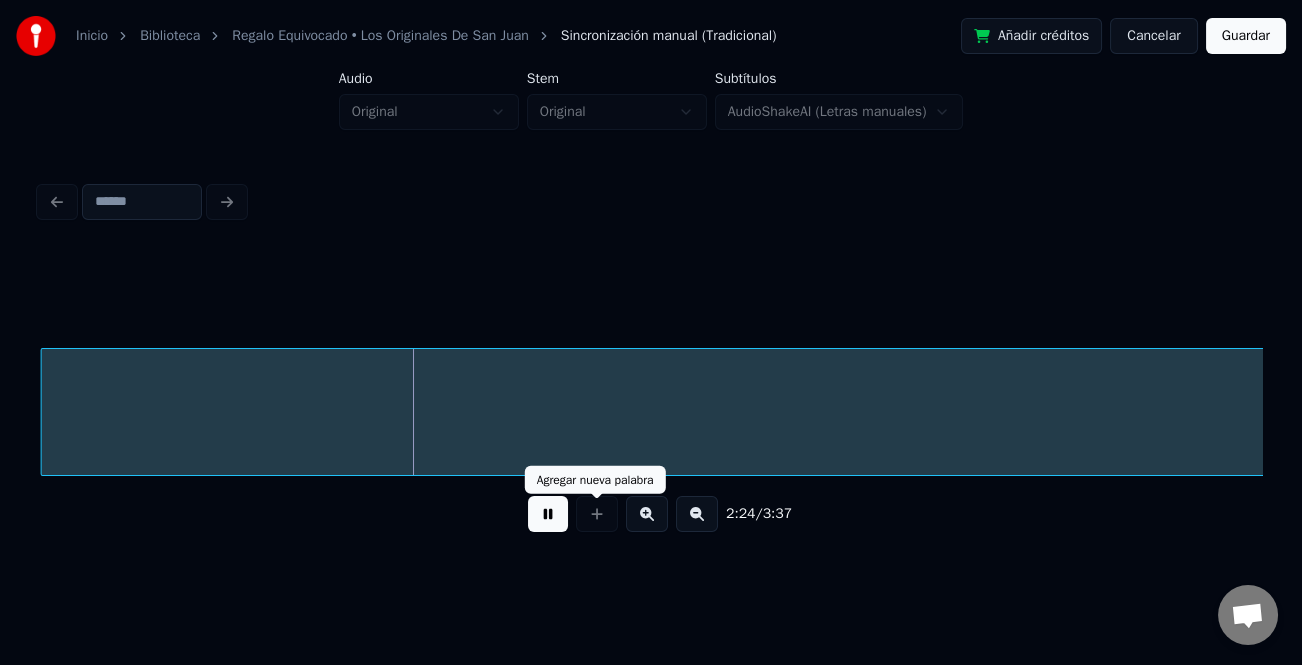 click at bounding box center [548, 514] 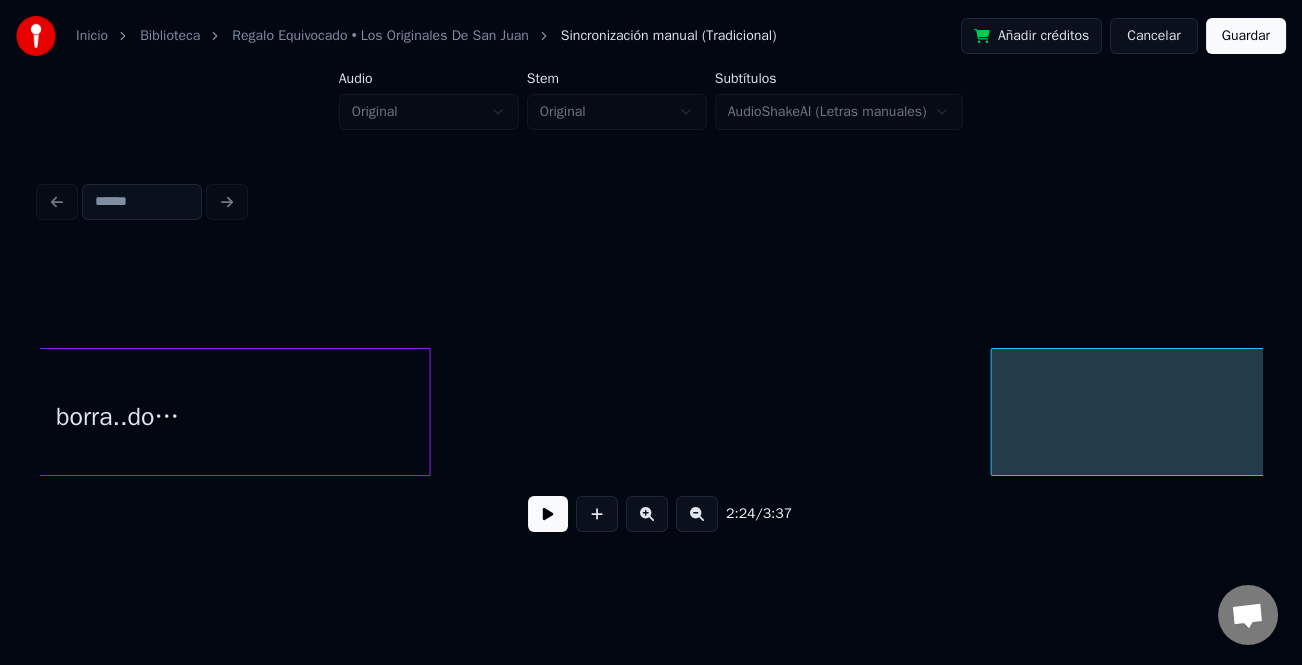 scroll, scrollTop: 0, scrollLeft: 35079, axis: horizontal 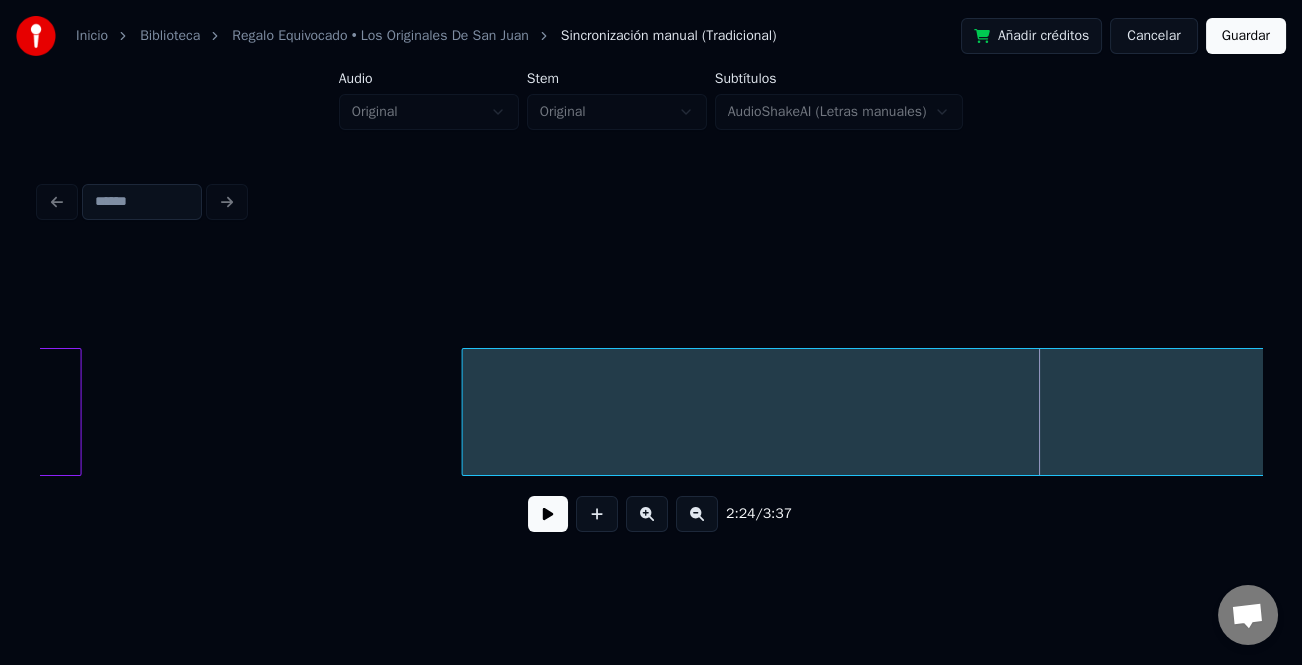 click at bounding box center [466, 412] 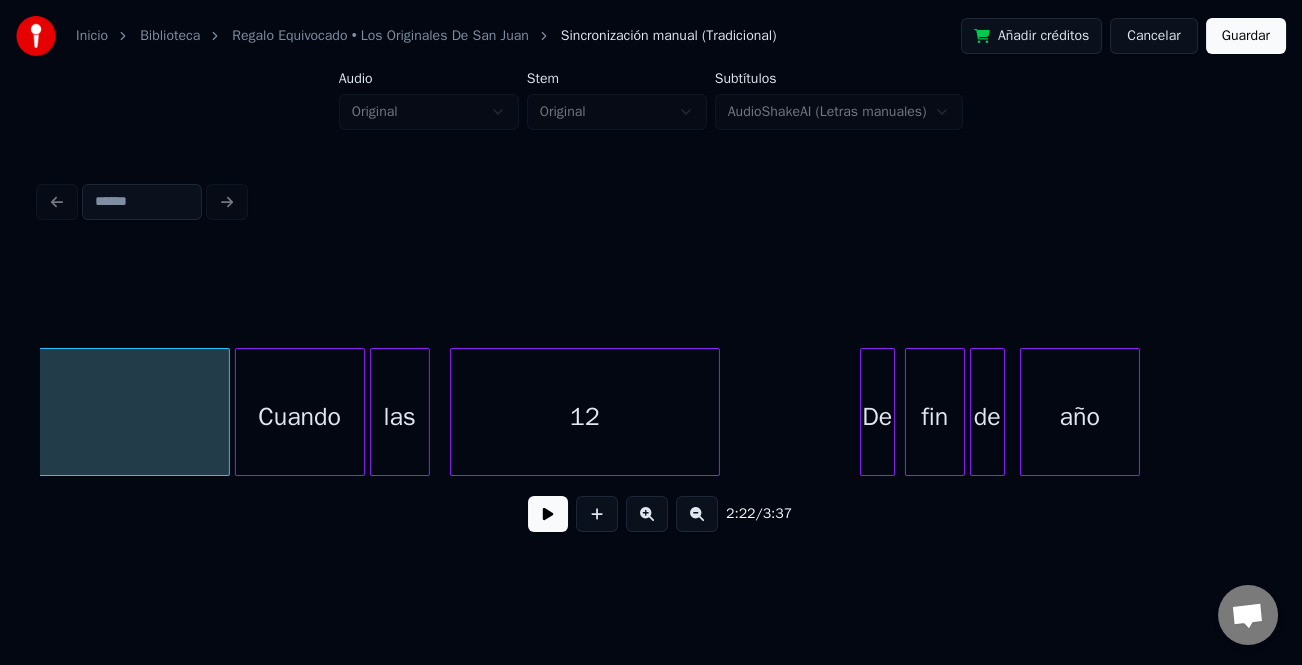 scroll, scrollTop: 0, scrollLeft: 38860, axis: horizontal 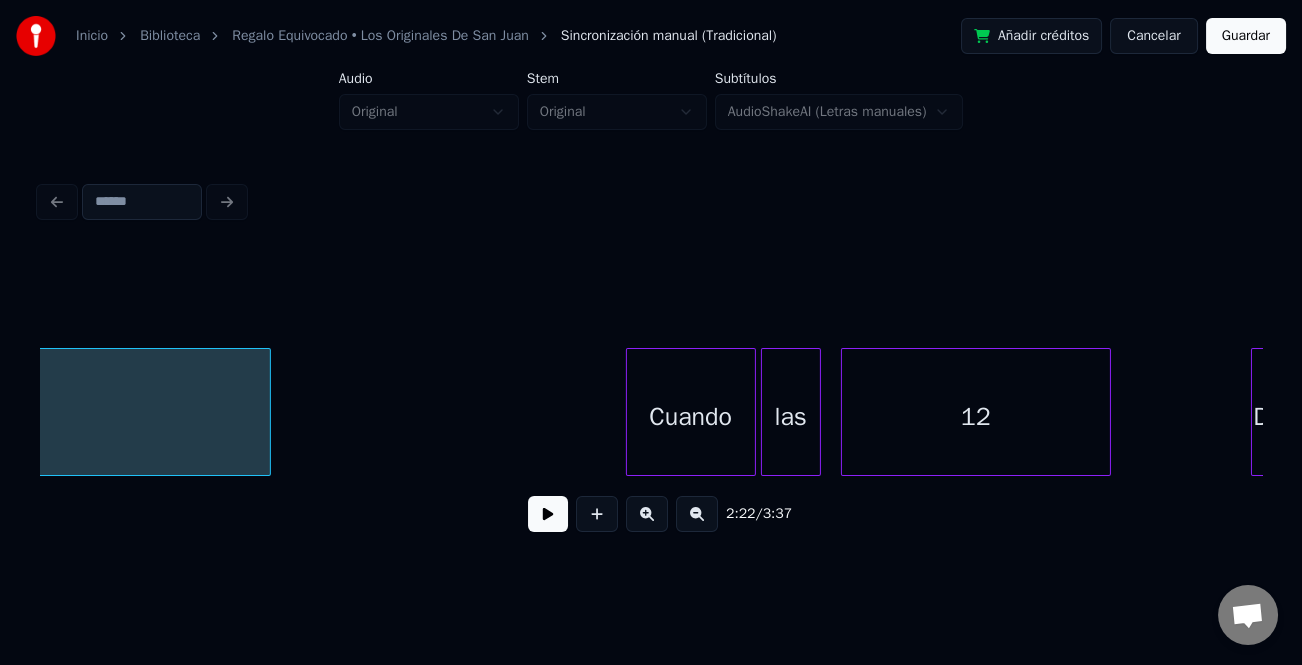 click at bounding box center [267, 412] 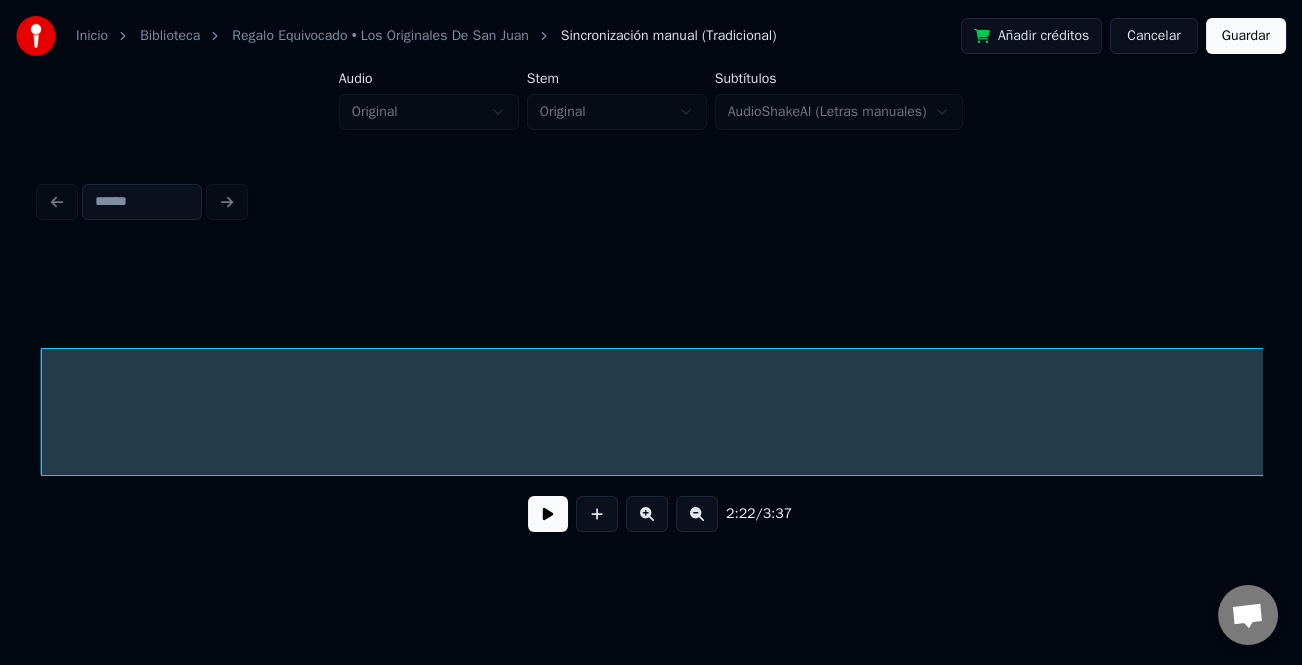 scroll, scrollTop: 0, scrollLeft: 34431, axis: horizontal 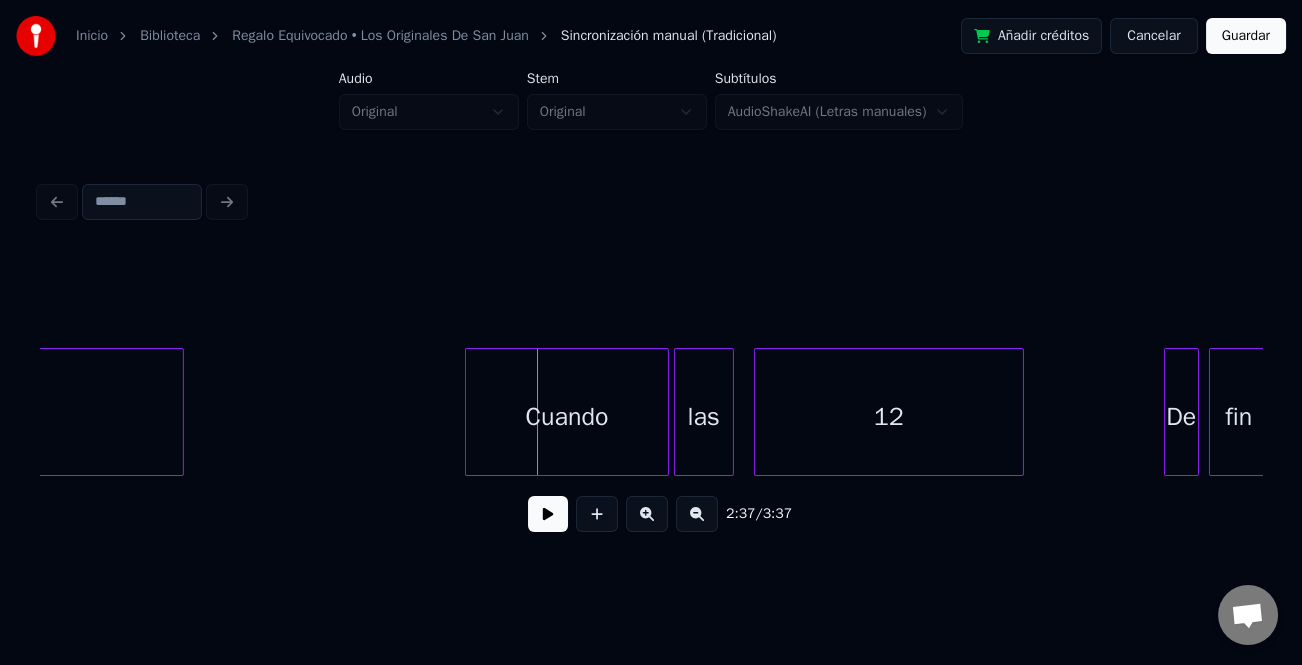 click at bounding box center (469, 412) 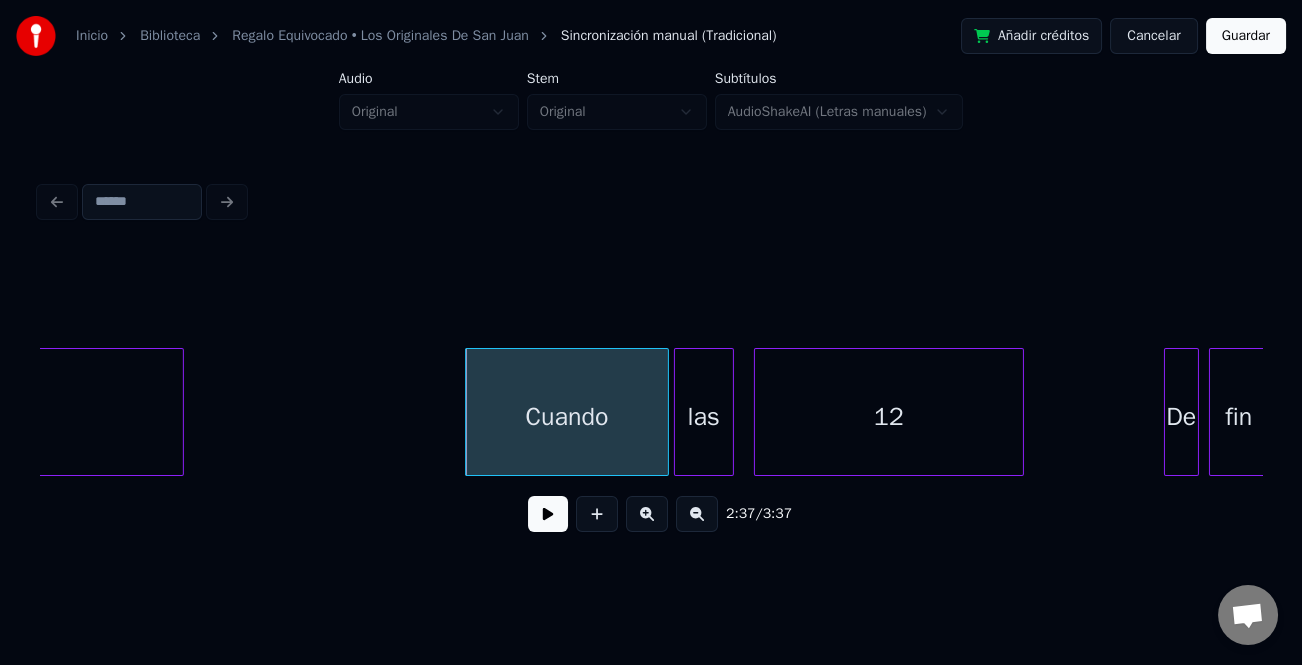 click on "Instrumental.... Cuando las 12 De fin" at bounding box center [-11759, 412] 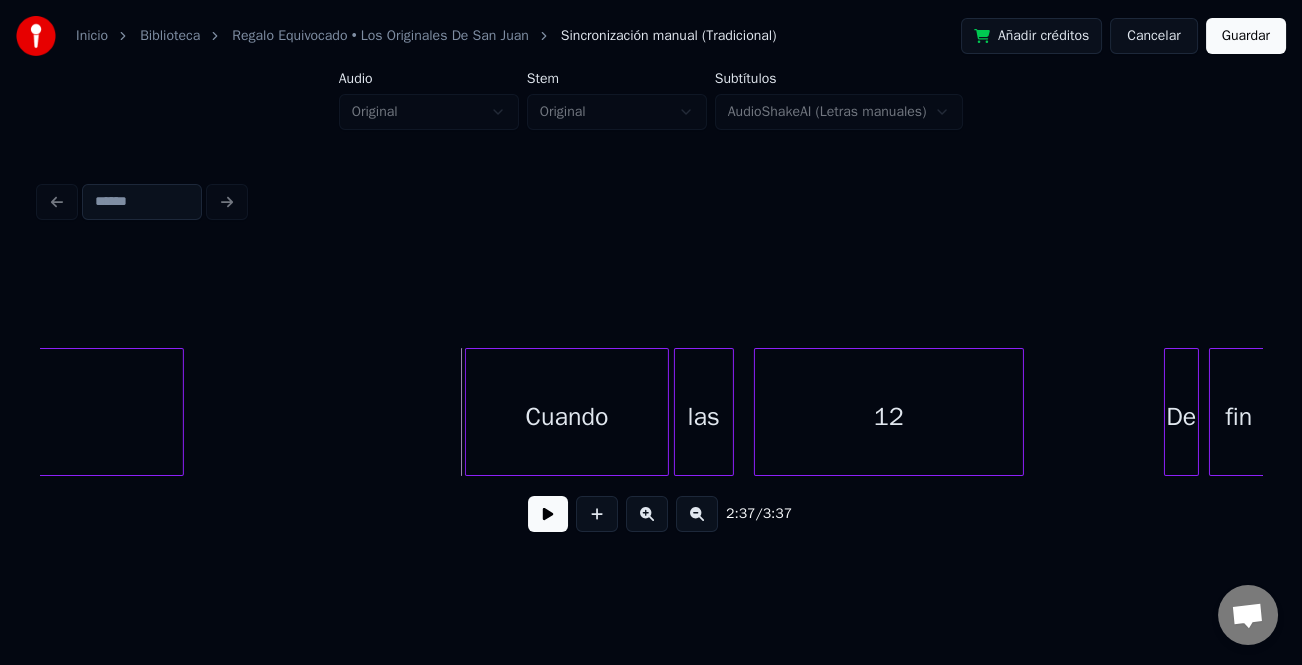 click at bounding box center (548, 514) 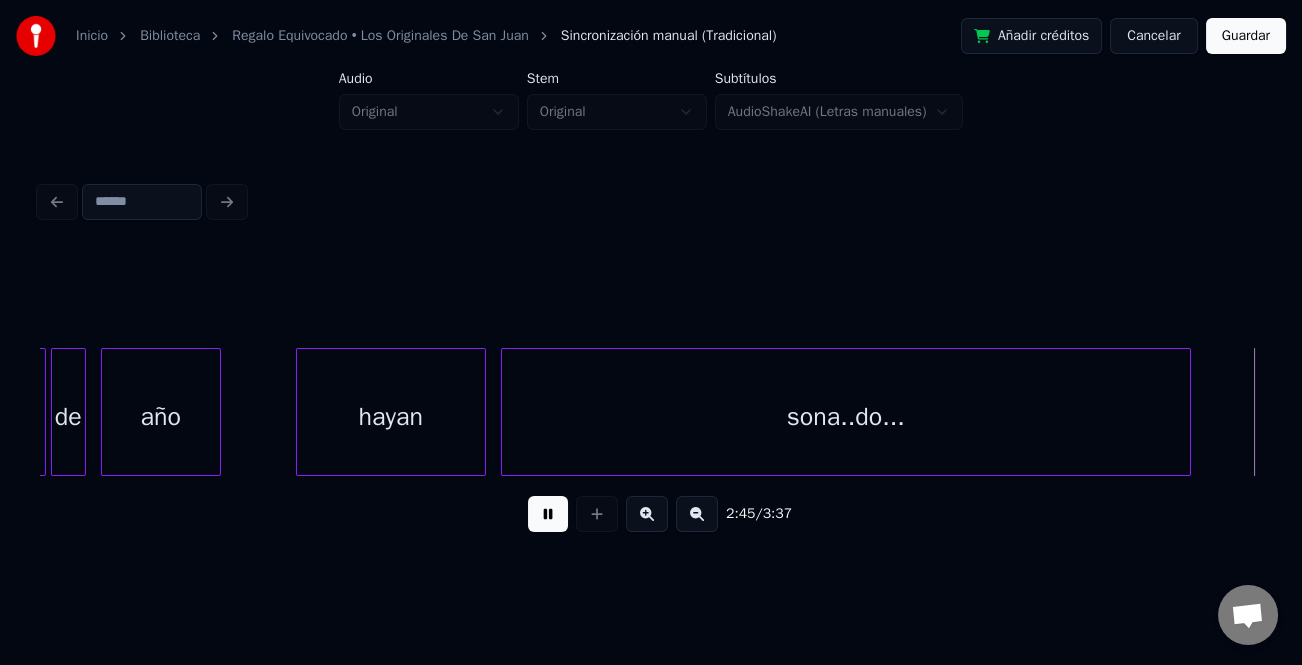 scroll, scrollTop: 0, scrollLeft: 41392, axis: horizontal 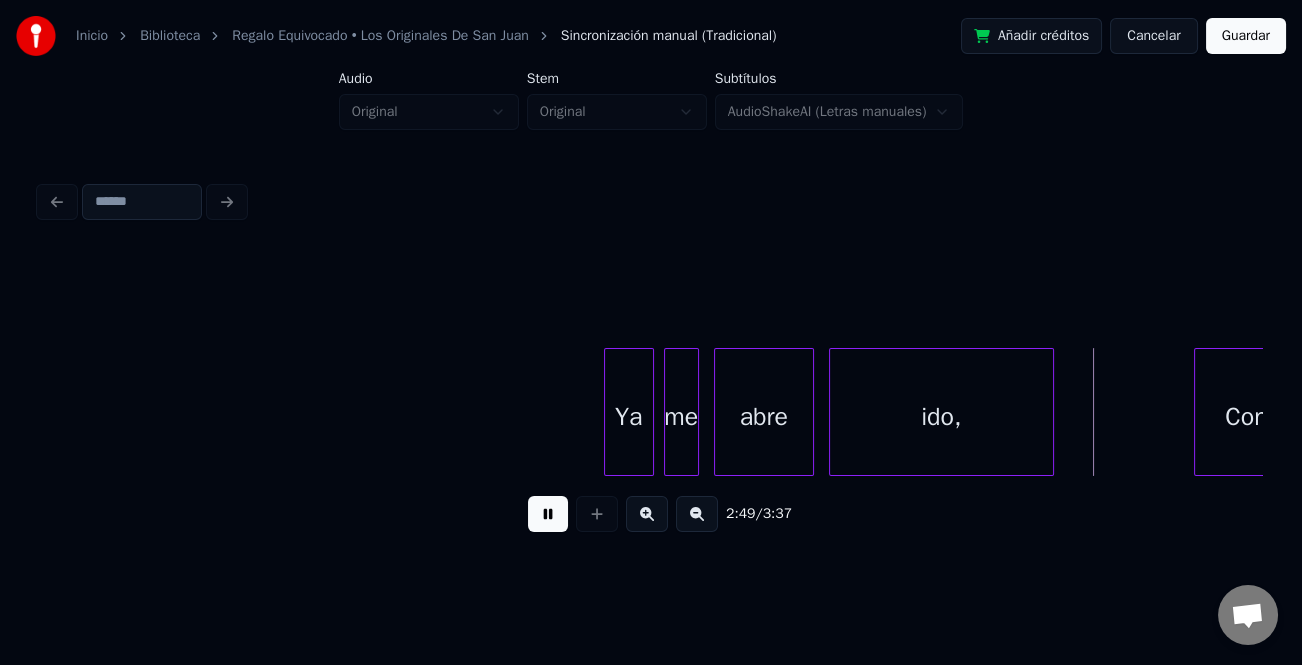 click on "Ya me abre ido, Con" at bounding box center [-14204, 412] 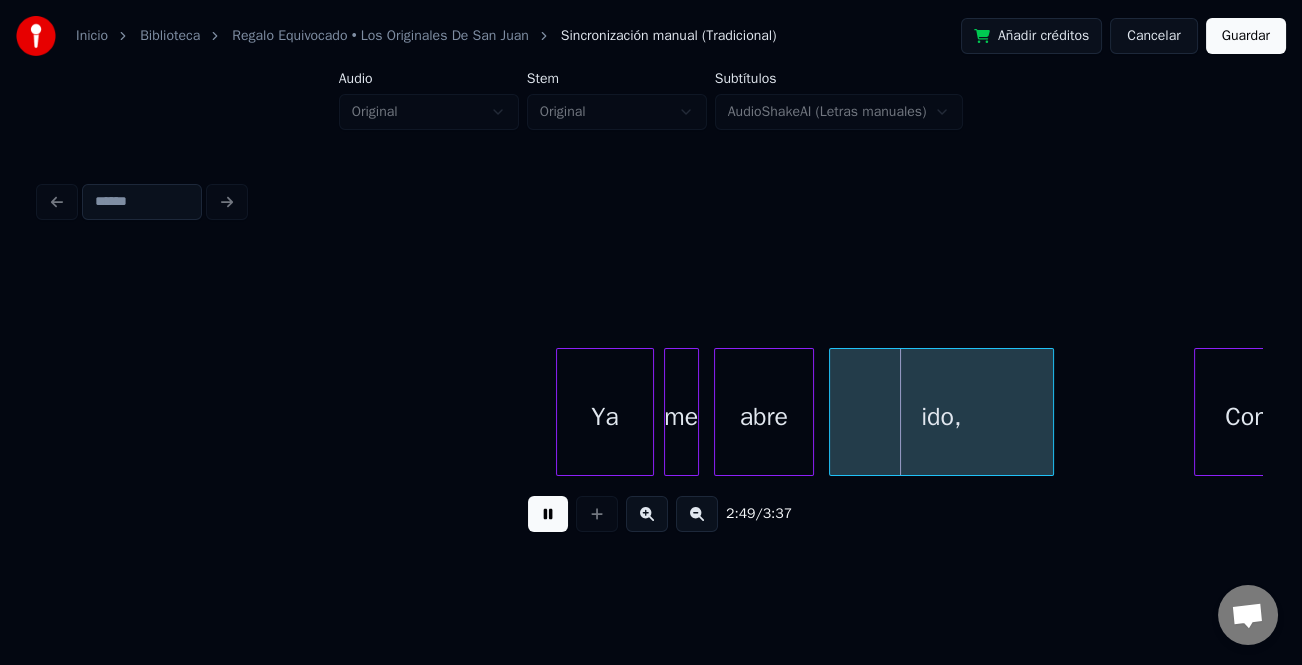click at bounding box center (560, 412) 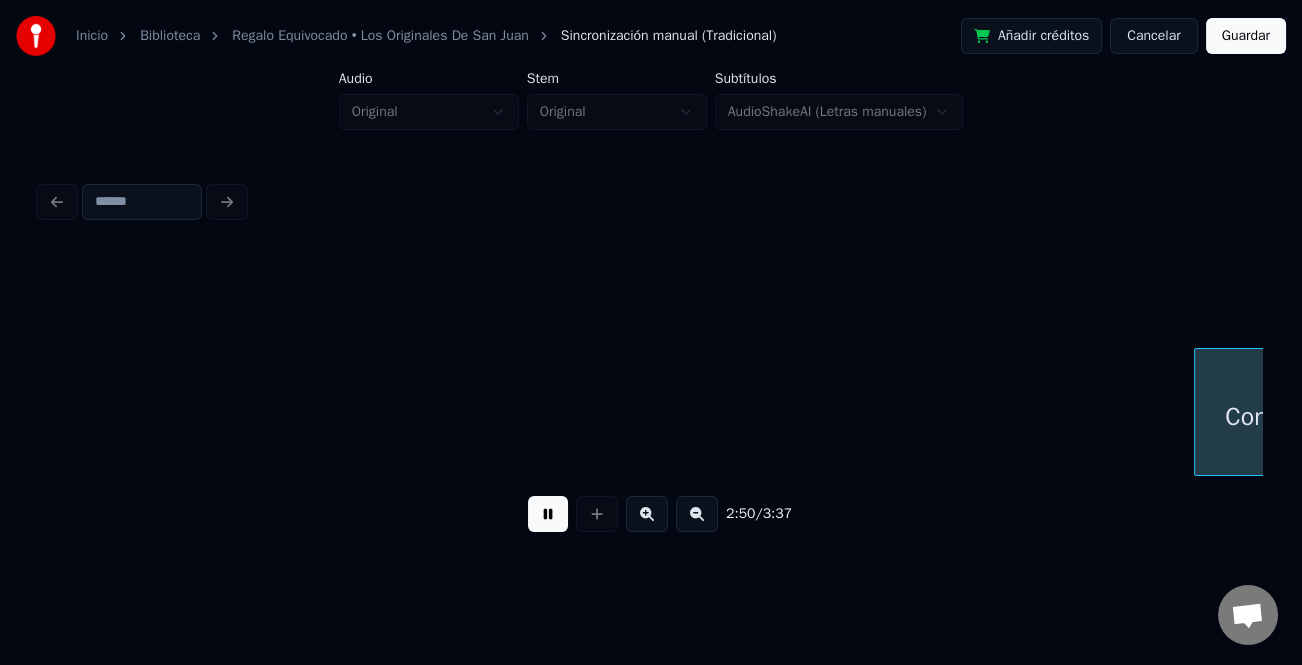 scroll, scrollTop: 0, scrollLeft: 42616, axis: horizontal 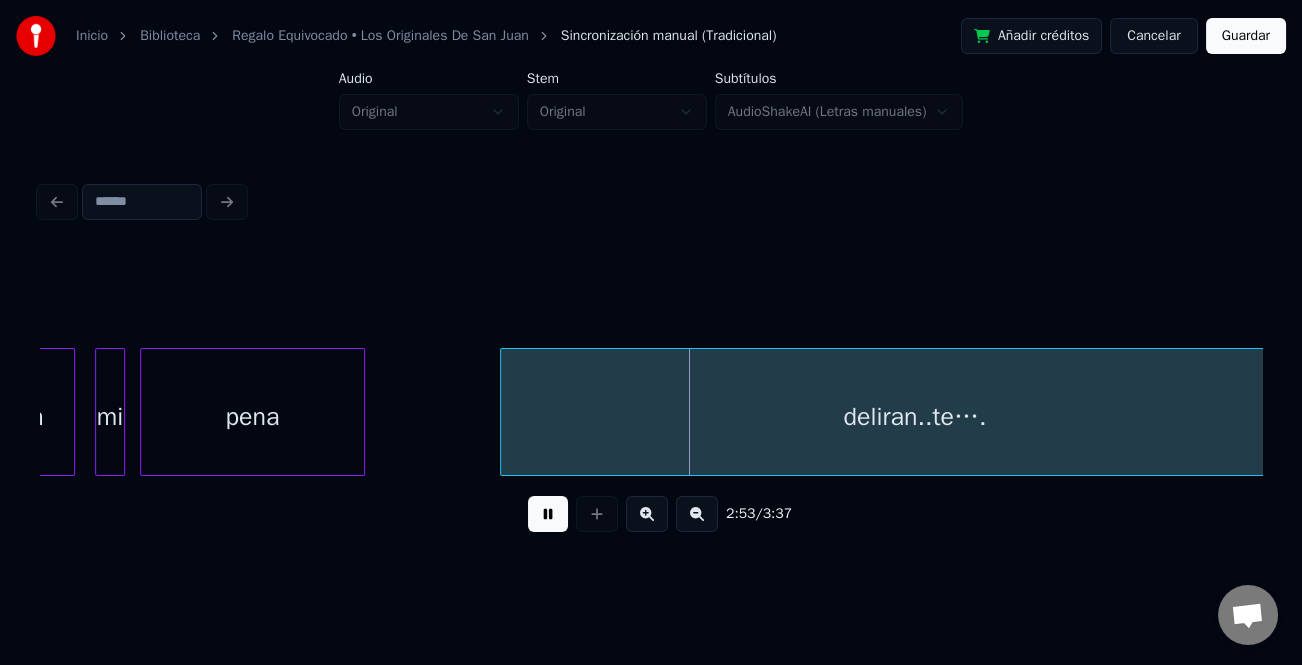 click on "deliran..te…." at bounding box center [915, 412] 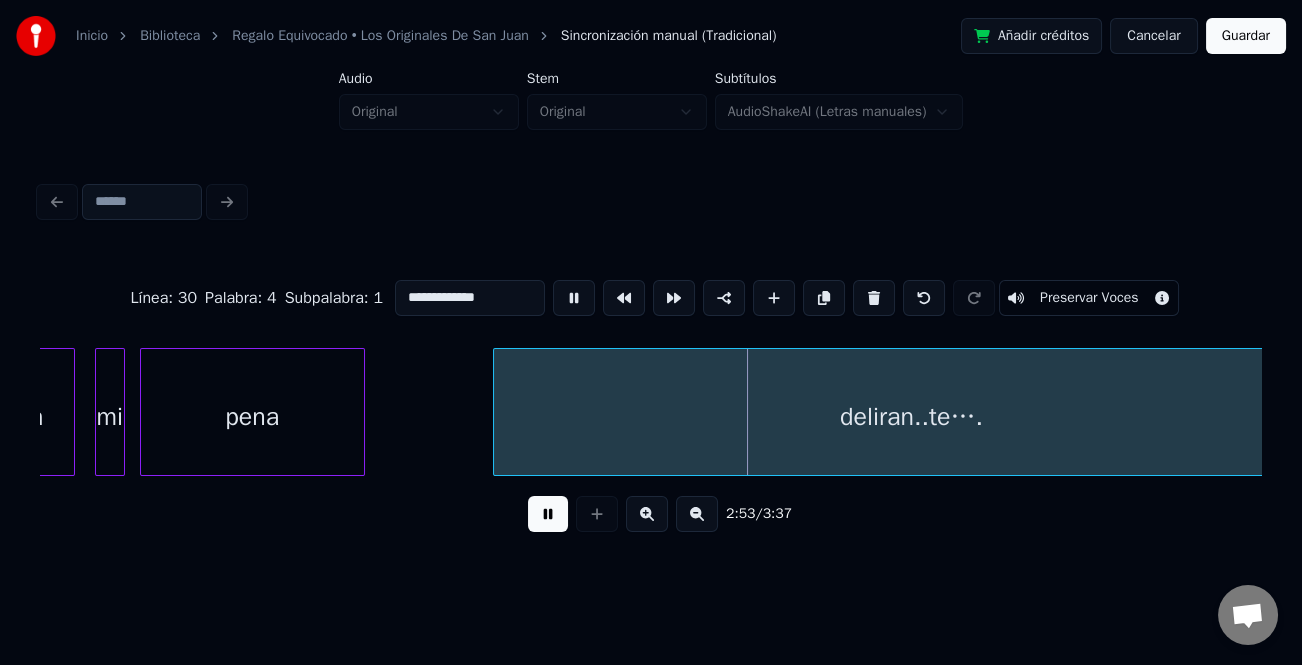 click at bounding box center (497, 412) 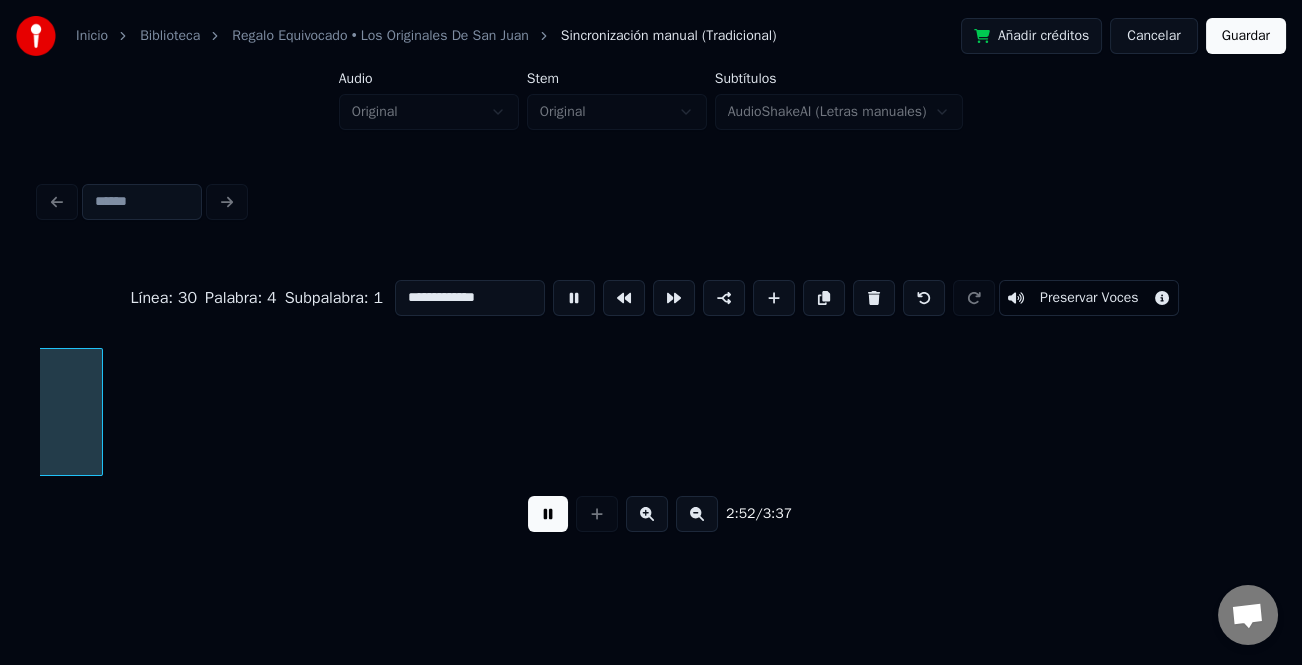 scroll, scrollTop: 0, scrollLeft: 43068, axis: horizontal 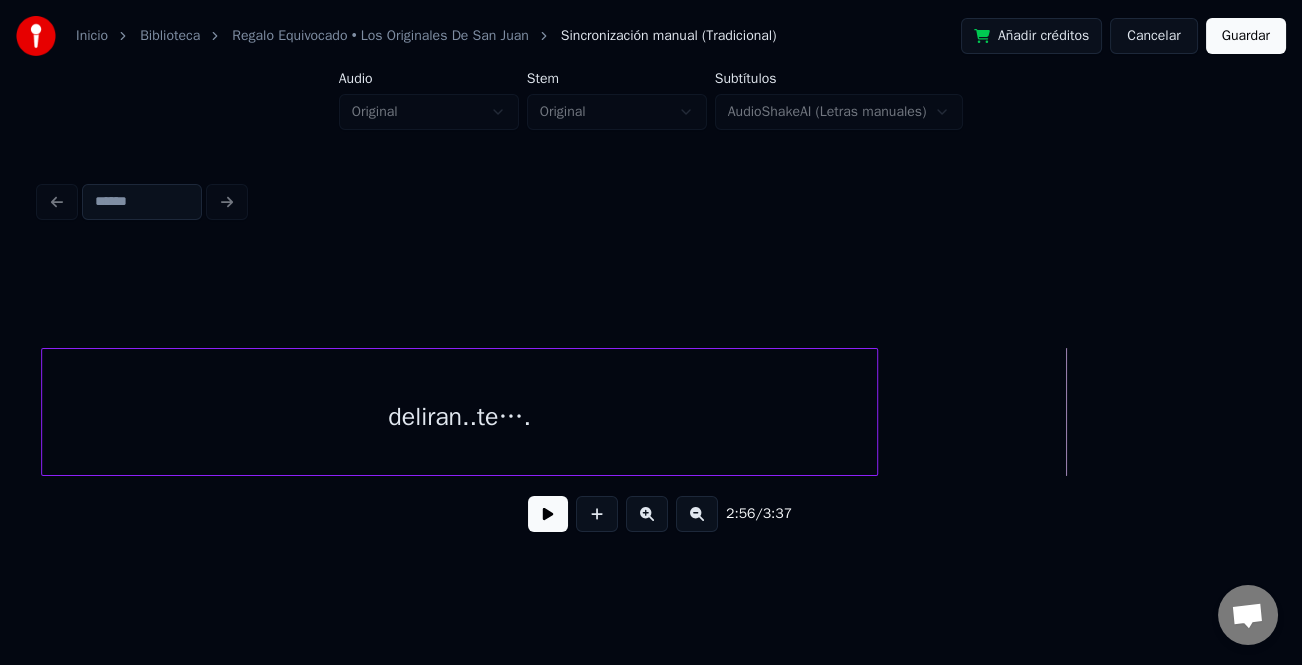 click at bounding box center [548, 514] 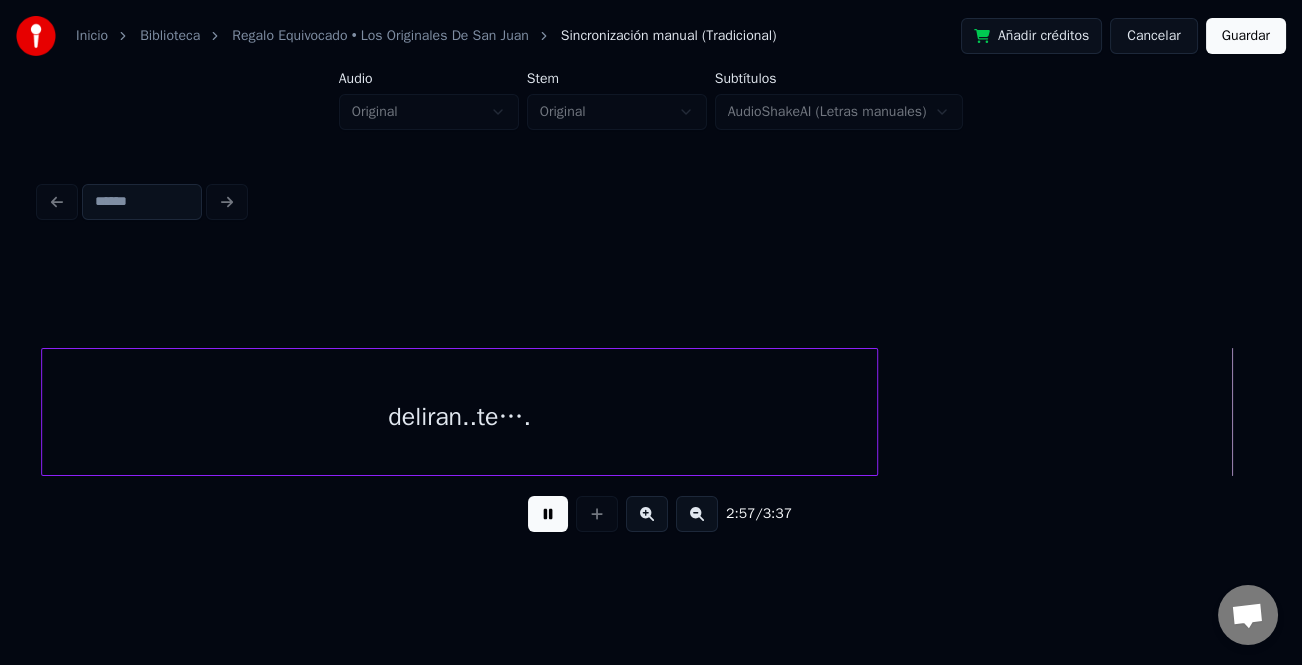 scroll, scrollTop: 0, scrollLeft: 44292, axis: horizontal 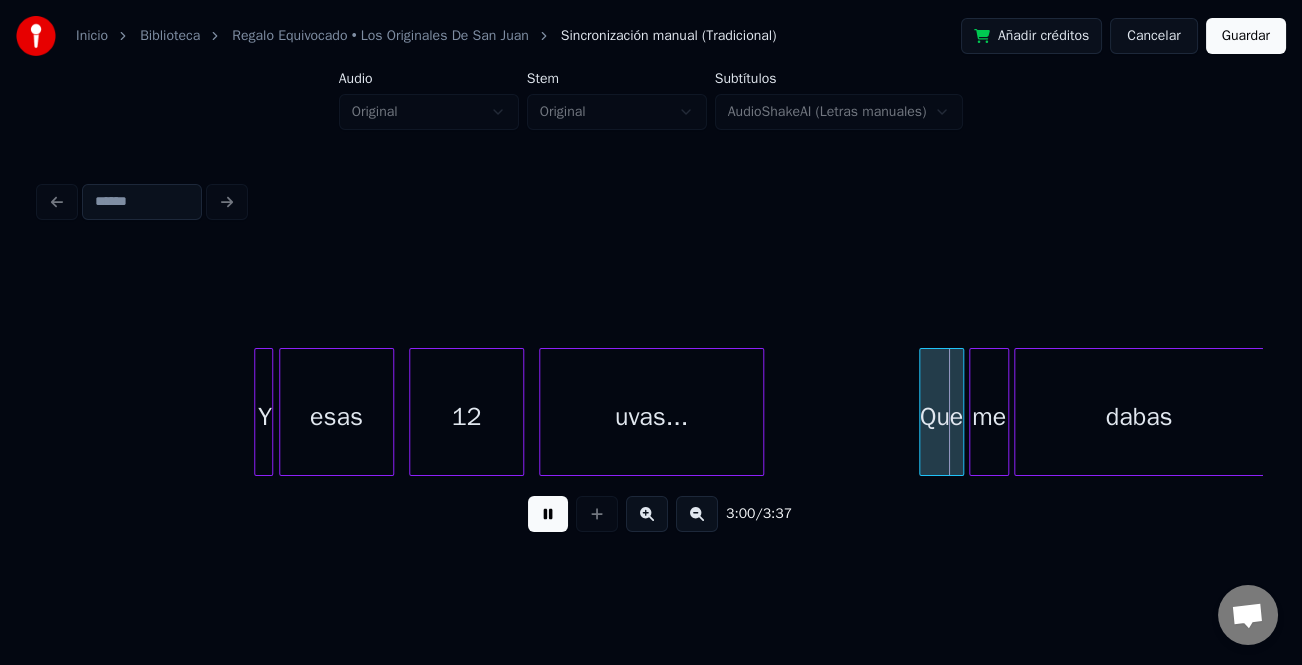 click at bounding box center [269, 412] 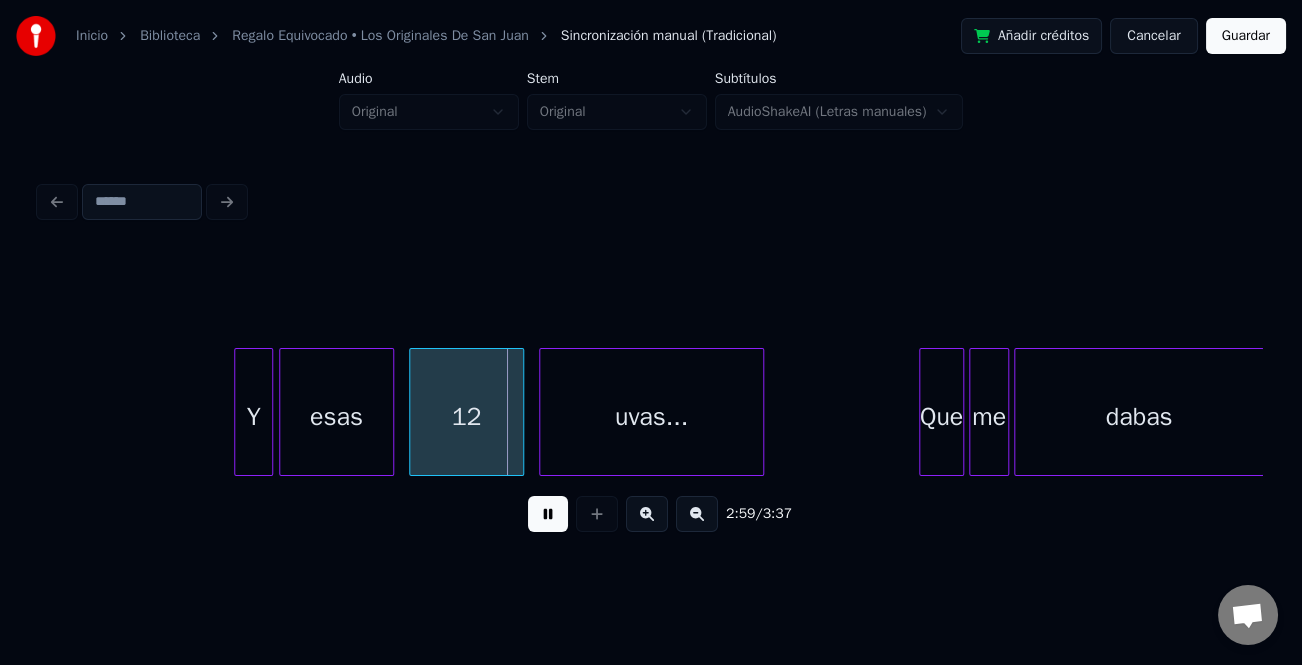 click at bounding box center [238, 412] 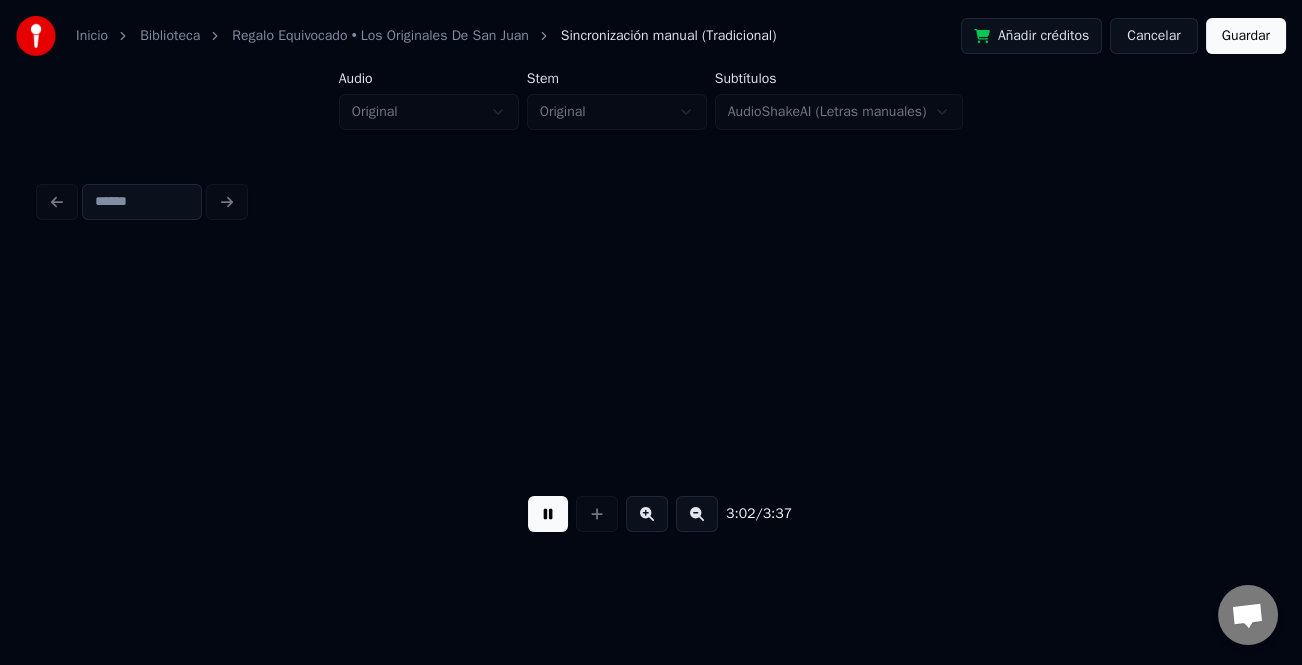 scroll, scrollTop: 0, scrollLeft: 45516, axis: horizontal 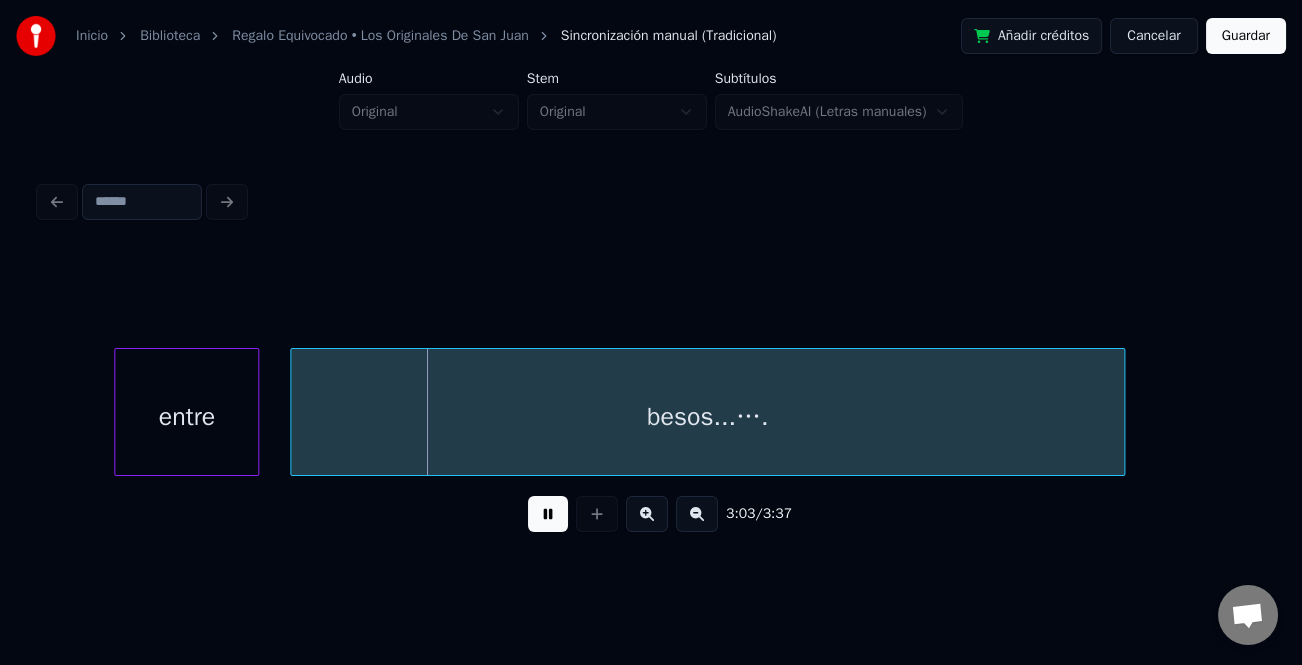 click on "entre" at bounding box center (186, 417) 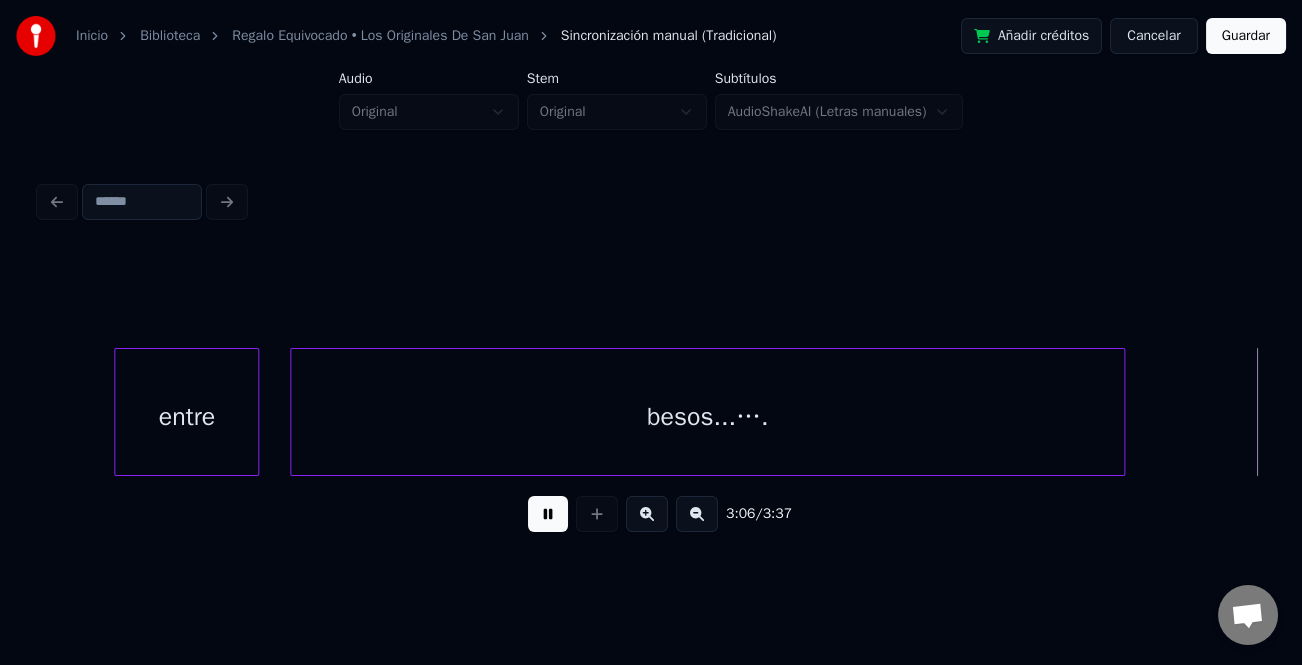 scroll, scrollTop: 0, scrollLeft: 46739, axis: horizontal 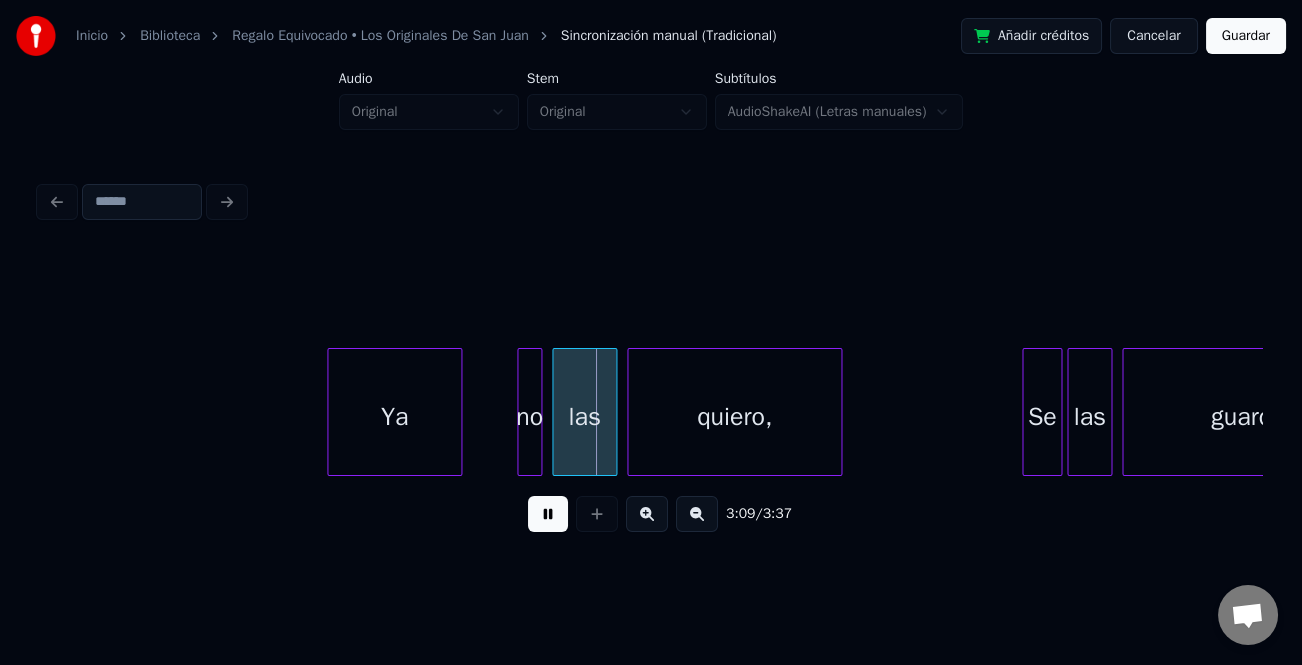 click at bounding box center [331, 412] 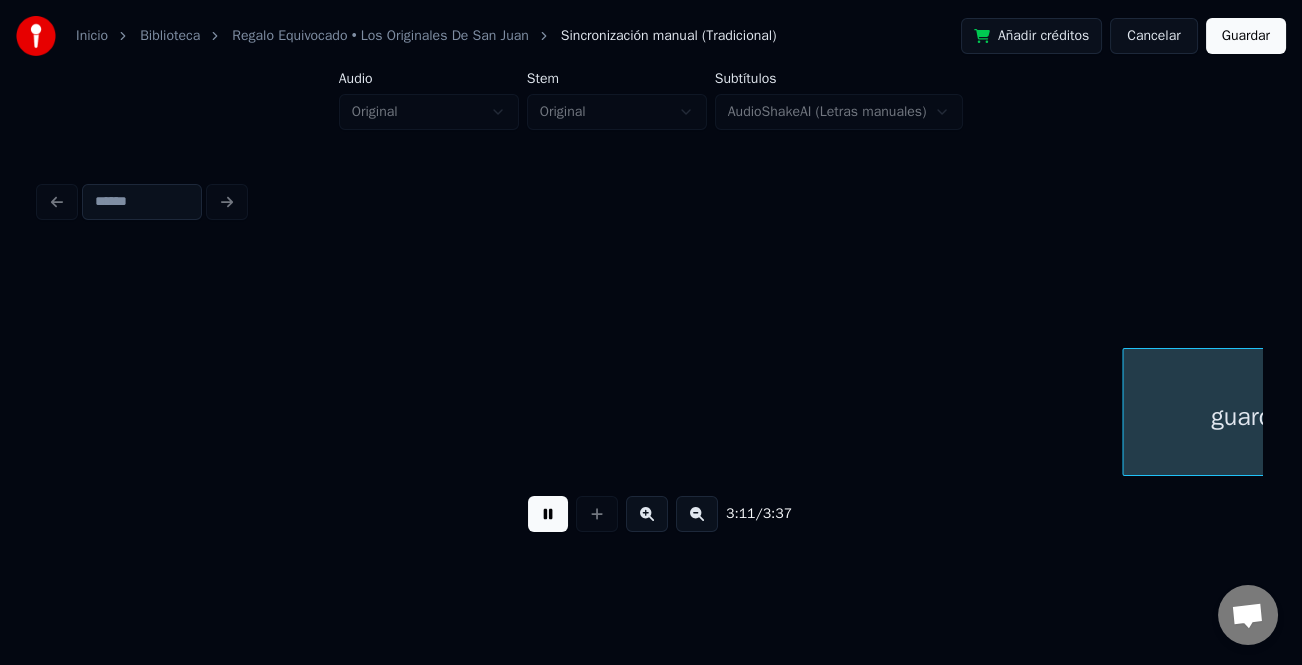 scroll, scrollTop: 0, scrollLeft: 47965, axis: horizontal 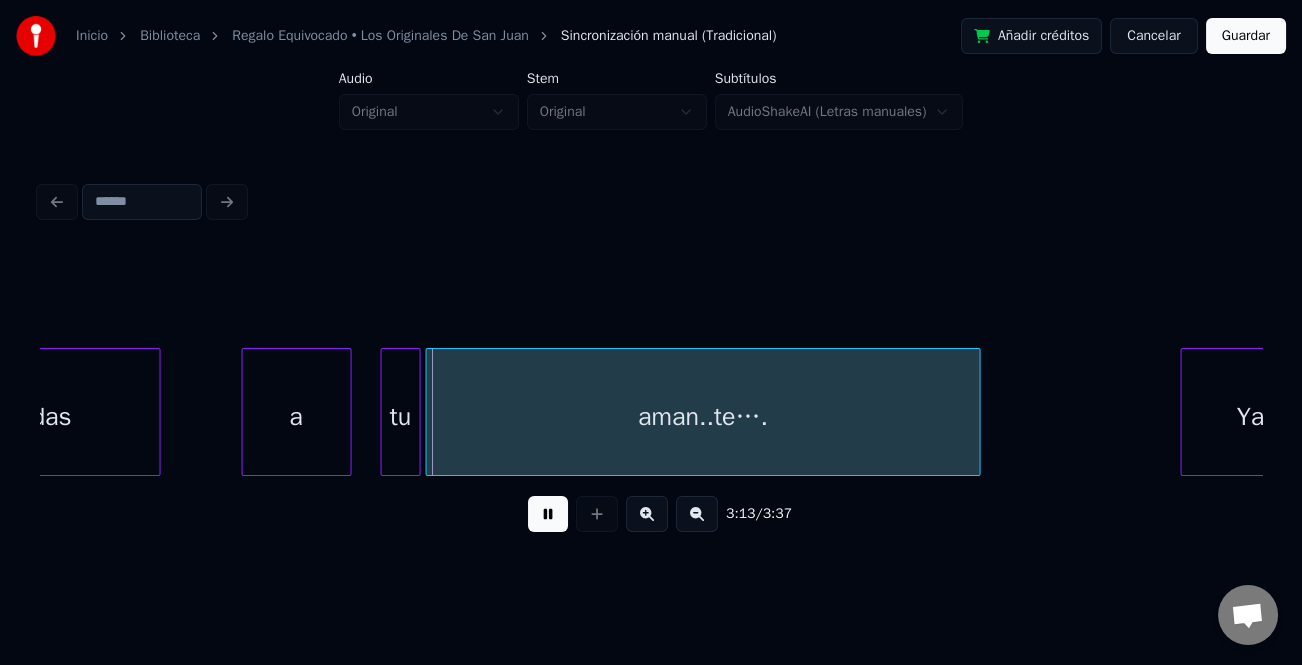 click on "a" at bounding box center [297, 417] 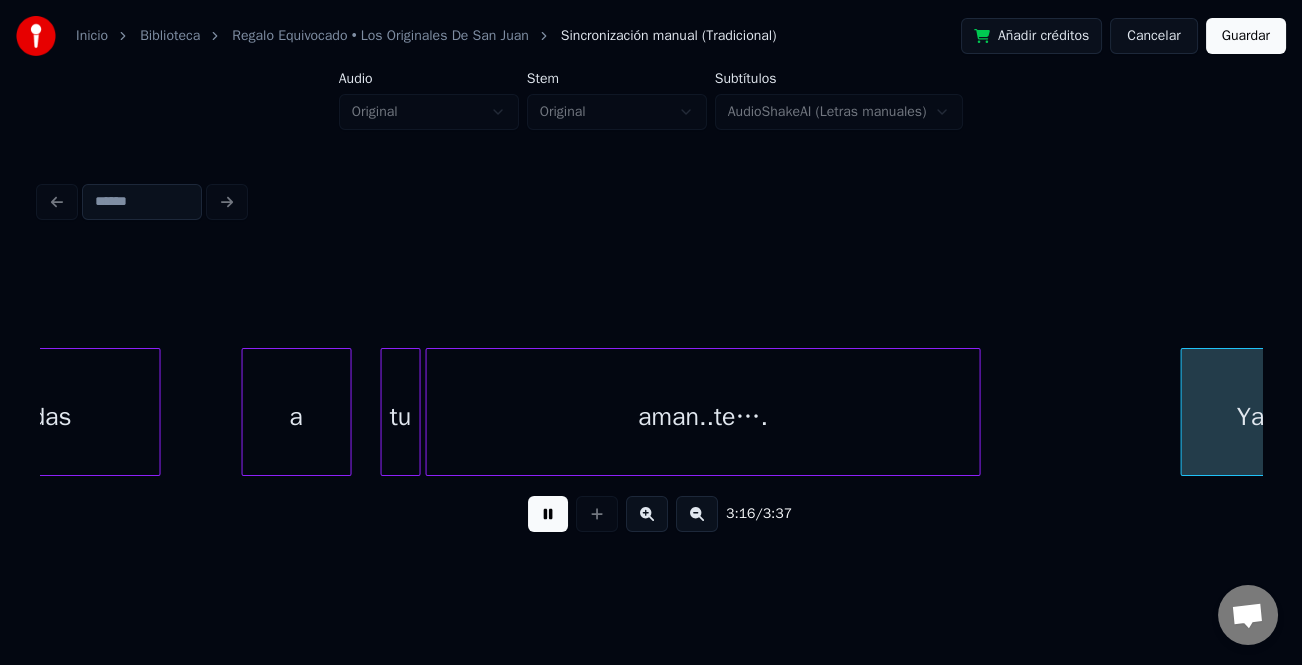 scroll, scrollTop: 0, scrollLeft: 49192, axis: horizontal 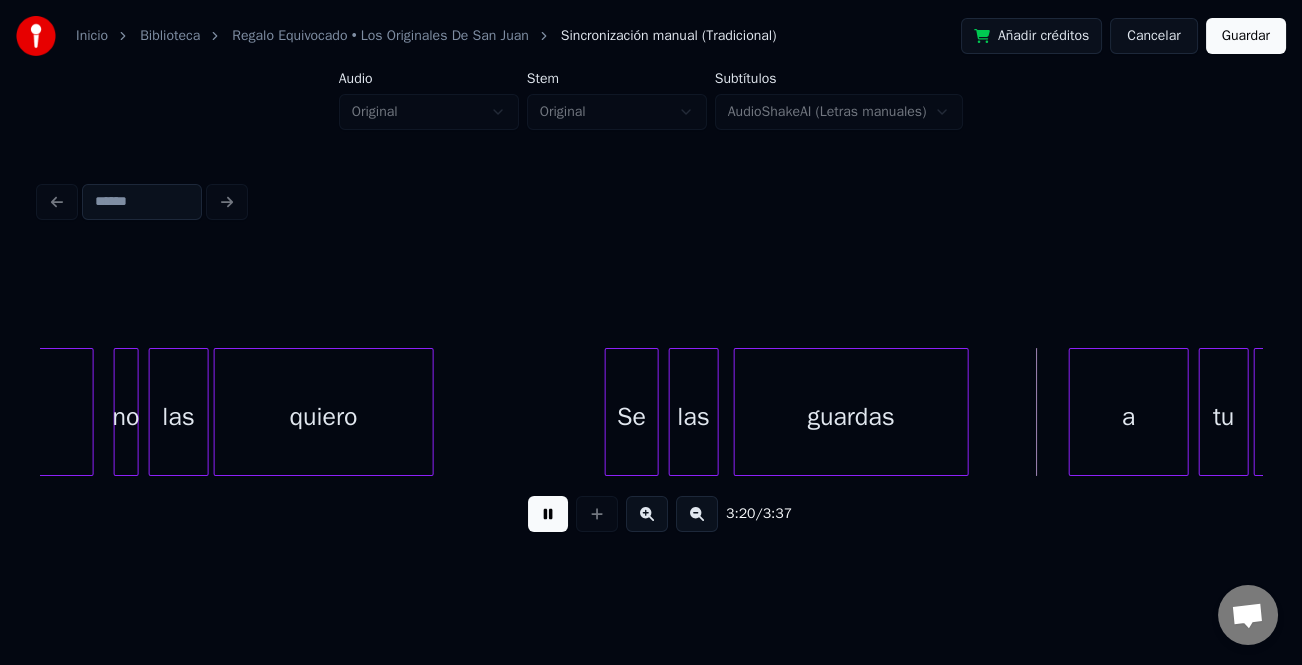 click at bounding box center [609, 412] 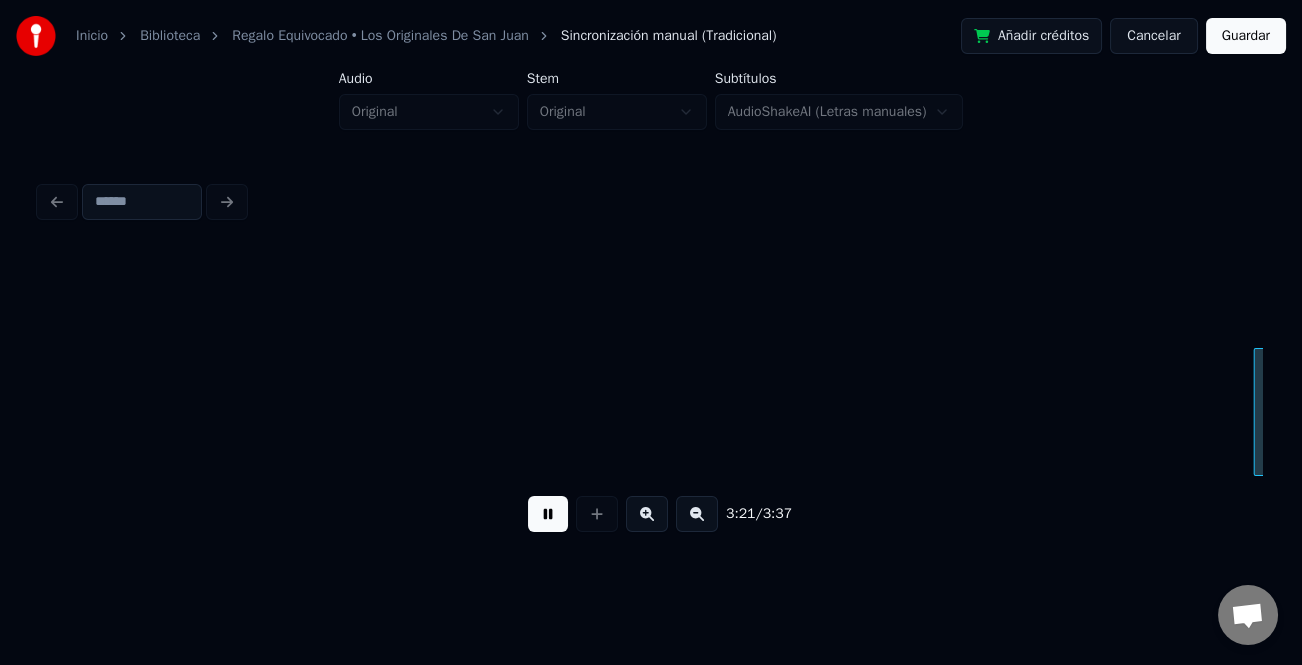 scroll, scrollTop: 0, scrollLeft: 50415, axis: horizontal 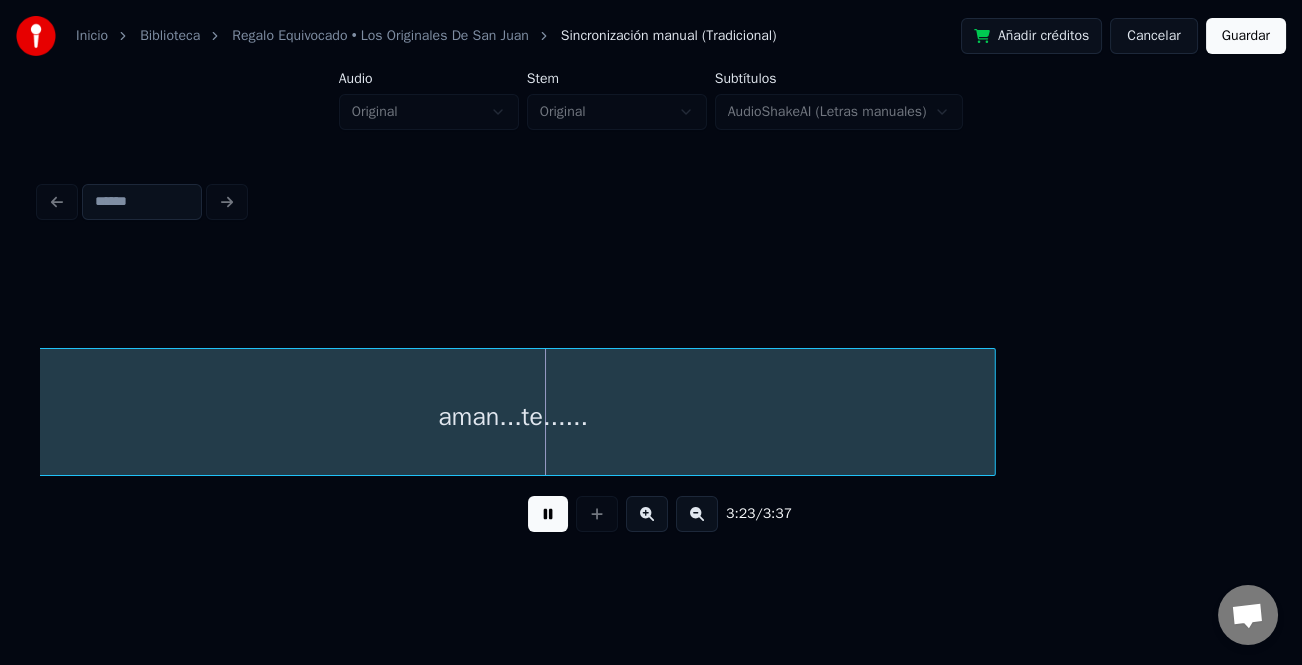 click on "Guardar" at bounding box center [1246, 36] 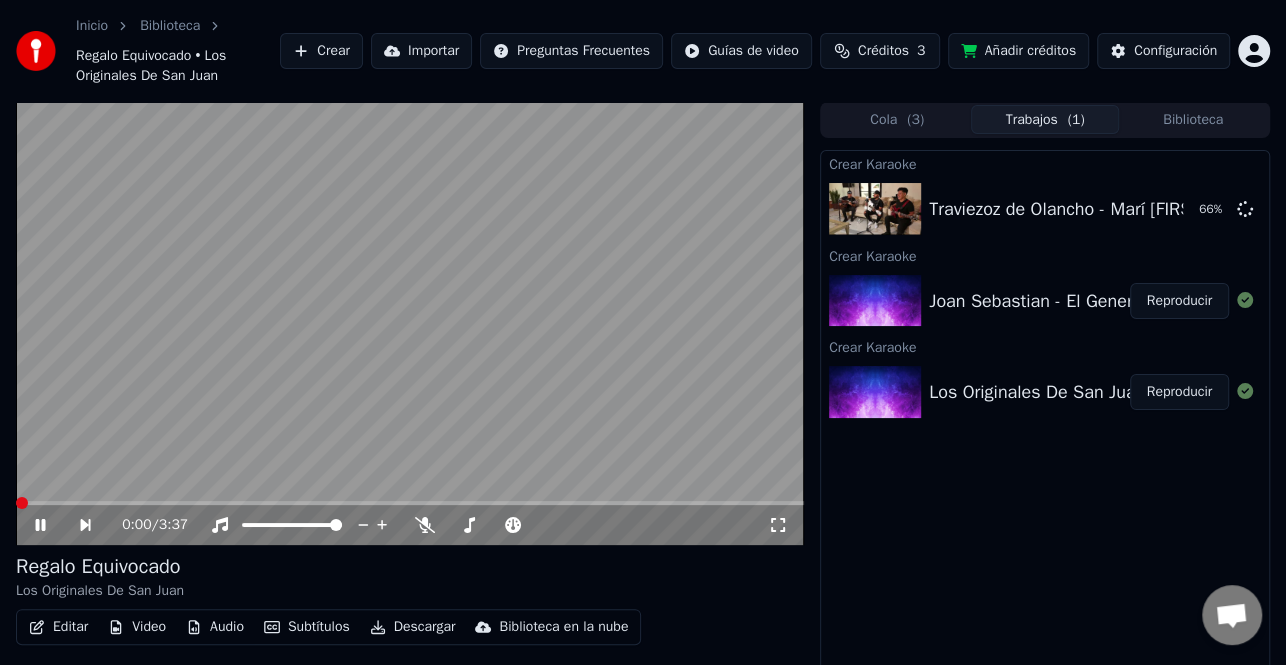 click 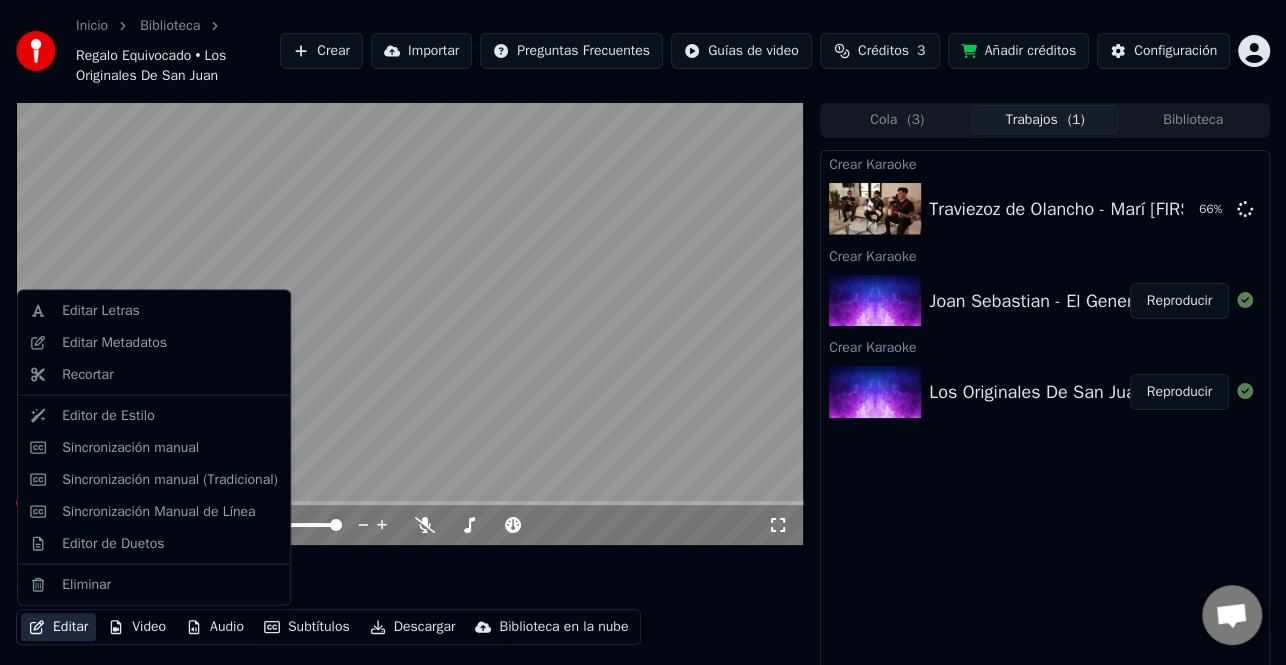 click on "Editar" at bounding box center [58, 627] 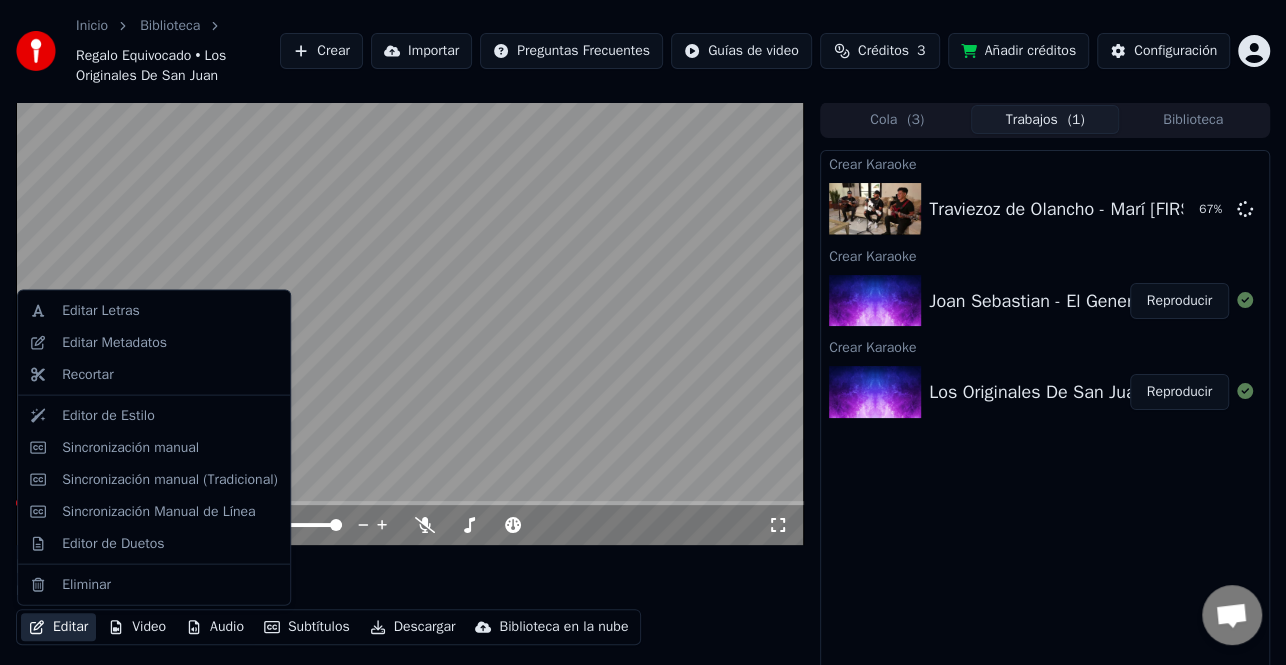 drag, startPoint x: 198, startPoint y: 478, endPoint x: 166, endPoint y: 343, distance: 138.74077 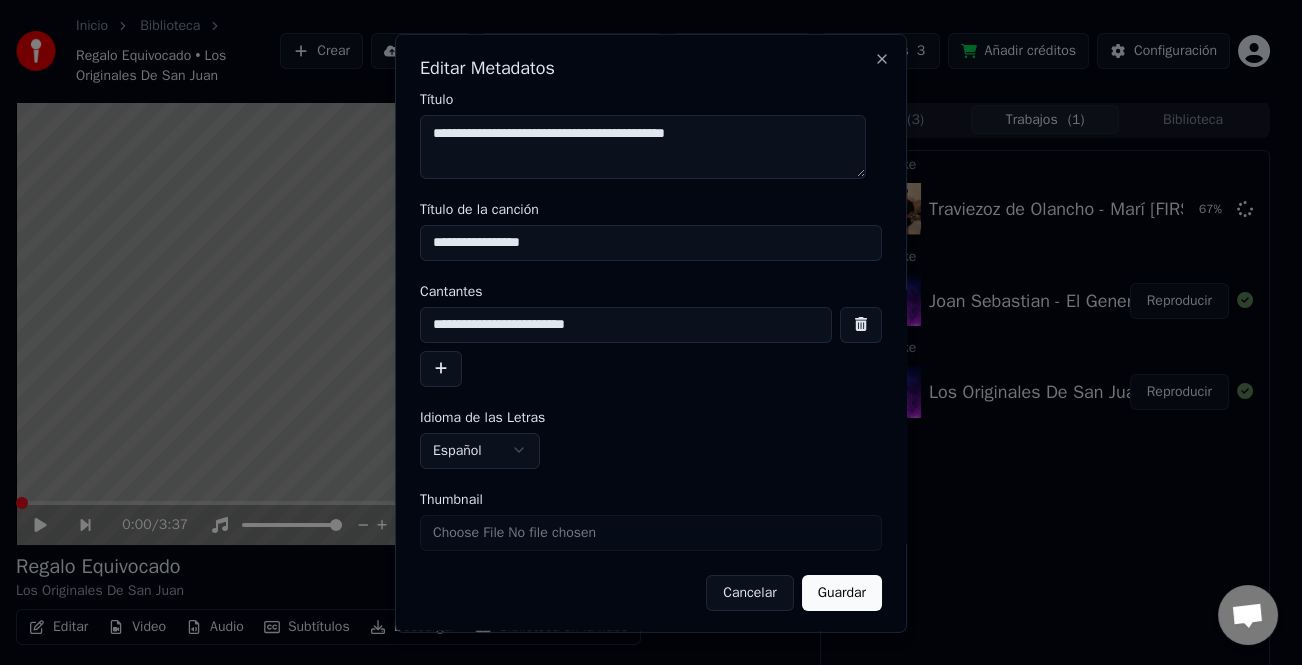 click at bounding box center [441, 368] 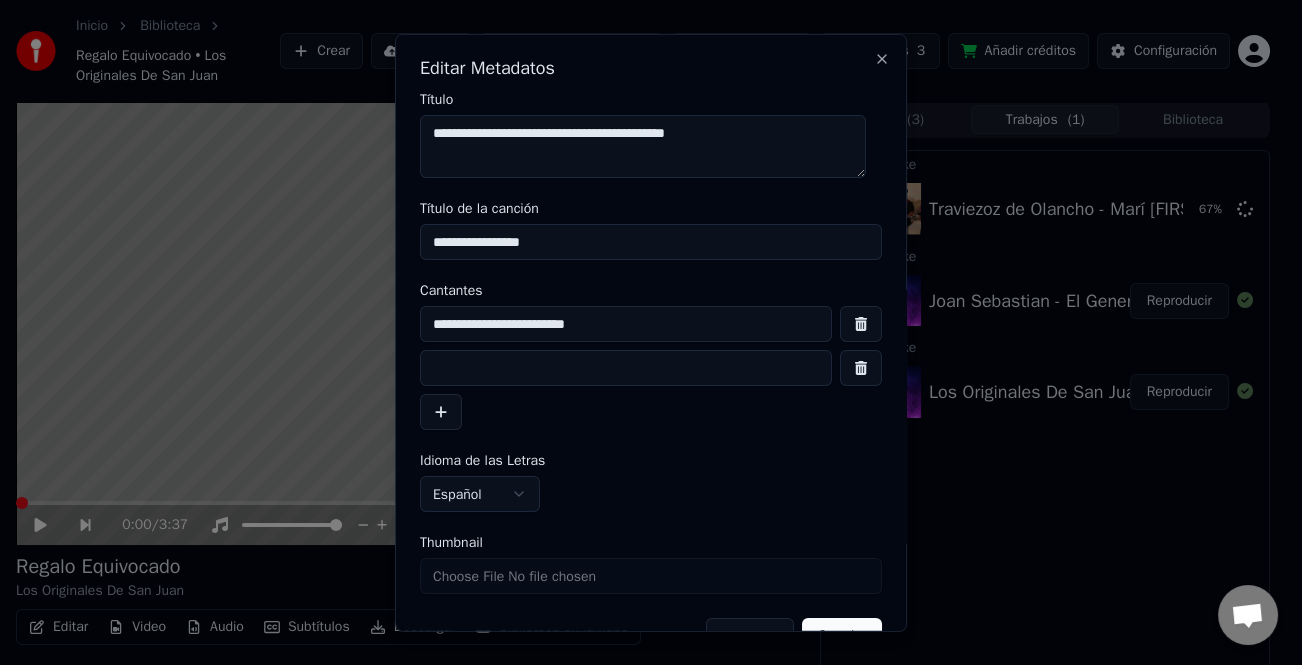 click at bounding box center (626, 368) 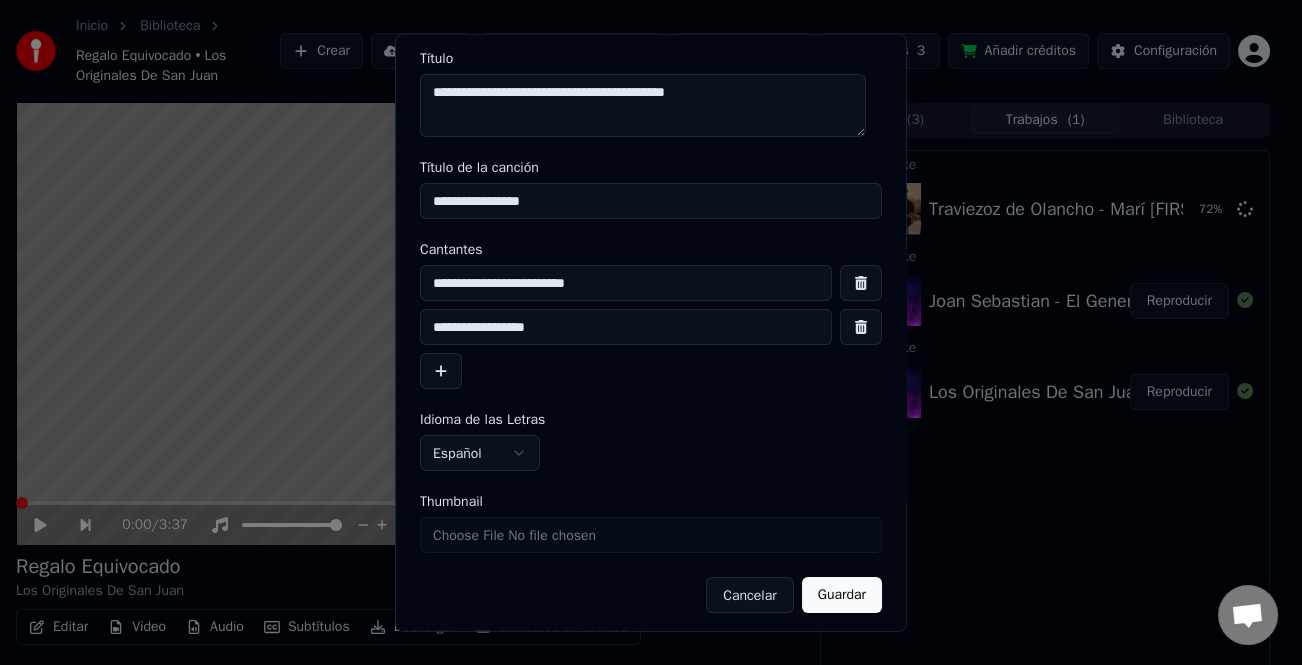 scroll, scrollTop: 47, scrollLeft: 0, axis: vertical 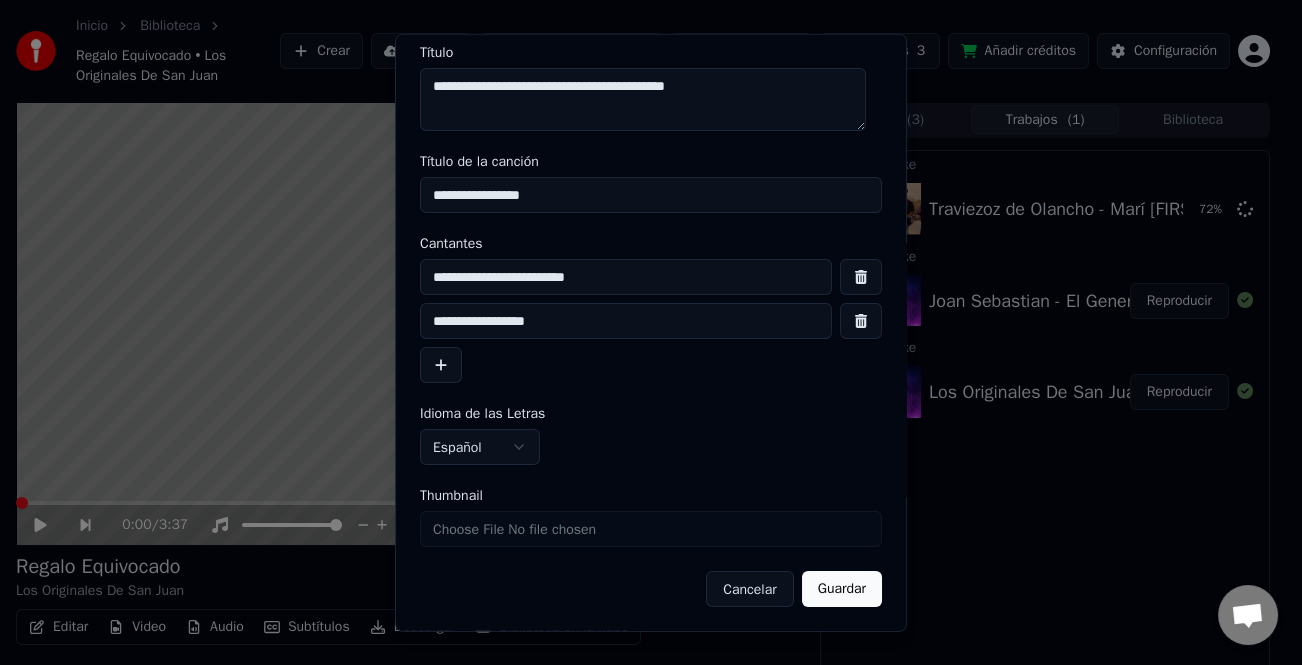 type on "**********" 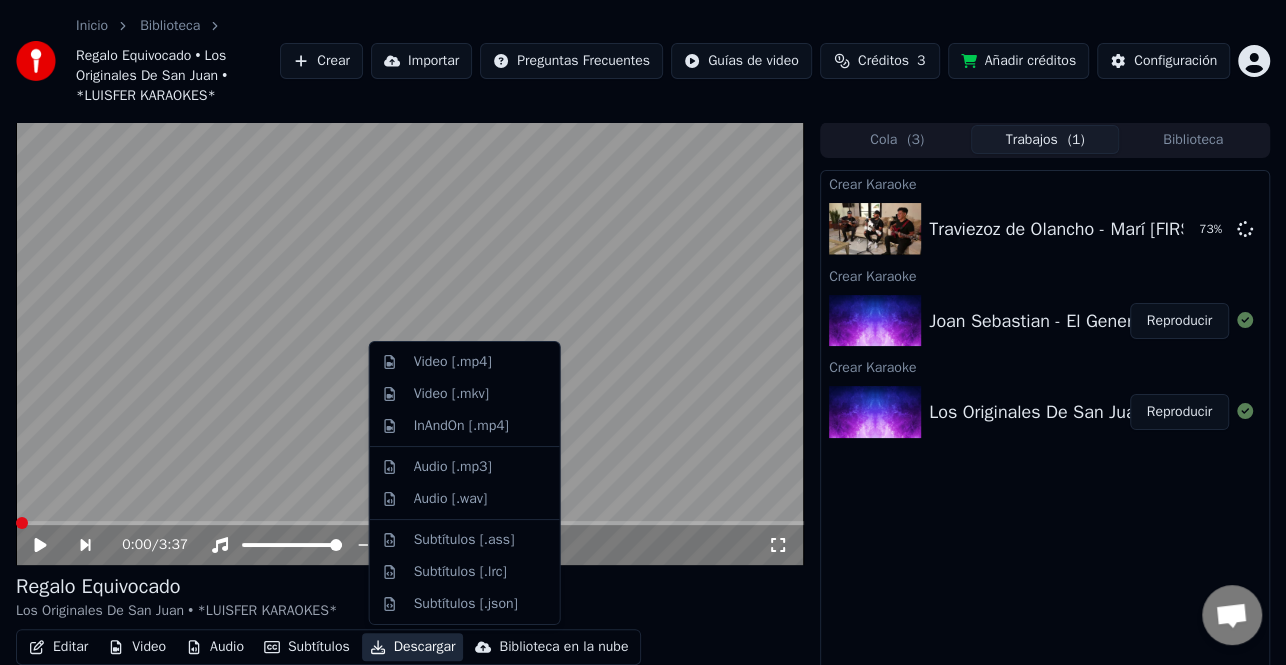 click on "Descargar" at bounding box center (413, 647) 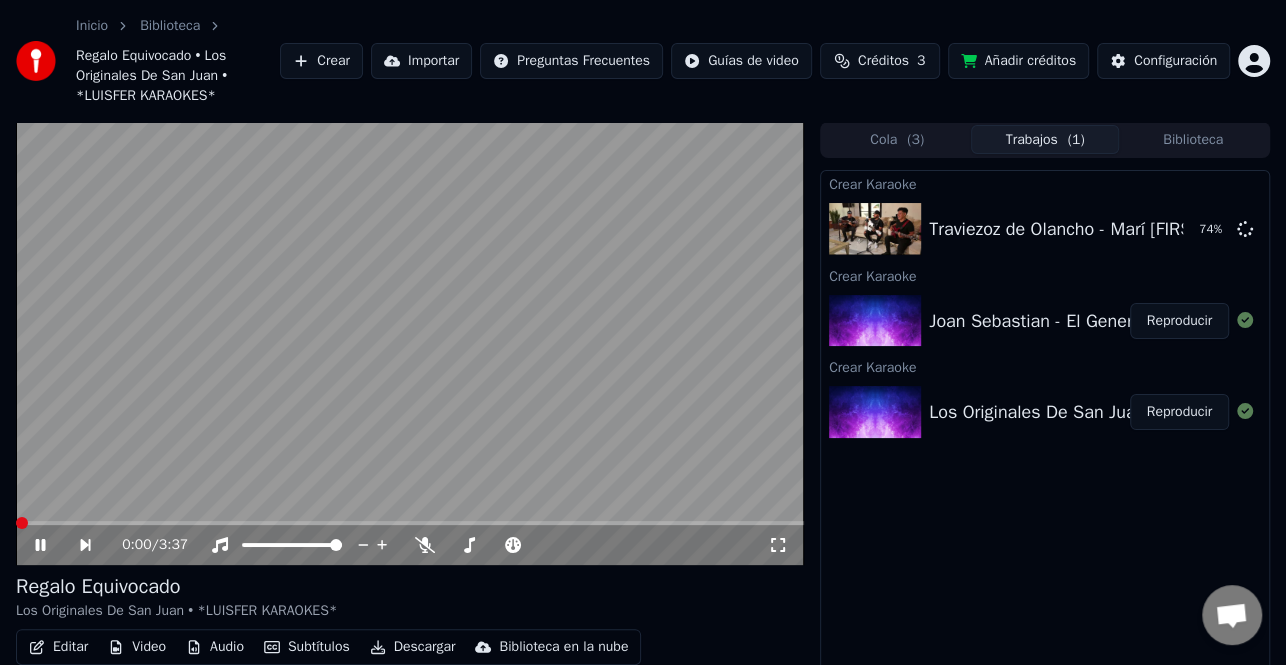 click on "Regalo Equivocado Los Originales De San Juan • *LUISFER KARAOKES*" at bounding box center (410, 597) 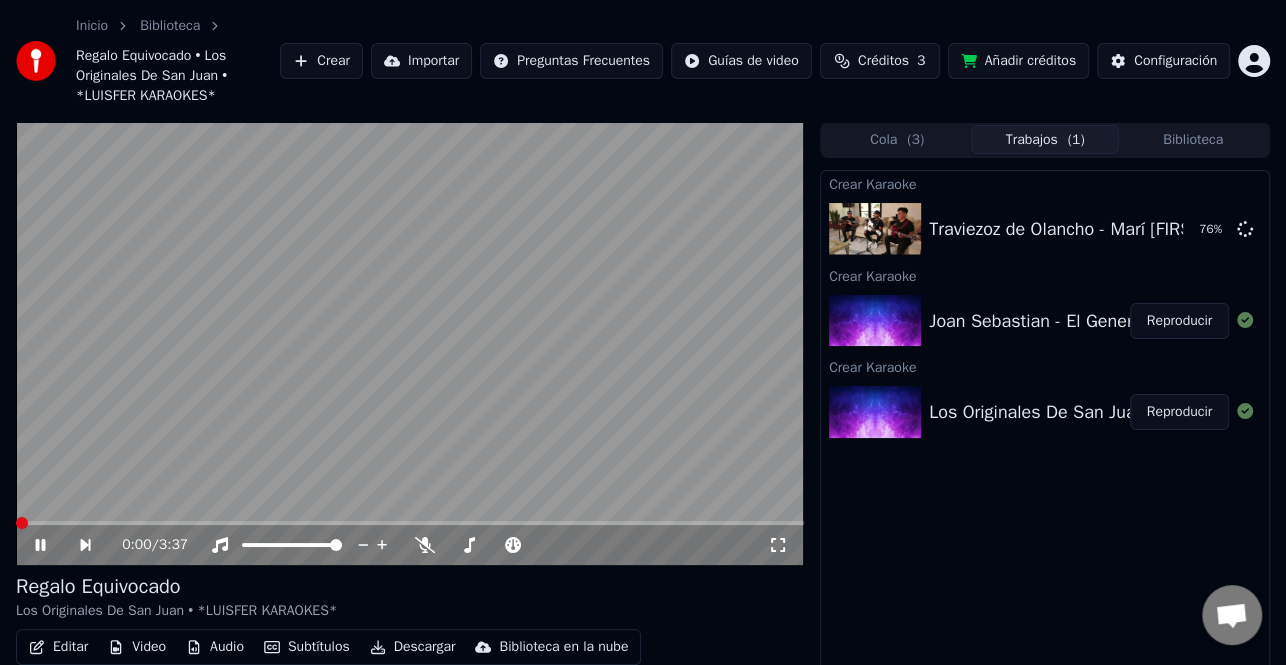 click on "Reproducir" at bounding box center [1179, 412] 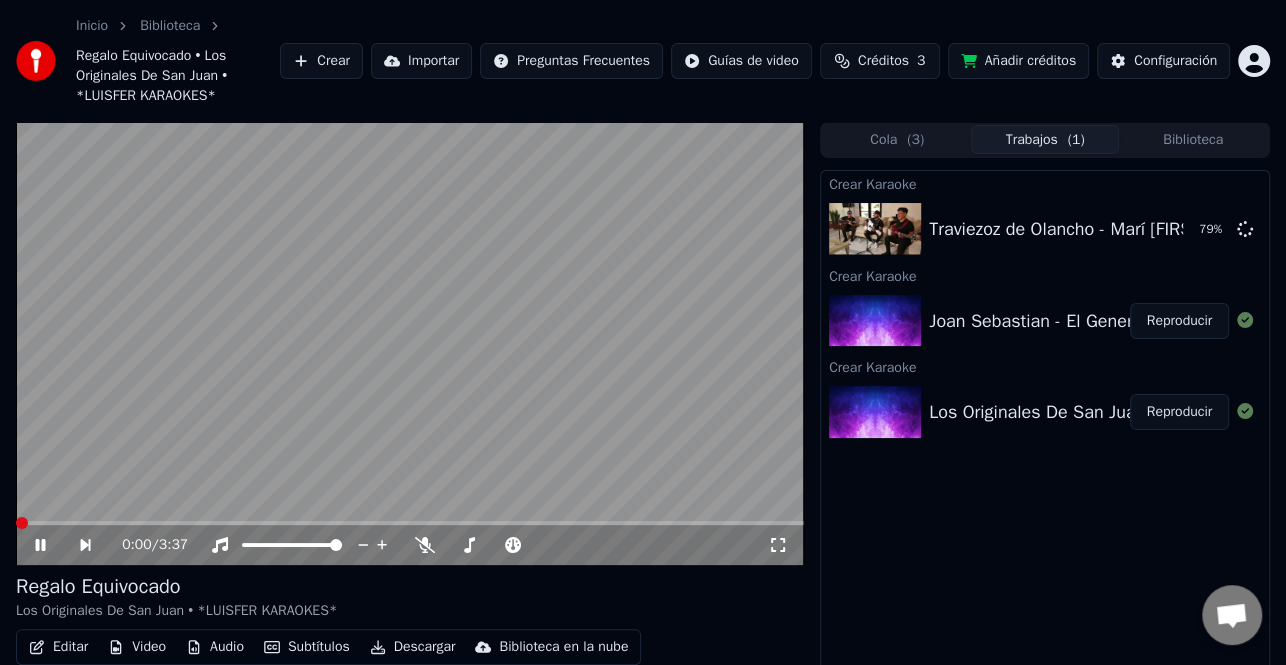 click 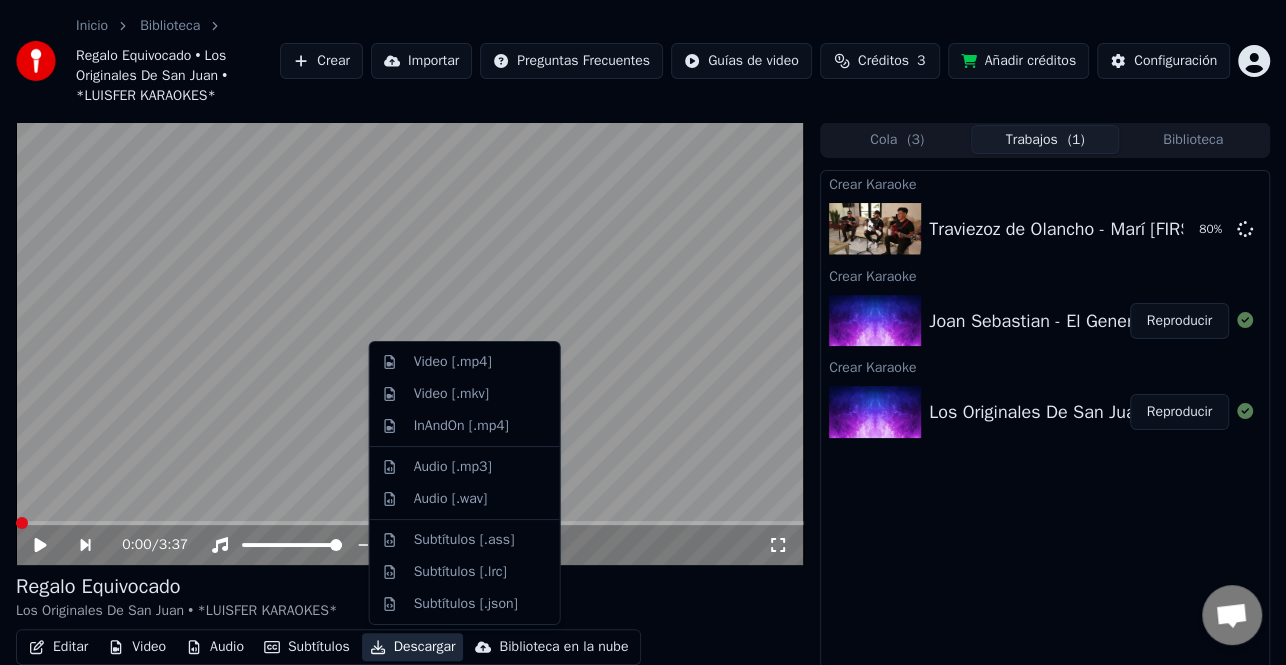 click on "Descargar" at bounding box center (413, 647) 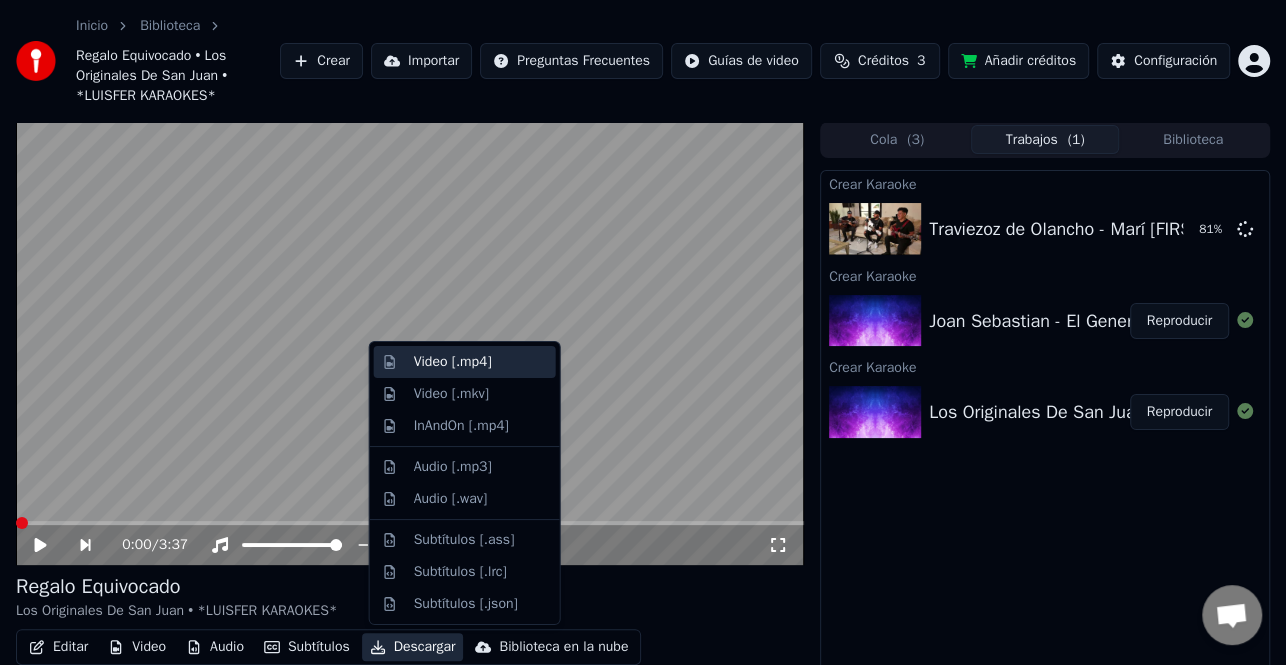 click on "Video [.mp4]" at bounding box center [453, 362] 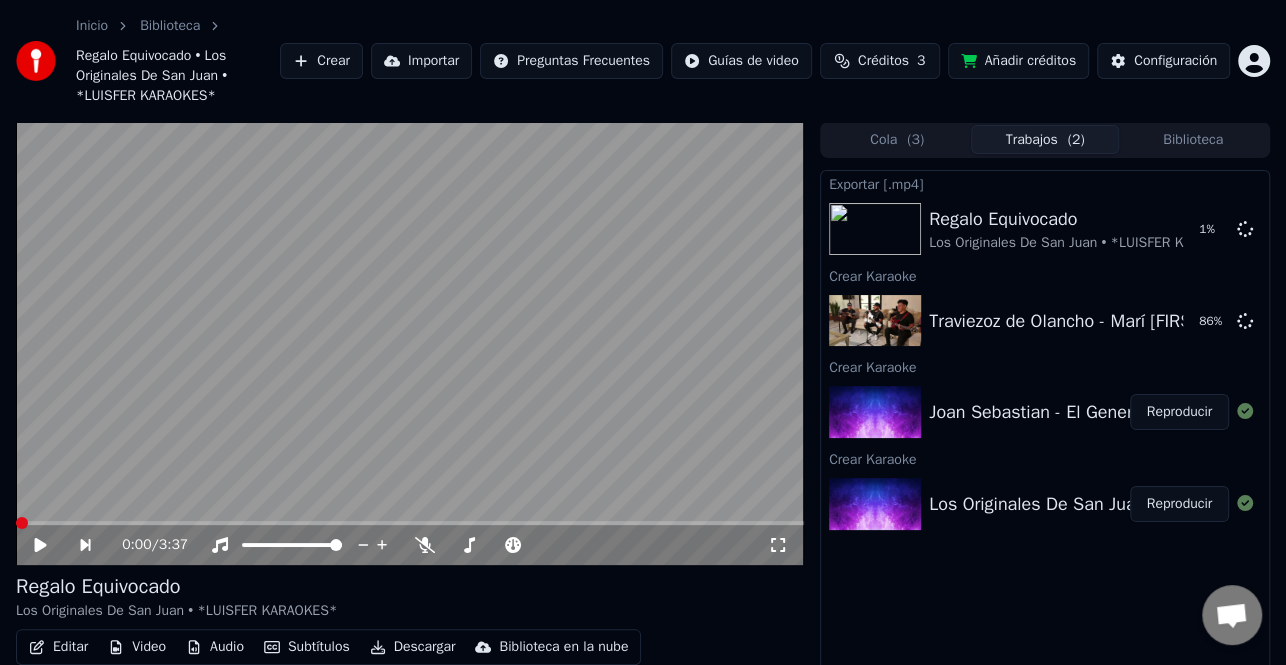 click on "Reproducir" at bounding box center [1179, 412] 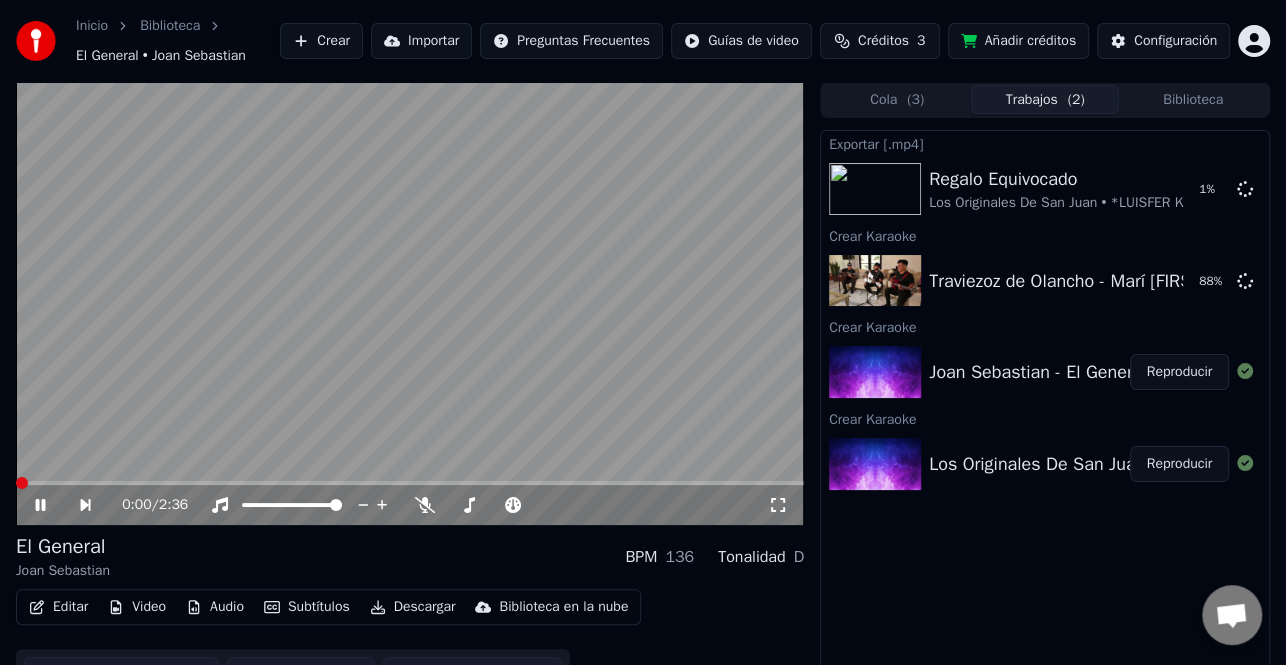 click 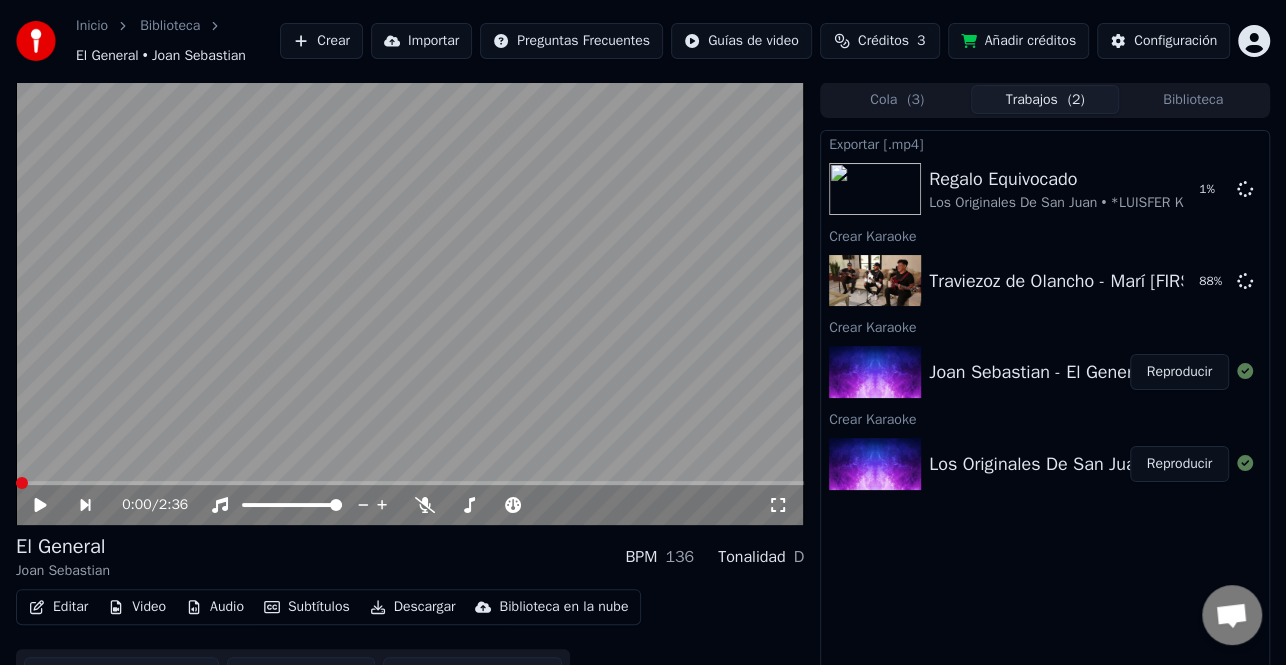 click on "Editar" at bounding box center (58, 607) 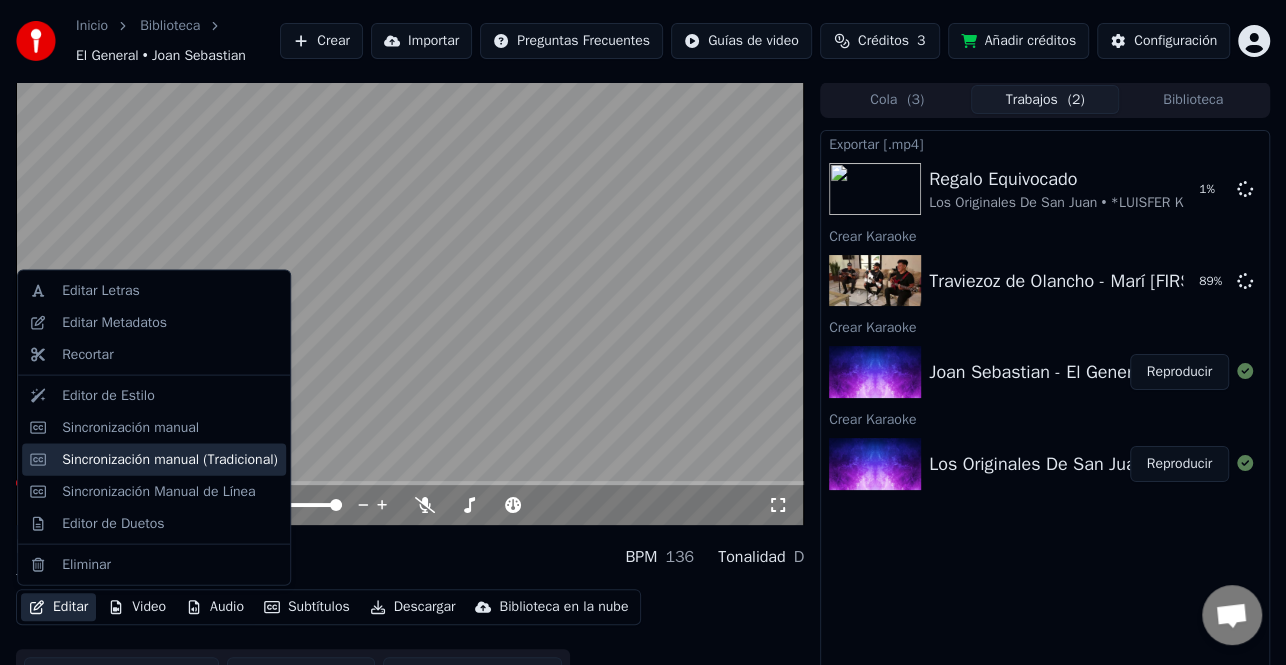 click on "Sincronización manual (Tradicional)" at bounding box center (170, 459) 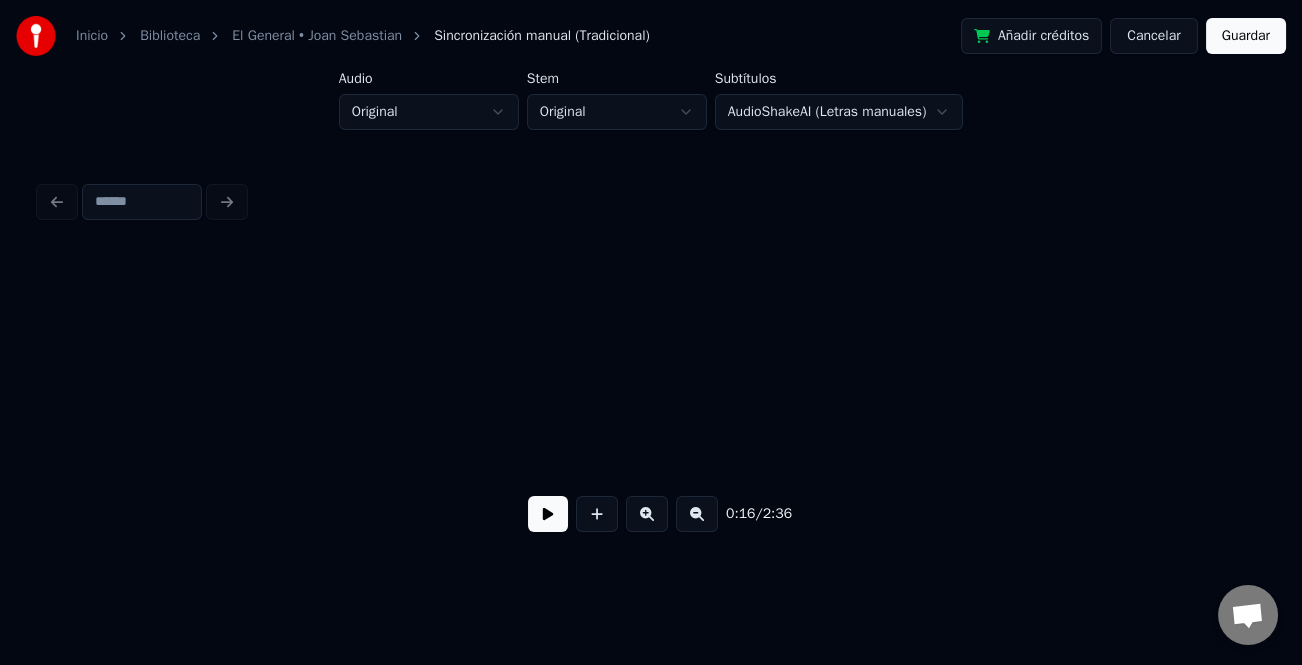 scroll, scrollTop: 0, scrollLeft: 4209, axis: horizontal 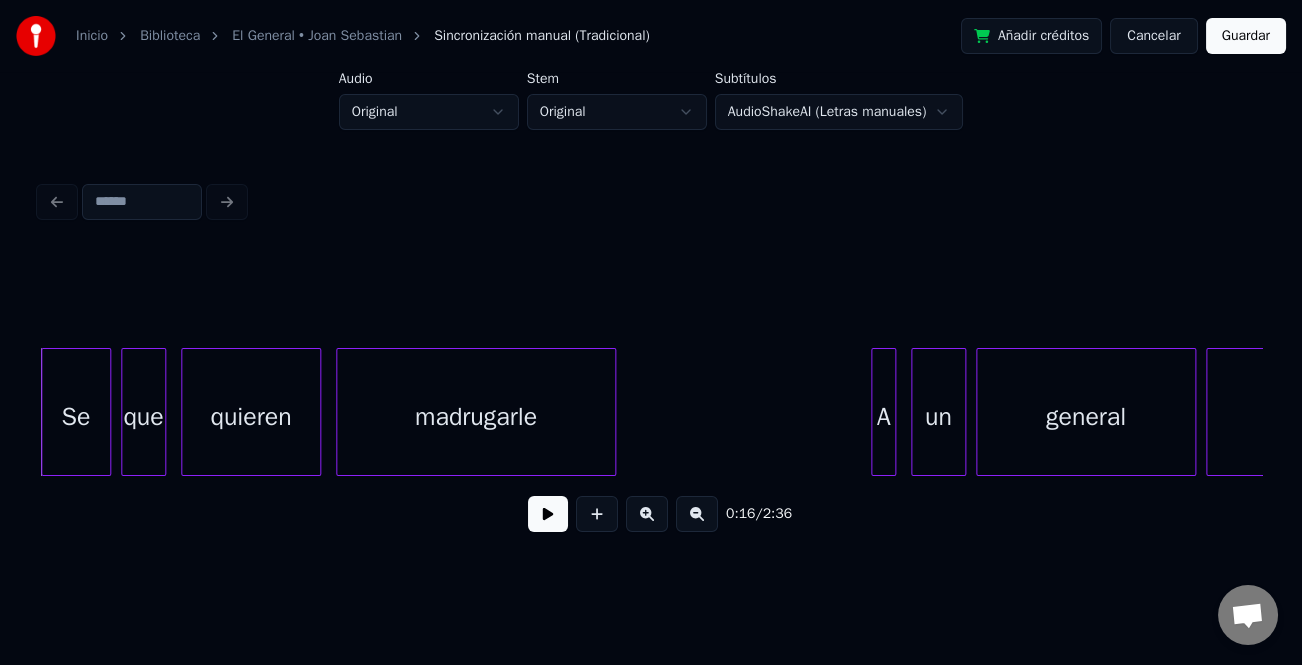 click at bounding box center [548, 514] 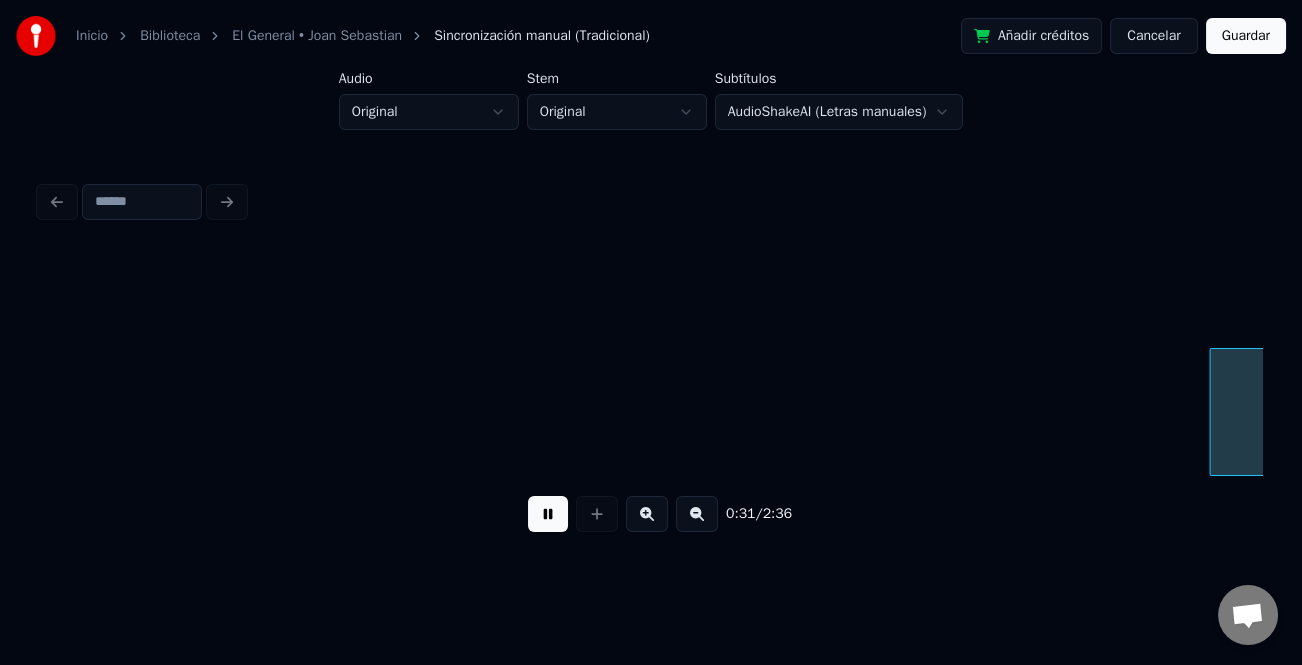 scroll, scrollTop: 0, scrollLeft: 7880, axis: horizontal 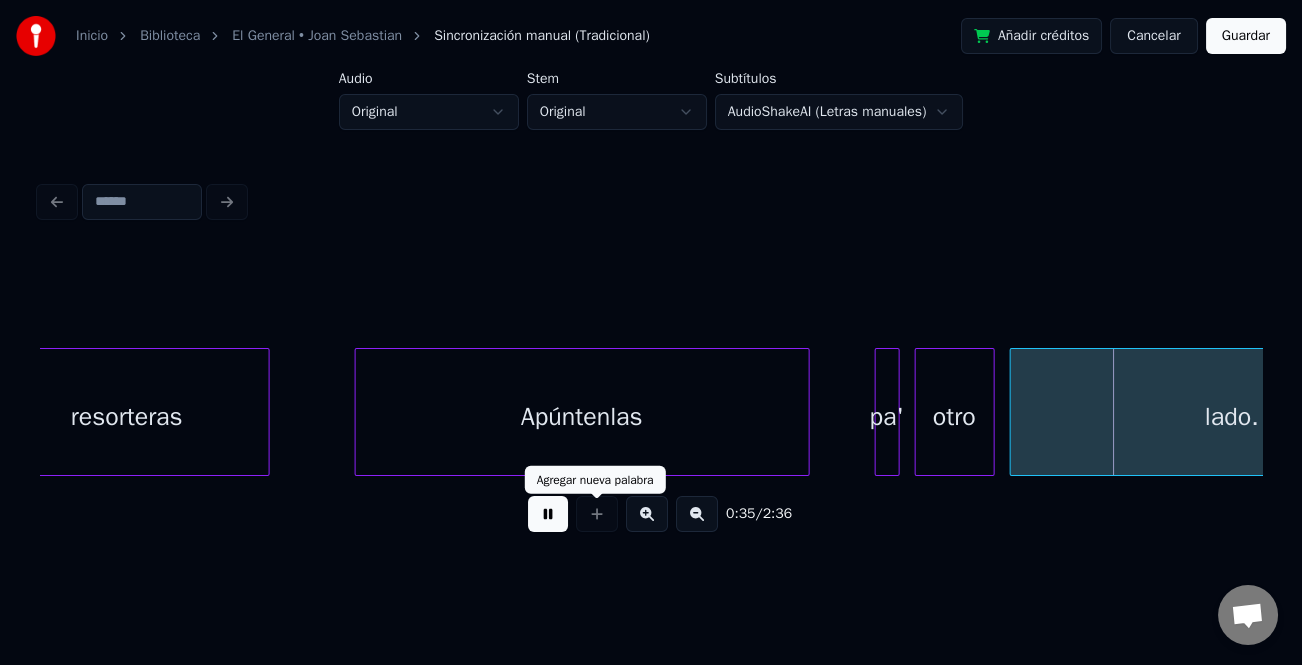 click at bounding box center [548, 514] 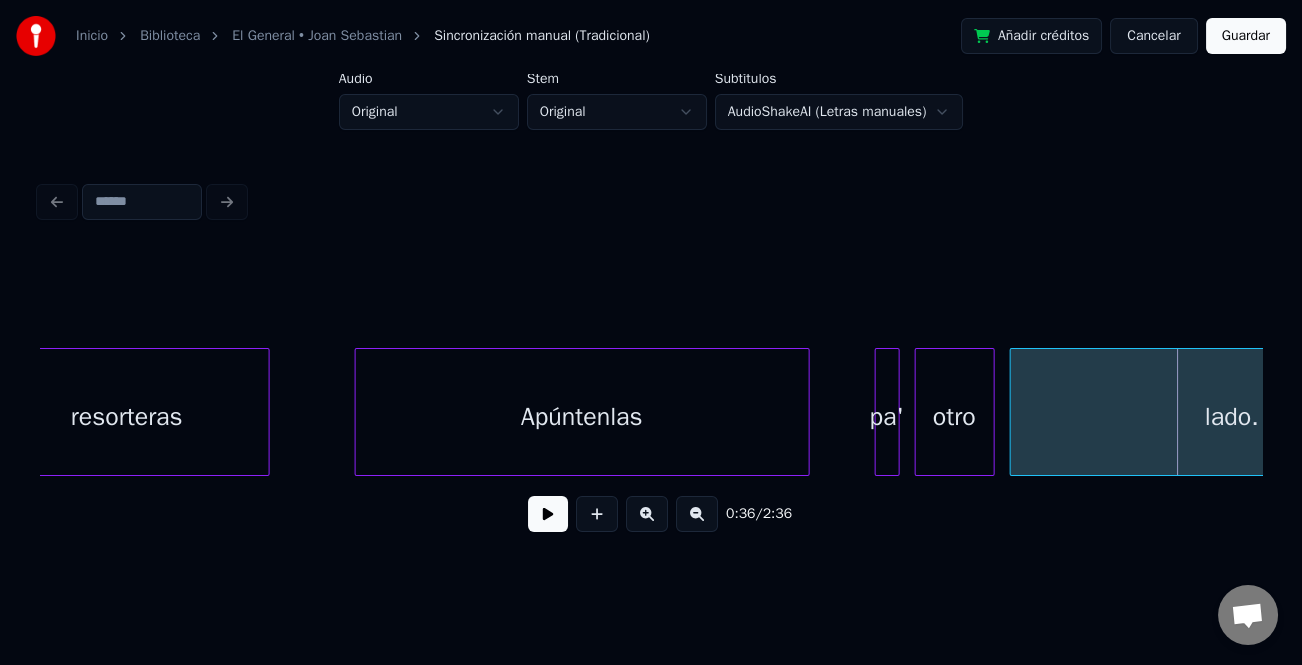 click on "Apúntenlas" at bounding box center (582, 417) 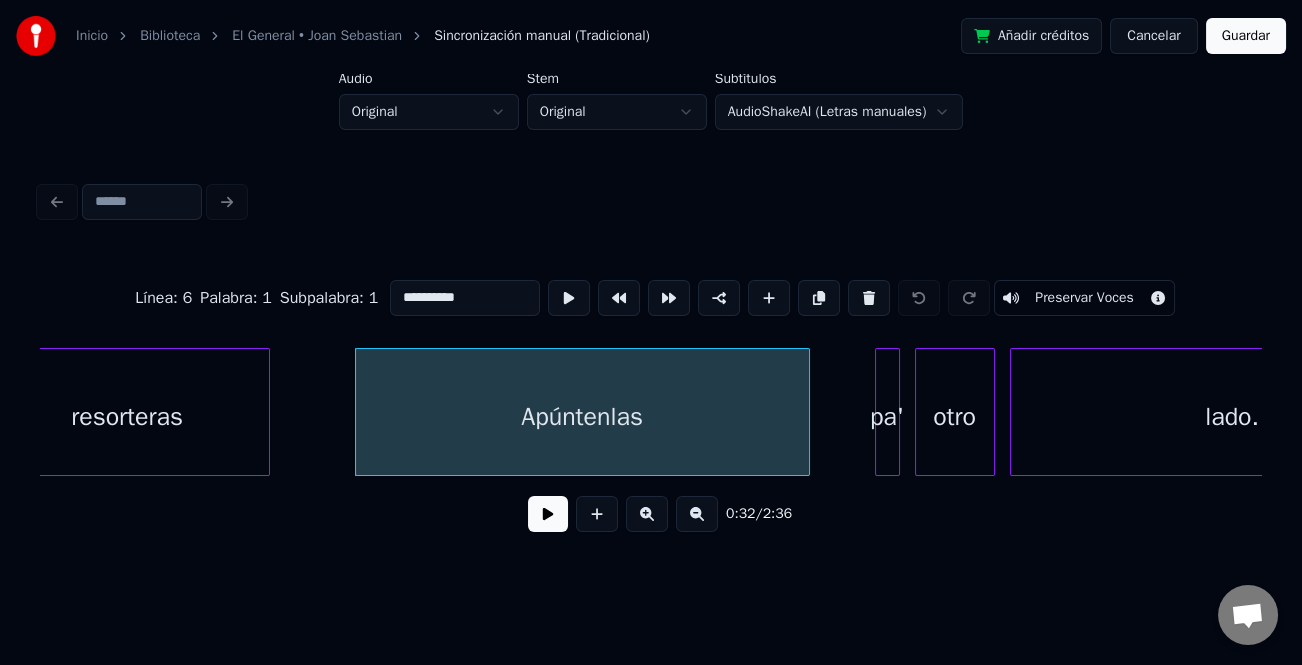 click on "**********" at bounding box center [465, 298] 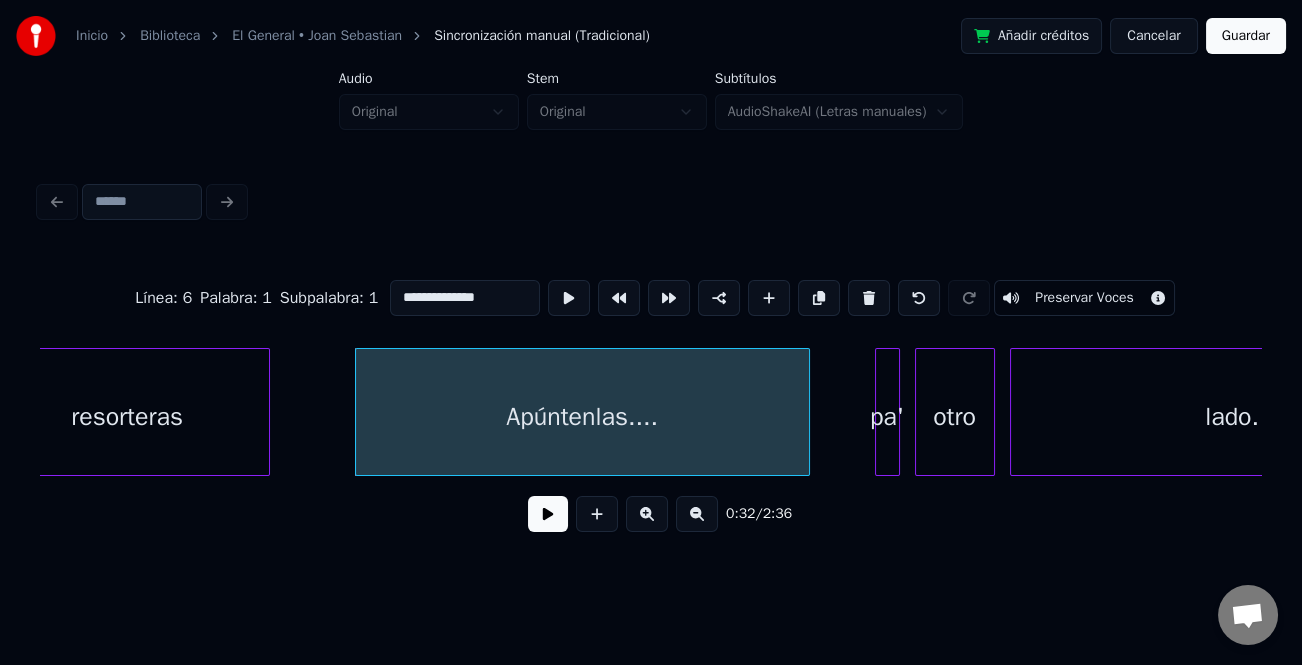 type on "**********" 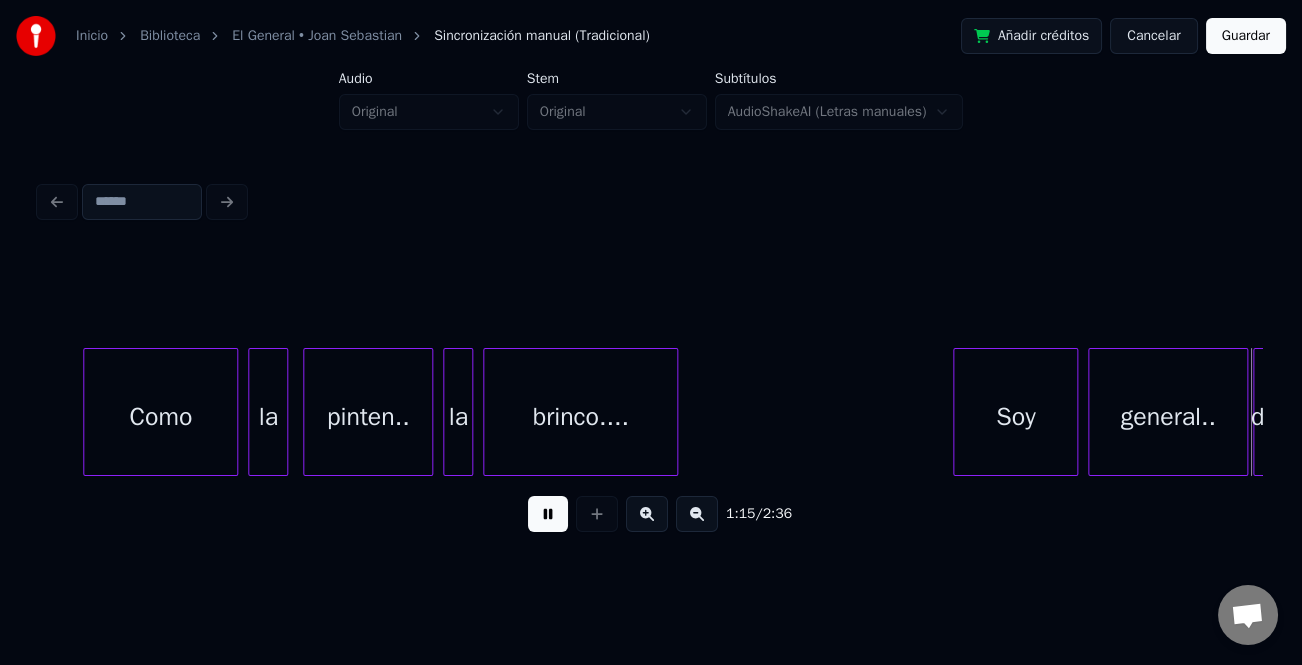scroll, scrollTop: 0, scrollLeft: 18888, axis: horizontal 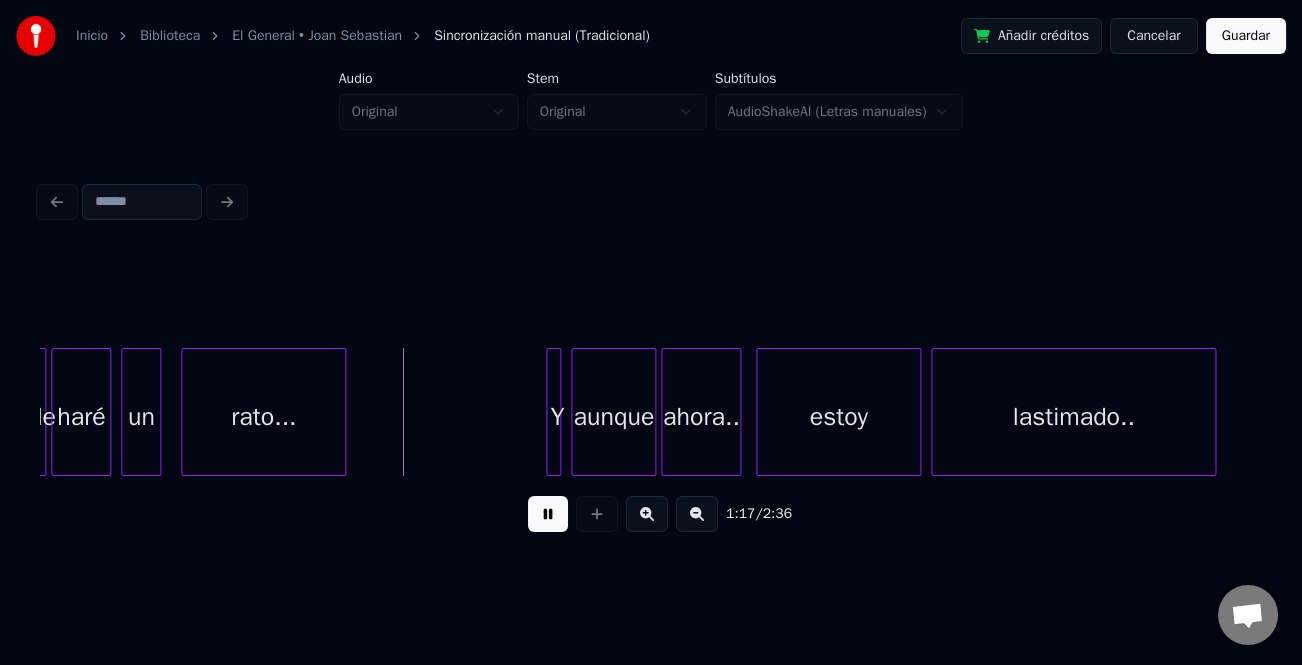 click at bounding box center [651, 298] 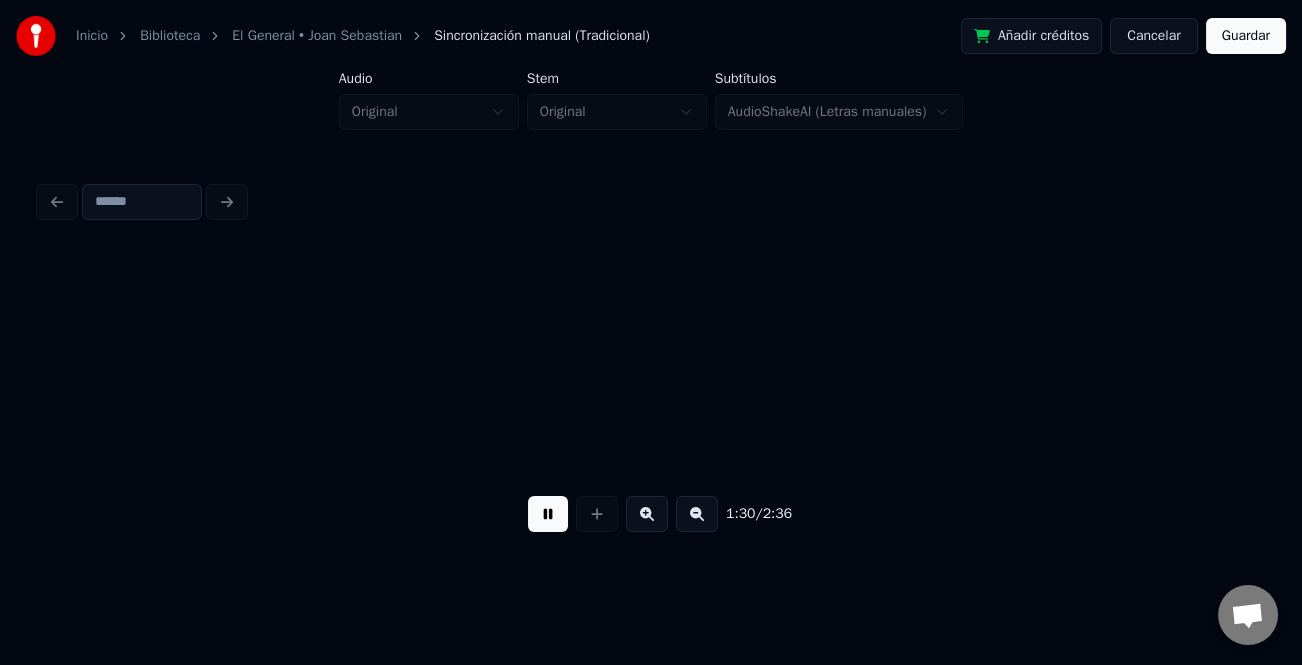 scroll, scrollTop: 0, scrollLeft: 22555, axis: horizontal 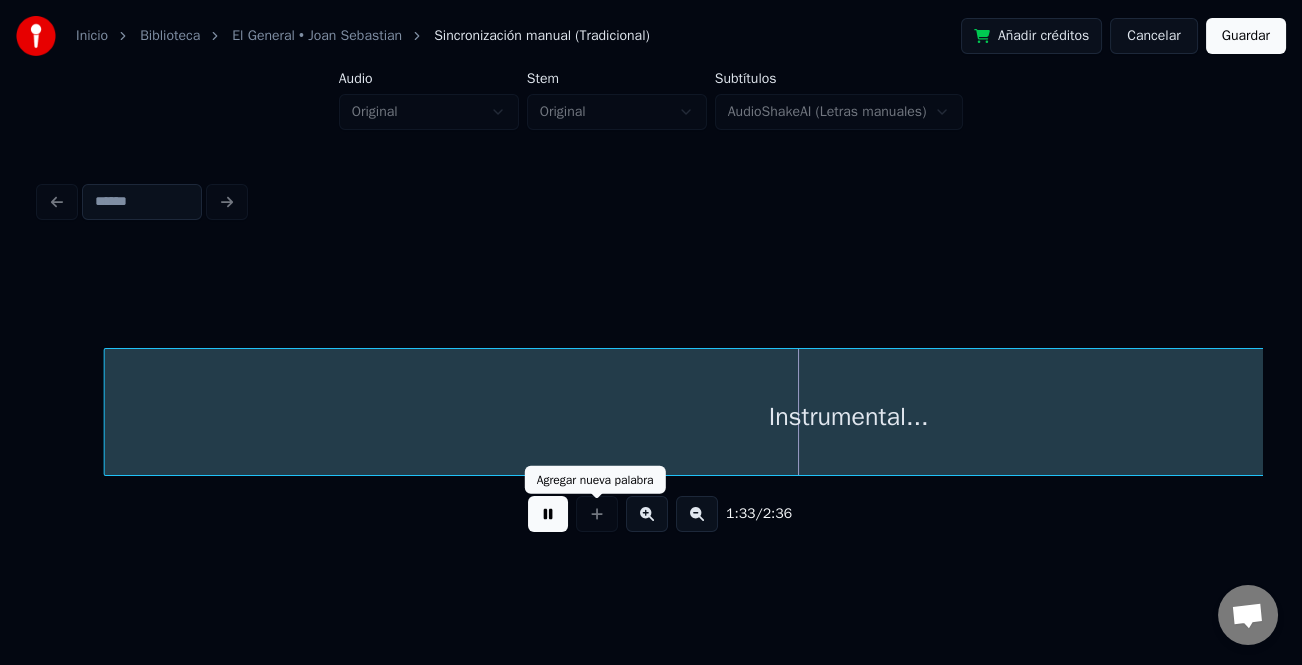 drag, startPoint x: 541, startPoint y: 512, endPoint x: 743, endPoint y: 493, distance: 202.8916 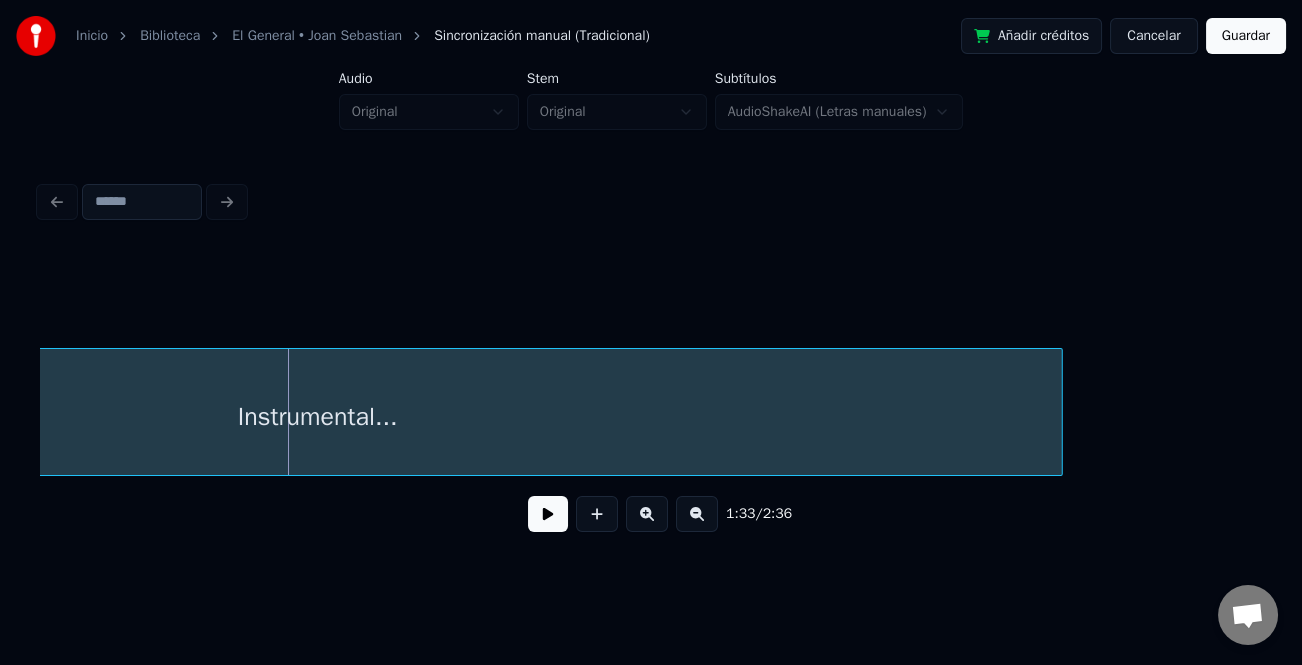 scroll, scrollTop: 0, scrollLeft: 23993, axis: horizontal 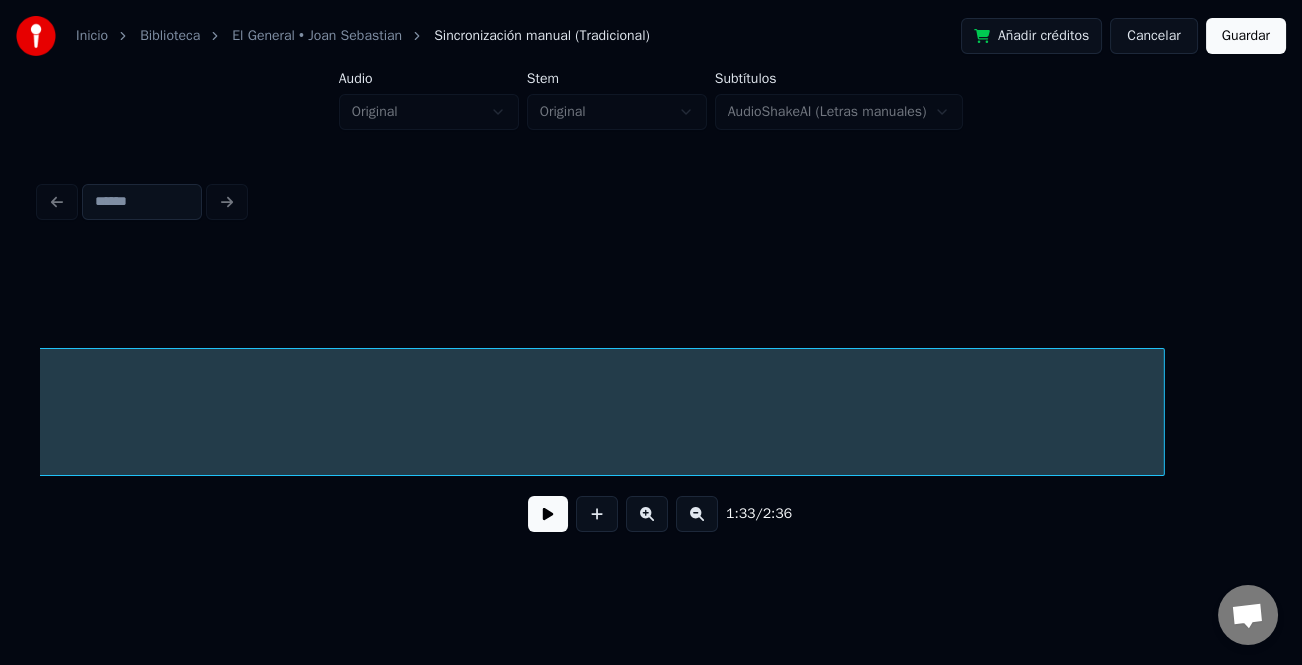 click at bounding box center [1161, 412] 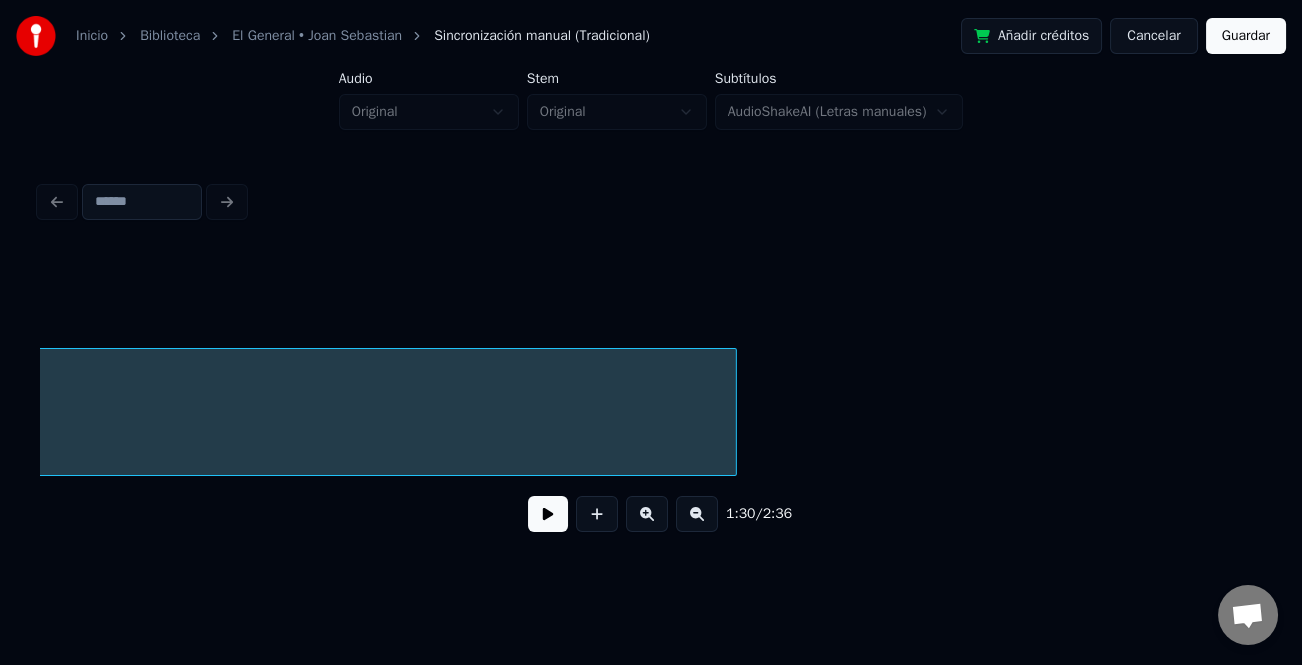 scroll, scrollTop: 0, scrollLeft: 24494, axis: horizontal 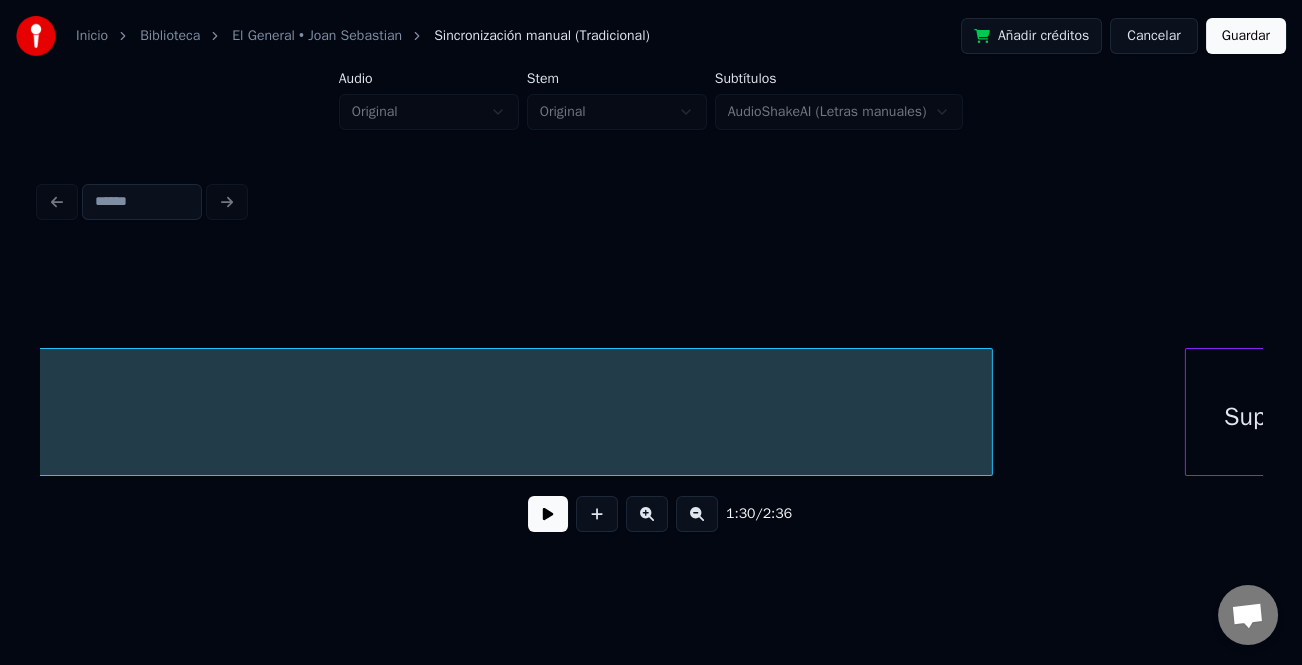 click at bounding box center (989, 412) 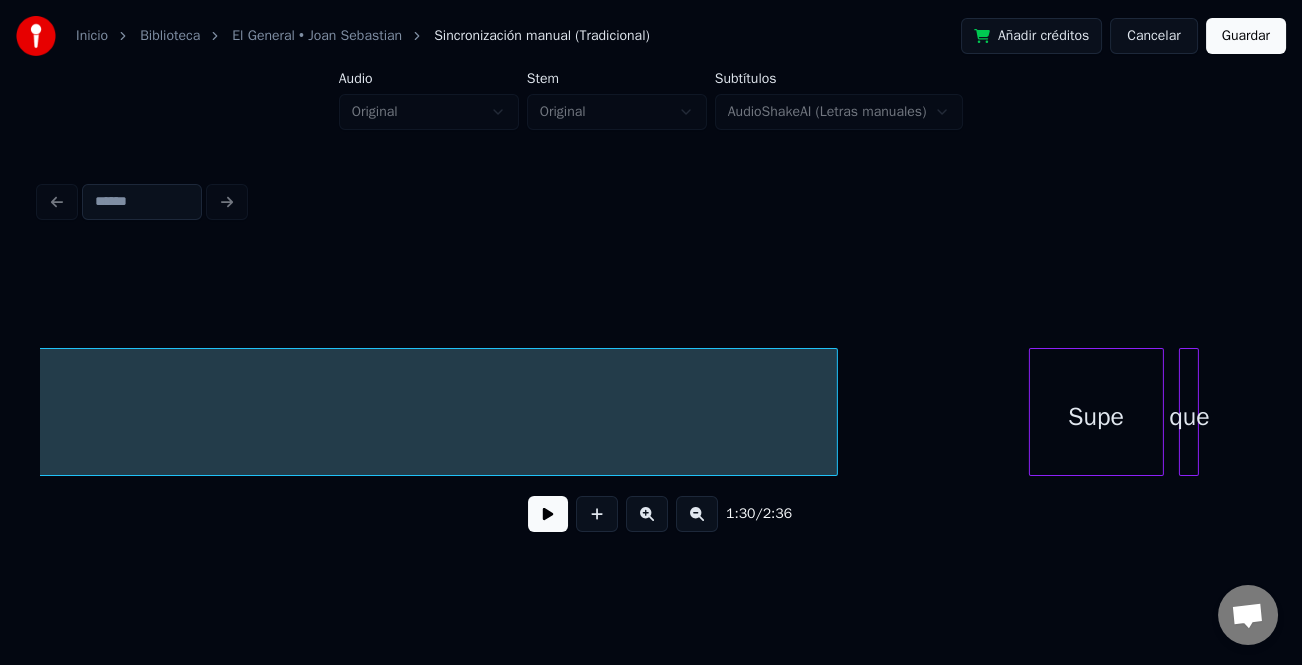 scroll, scrollTop: 0, scrollLeft: 24900, axis: horizontal 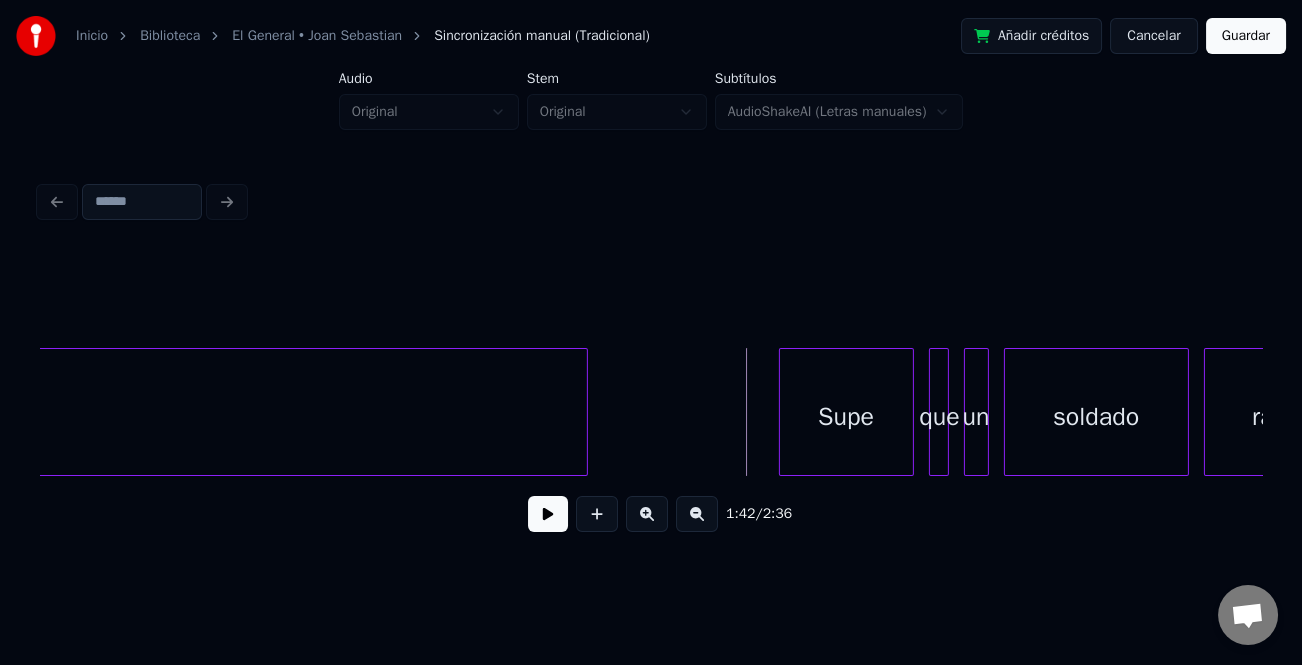 click at bounding box center [548, 514] 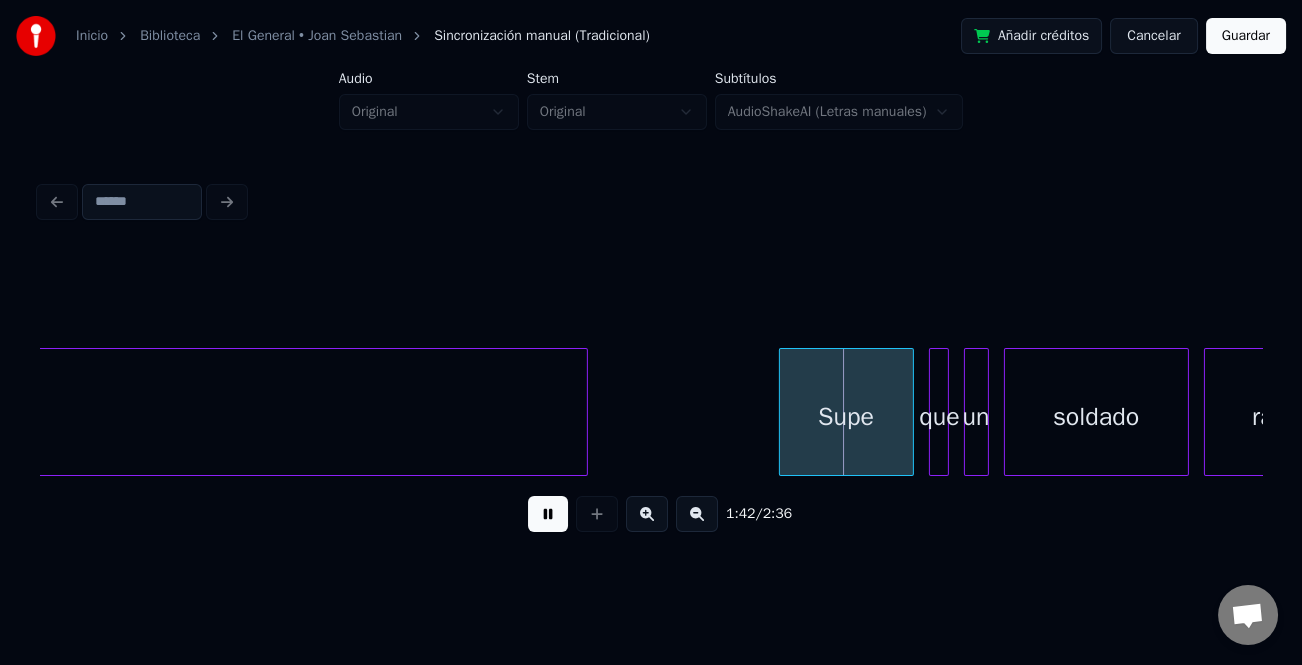 click at bounding box center (647, 514) 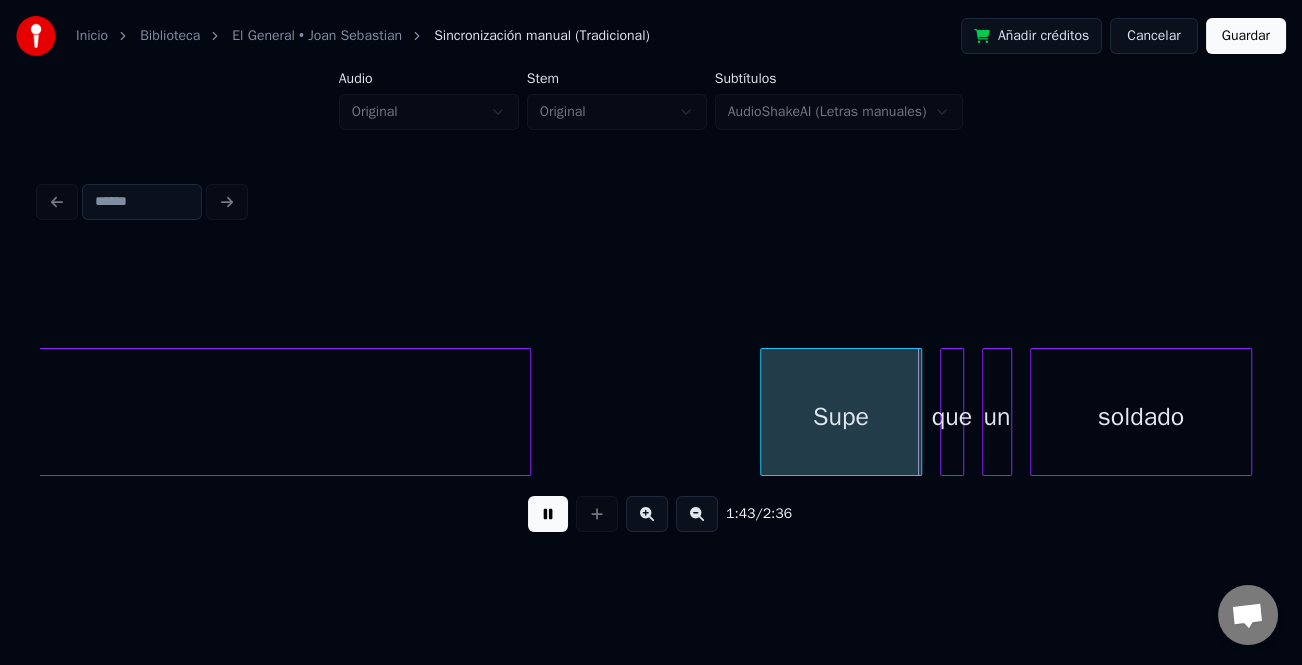 click at bounding box center [647, 514] 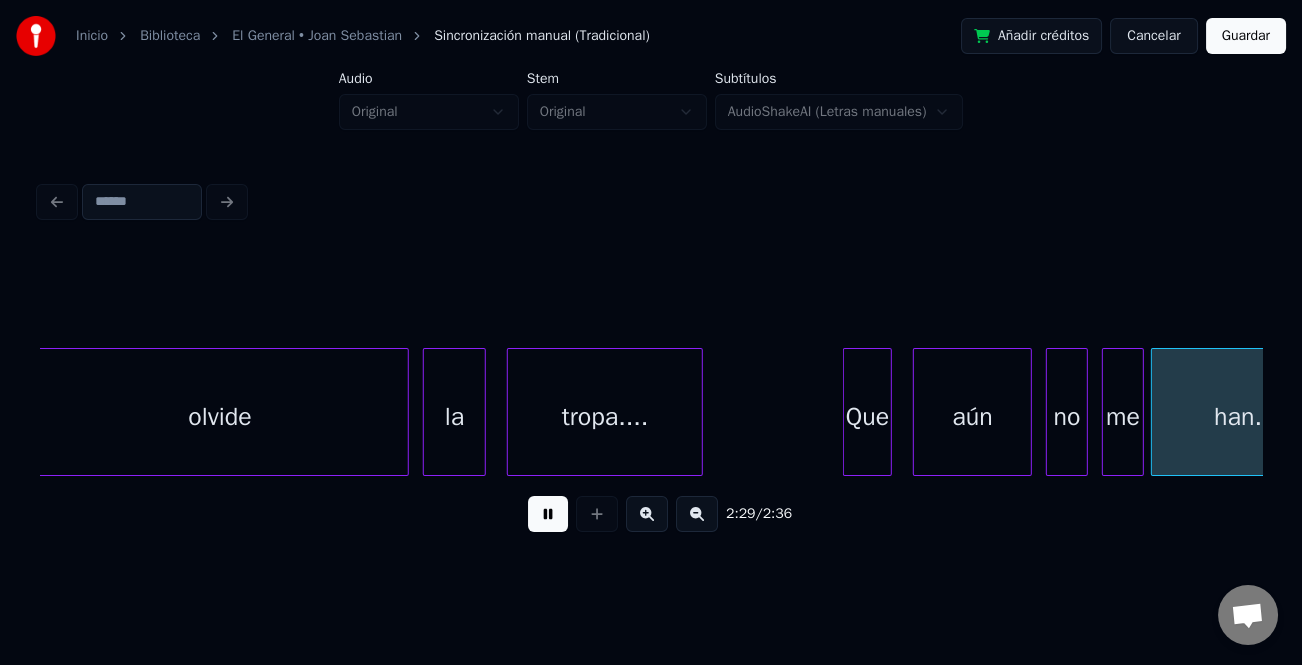 scroll, scrollTop: 0, scrollLeft: 52358, axis: horizontal 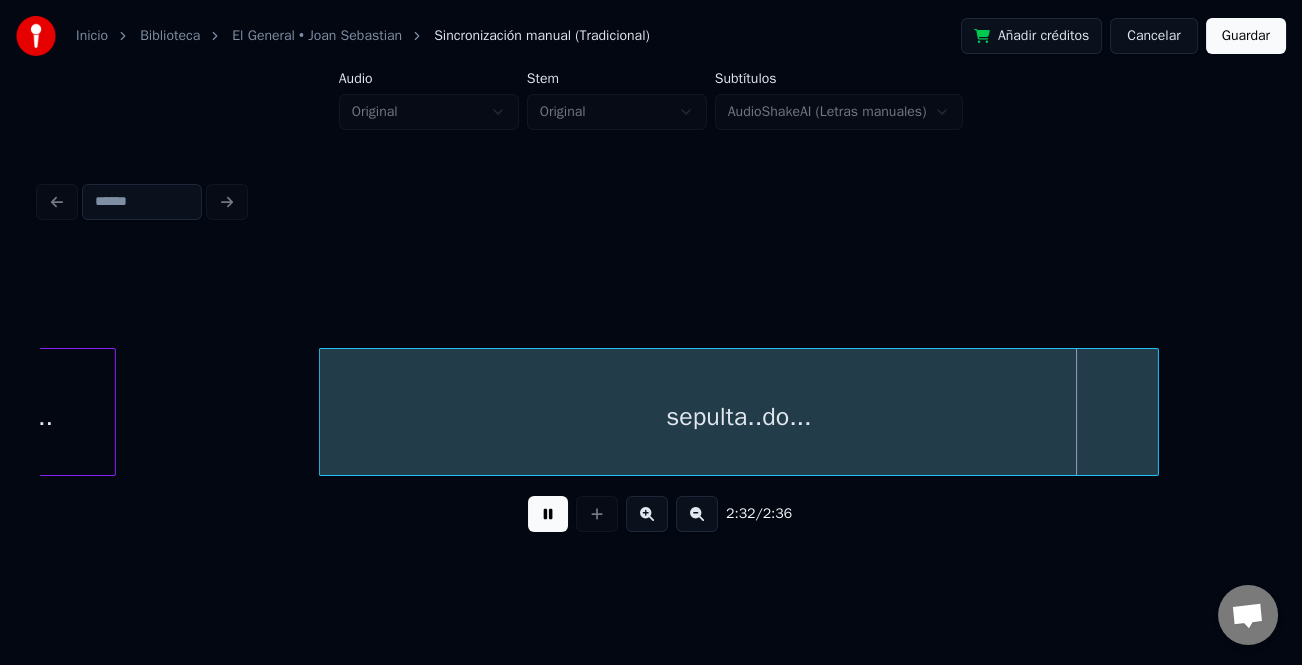 click on "Guardar" at bounding box center (1246, 36) 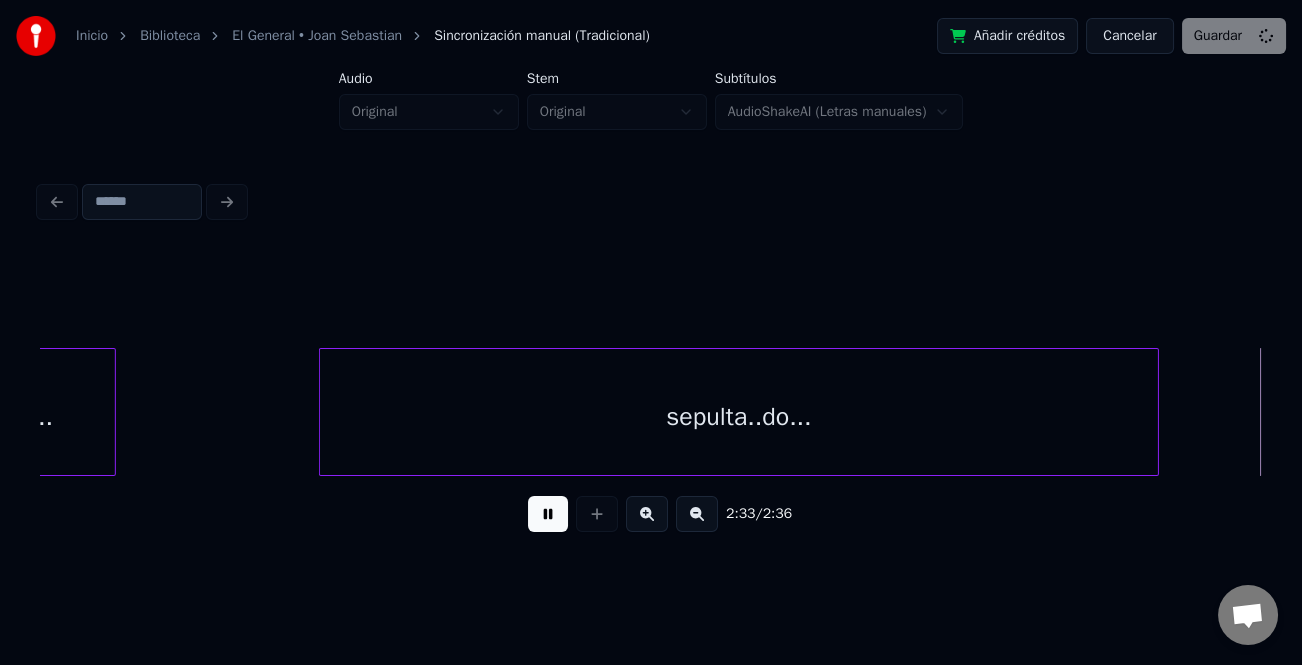 scroll, scrollTop: 0, scrollLeft: 53480, axis: horizontal 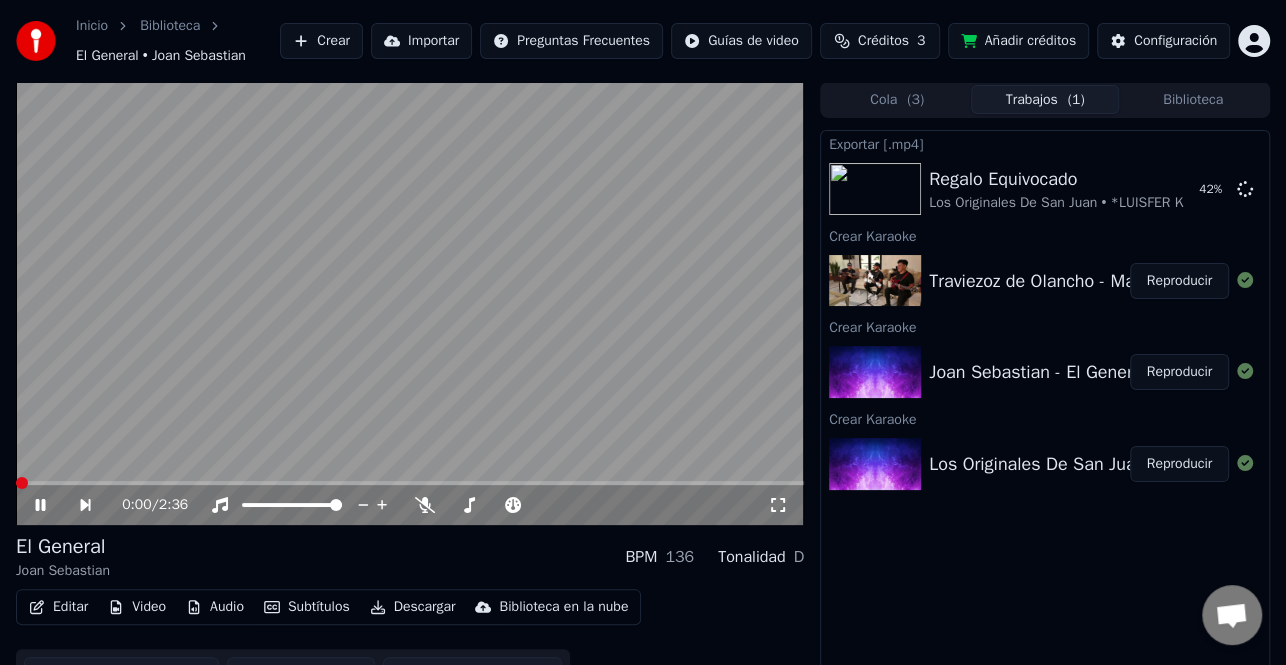 click 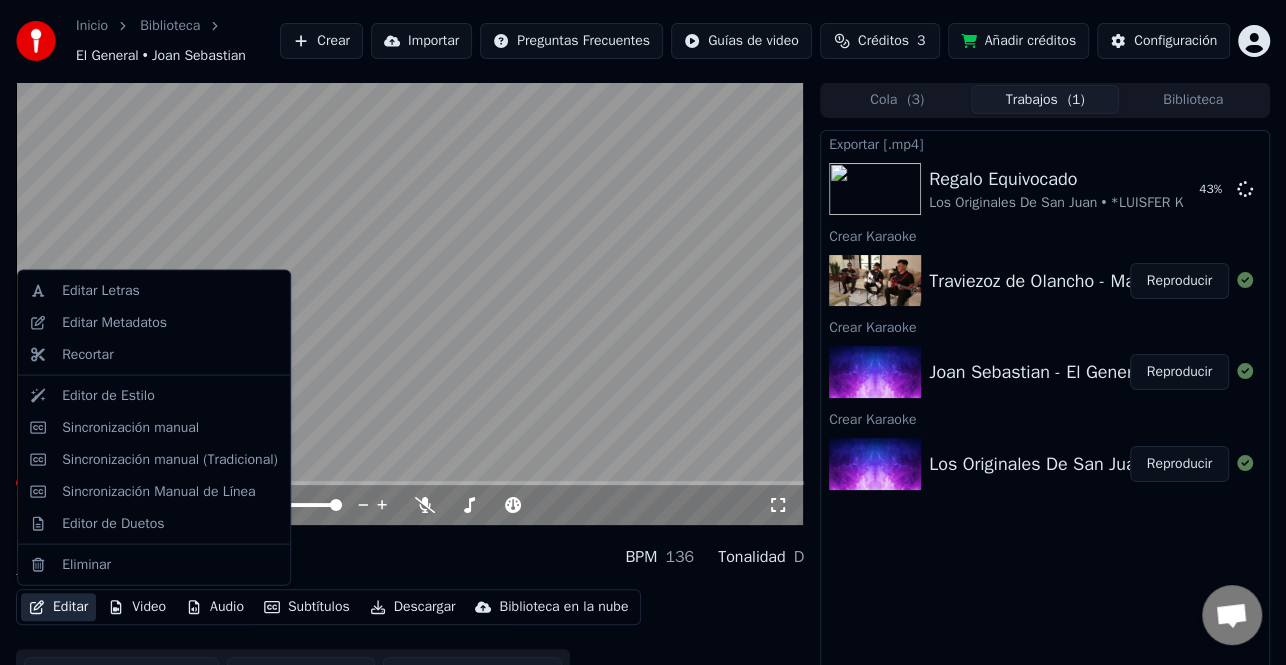 click on "Editar" at bounding box center (58, 607) 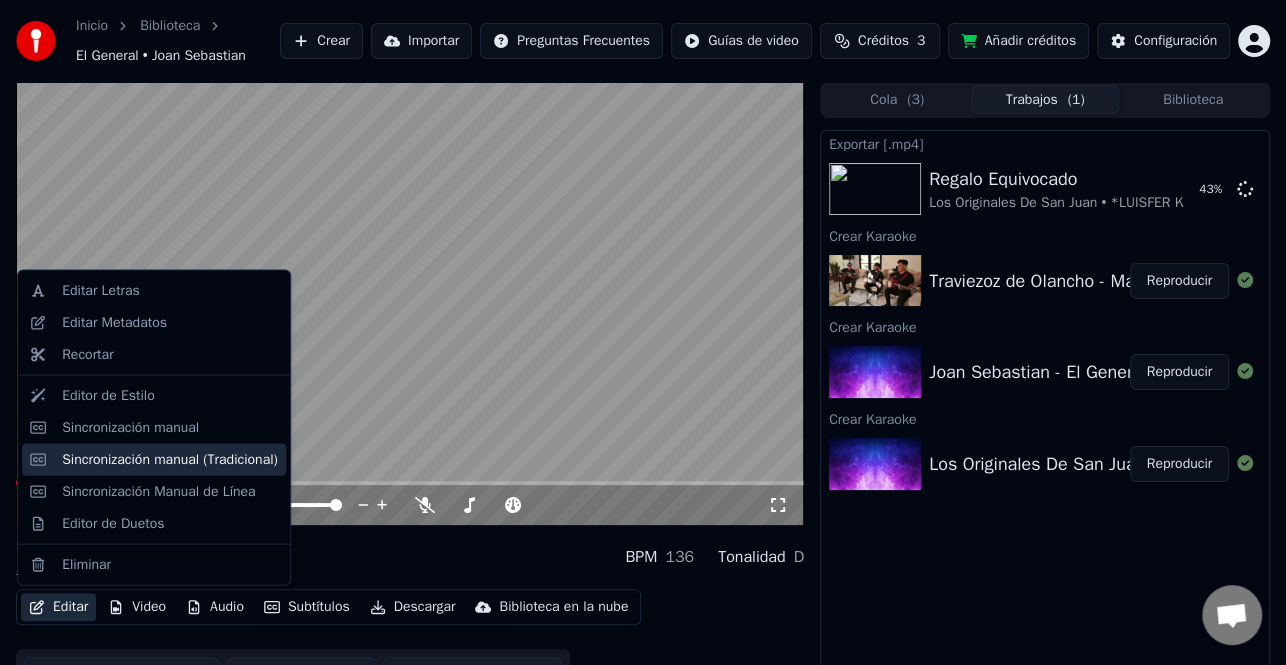 click on "Sincronización manual (Tradicional)" at bounding box center (170, 459) 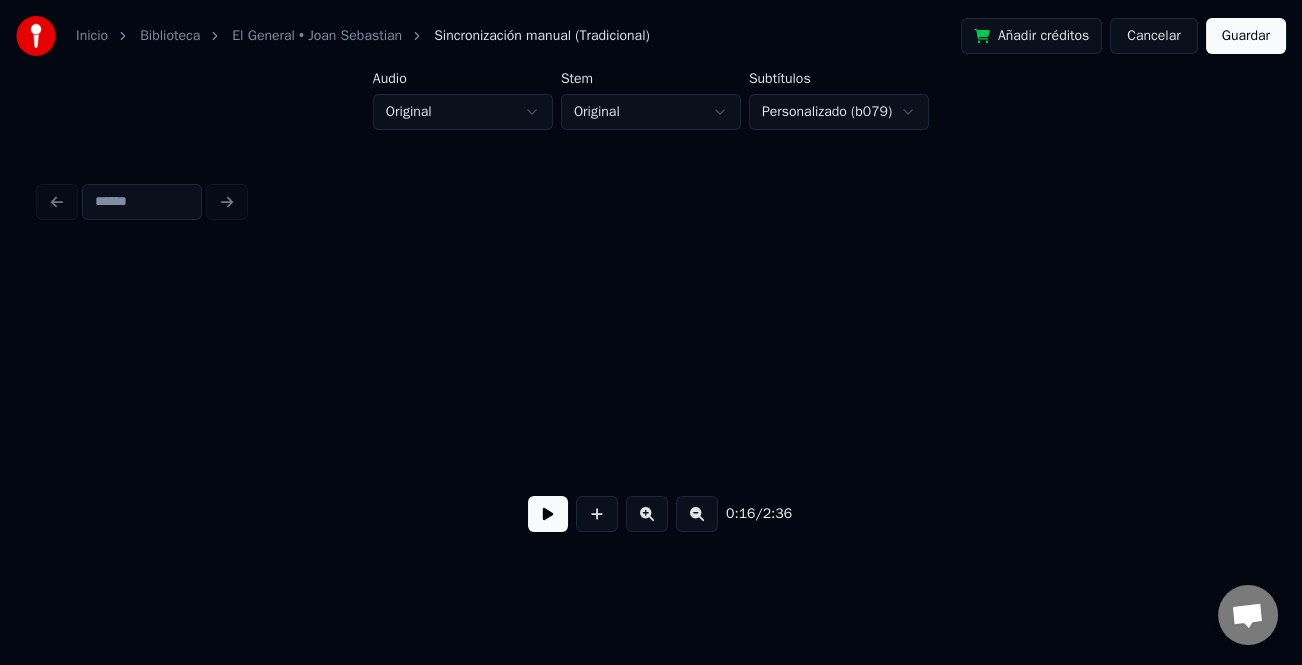 scroll, scrollTop: 0, scrollLeft: 5893, axis: horizontal 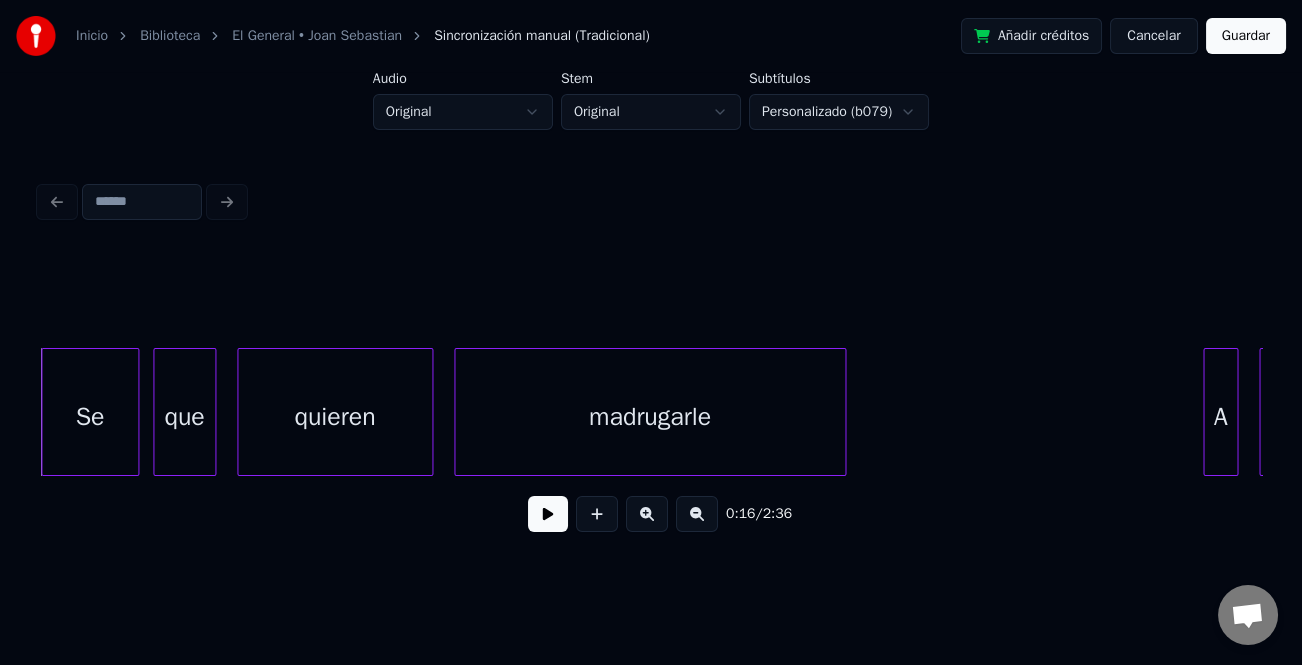 click on "Guardar" at bounding box center [1246, 36] 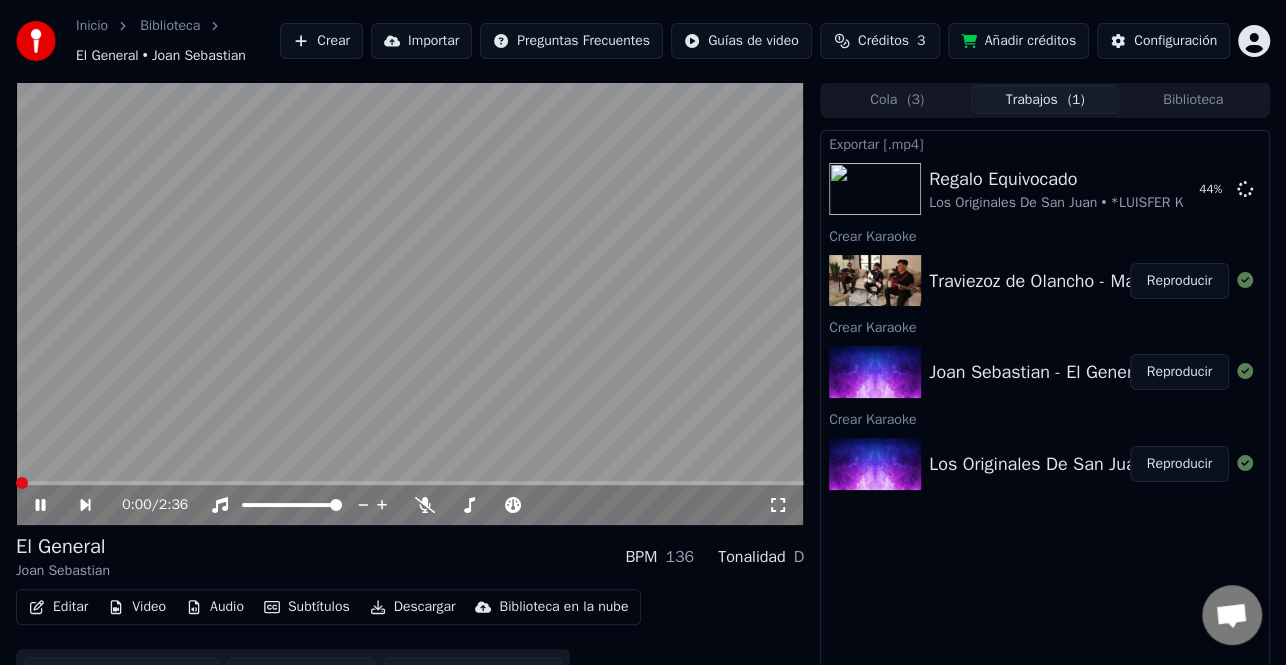 click 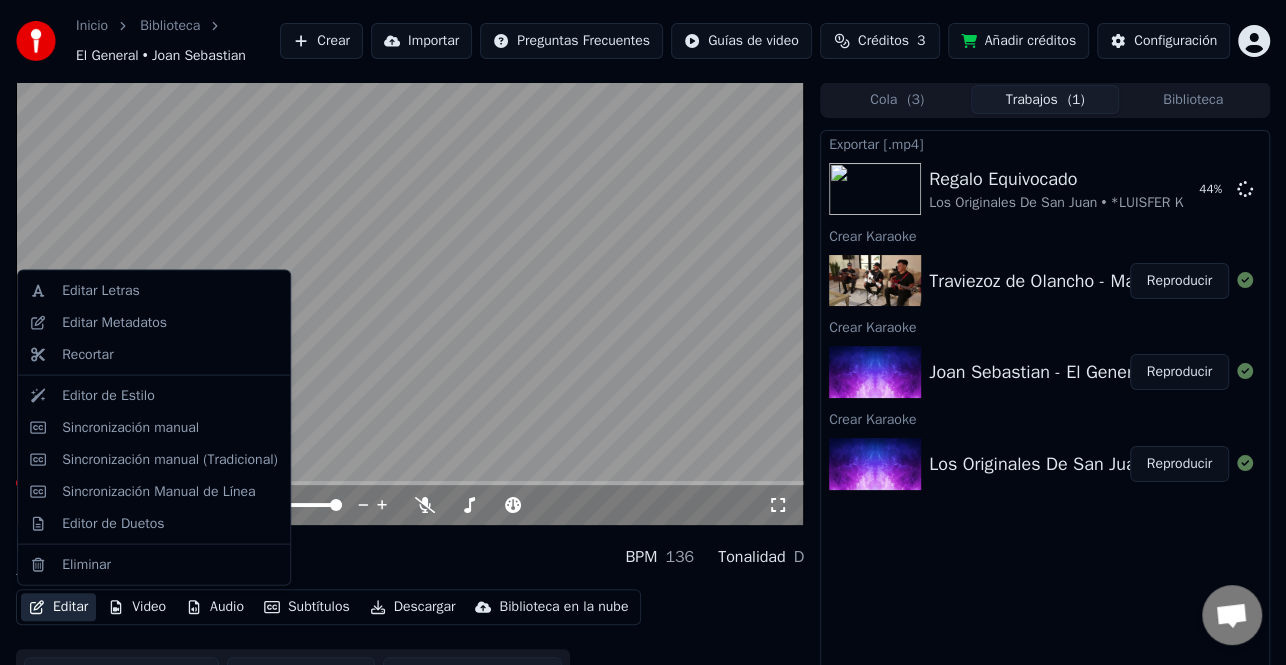 click on "Editar" at bounding box center (58, 607) 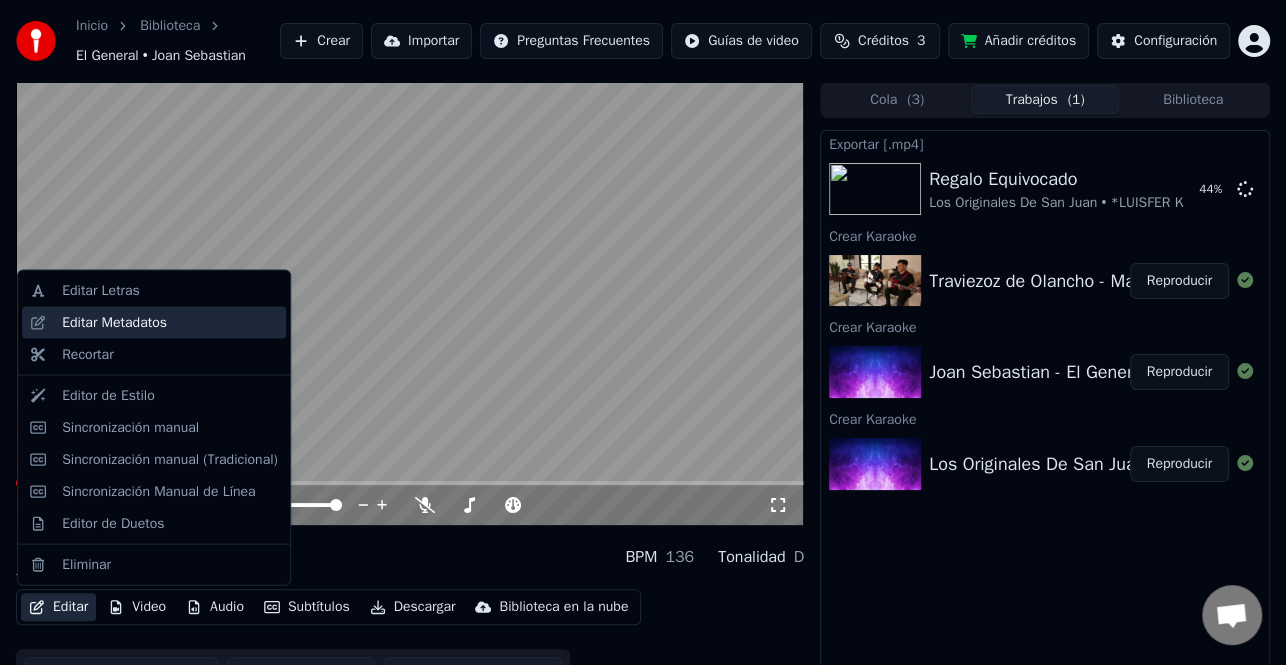 click on "Editar Metadatos" at bounding box center (114, 323) 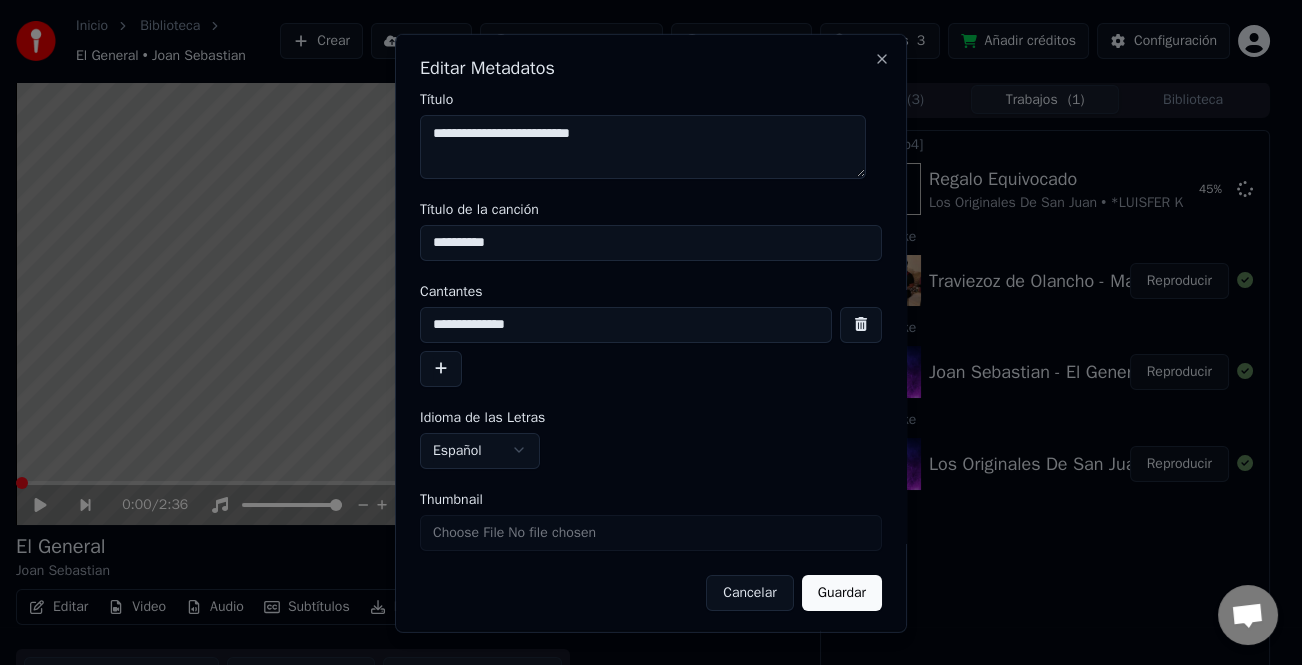 drag, startPoint x: 436, startPoint y: 361, endPoint x: 906, endPoint y: 347, distance: 470.20847 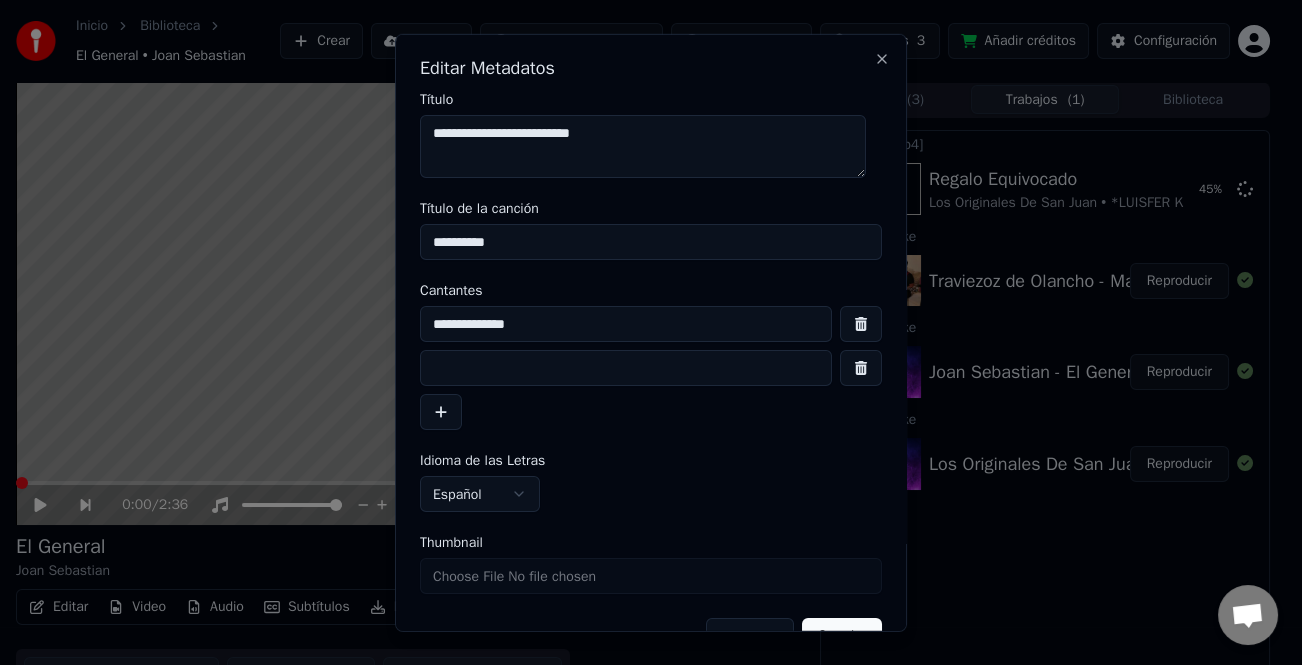 click at bounding box center (626, 368) 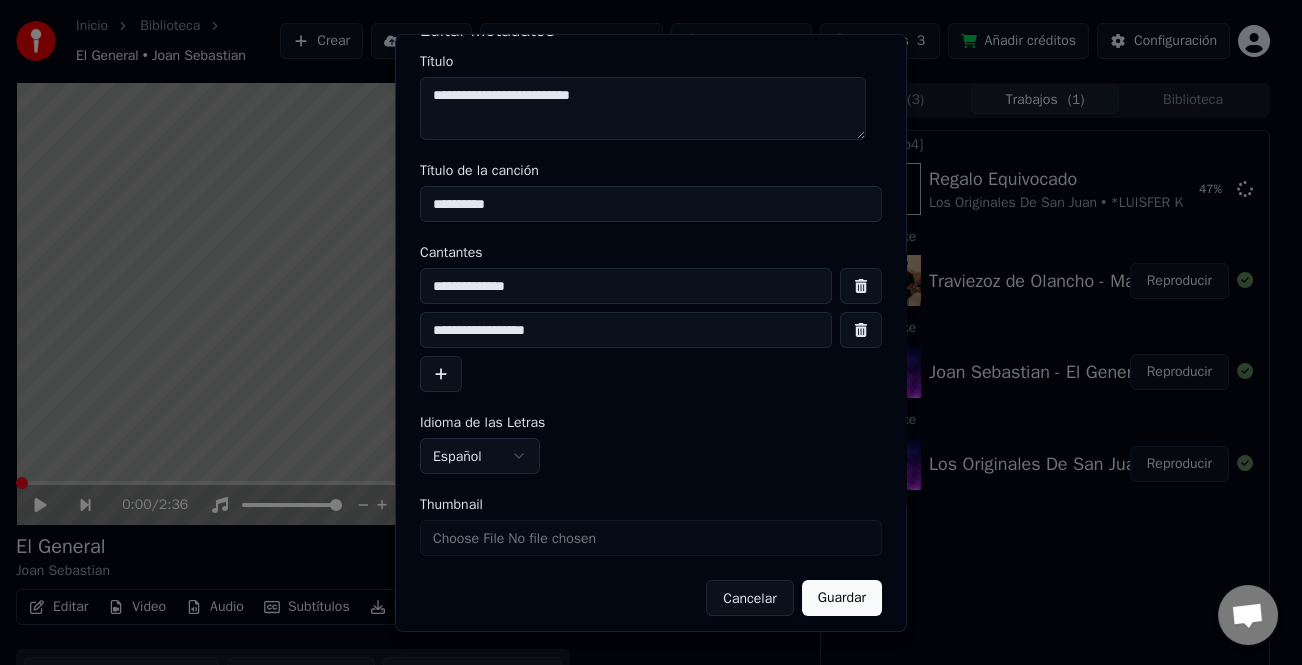 scroll, scrollTop: 47, scrollLeft: 0, axis: vertical 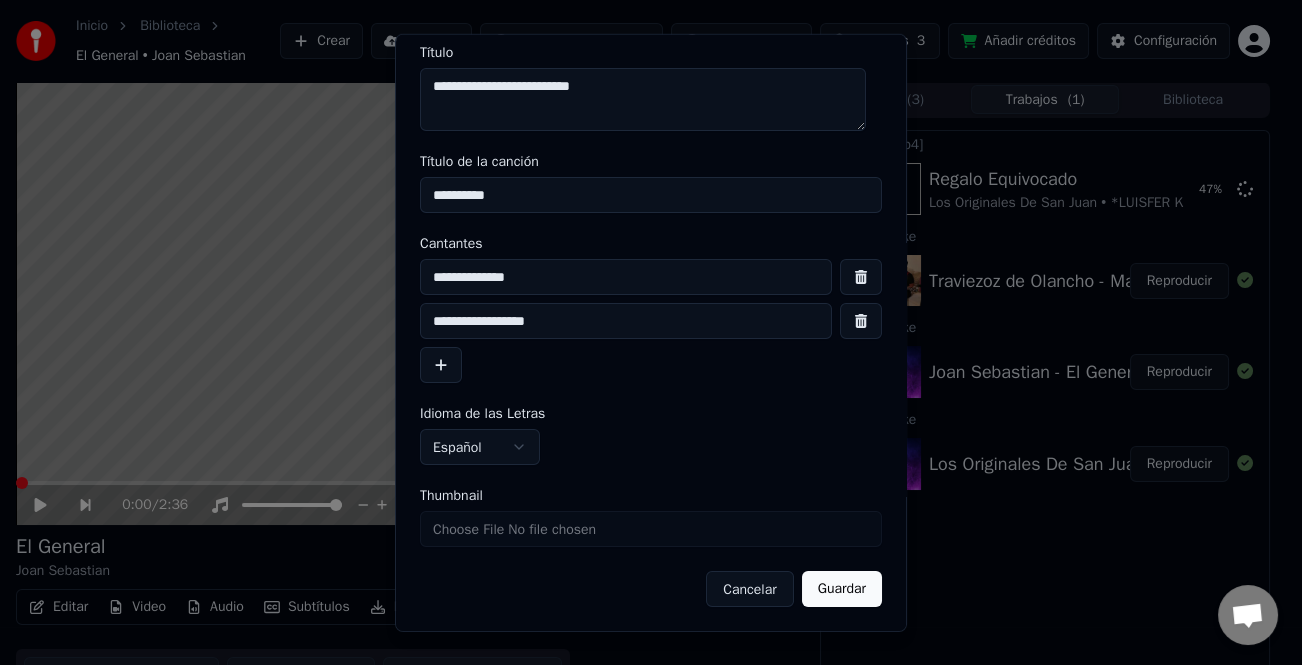type on "**********" 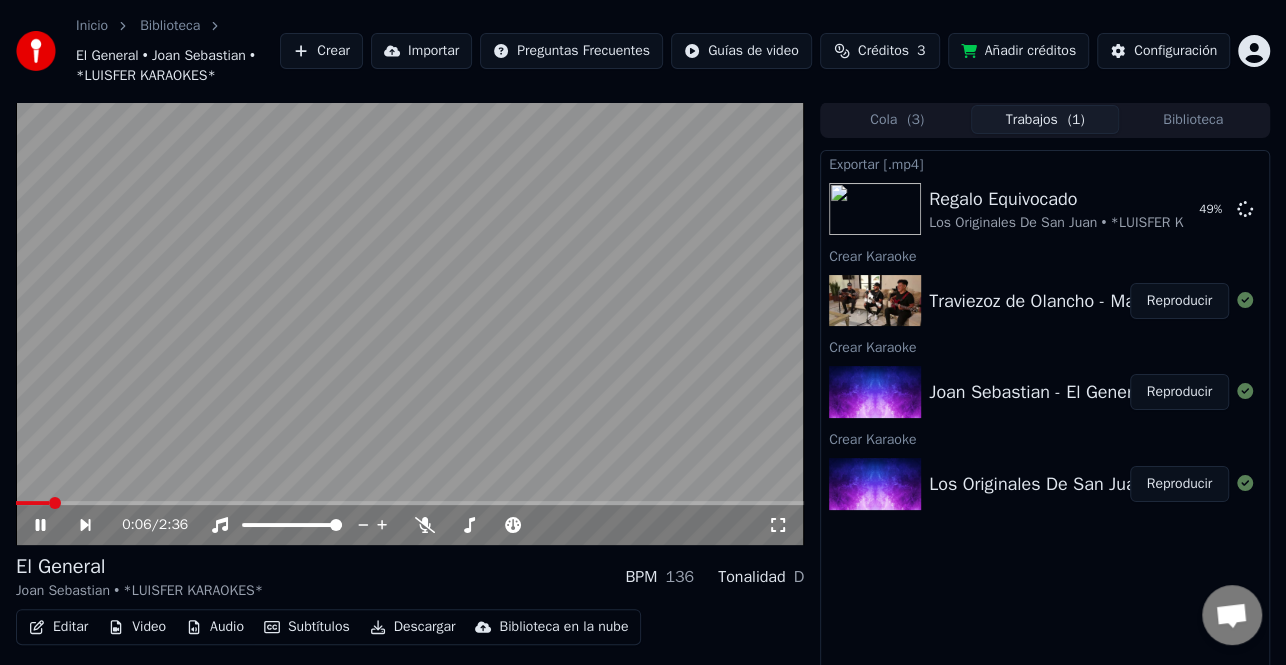 click on "Descargar" at bounding box center (413, 627) 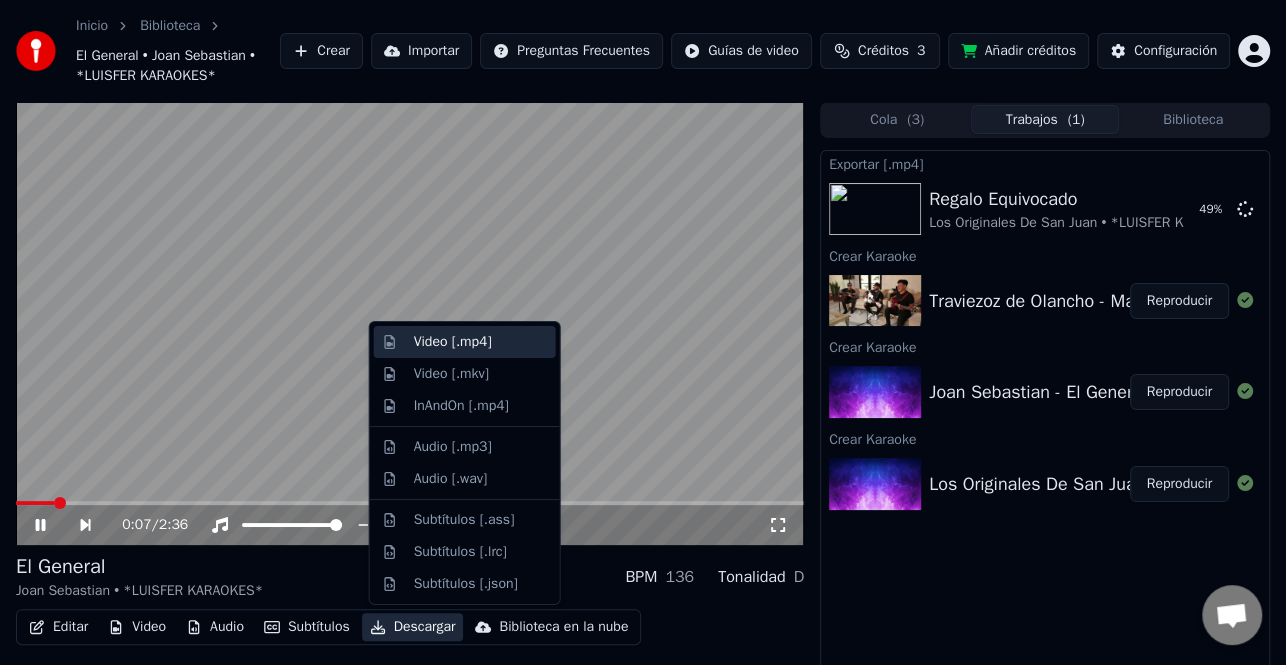 click on "Video [.mp4]" at bounding box center [481, 342] 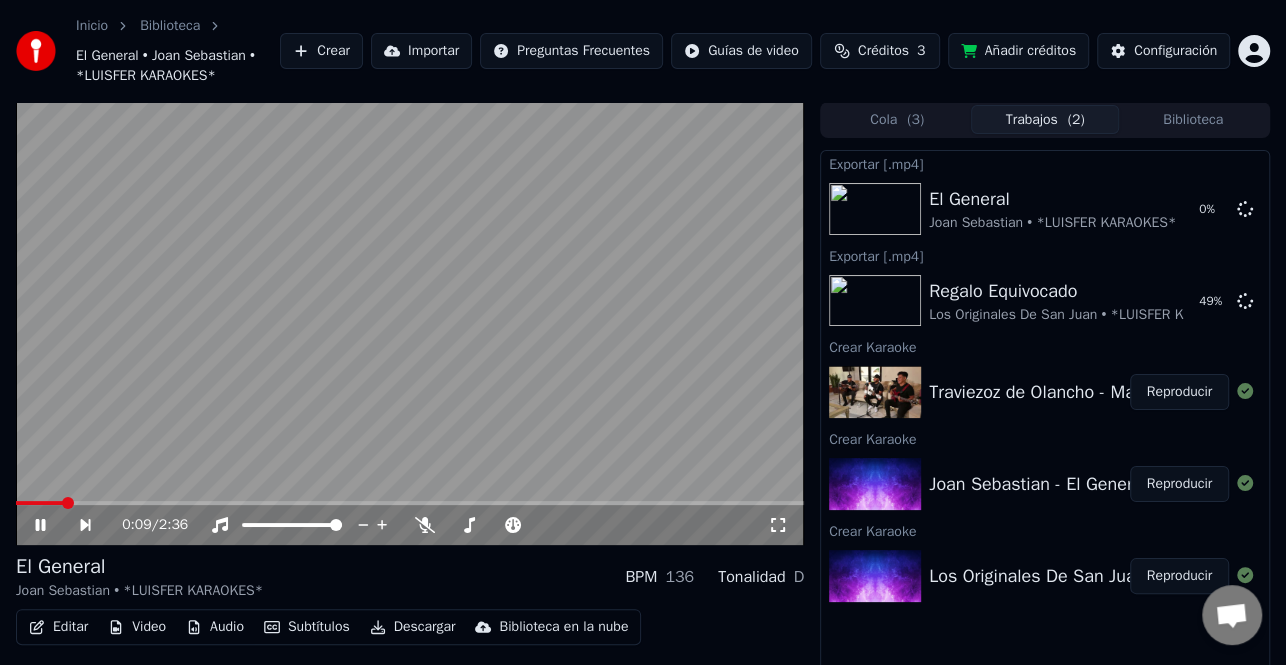 click 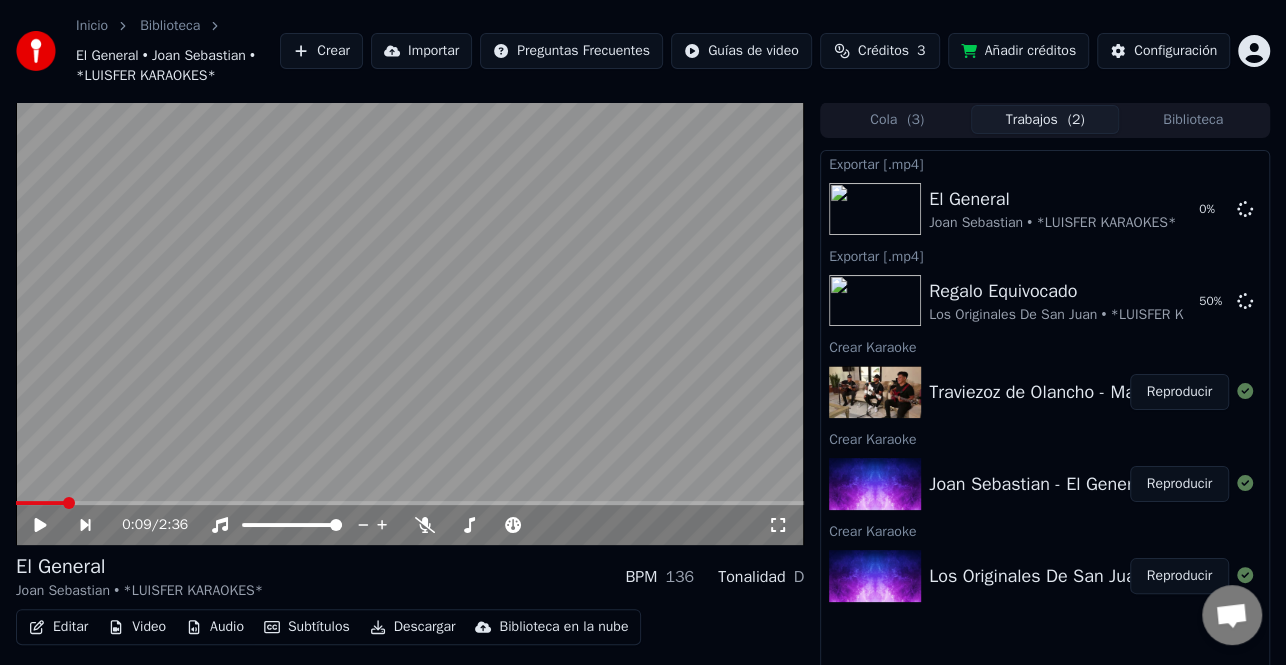 click on "Reproducir" at bounding box center [1179, 392] 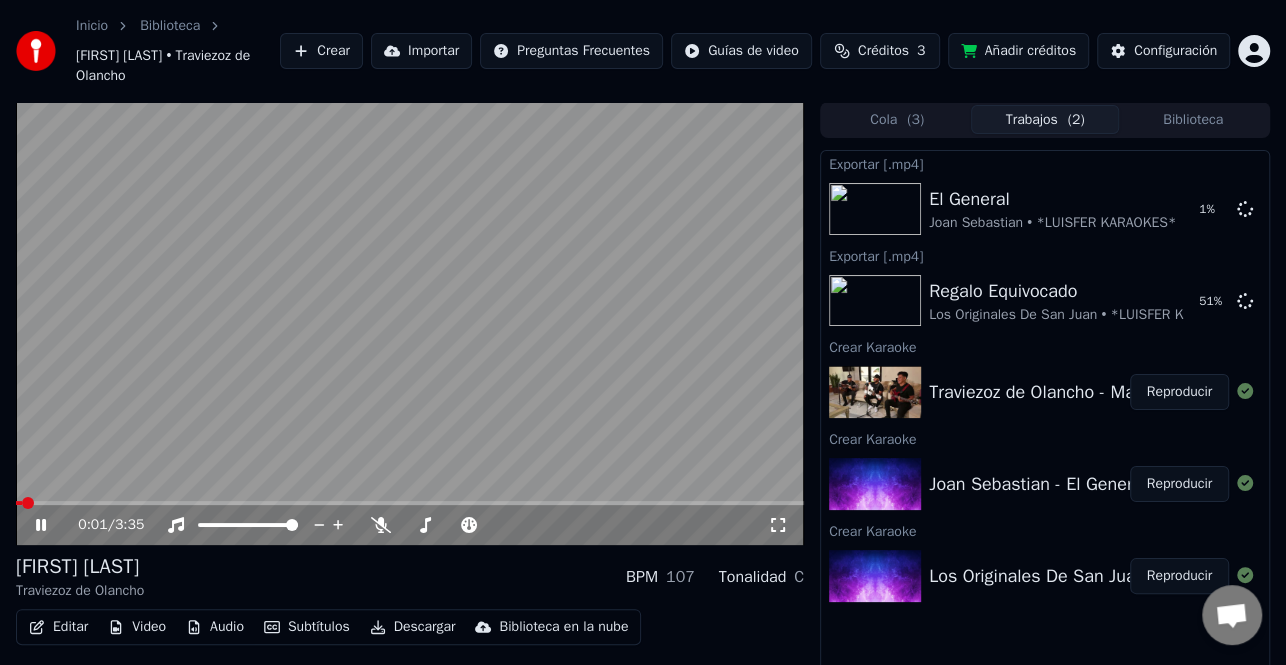 click 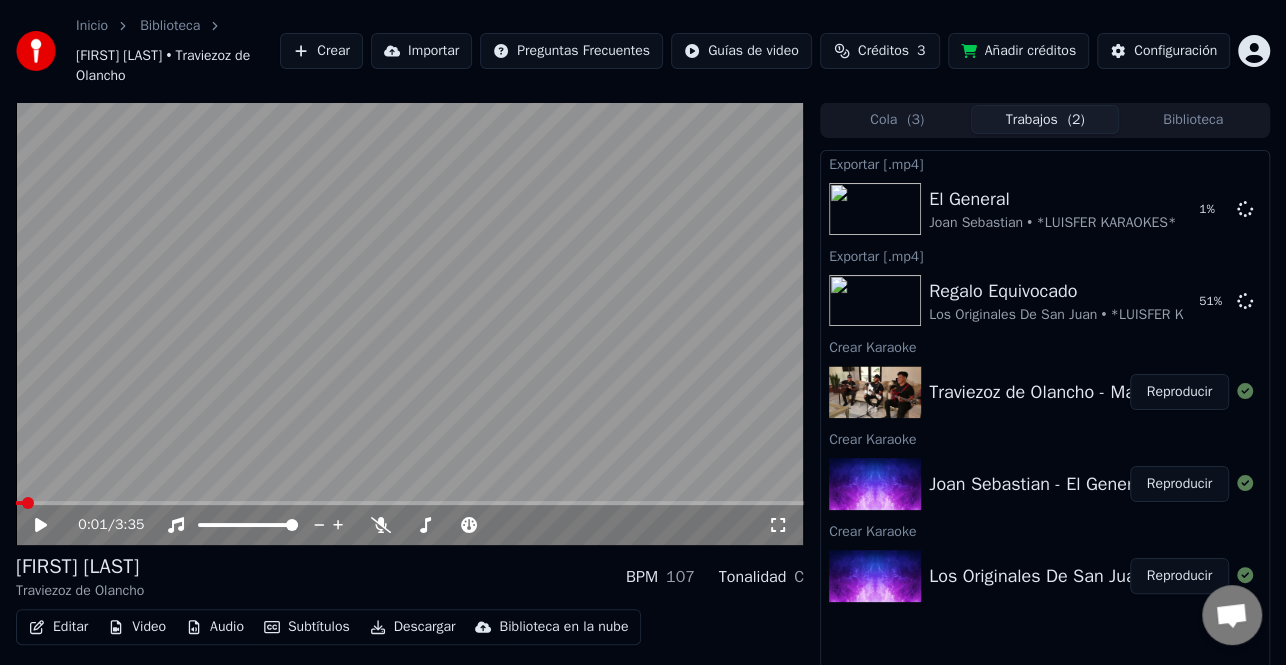 click on "Editar" at bounding box center [58, 627] 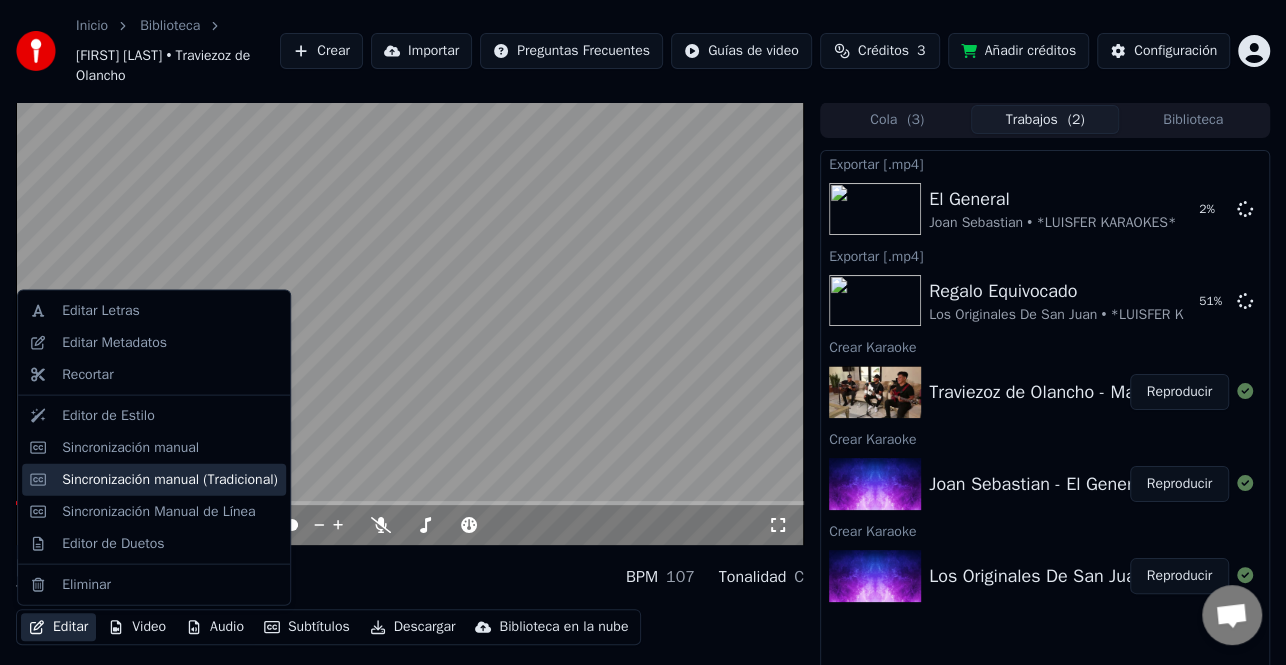click on "Sincronización manual (Tradicional)" at bounding box center (154, 479) 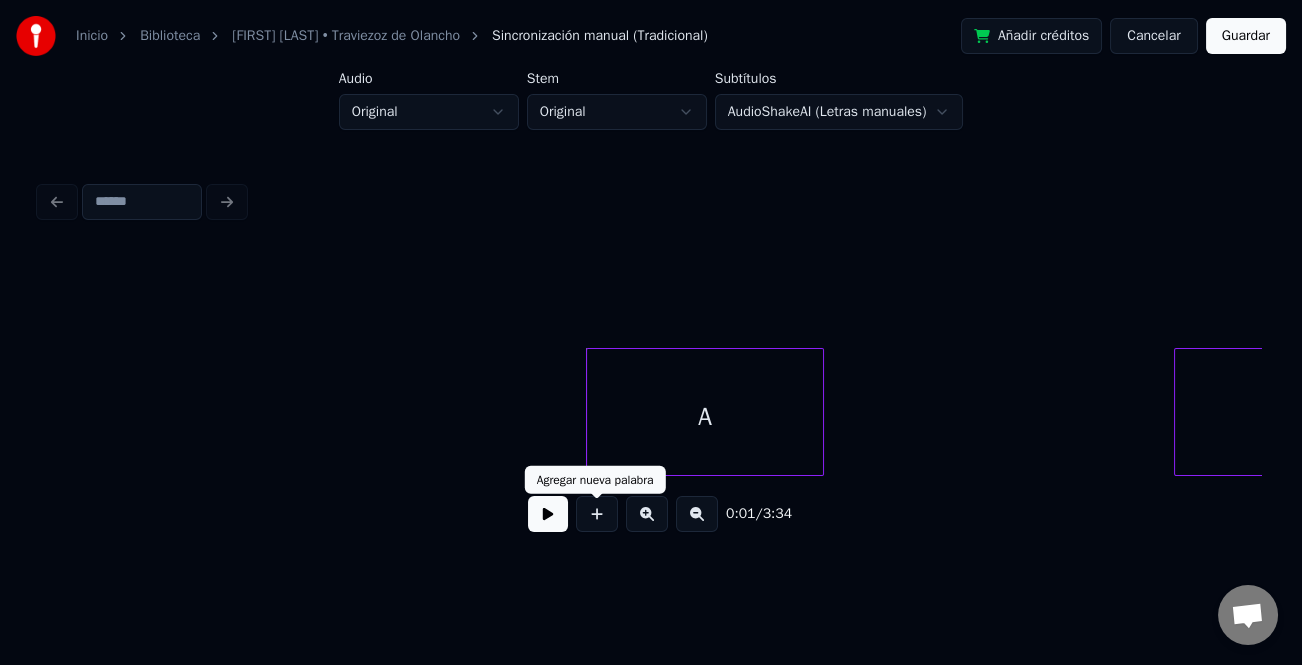 click at bounding box center (548, 514) 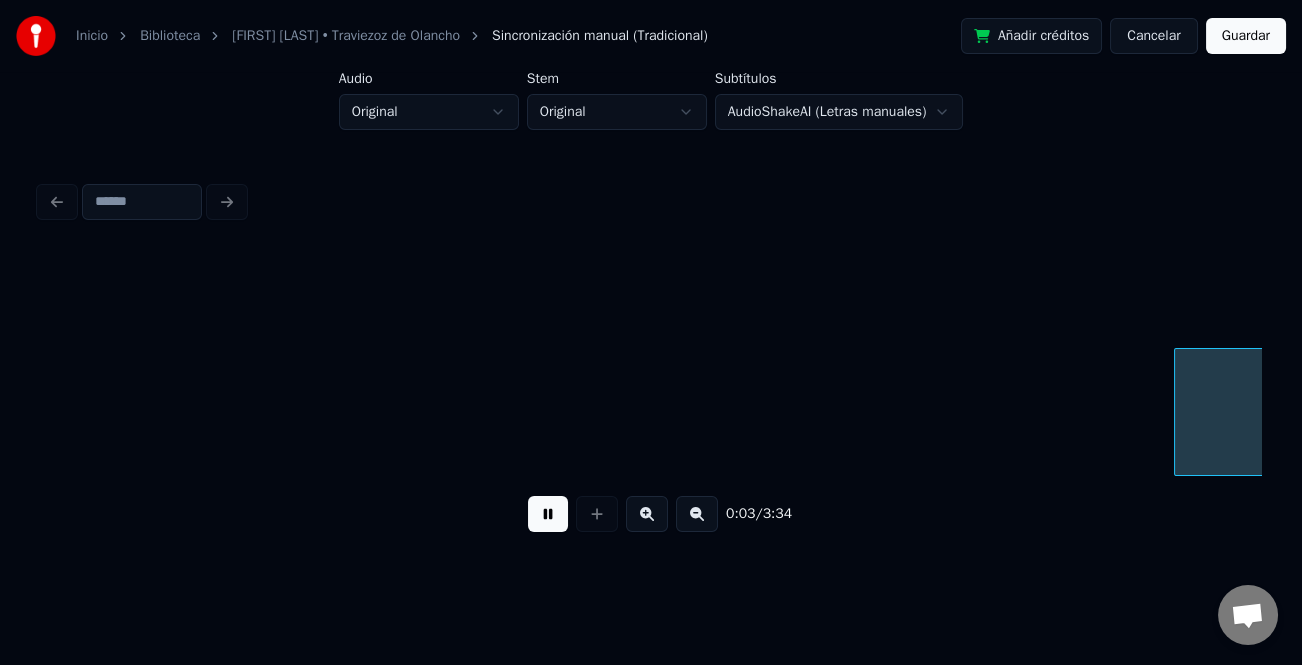 scroll, scrollTop: 0, scrollLeft: 1225, axis: horizontal 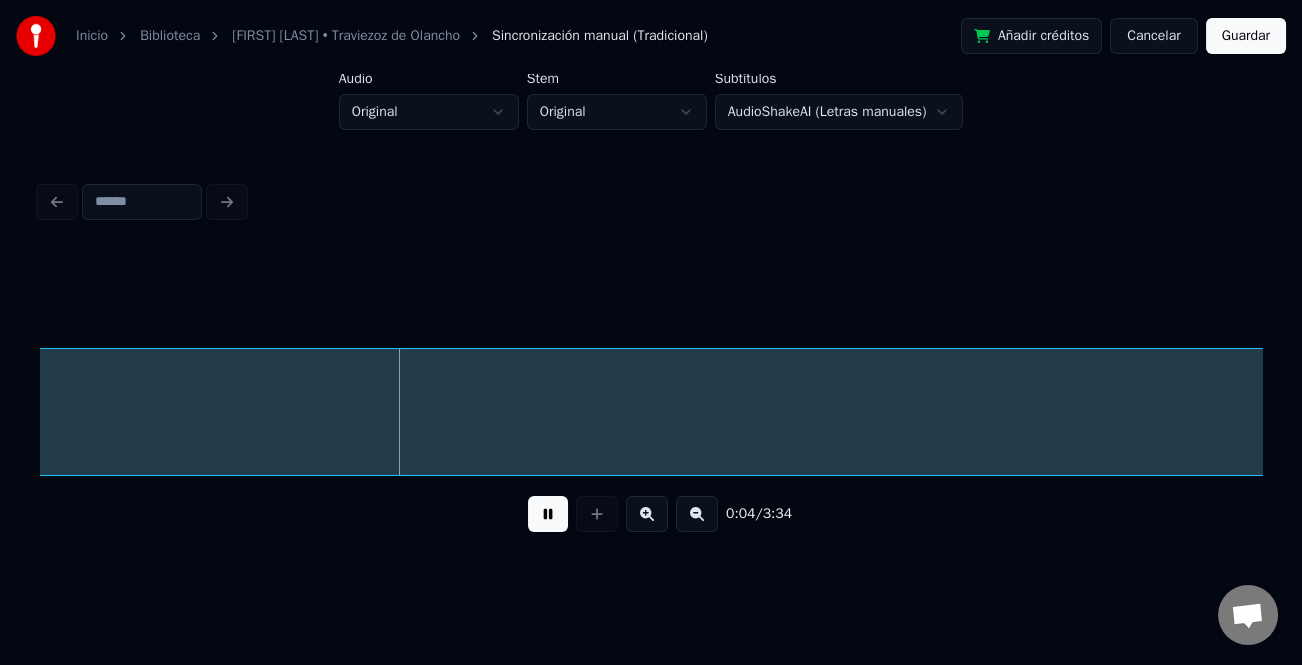 click at bounding box center [697, 514] 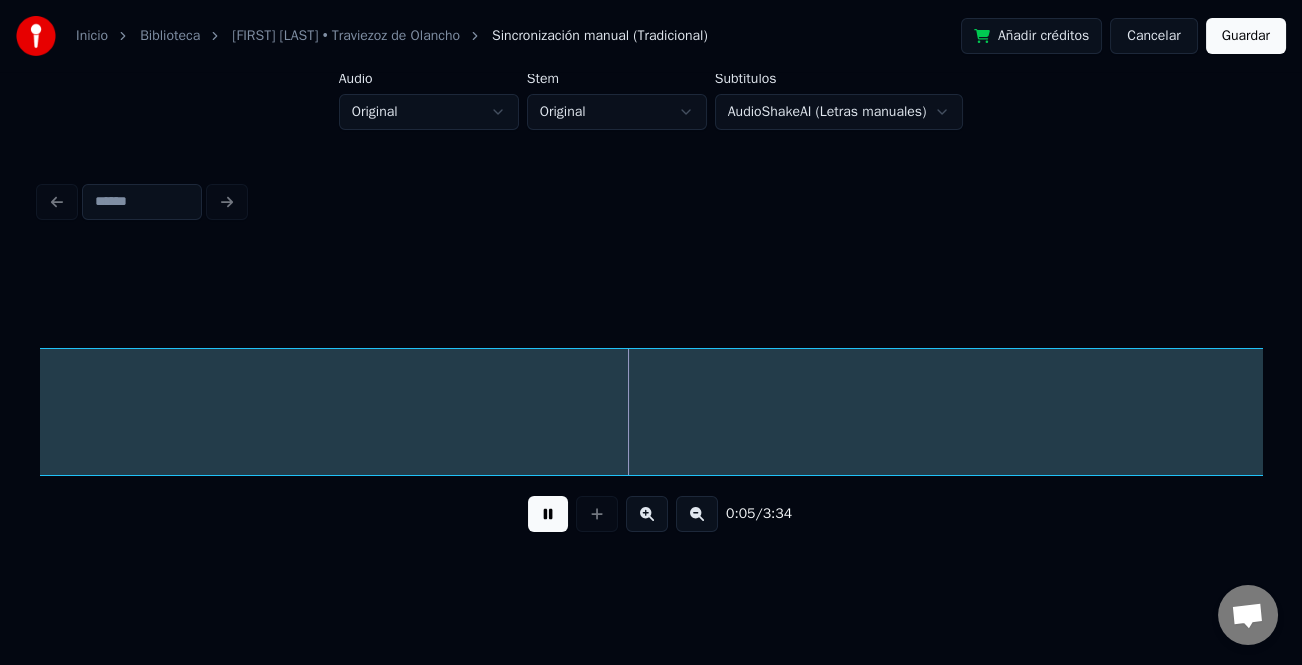 click at bounding box center (697, 514) 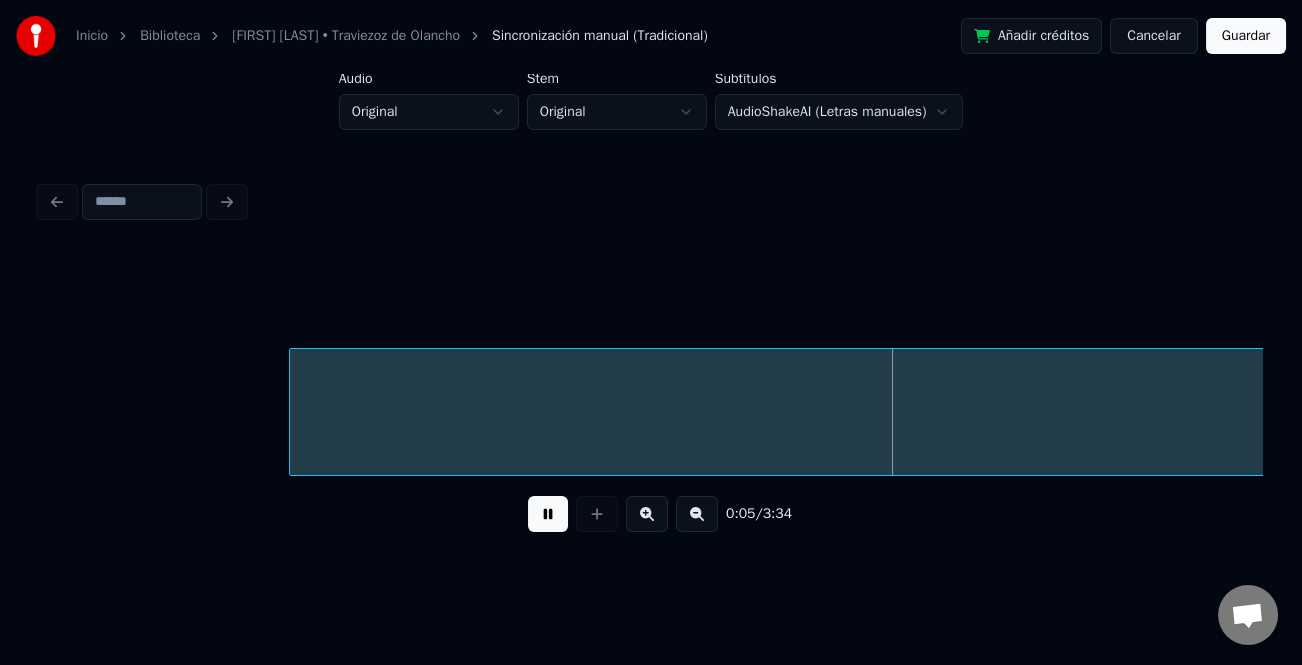 click at bounding box center [697, 514] 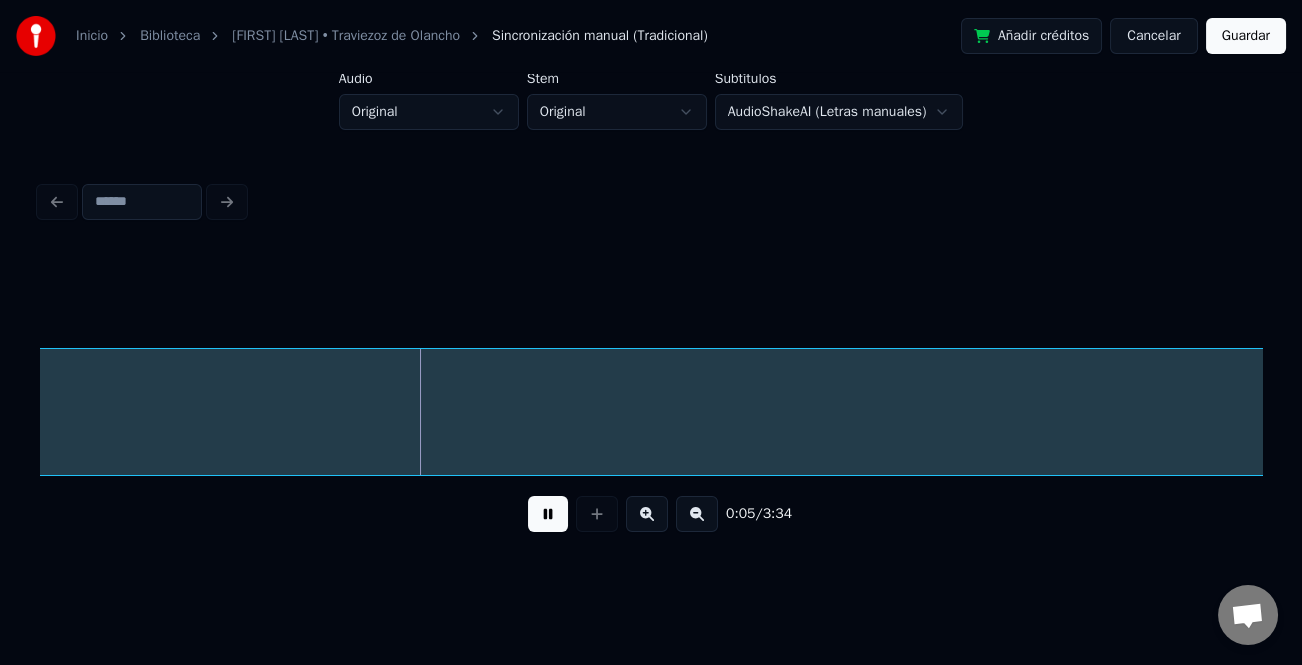 scroll, scrollTop: 0, scrollLeft: 449, axis: horizontal 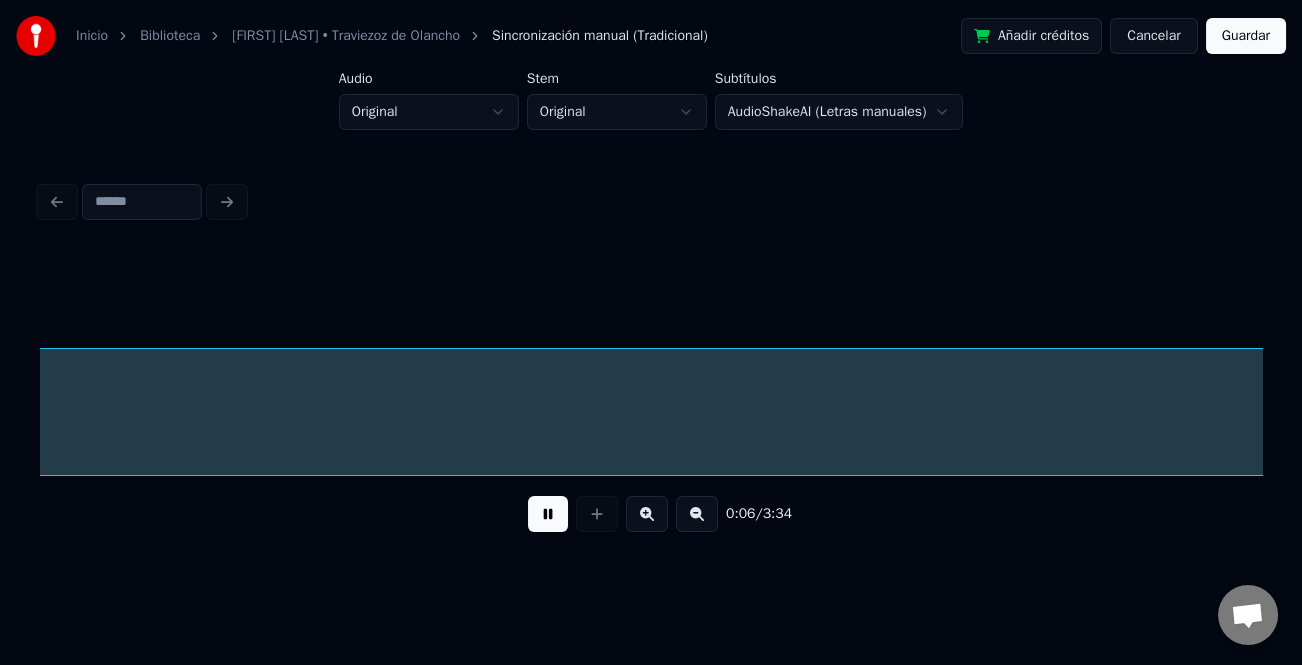 click on "[FIRST]" at bounding box center (1741, 417) 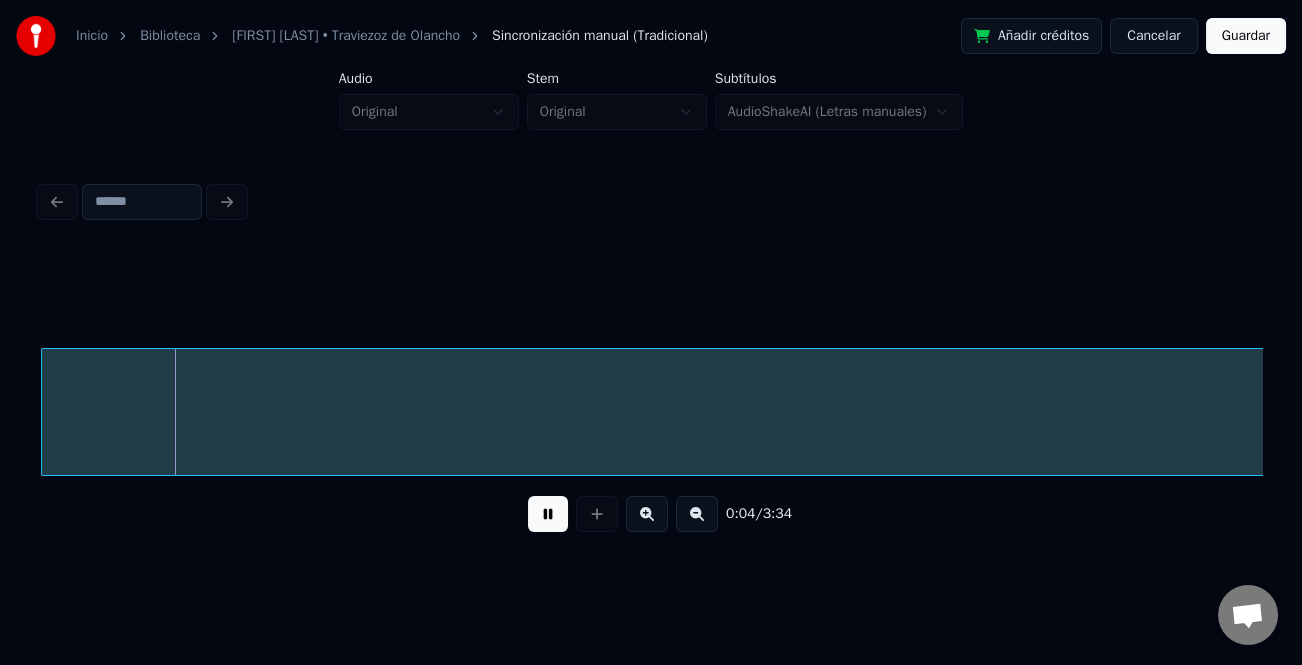 click at bounding box center [697, 514] 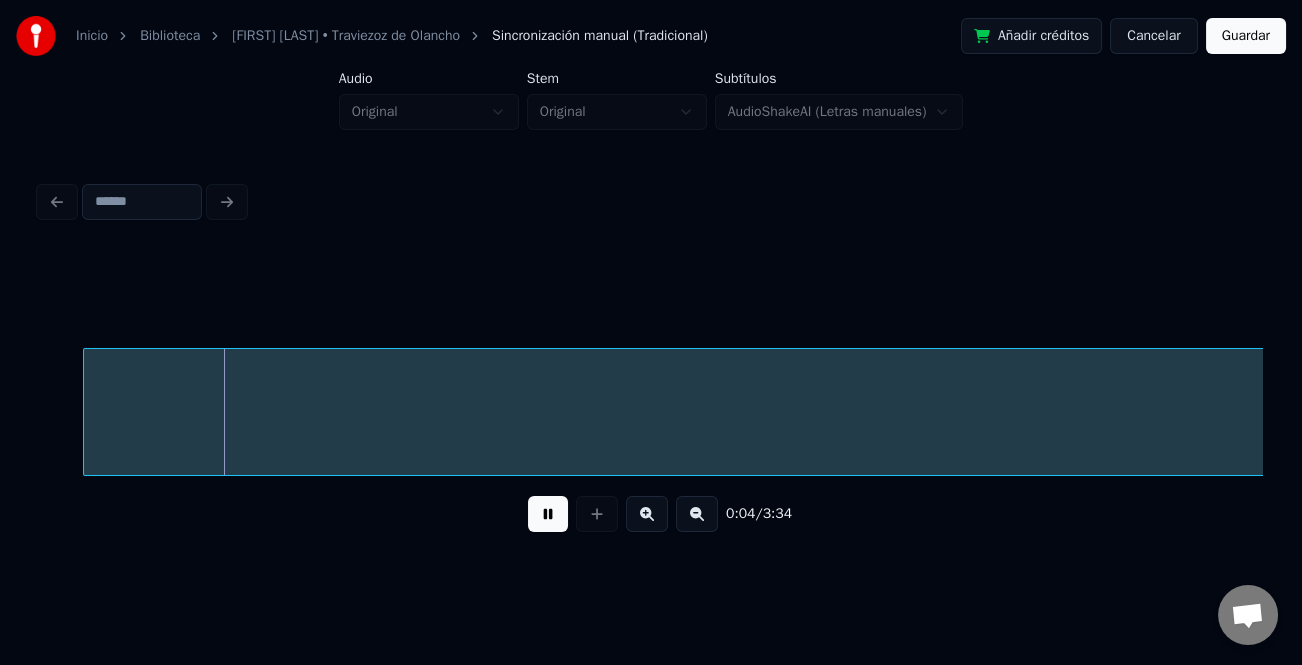 click at bounding box center [697, 514] 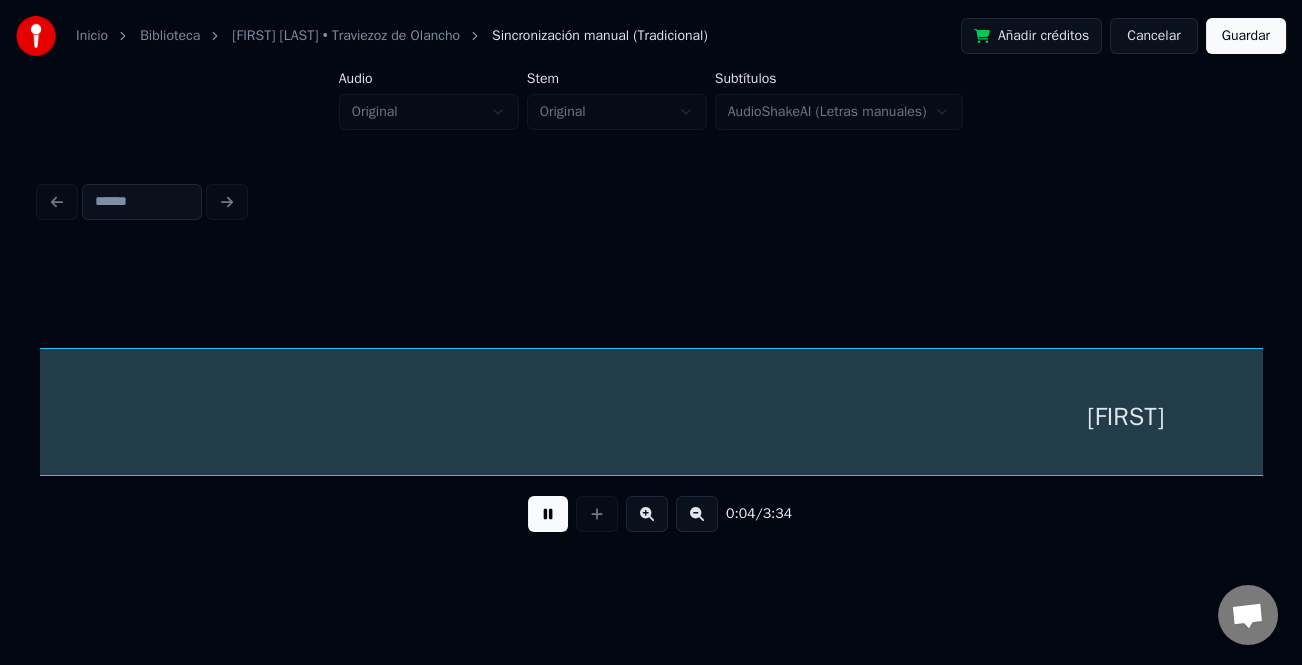 scroll, scrollTop: 0, scrollLeft: 248, axis: horizontal 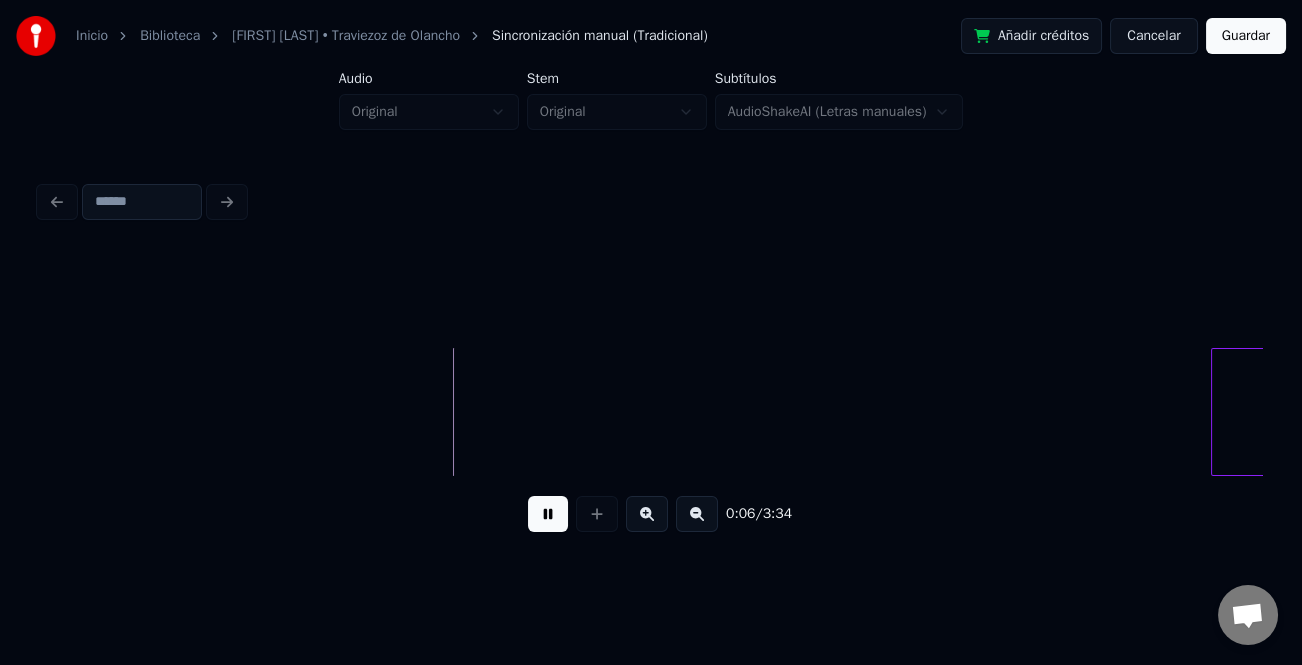 click at bounding box center [1215, 412] 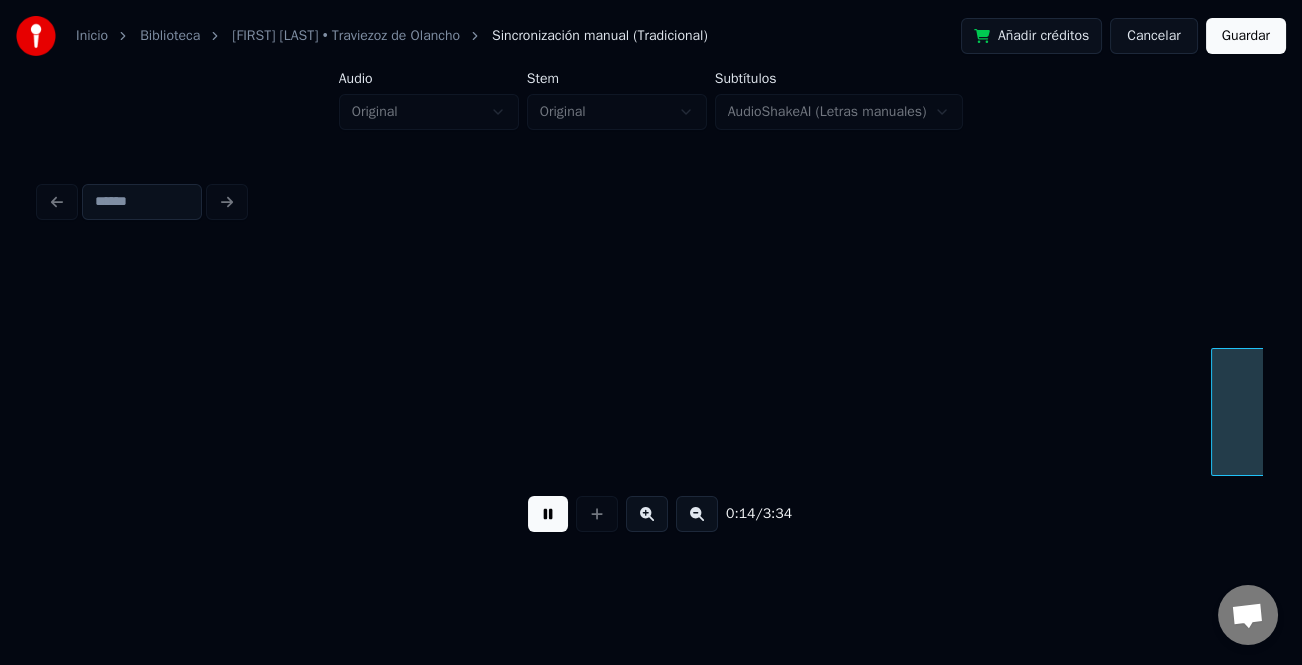 scroll, scrollTop: 0, scrollLeft: 1470, axis: horizontal 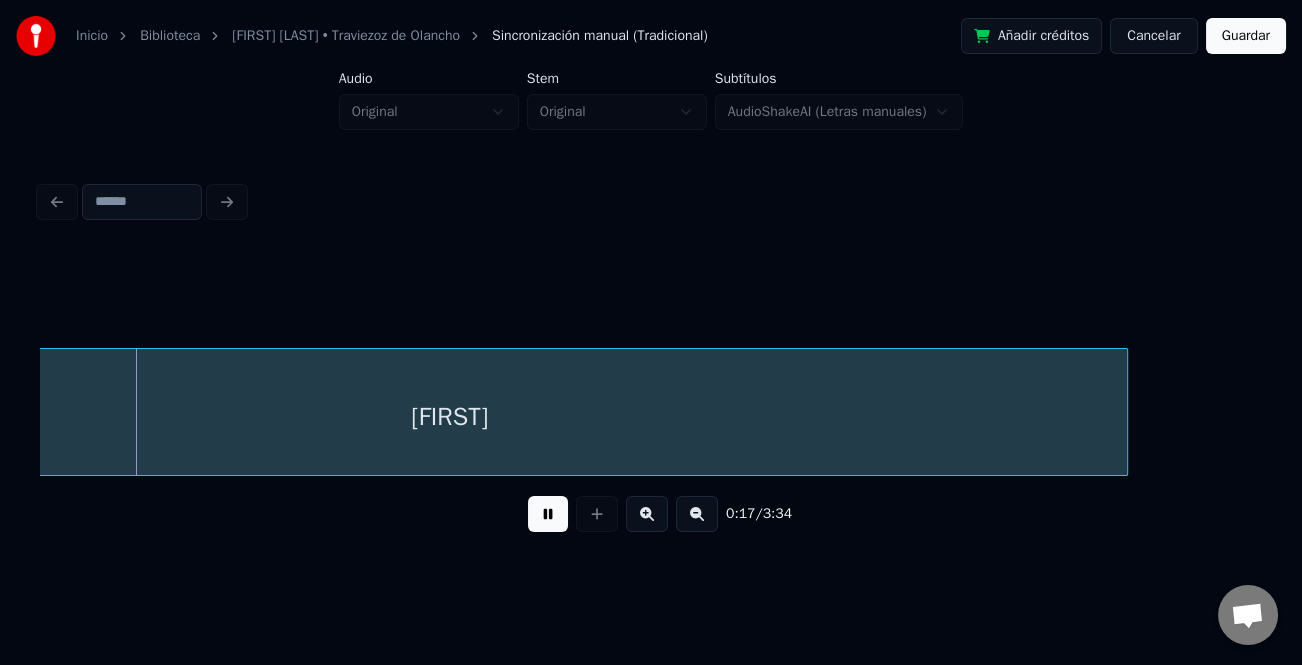 click at bounding box center (697, 514) 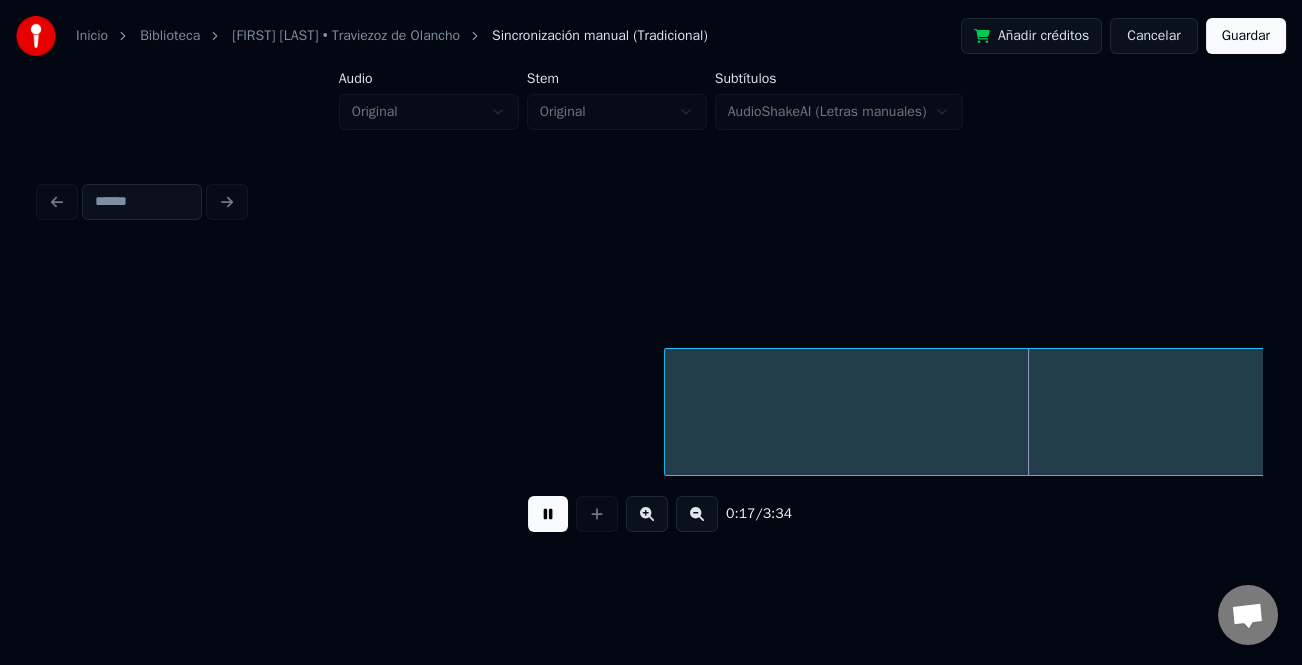 click at bounding box center [697, 514] 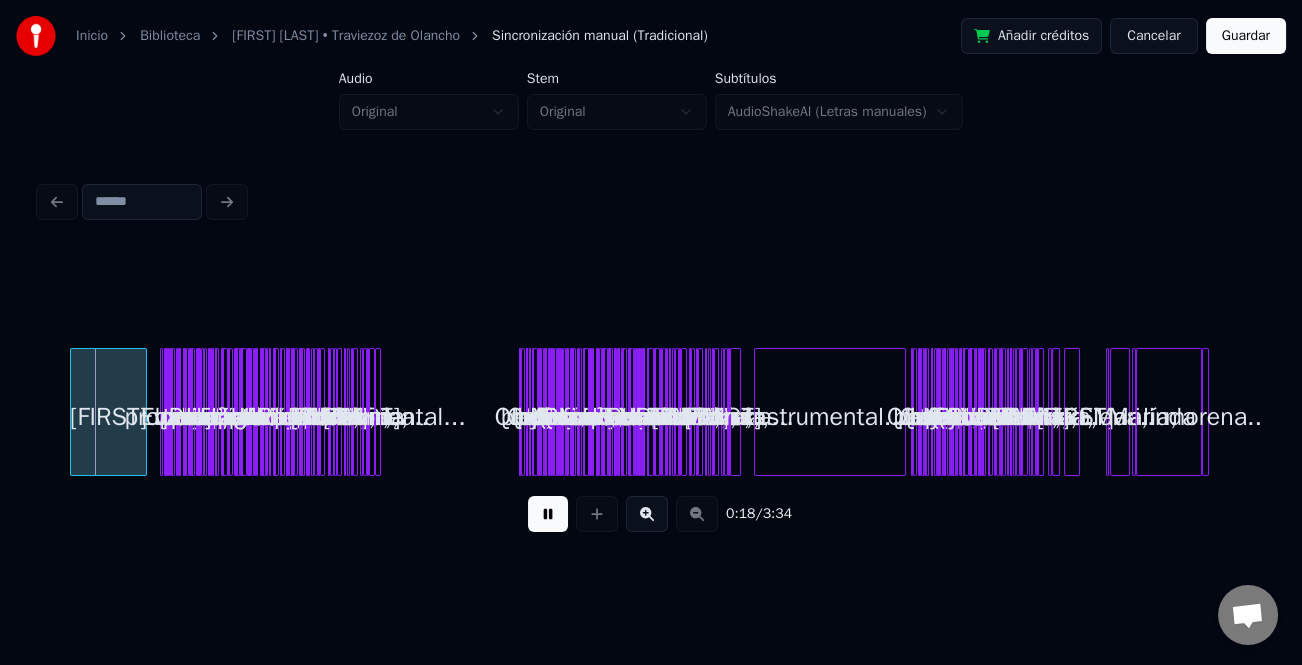 scroll, scrollTop: 0, scrollLeft: 0, axis: both 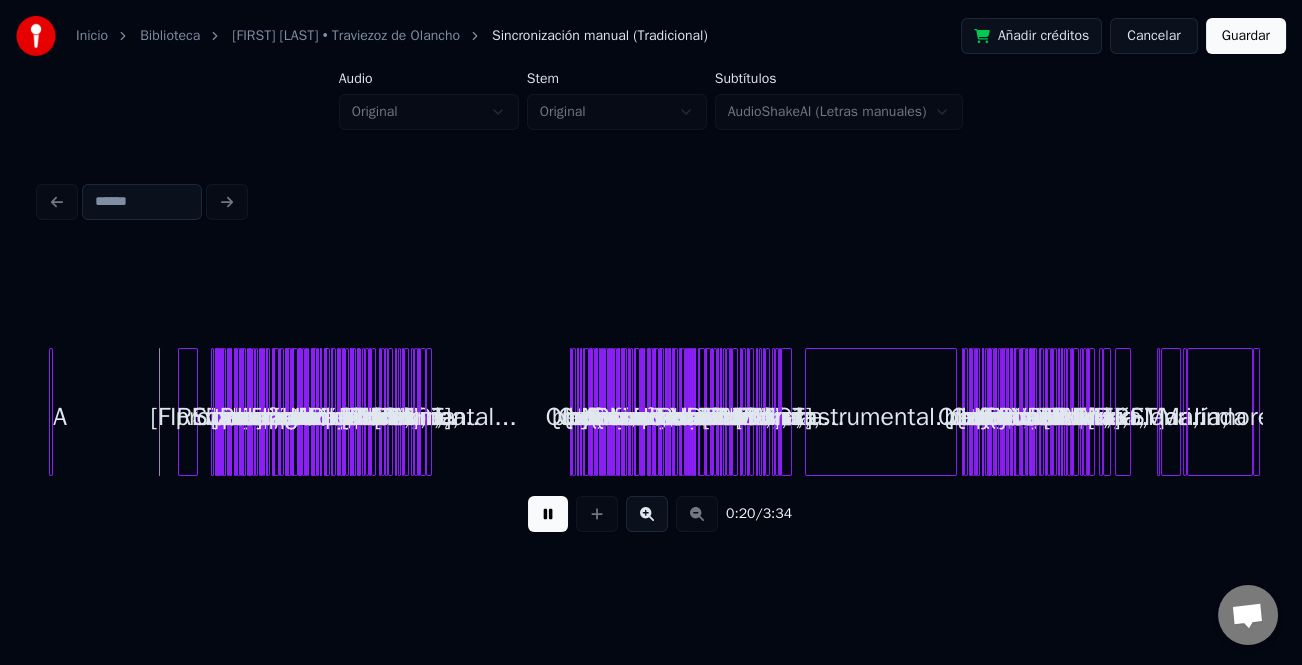 click at bounding box center (182, 412) 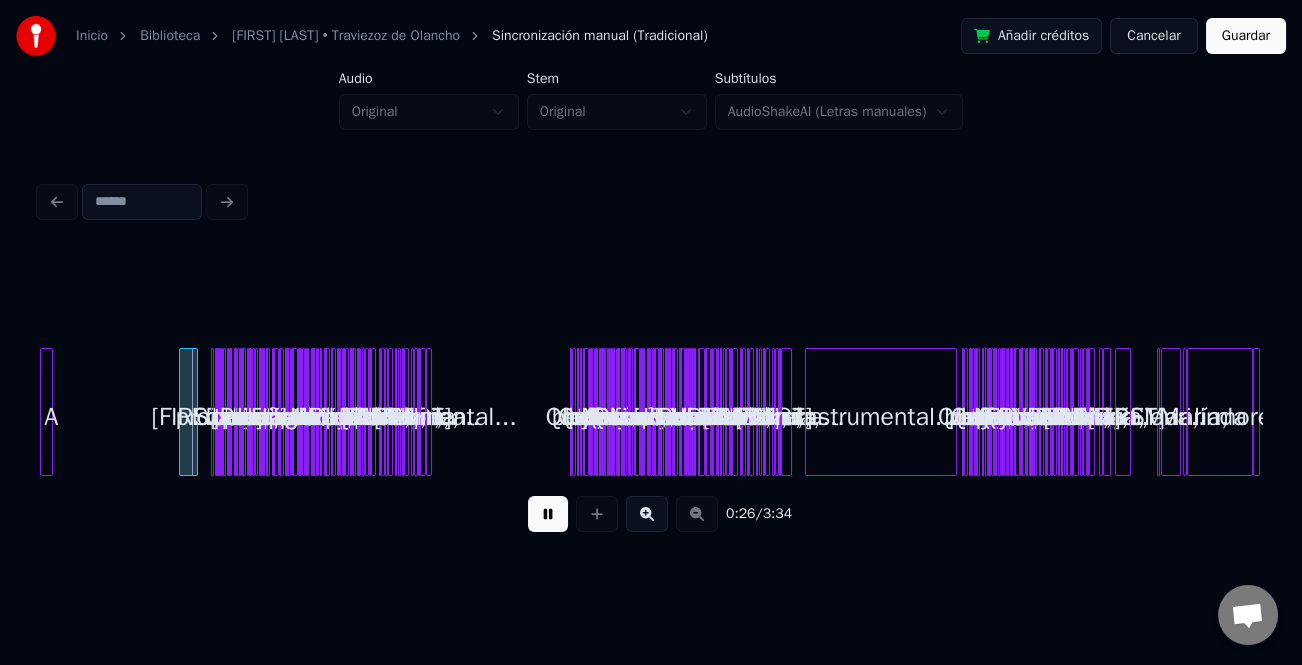click on "[FIRST] [LAST] yo vine a ver Y a proponerle todo mi querer Le dije quiero ser tu marido... Porque te adoro, linda mujer... Ella me dijo te aceptaré... A Ya te soñaba, mi corazón... Y por las noches.. ya te esperaba... ¿Por qué has tardado.. Mi dulce amor? Y con un beso lleno de amor... Yo le he entregado mi corazón... Porque yo quiero a mi morenita... Y estar con ella es mi ilusión... [FIRST], [FIRST], [FIRST] [LAST].. Mari, [FIRST], linda morena... [FIRST], [FIRST], [FIRST] [LAST]... Mari, [FIRST], linda morena.. Instrumental... Quiero besar tu lindo pelo Quiero besar tus labios rojos.... Que lindo pelo, Que lindo cuerpo Pero más lindos Tienes tus ojos Ven a mis brazos, Linda morena Y disfrutemos de nuestro amor... Si por las noches tú me soñabas Yo ya deseaba el darte mi amor.... Yo me retiro.. con mi morena... Porque con ella.. ya me casé... Vamos buscando.. una casita... Donde dichosa.. siempre la haré.. [FIRST], [FIRST], [FIRST] [LAST].. Mari, [FIRST], linda Mari," at bounding box center [651, 412] 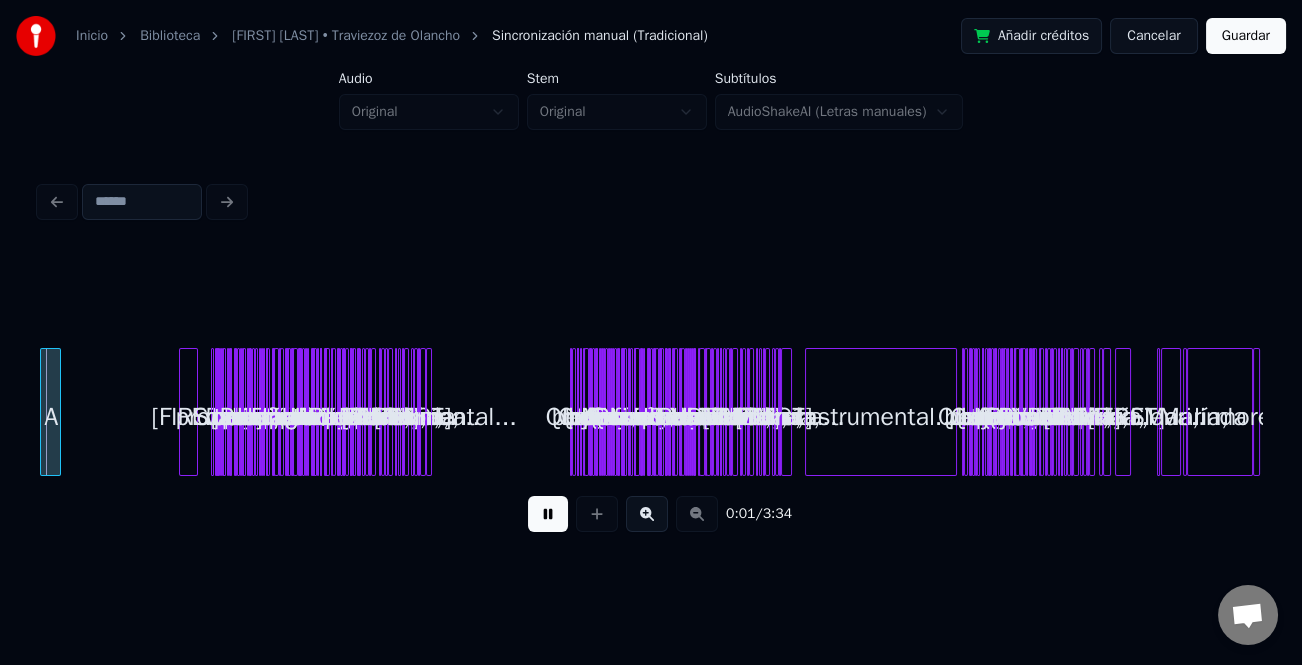 click at bounding box center (57, 412) 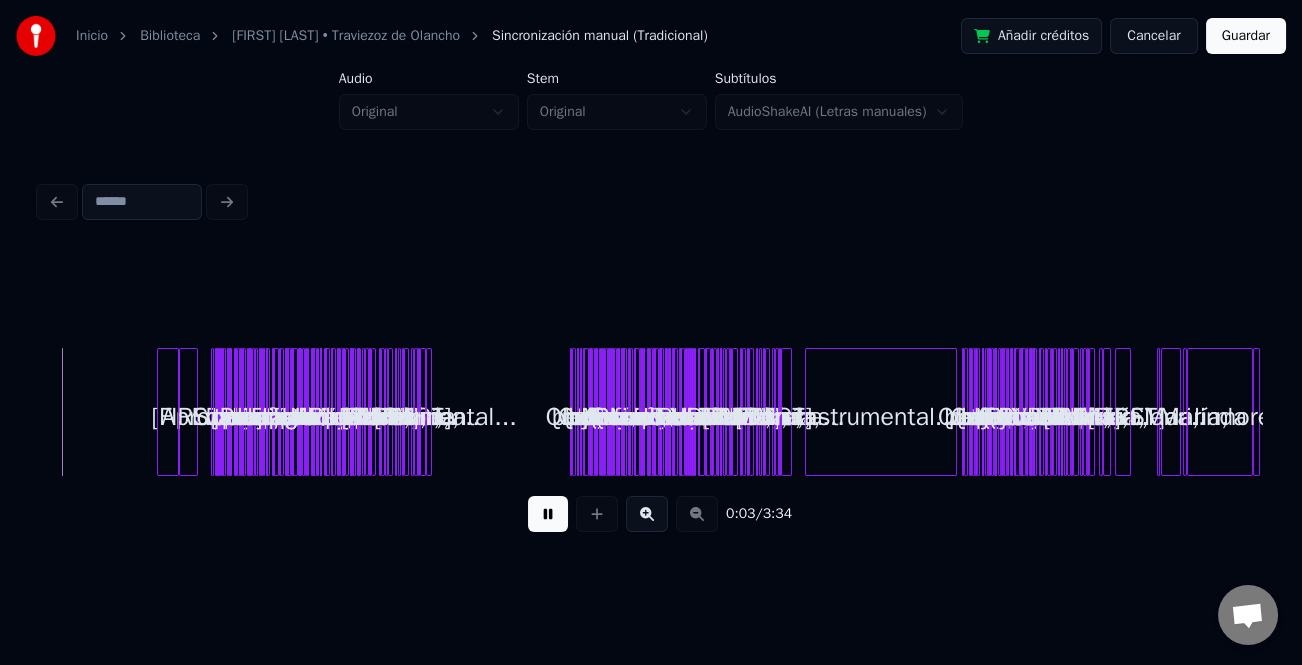 click on "A" at bounding box center [168, 417] 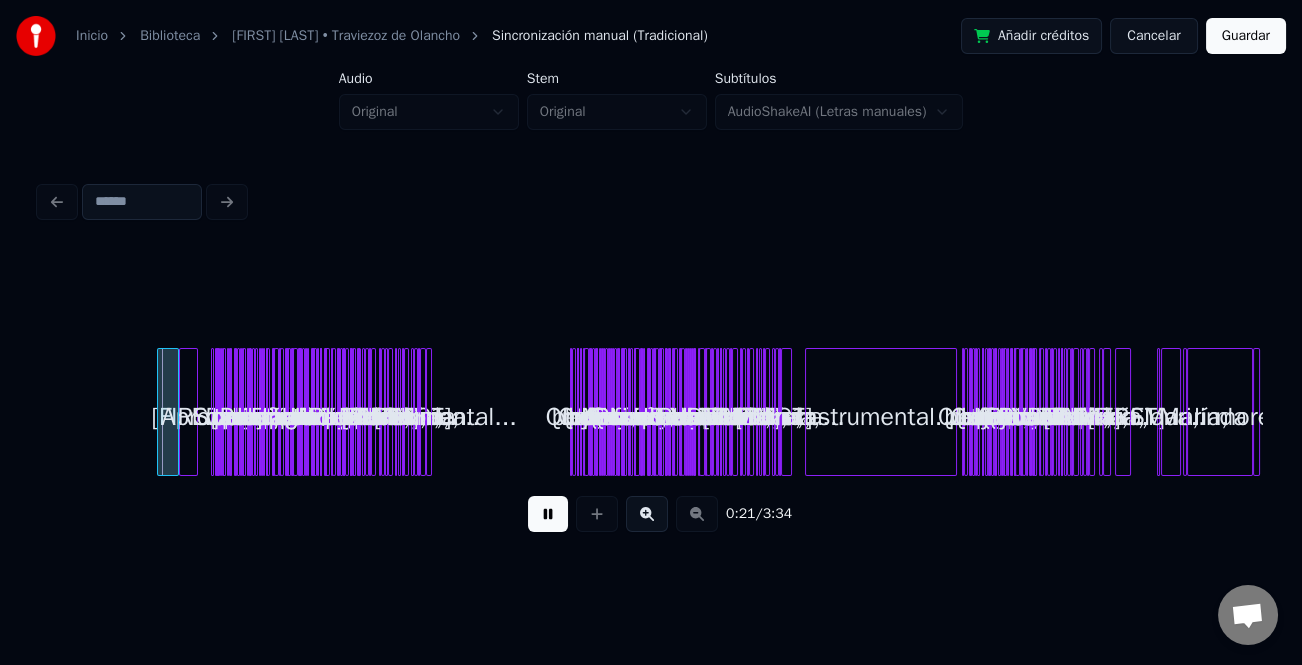click at bounding box center (647, 514) 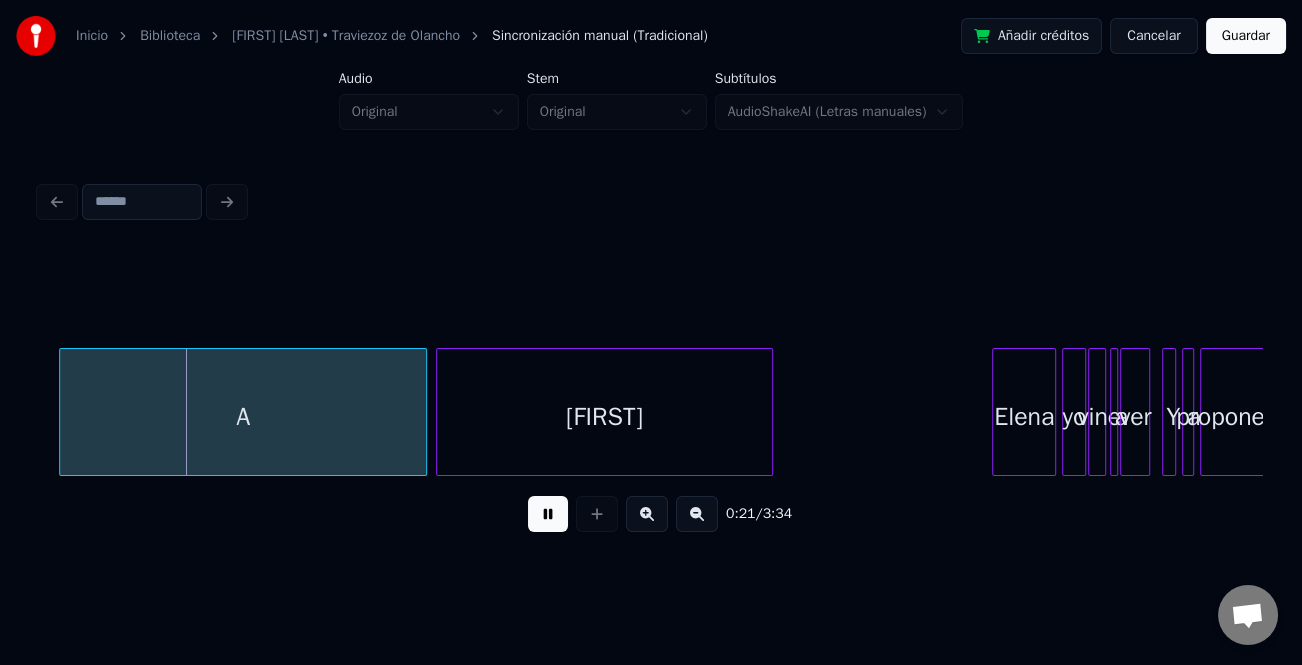 click at bounding box center (647, 514) 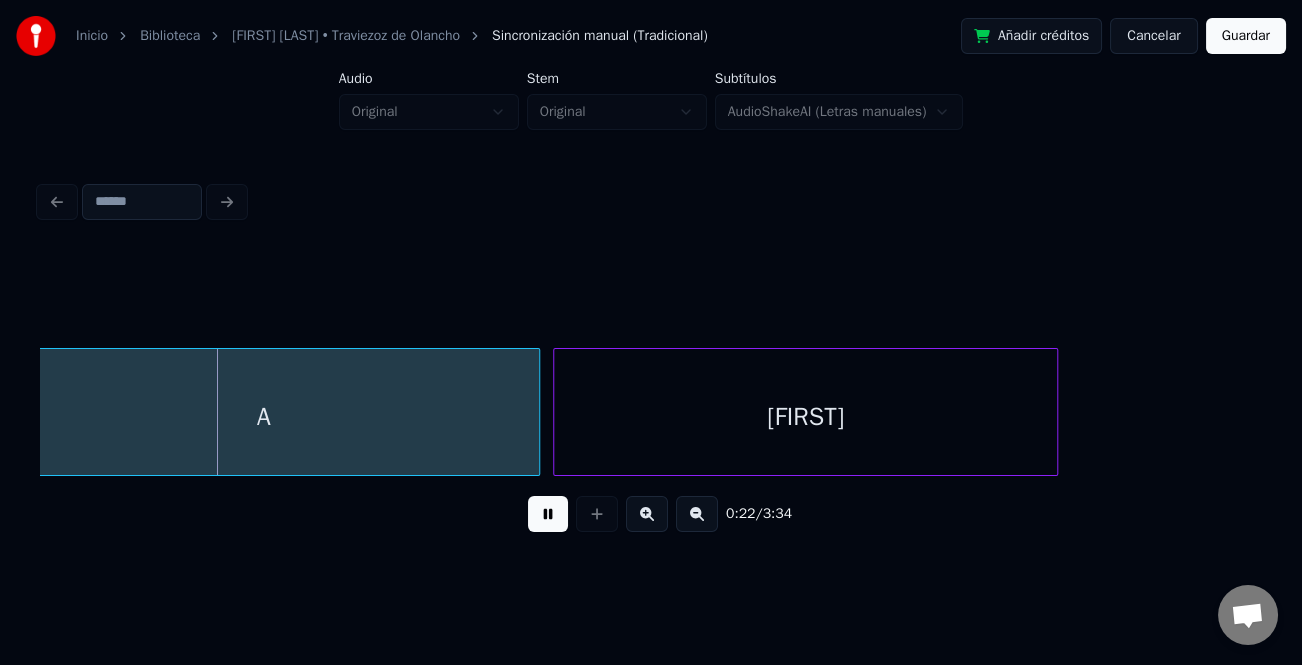 click at bounding box center (647, 514) 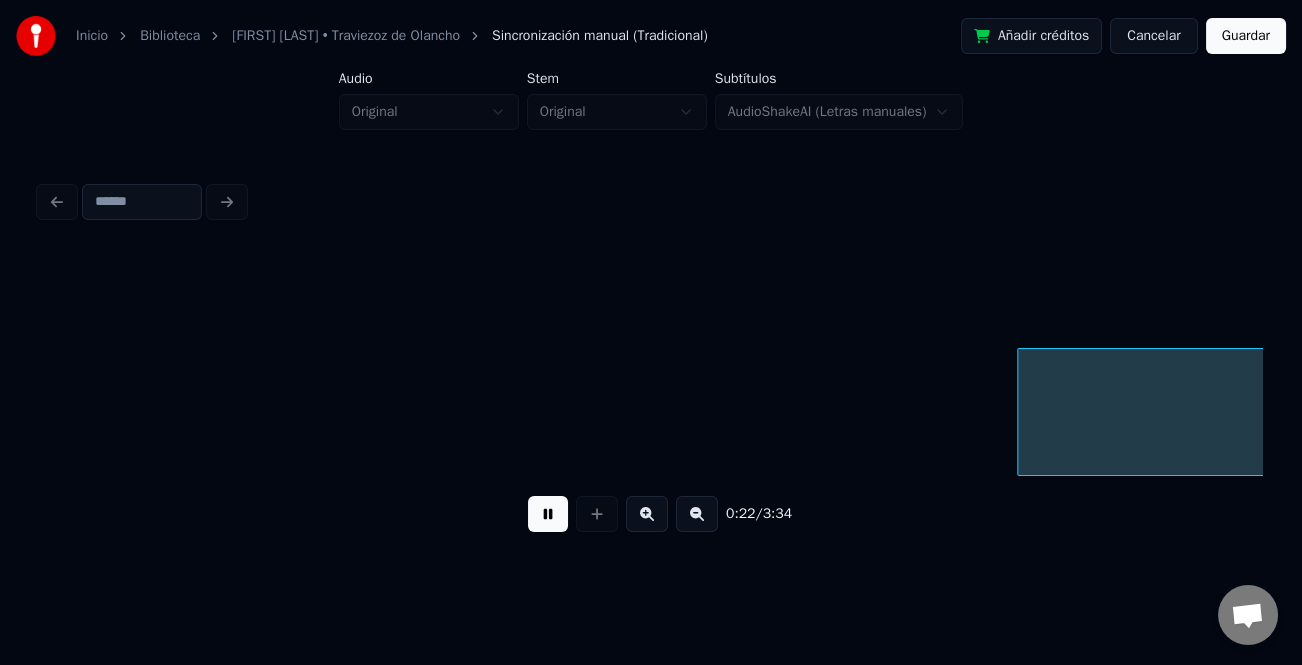 scroll, scrollTop: 0, scrollLeft: 4258, axis: horizontal 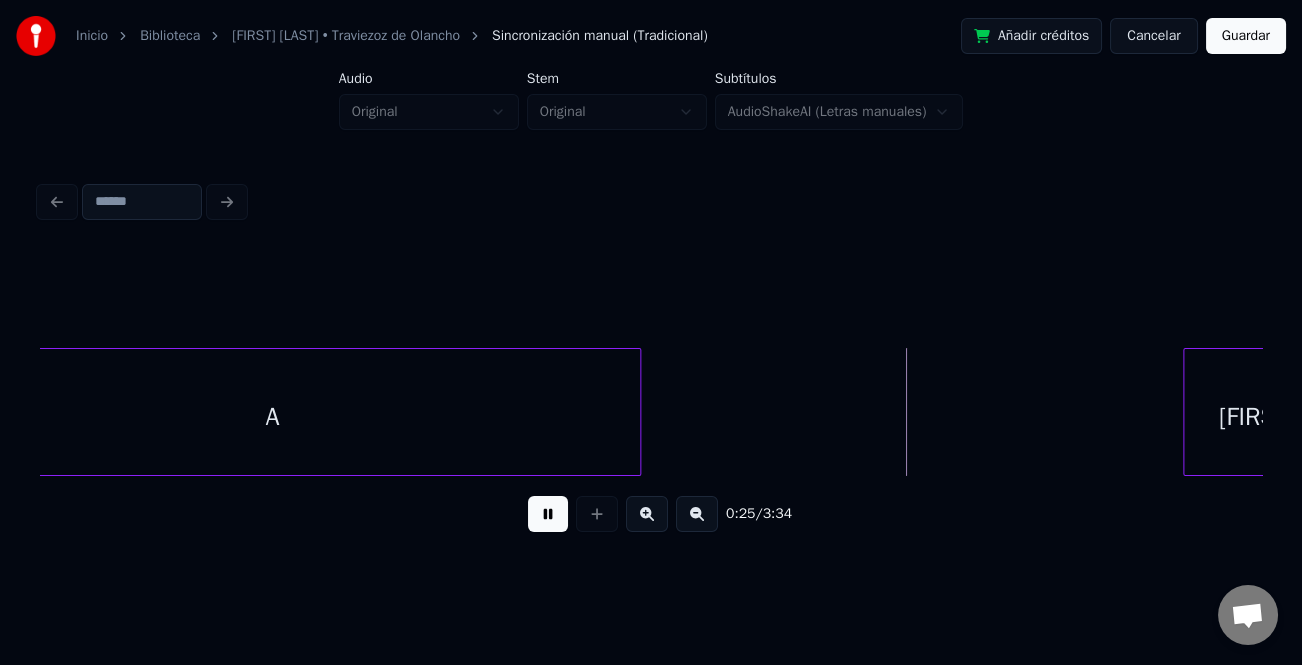 click at bounding box center (1187, 412) 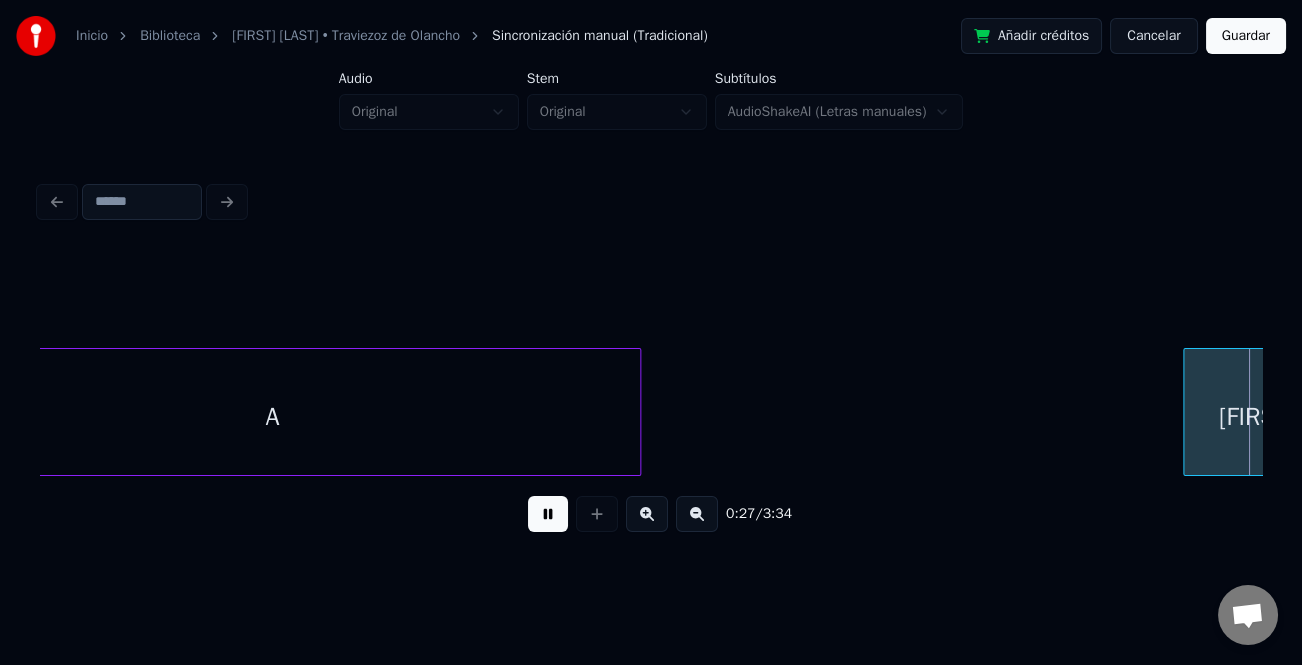 scroll, scrollTop: 0, scrollLeft: 5480, axis: horizontal 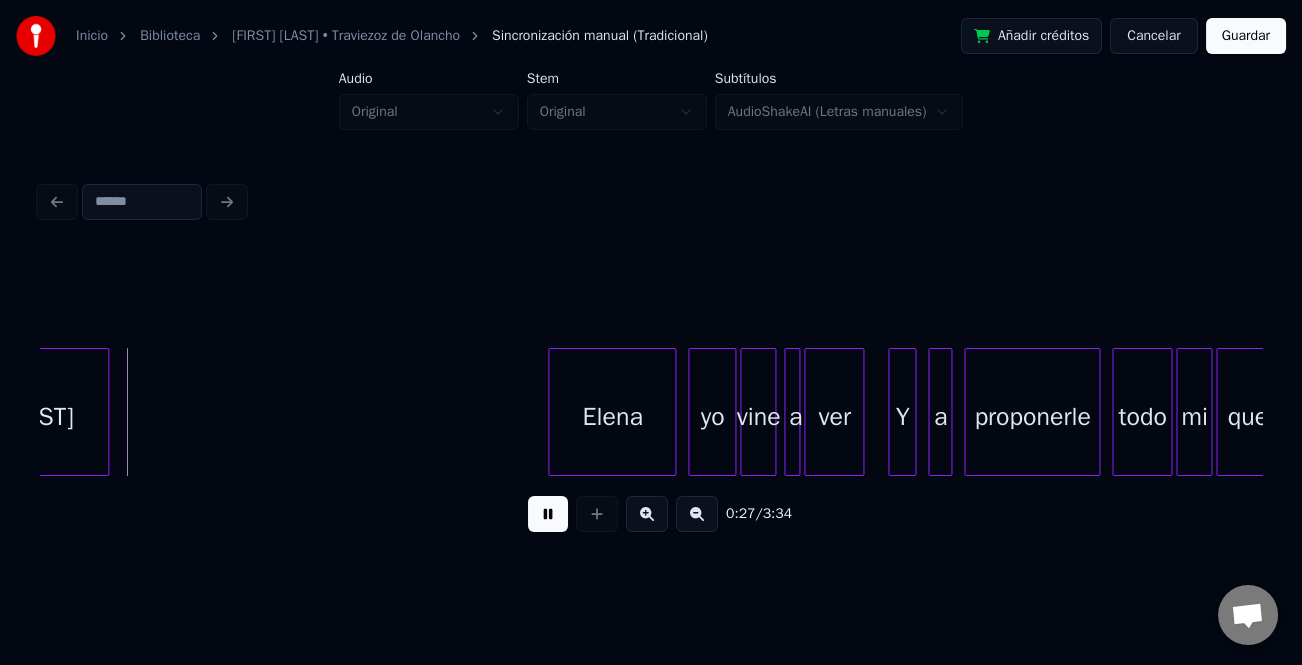 click on "[FIRST] [LAST] yo vine a ver Y a proponerle todo mi querer" at bounding box center (15997, 412) 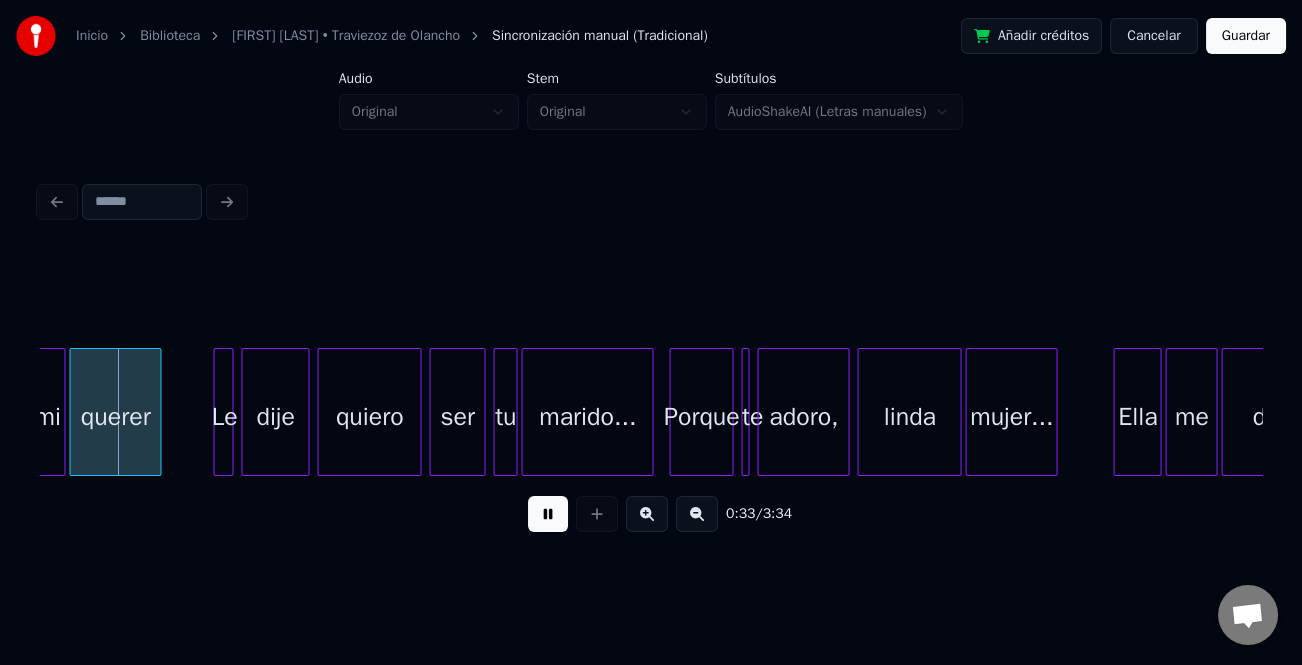scroll, scrollTop: 0, scrollLeft: 5561, axis: horizontal 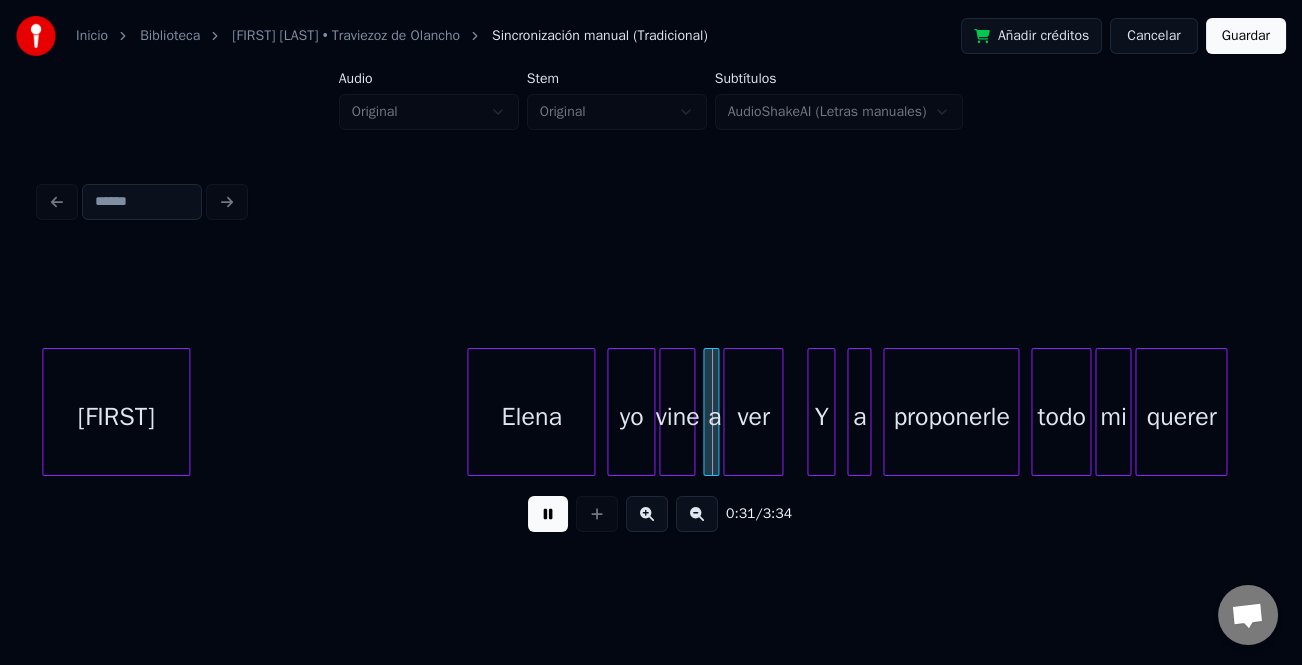 click at bounding box center [548, 514] 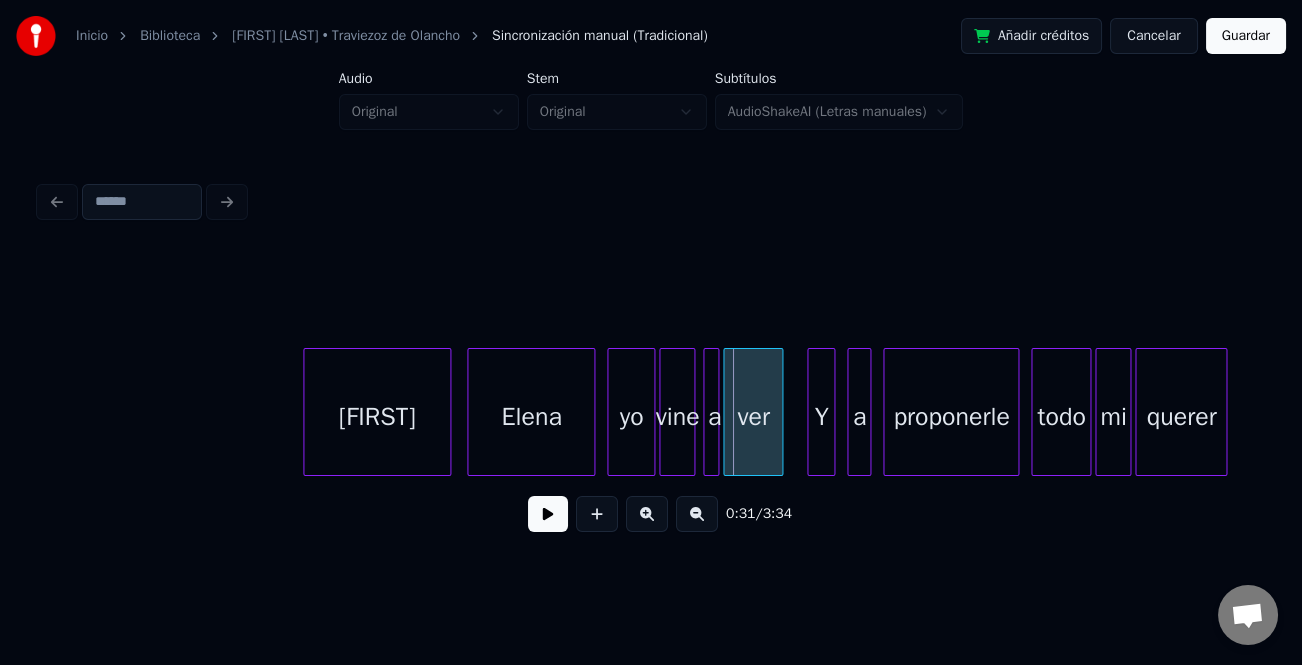 click on "[FIRST]" at bounding box center (377, 417) 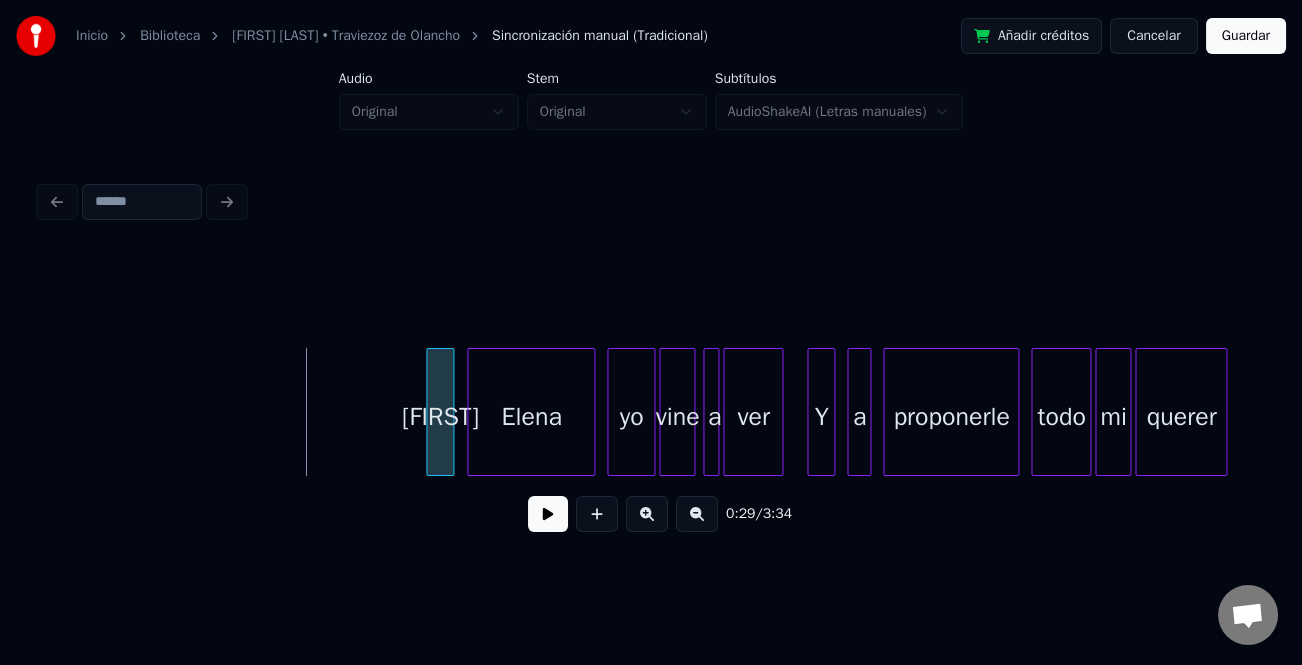 click at bounding box center [430, 412] 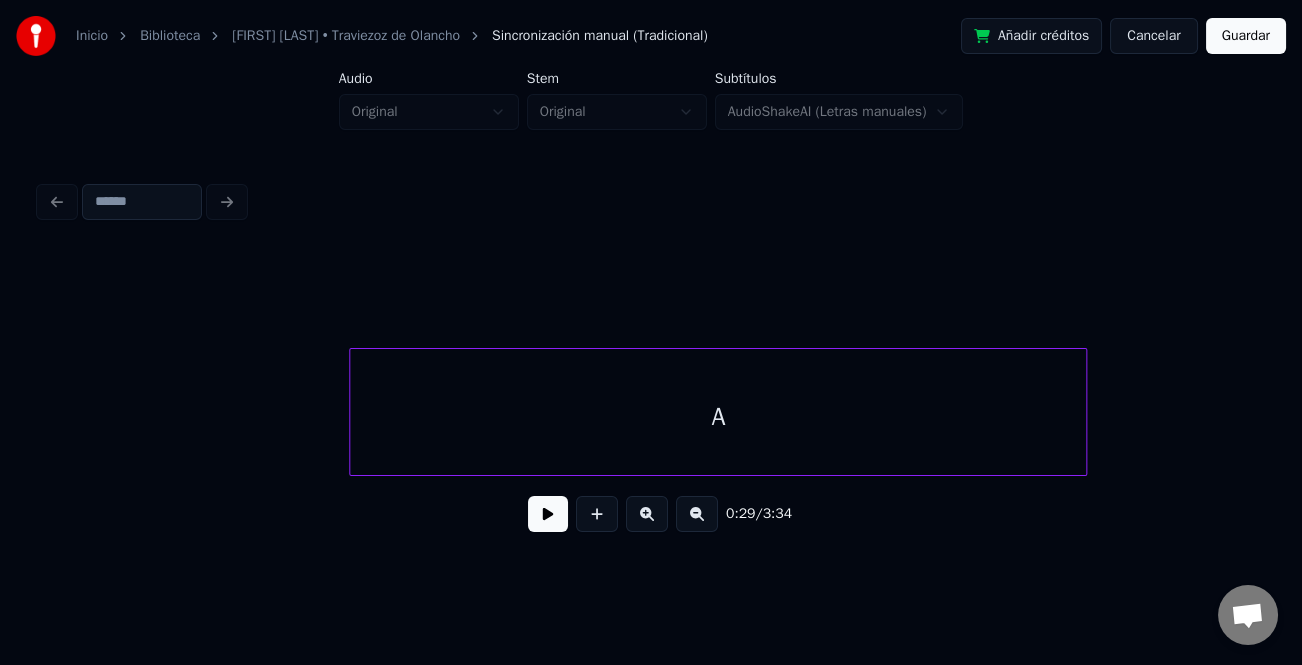 scroll, scrollTop: 0, scrollLeft: 3948, axis: horizontal 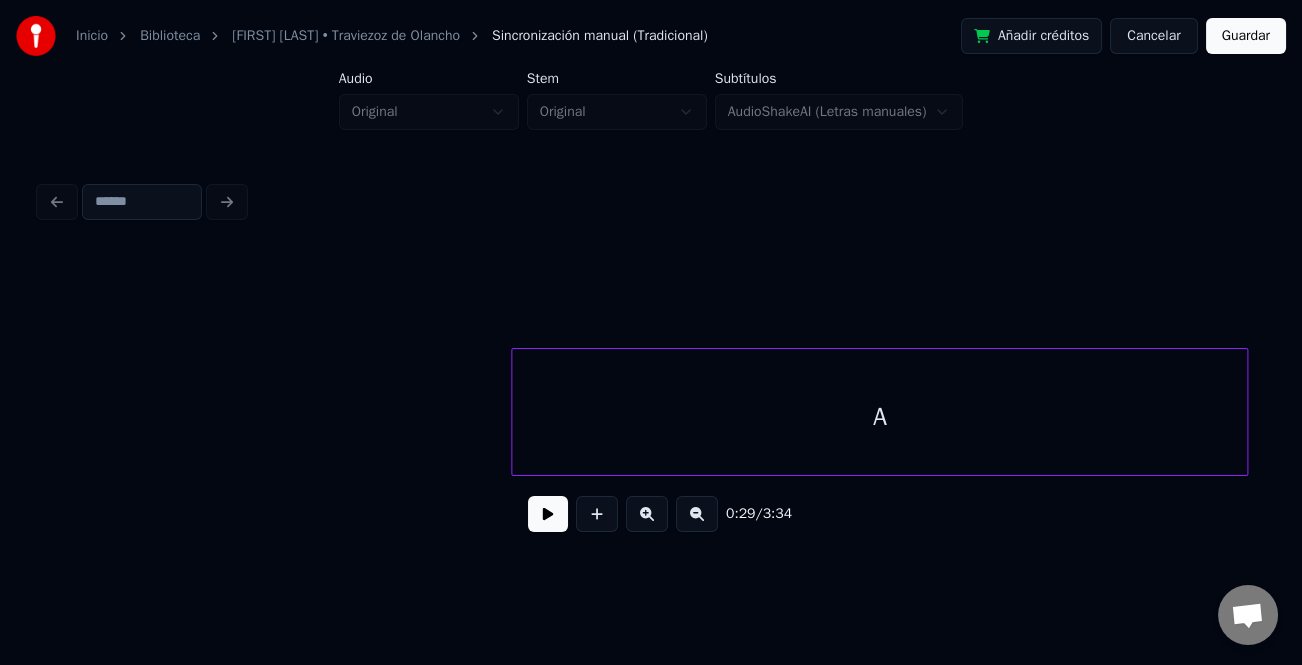 click on "A" at bounding box center (880, 417) 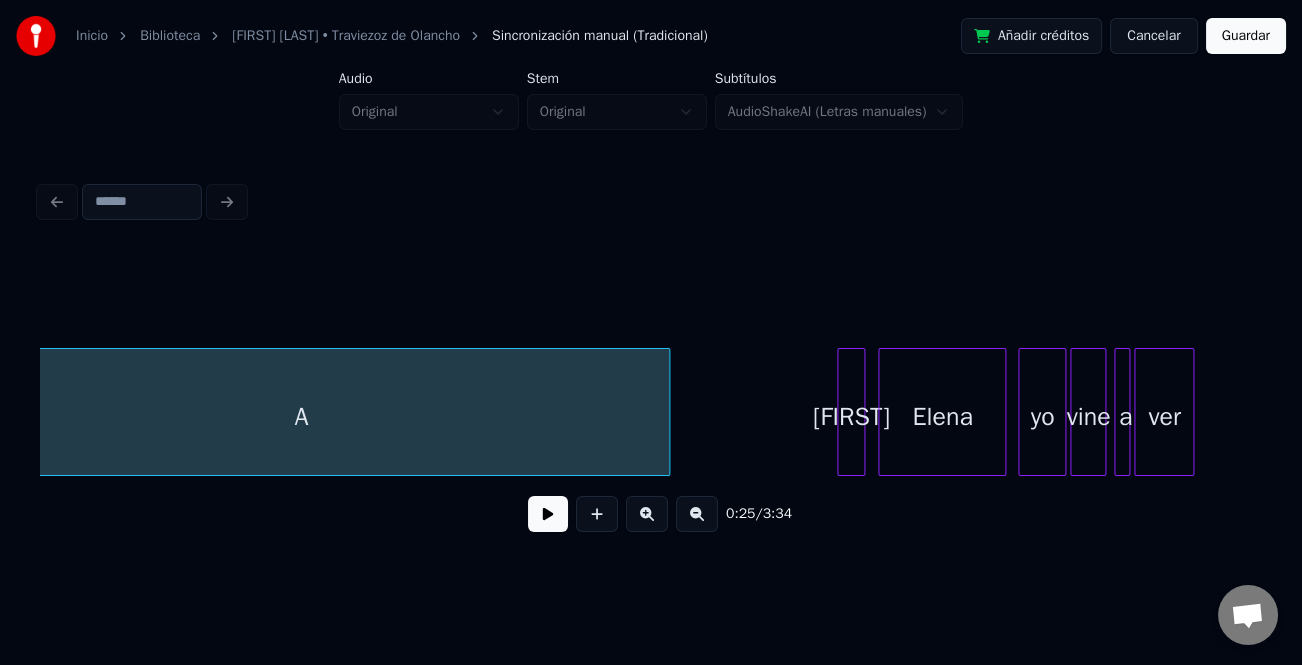 scroll, scrollTop: 0, scrollLeft: 5032, axis: horizontal 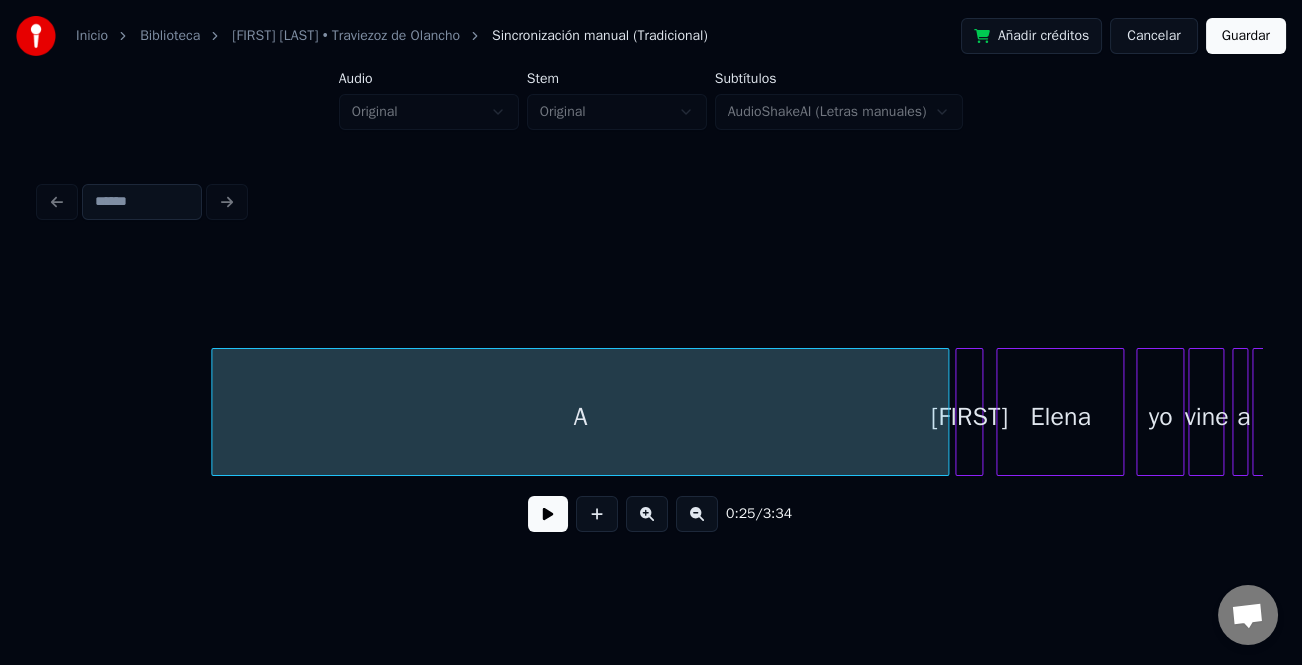 click on "A" at bounding box center [580, 417] 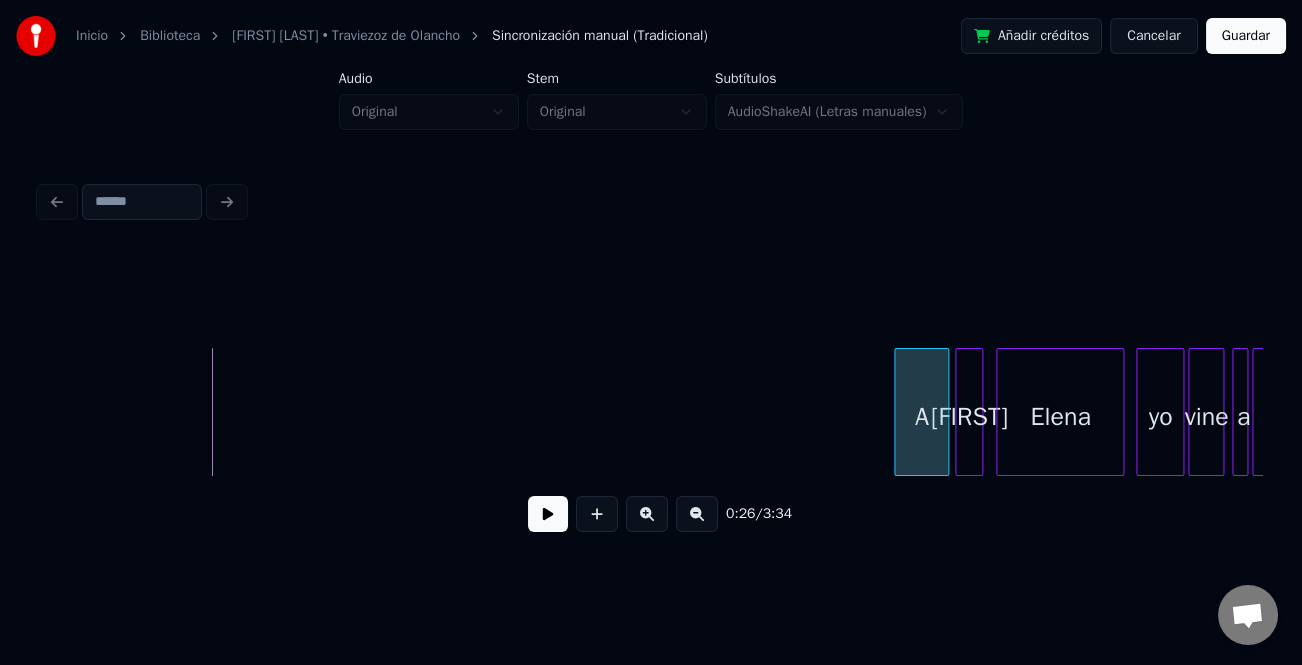 click at bounding box center (898, 412) 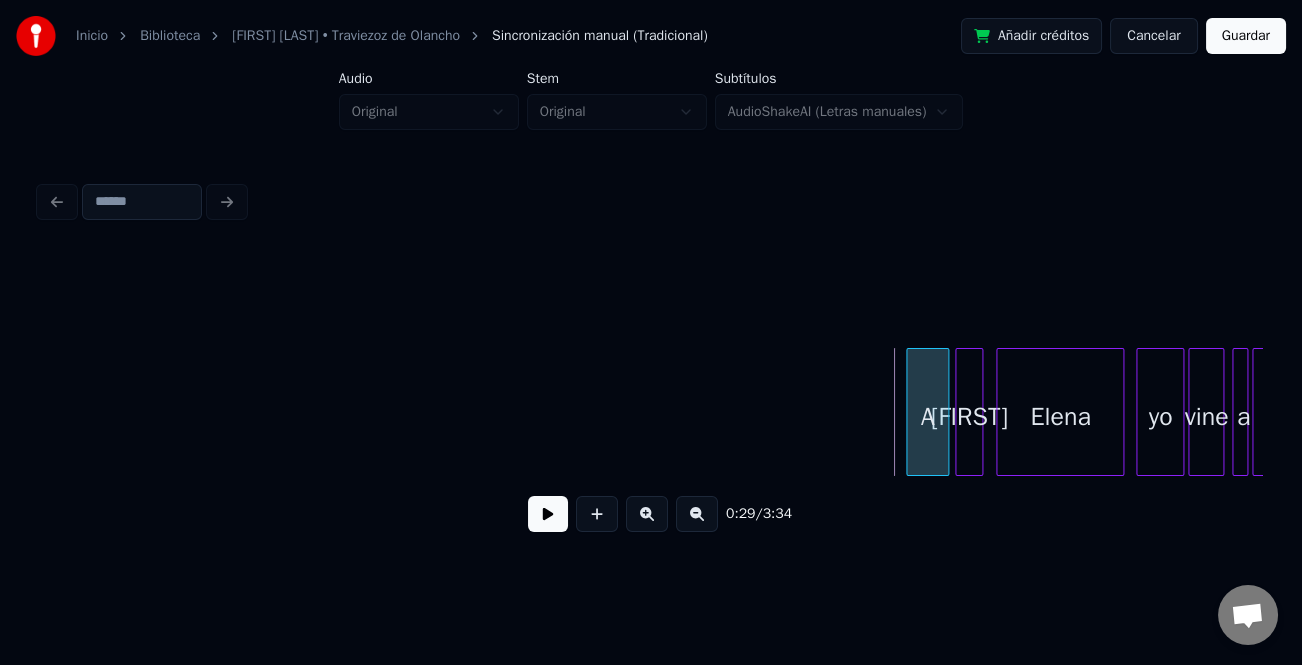 click at bounding box center (910, 412) 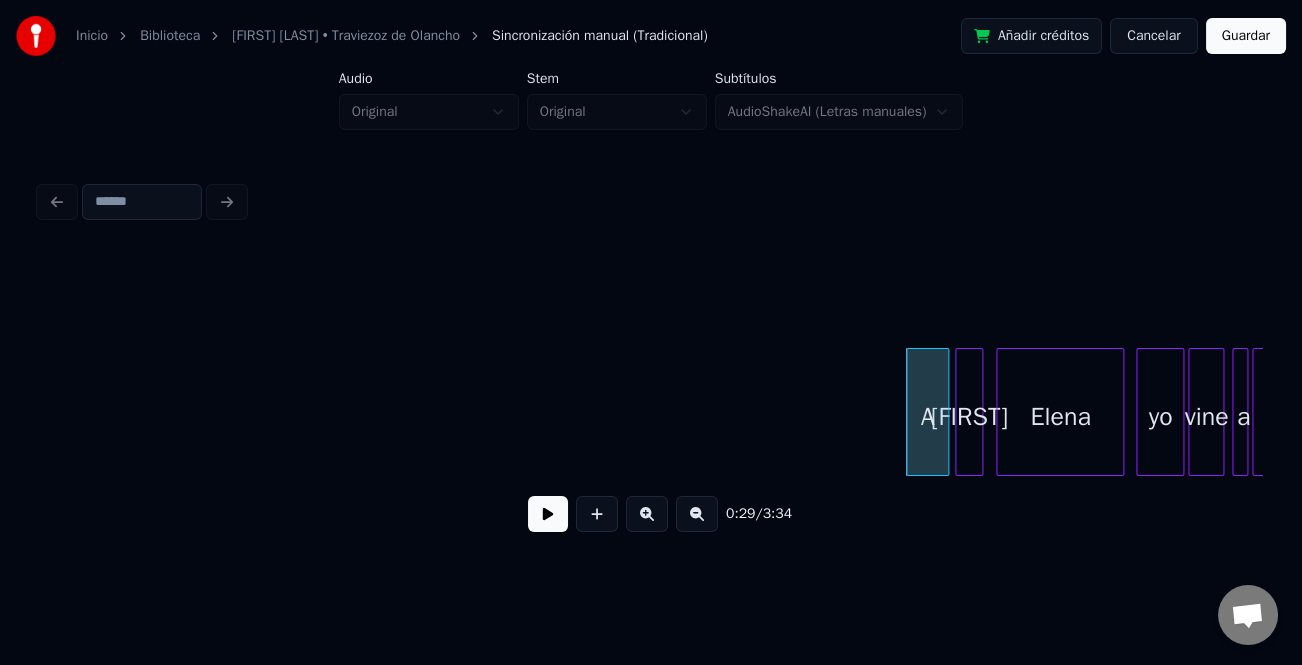 click on "[FIRST] [LAST] yo vine a ver A" at bounding box center (16445, 412) 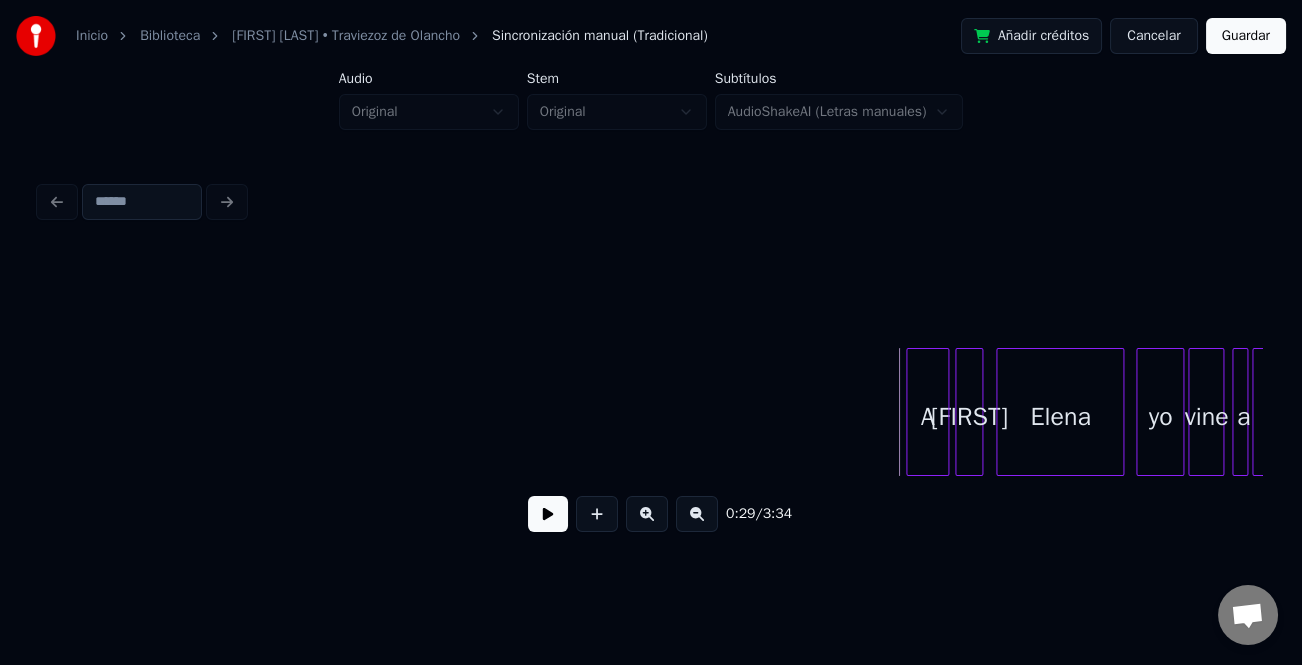 click at bounding box center (548, 514) 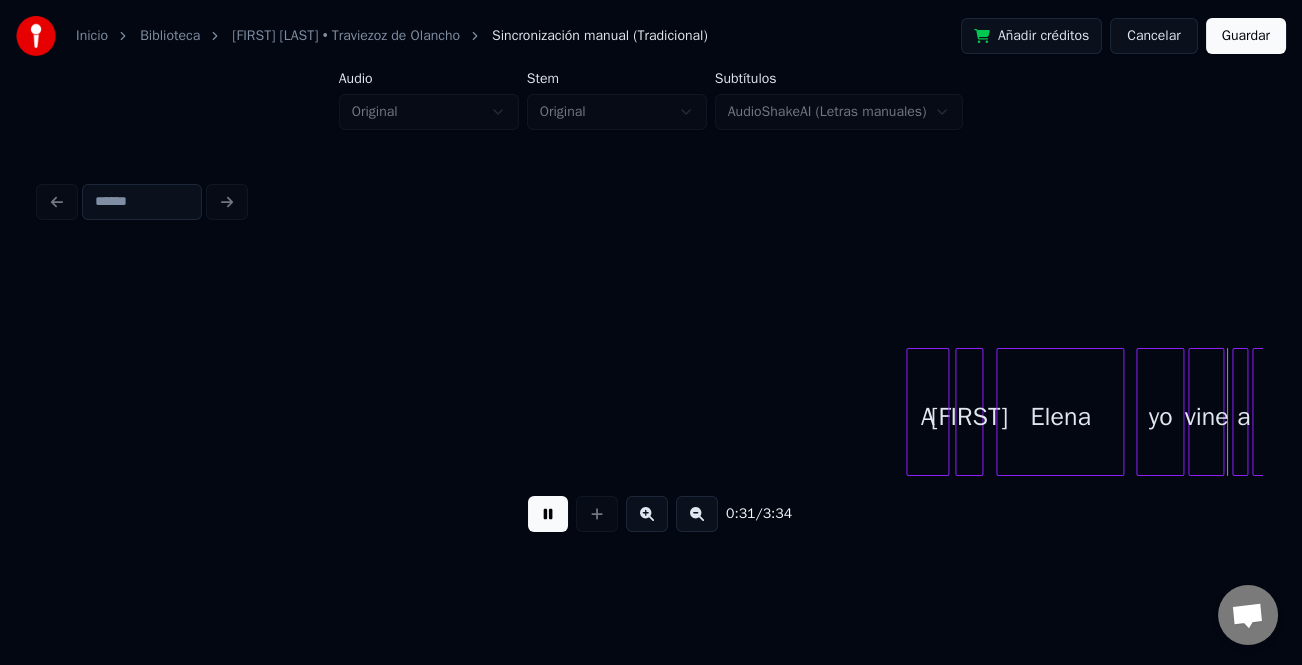 click at bounding box center (647, 514) 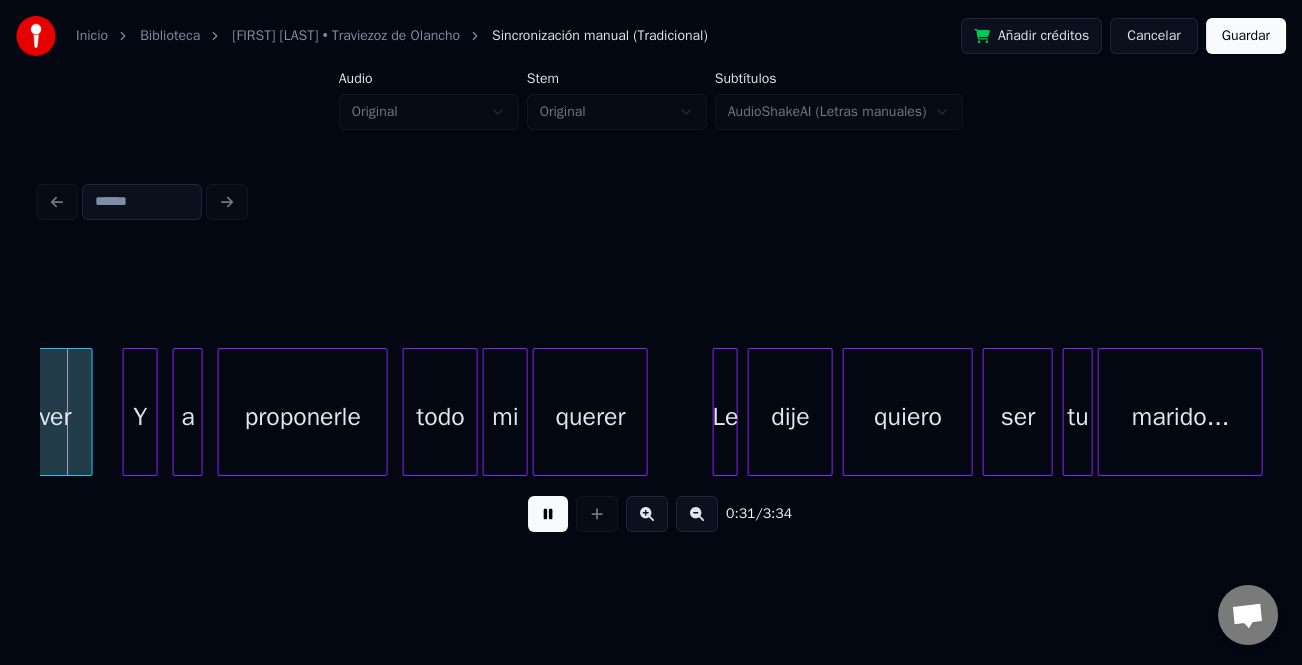 click at bounding box center (647, 514) 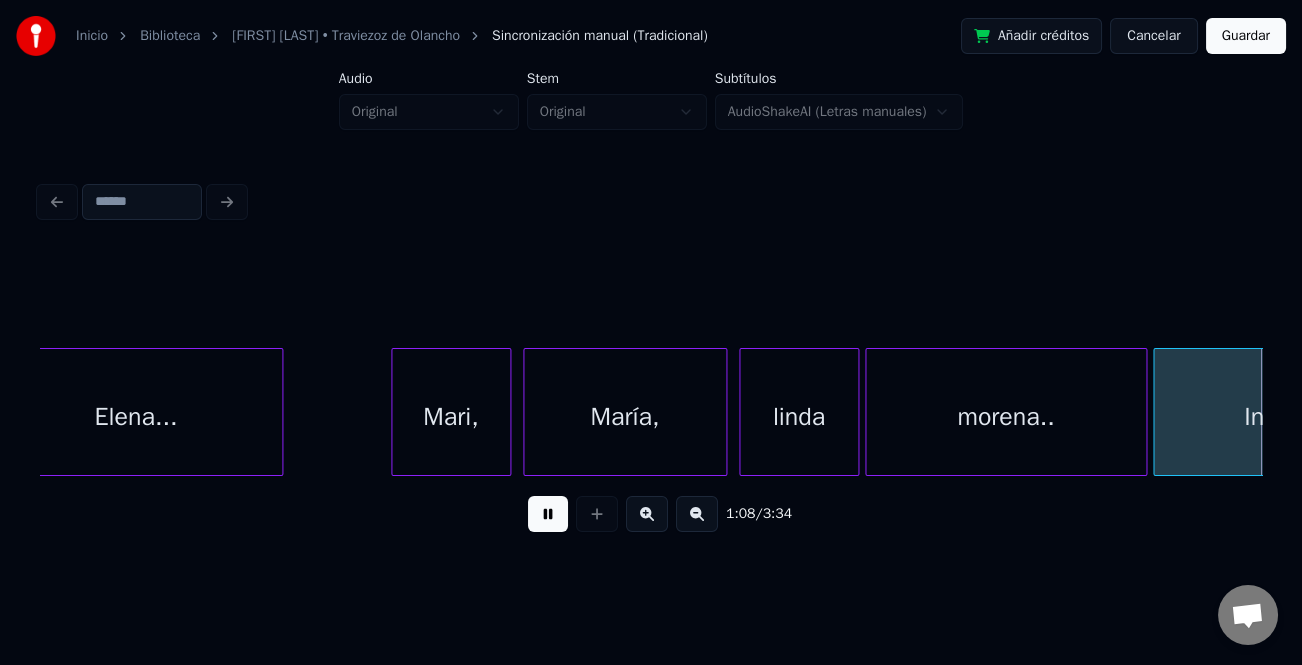 scroll, scrollTop: 0, scrollLeft: 20420, axis: horizontal 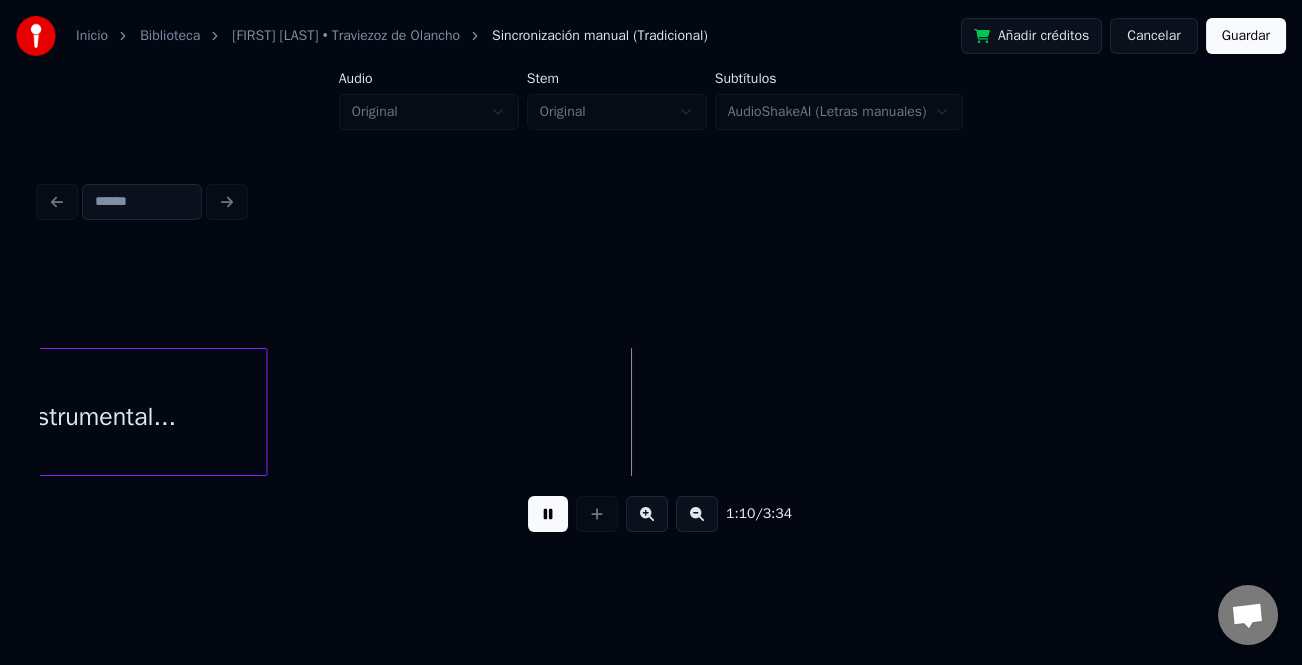 click at bounding box center [548, 514] 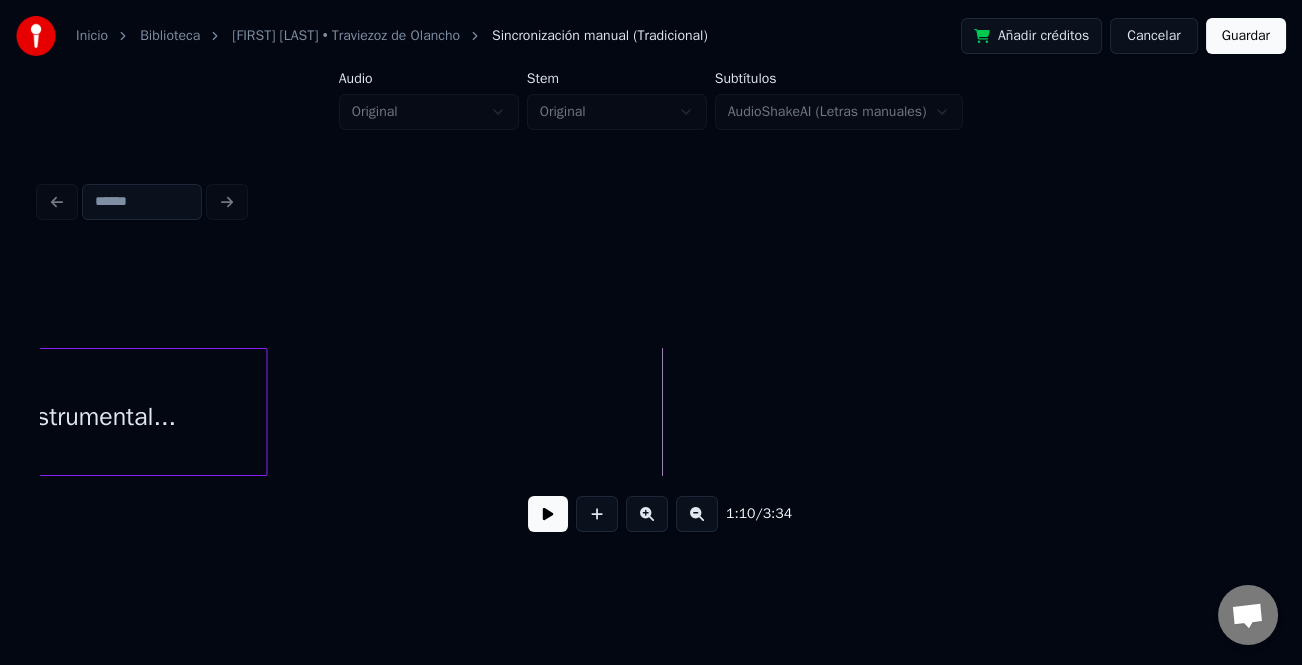 scroll, scrollTop: 0, scrollLeft: 20338, axis: horizontal 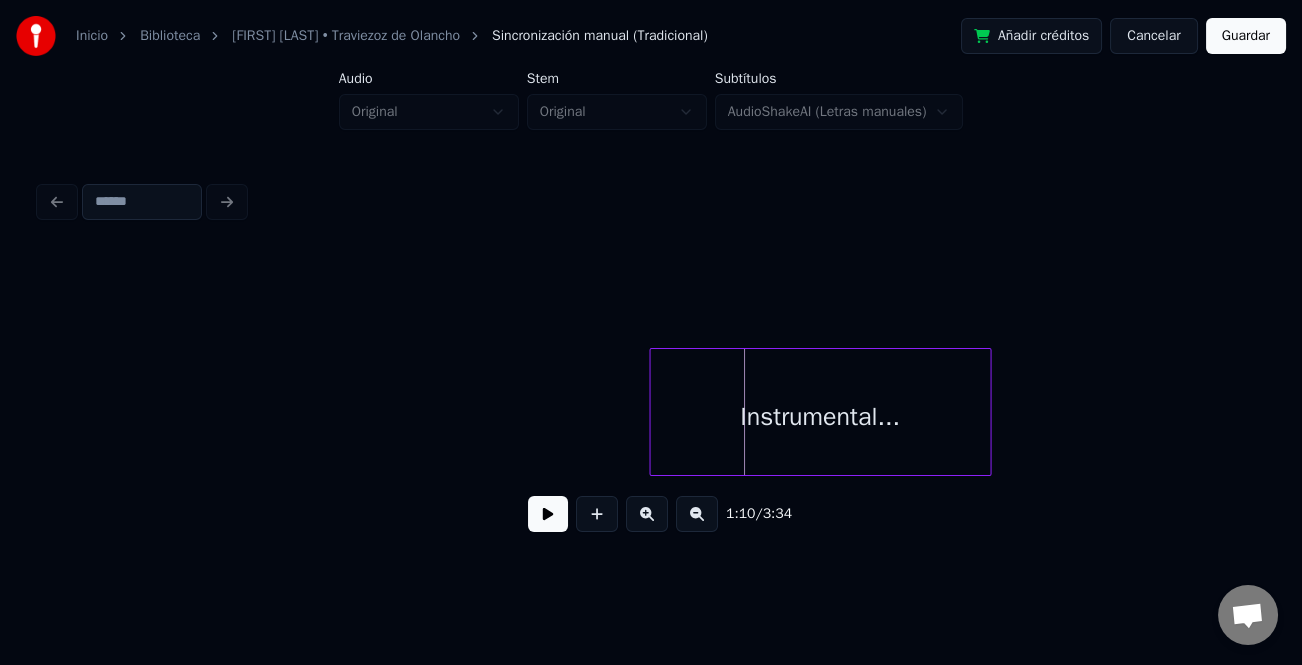 click on "Instrumental..." at bounding box center (820, 417) 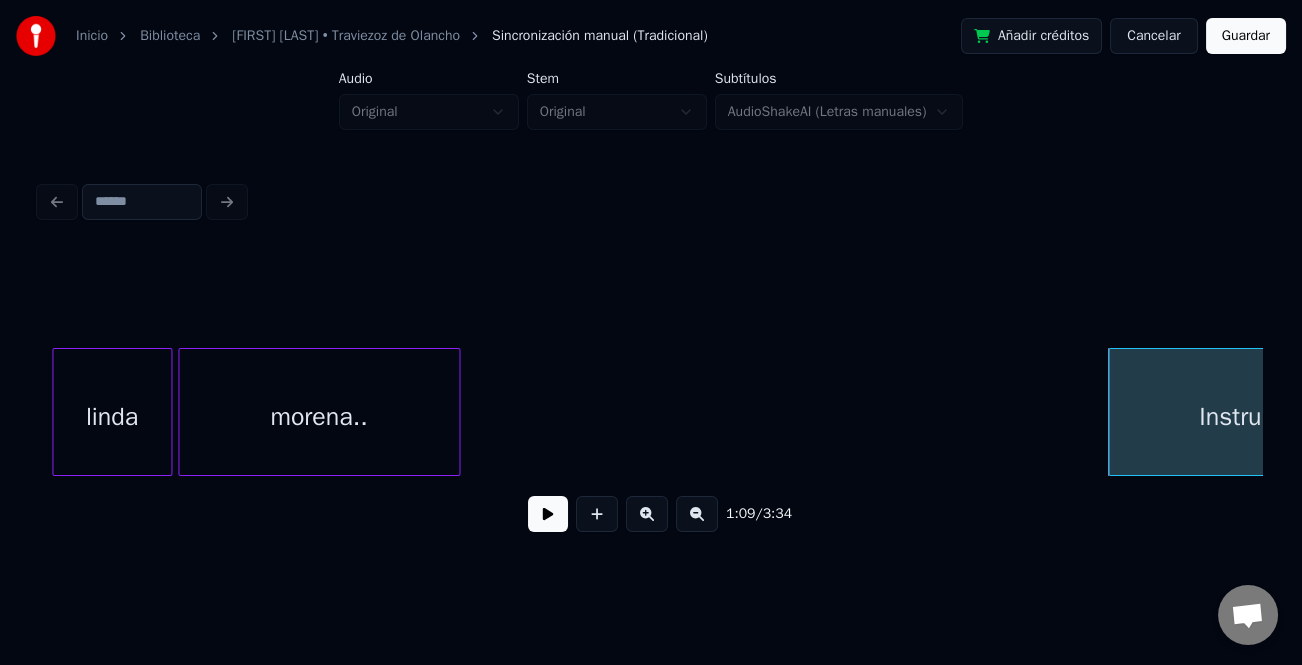 scroll, scrollTop: 0, scrollLeft: 20034, axis: horizontal 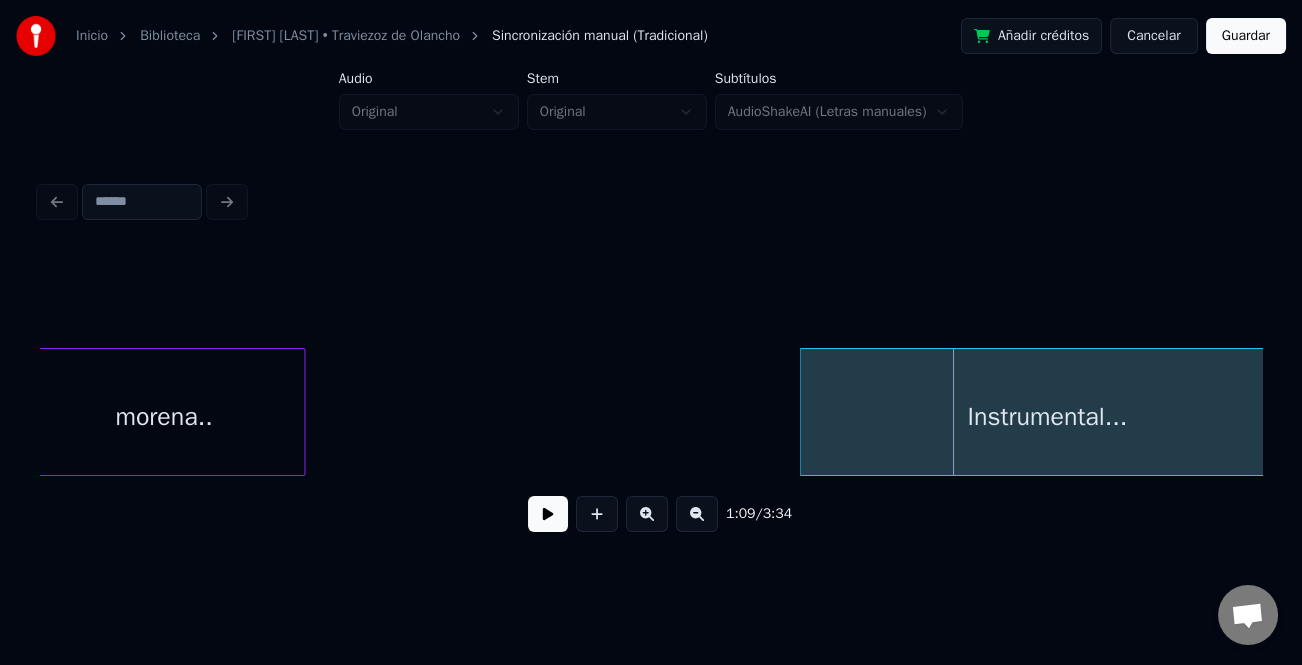 click at bounding box center [803, 412] 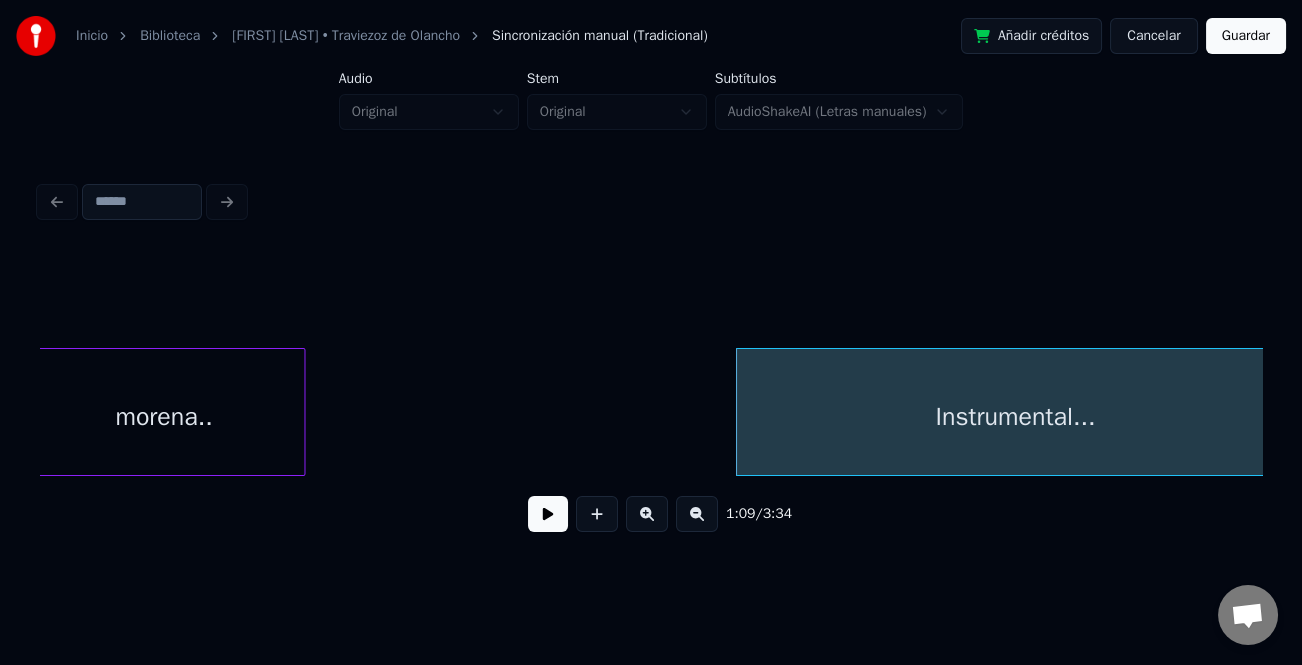 click at bounding box center [697, 514] 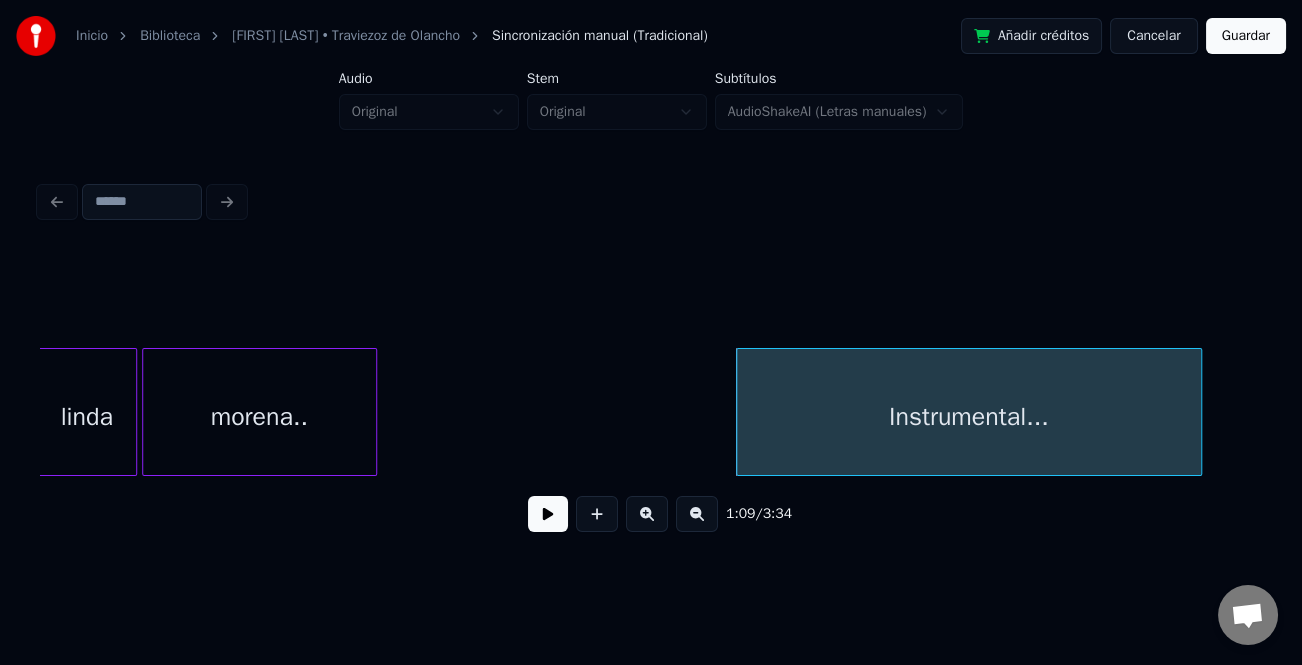 click at bounding box center (697, 514) 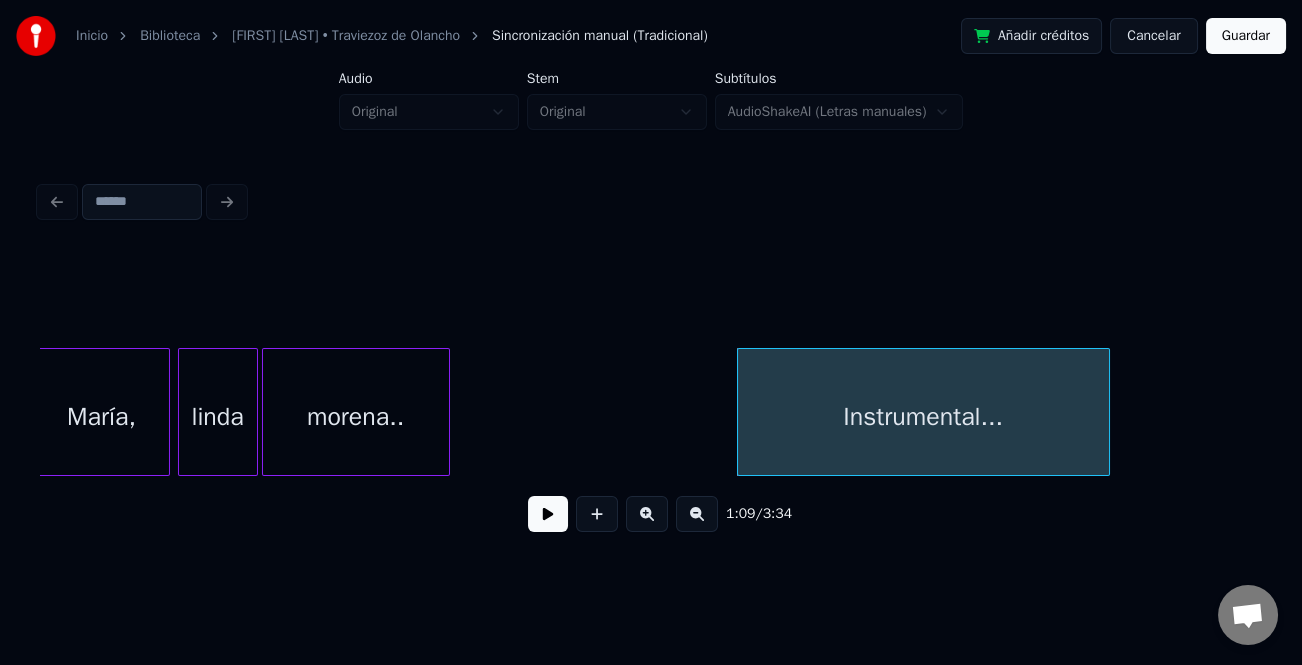 click on "morena.." at bounding box center (356, 417) 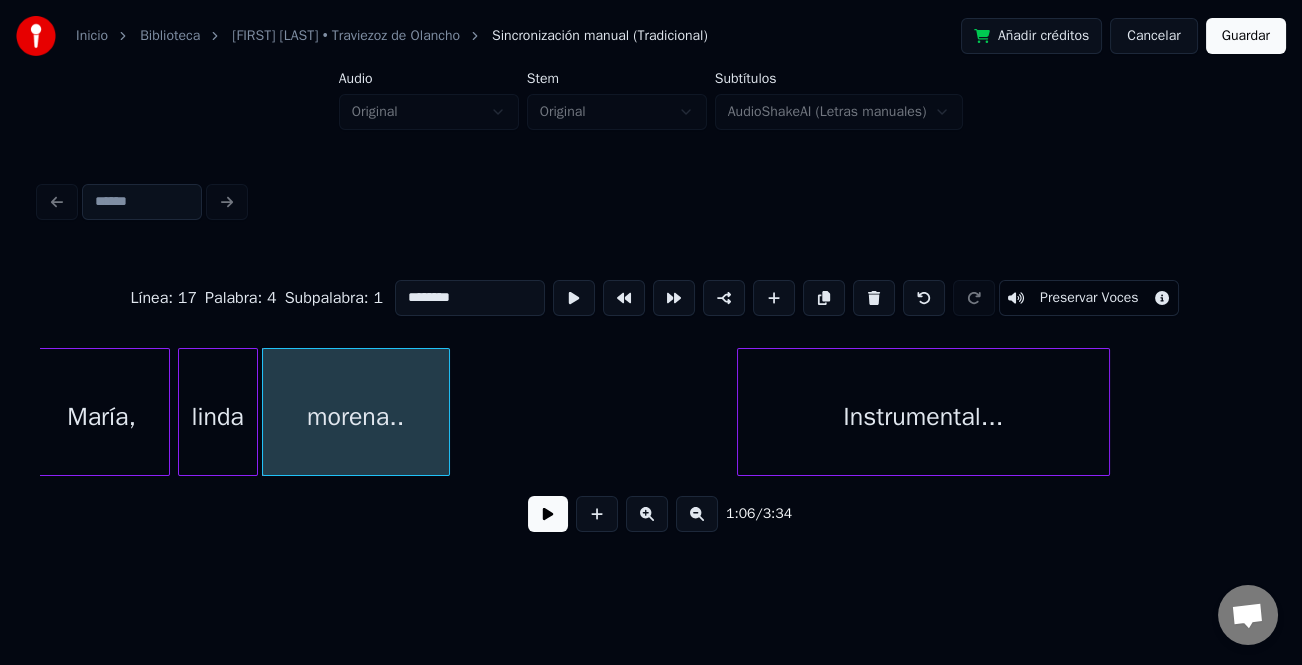click at bounding box center (548, 514) 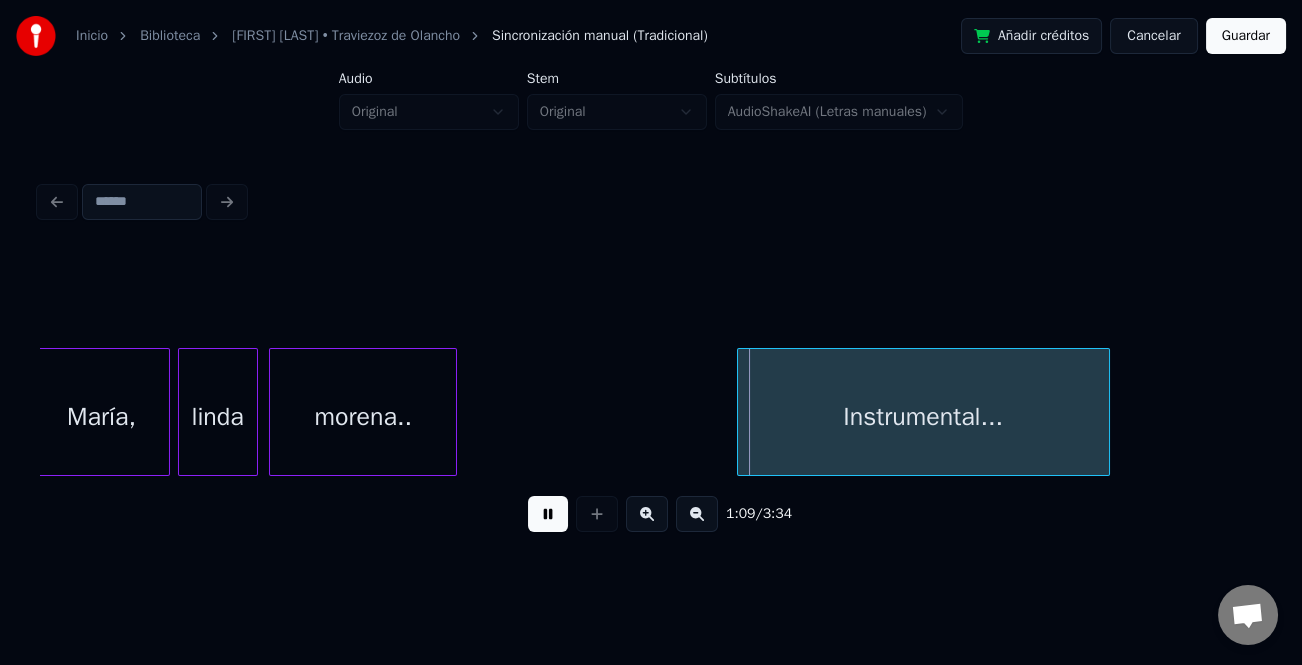 click on "morena.. Instrumental... linda [FIRST]," at bounding box center (651, 412) 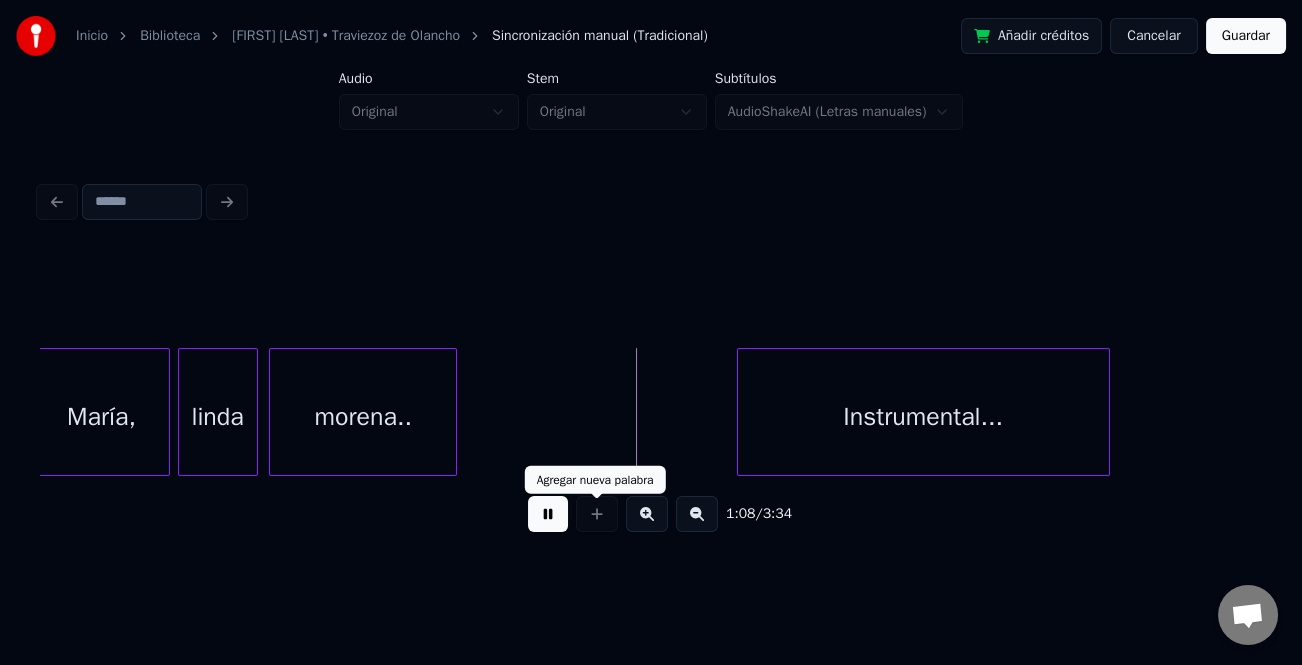 click at bounding box center (548, 514) 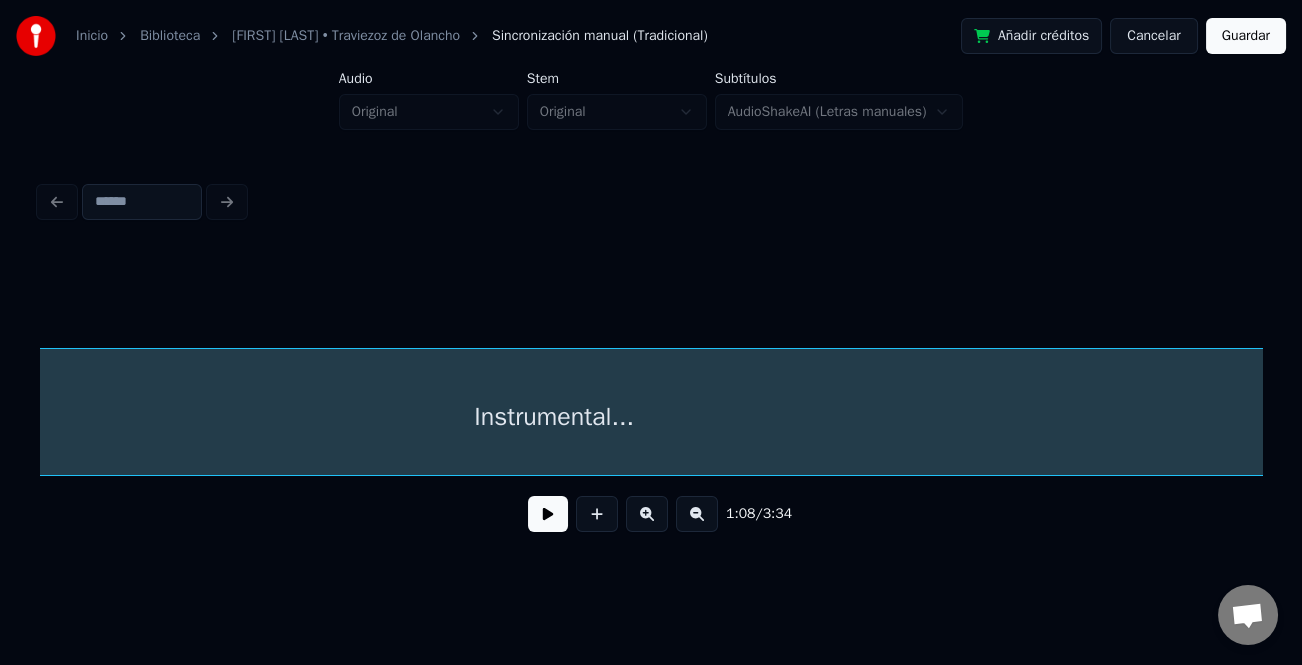 scroll, scrollTop: 0, scrollLeft: 13820, axis: horizontal 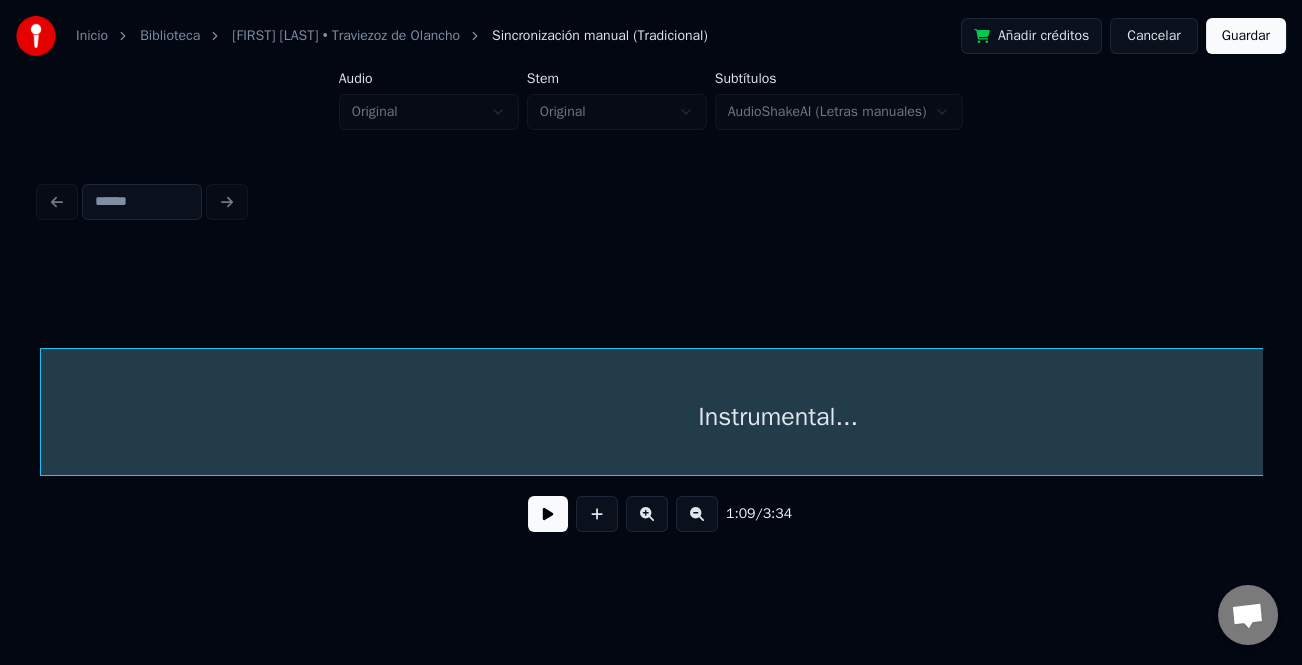 click on "Inicio Biblioteca [FIRST] [LAST] Sincronización manual (Tradicional) Añadir créditos Cancelar Guardar Audio Original Stem Original Subtítulos AudioShakeAI (Letras manuales) 1:09  /  3:34" at bounding box center (651, 296) 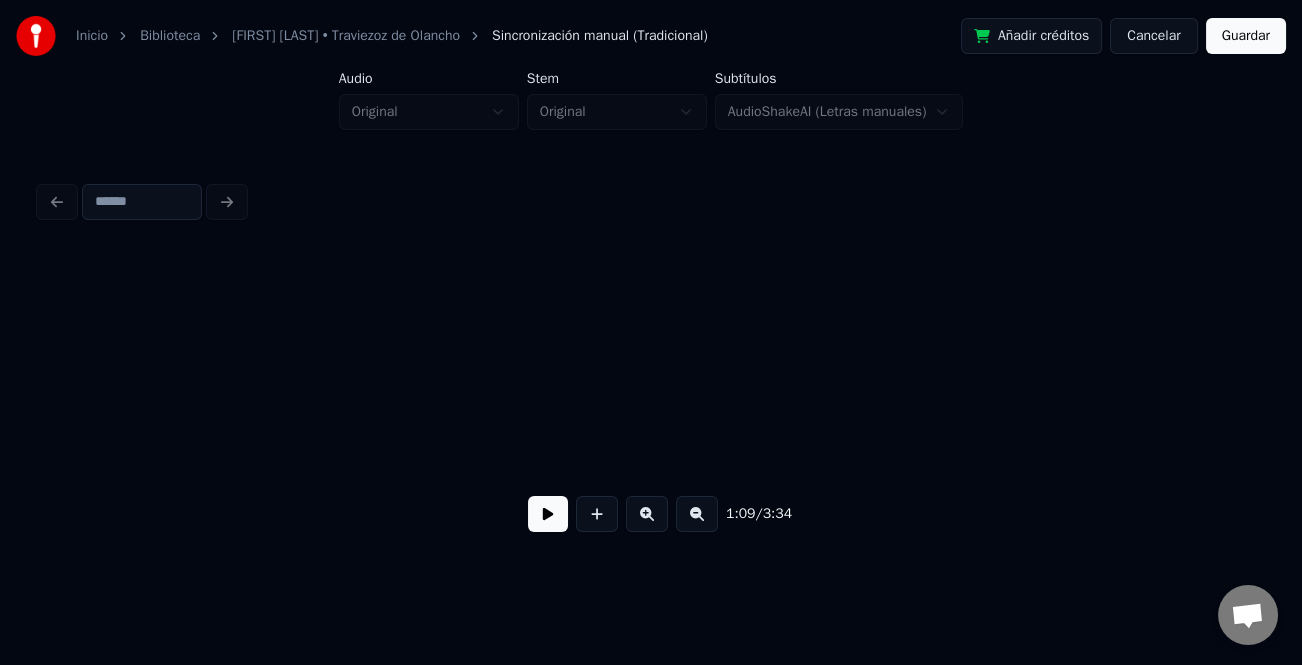 scroll, scrollTop: 0, scrollLeft: 15280, axis: horizontal 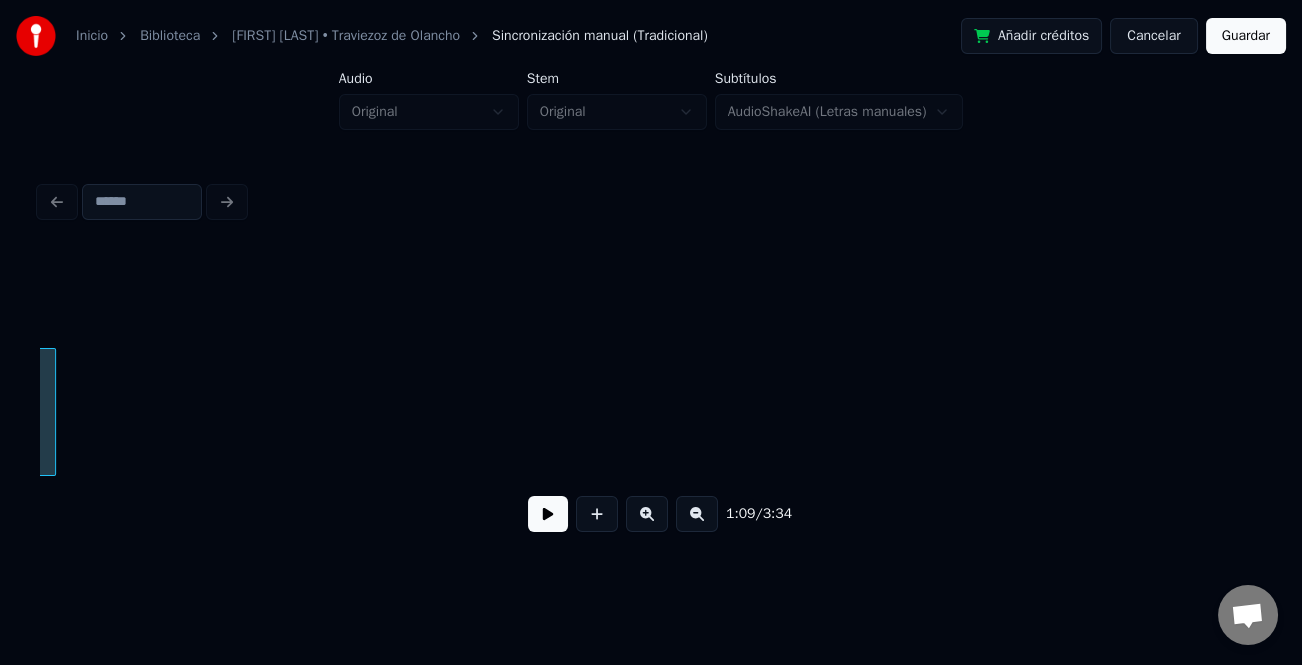 click at bounding box center [697, 514] 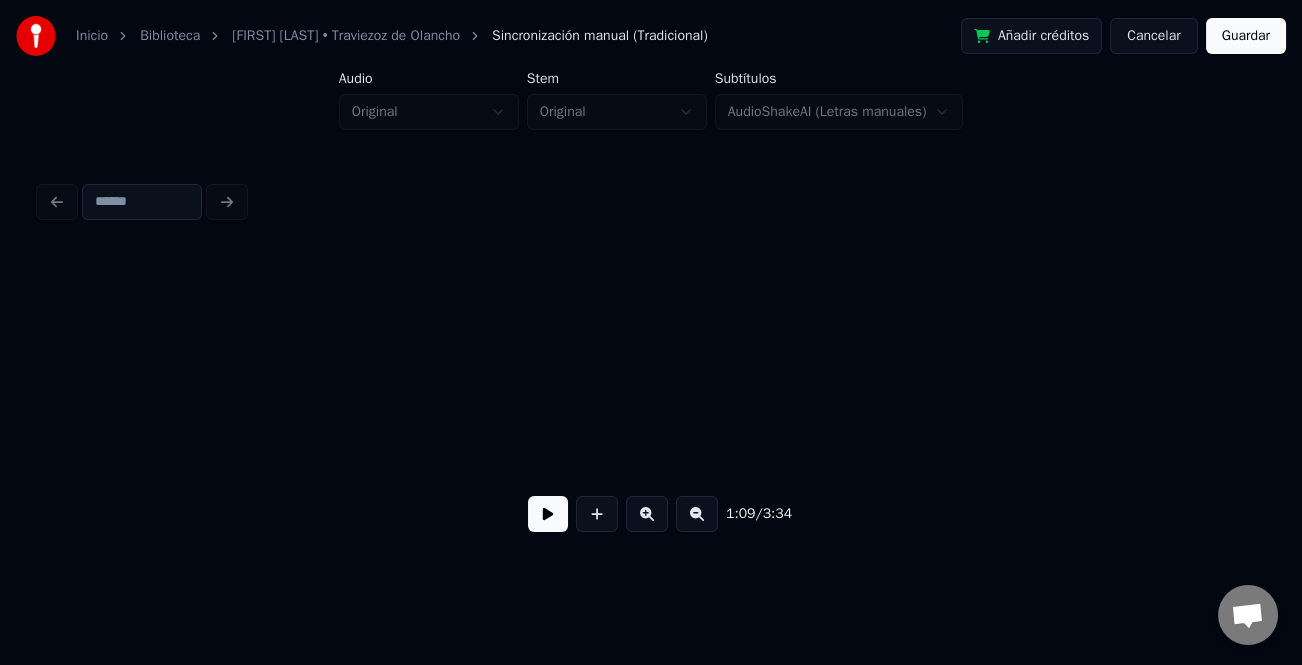 scroll, scrollTop: 0, scrollLeft: 11272, axis: horizontal 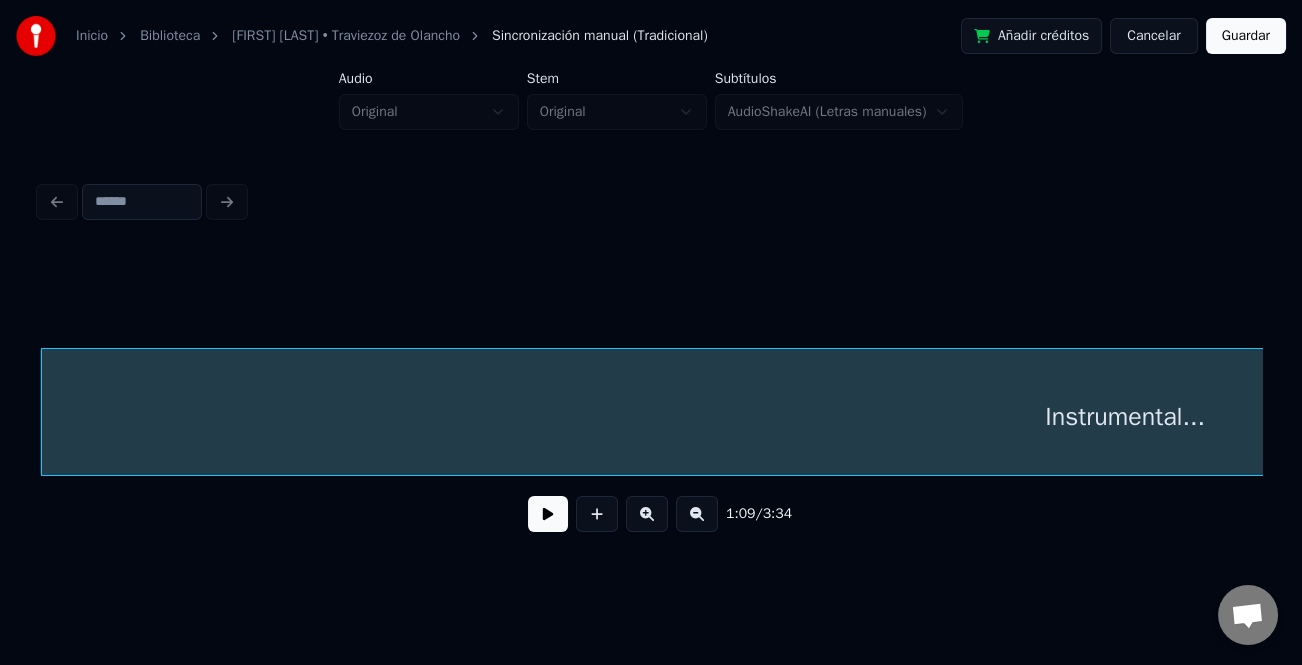 click on "Inicio Biblioteca [FIRST] [LAST] Sincronización manual (Tradicional) Añadir créditos Cancelar Guardar Audio Original Stem Original Subtítulos AudioShakeAI (Letras manuales) 1:09  /  3:34" at bounding box center [651, 296] 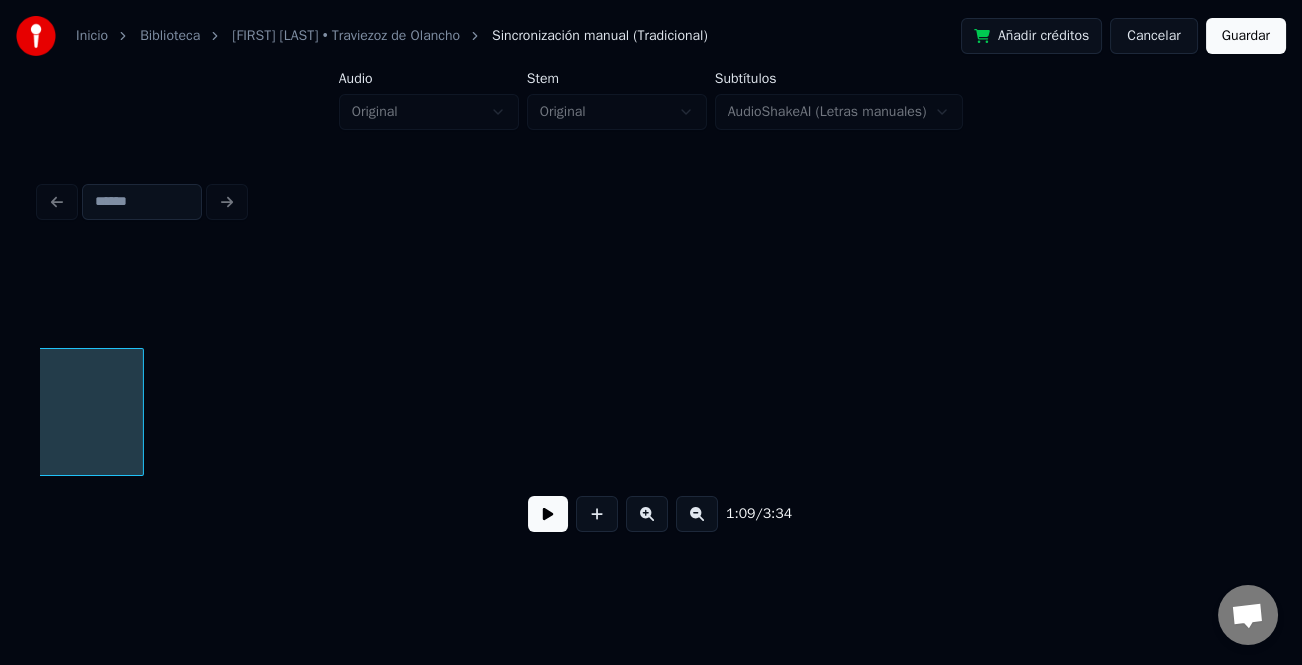 scroll, scrollTop: 0, scrollLeft: 12403, axis: horizontal 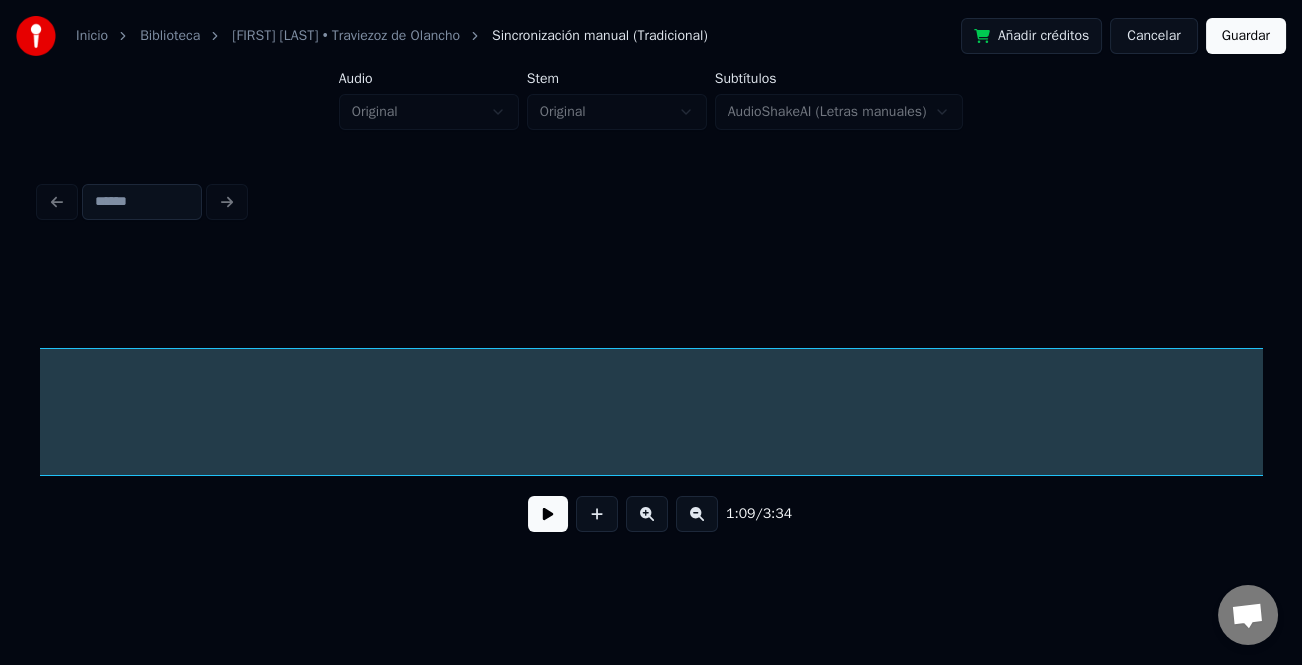 click on "1:09  /  3:34" at bounding box center (651, 362) 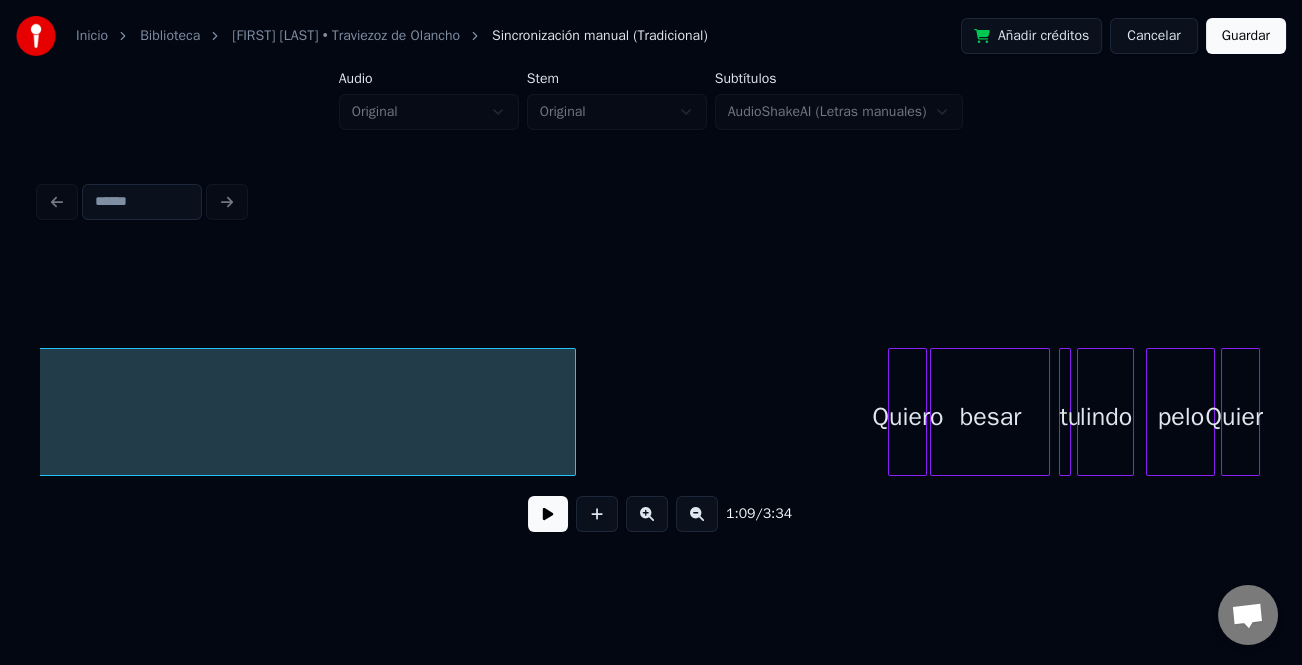 scroll, scrollTop: 0, scrollLeft: 13253, axis: horizontal 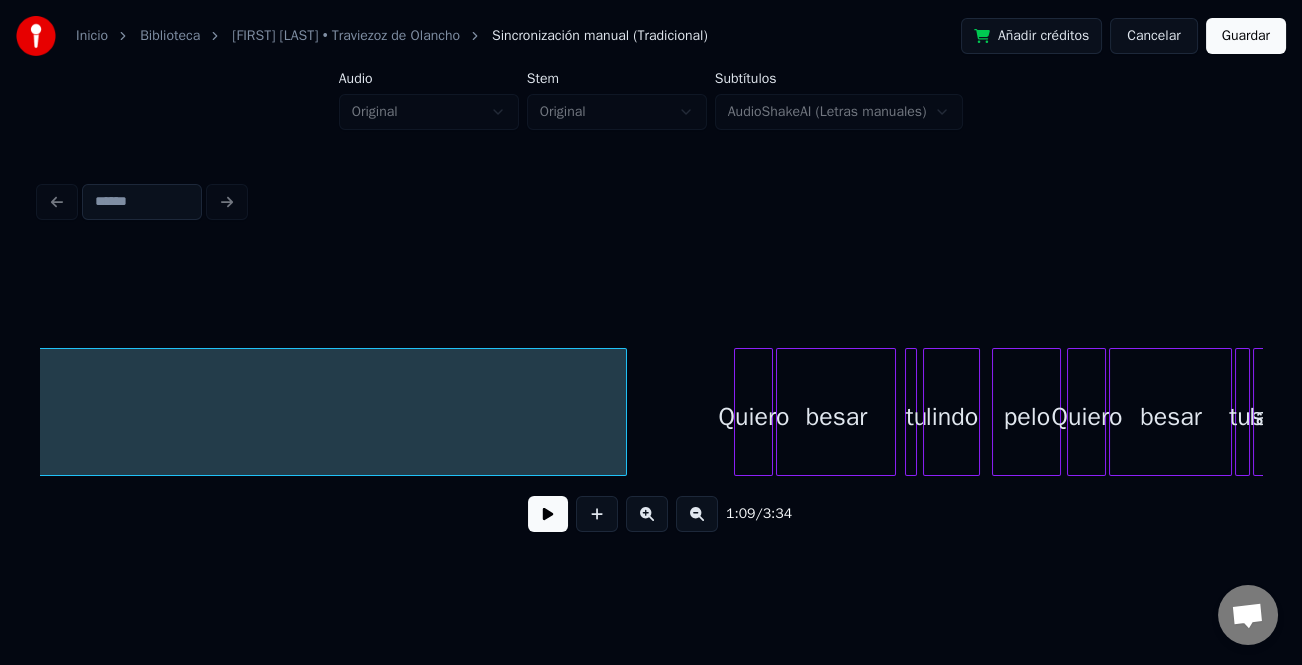 click at bounding box center (623, 412) 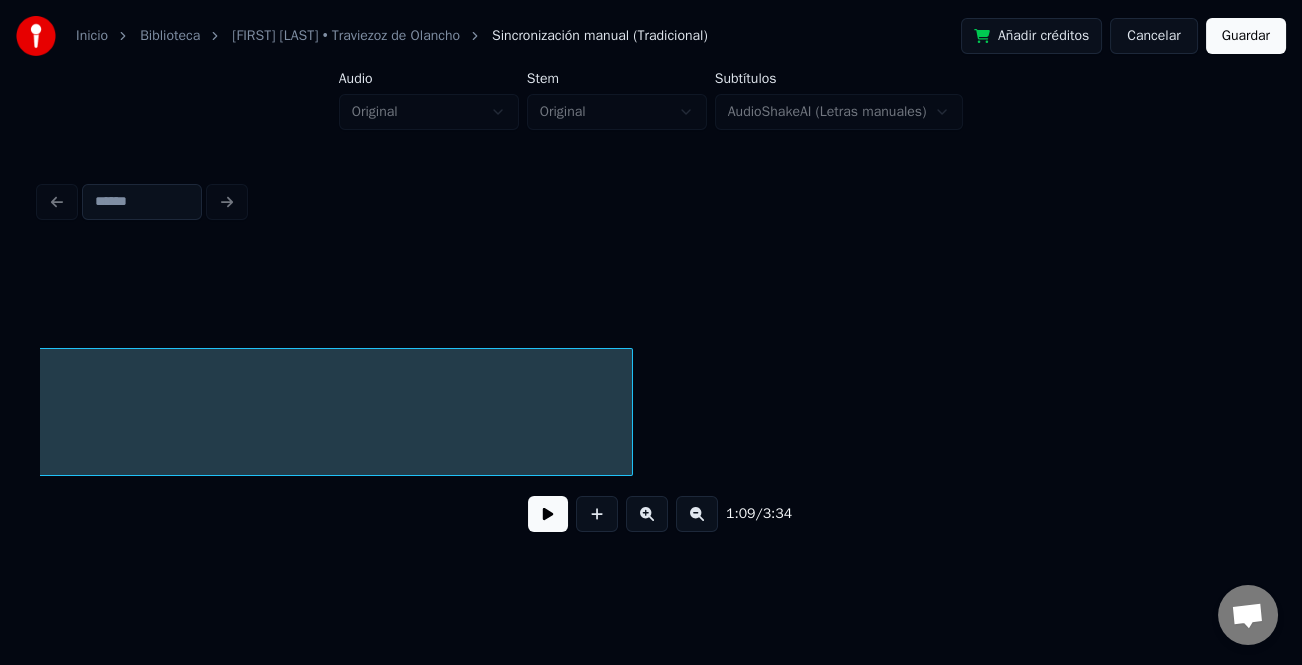 scroll, scrollTop: 0, scrollLeft: 10364, axis: horizontal 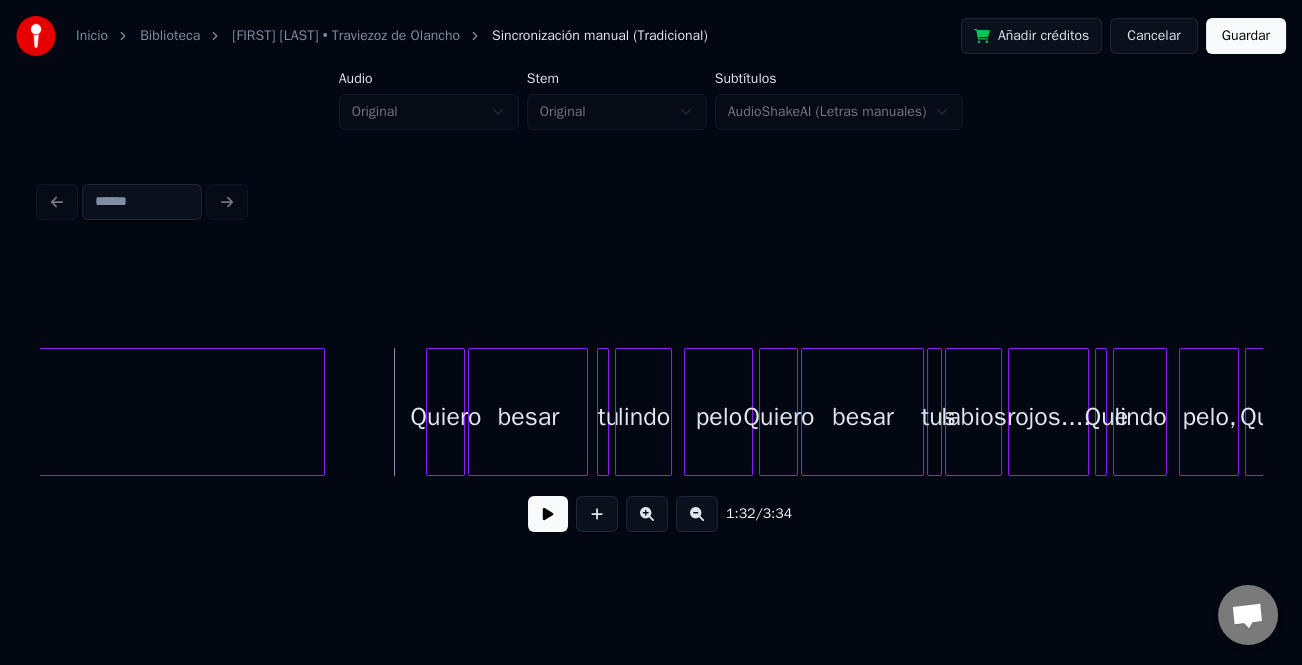 drag, startPoint x: 540, startPoint y: 515, endPoint x: 599, endPoint y: 527, distance: 60.207973 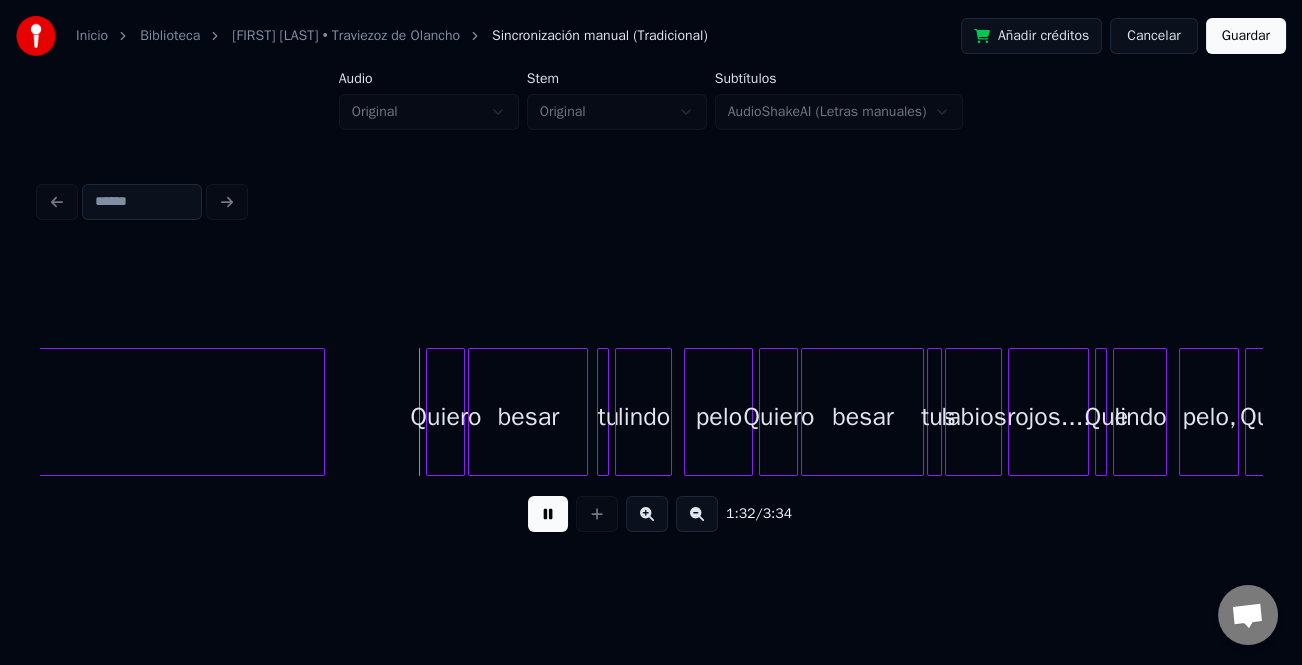click at bounding box center (647, 514) 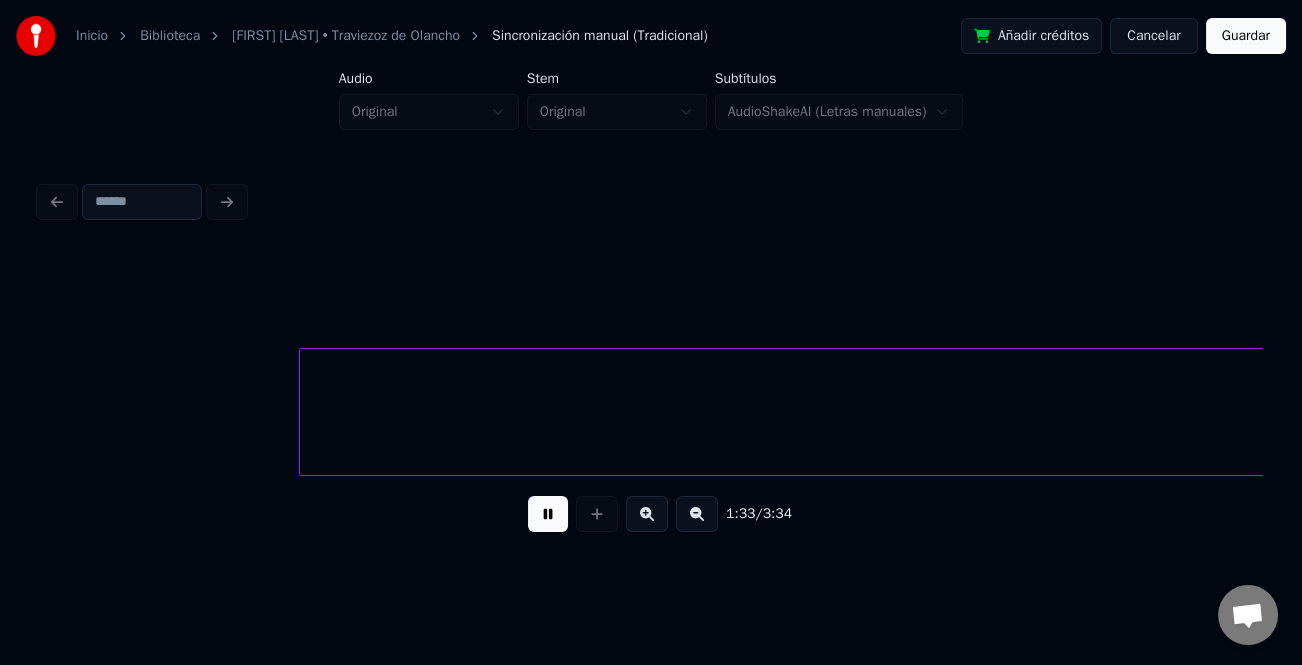 click at bounding box center (647, 514) 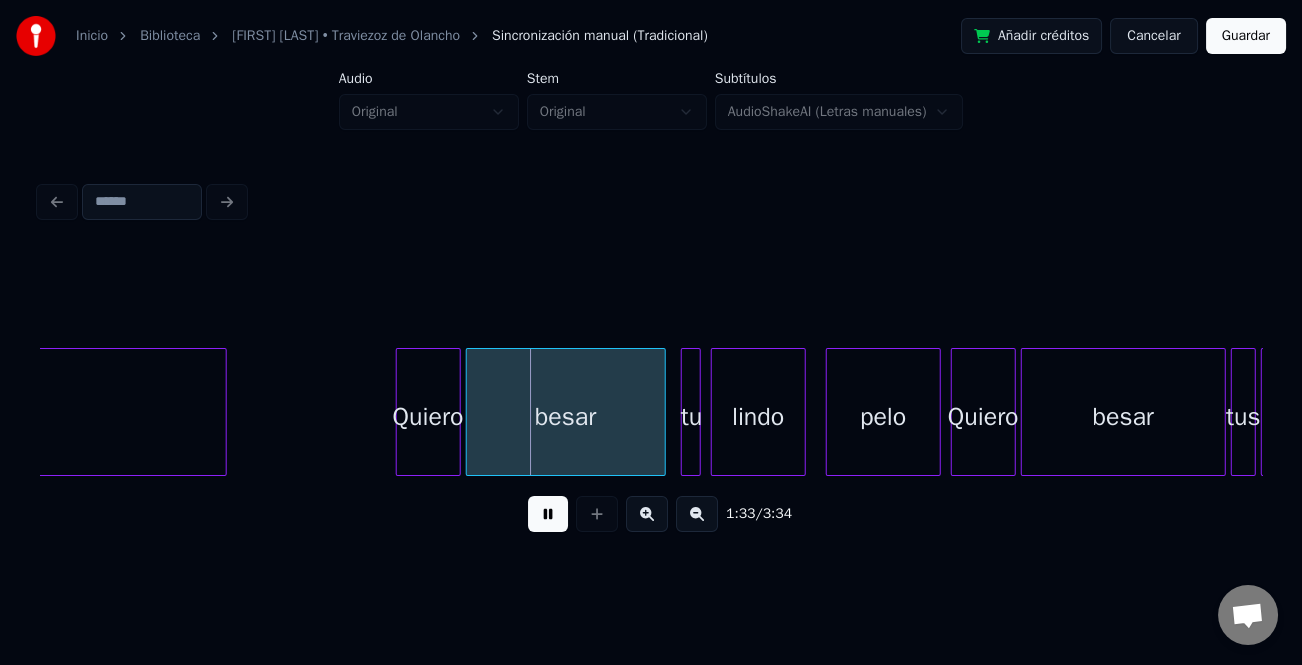 click at bounding box center [647, 514] 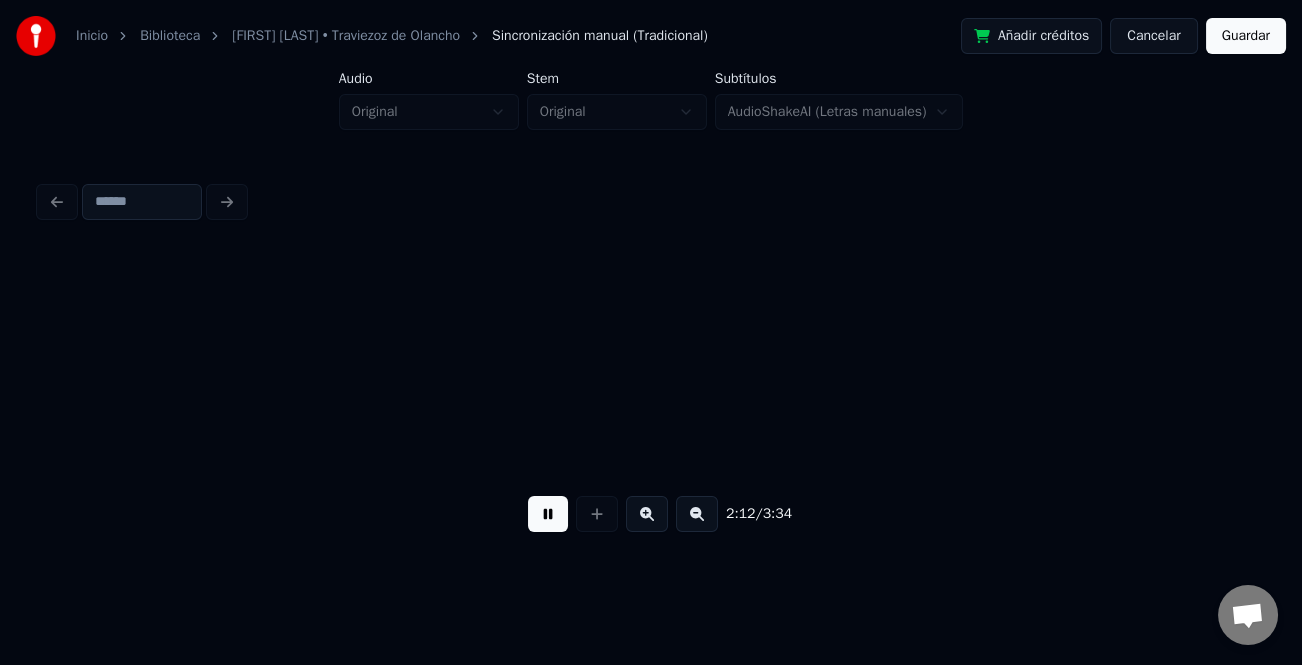 scroll, scrollTop: 0, scrollLeft: 39813, axis: horizontal 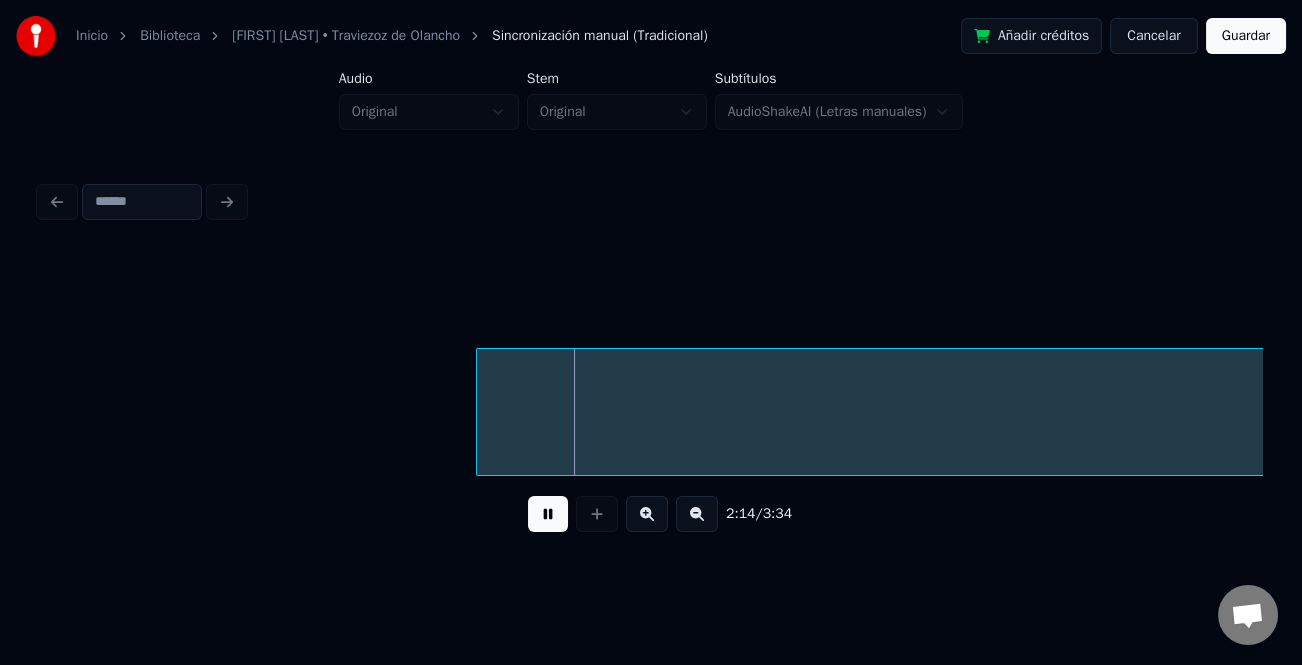 click at bounding box center [697, 514] 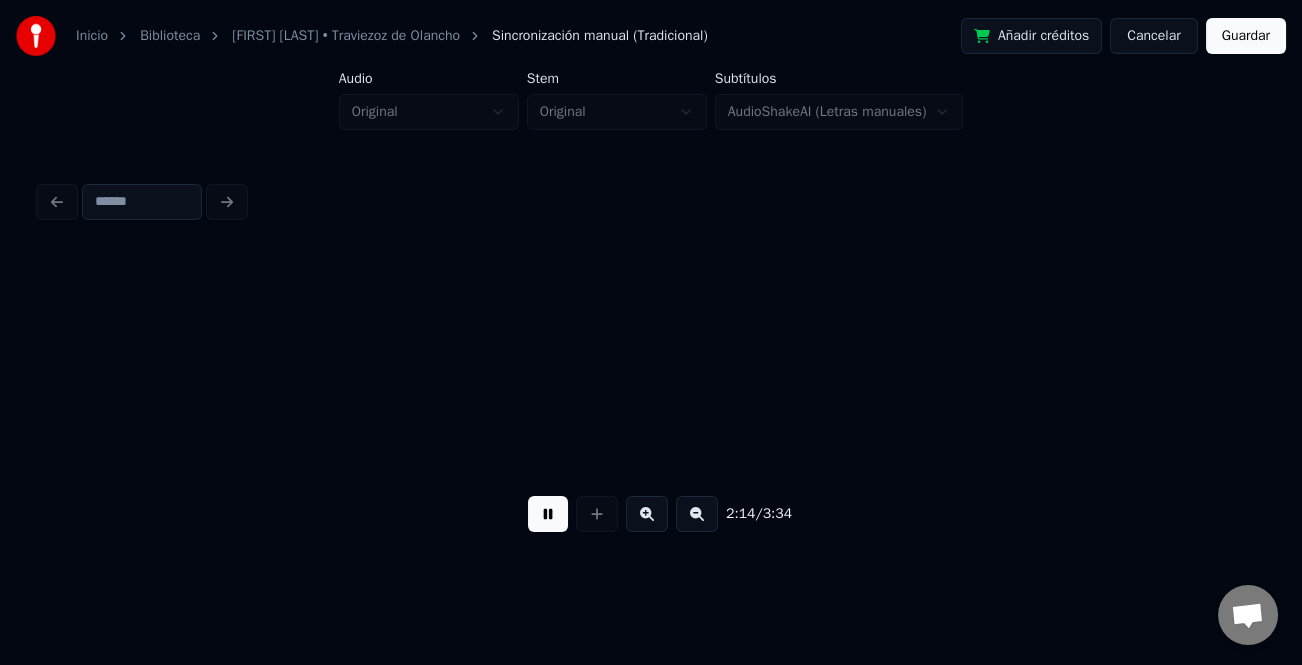 click at bounding box center (697, 514) 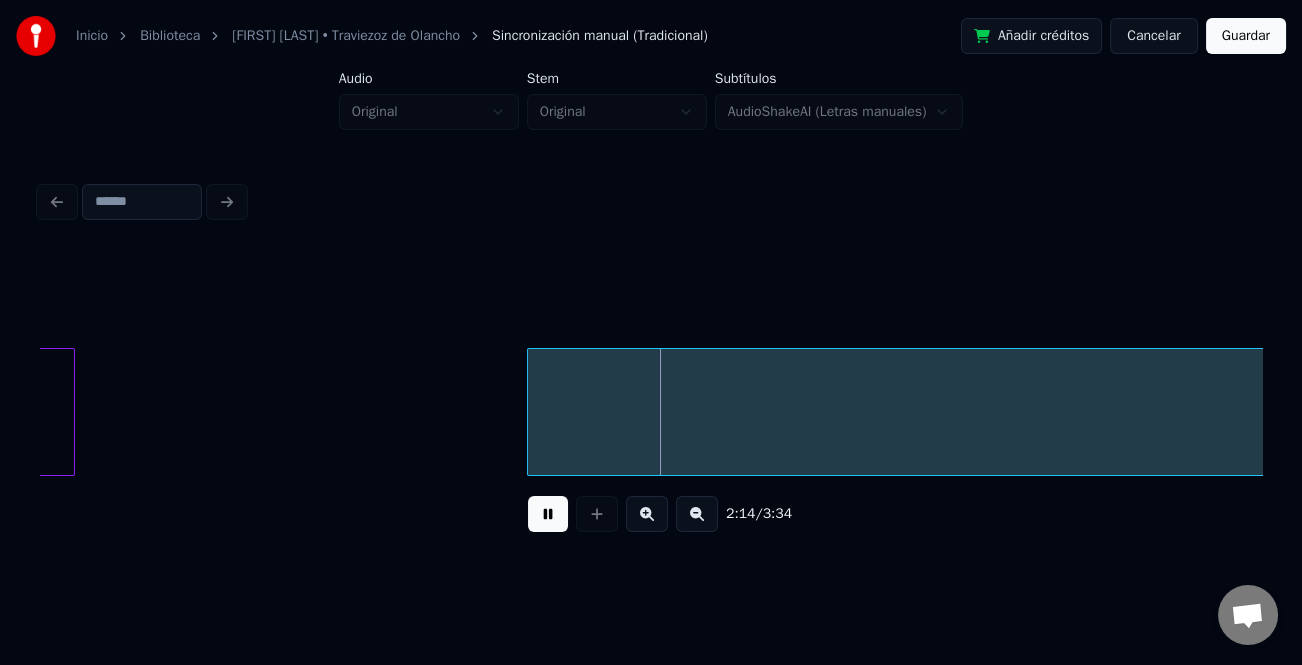 click at bounding box center [697, 514] 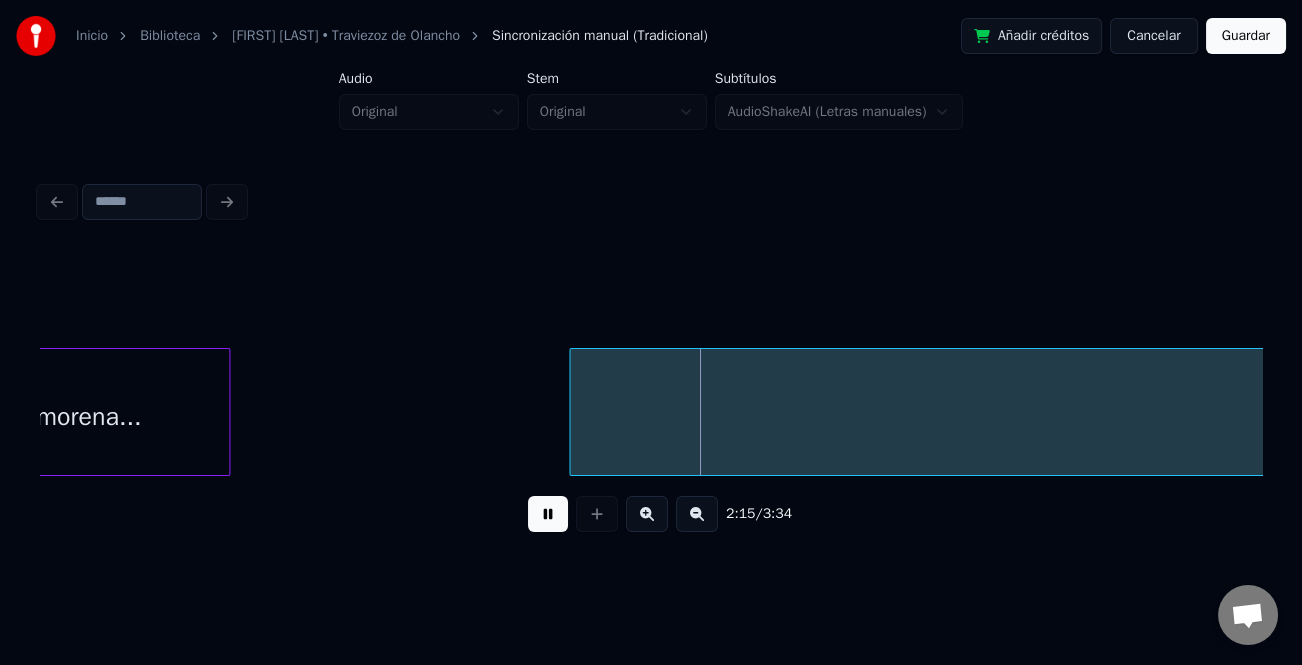 click at bounding box center (697, 514) 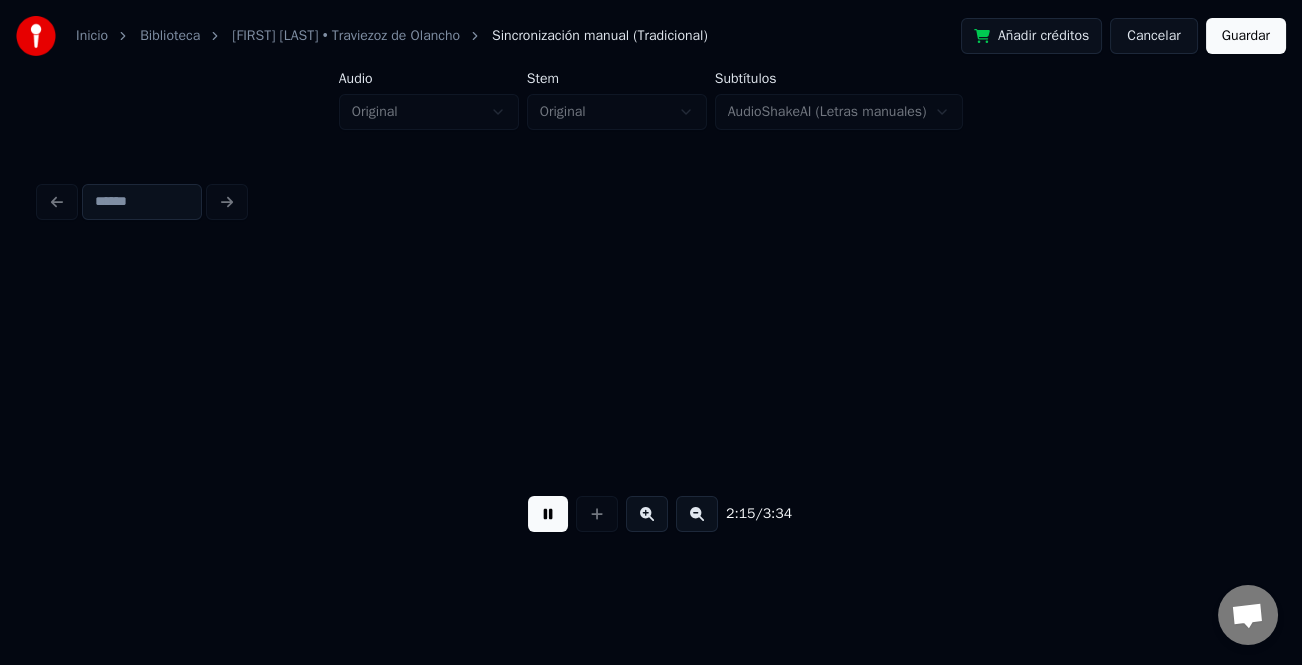 scroll, scrollTop: 0, scrollLeft: 12836, axis: horizontal 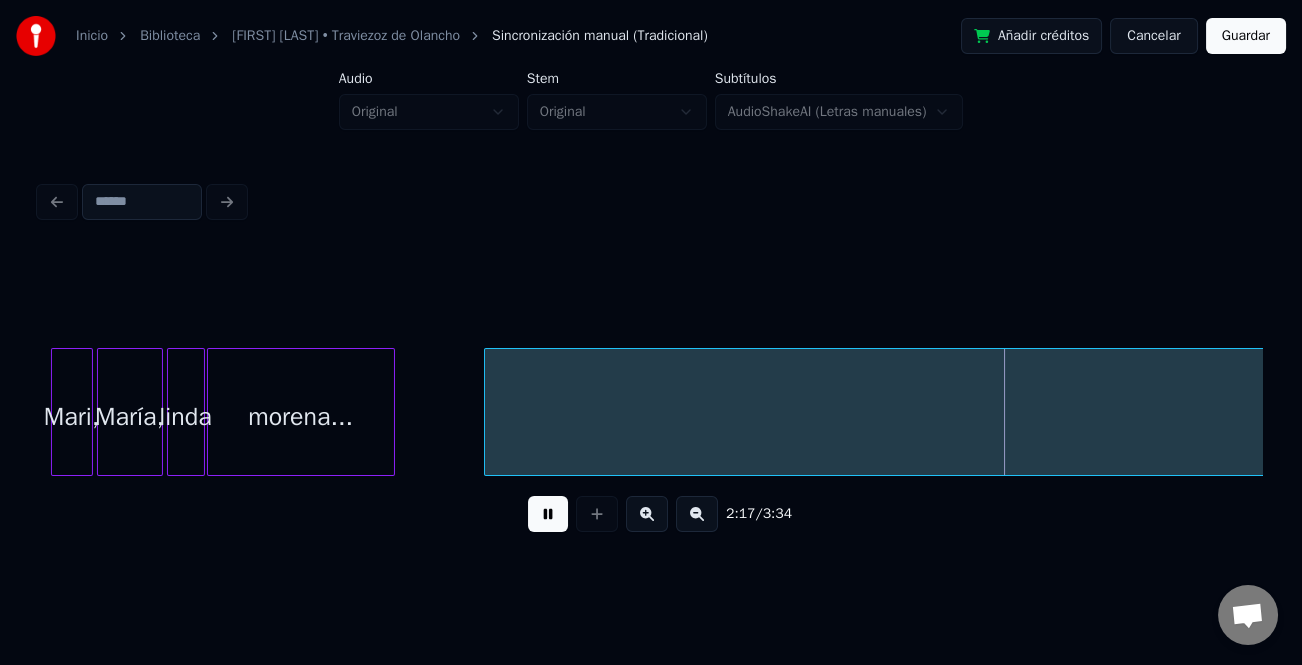 click at bounding box center [488, 412] 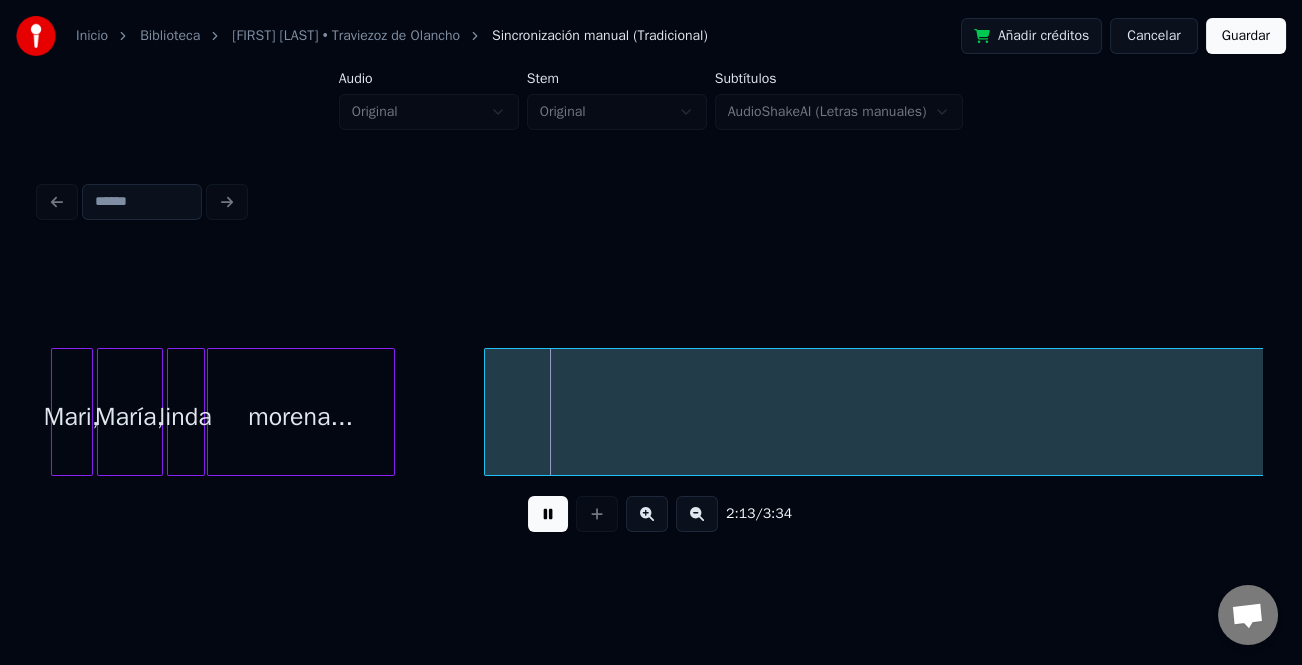 drag, startPoint x: 539, startPoint y: 524, endPoint x: 818, endPoint y: 503, distance: 279.7892 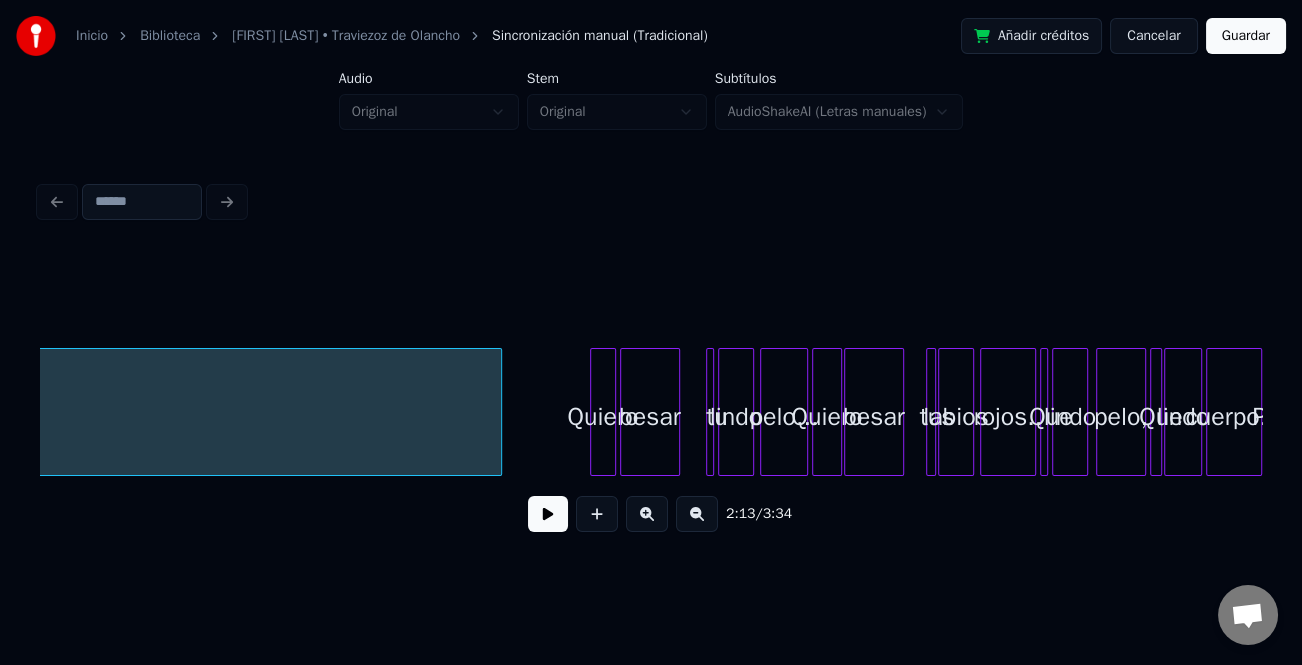 scroll, scrollTop: 0, scrollLeft: 15771, axis: horizontal 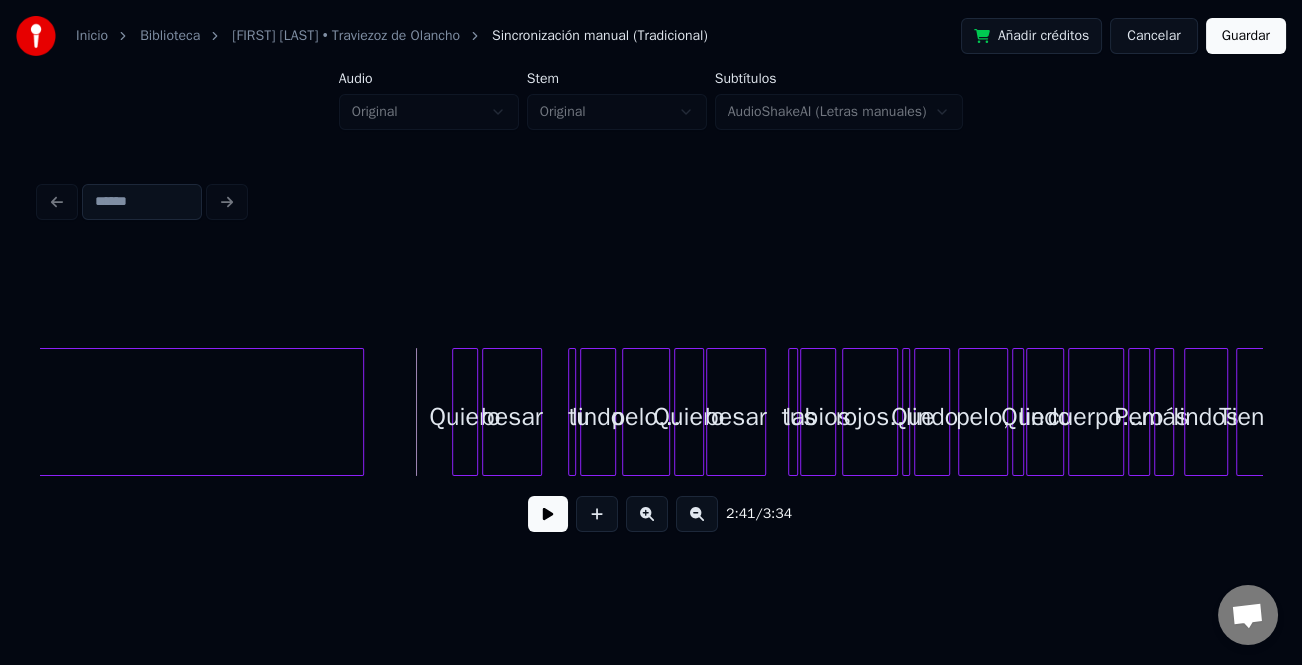 click at bounding box center (548, 514) 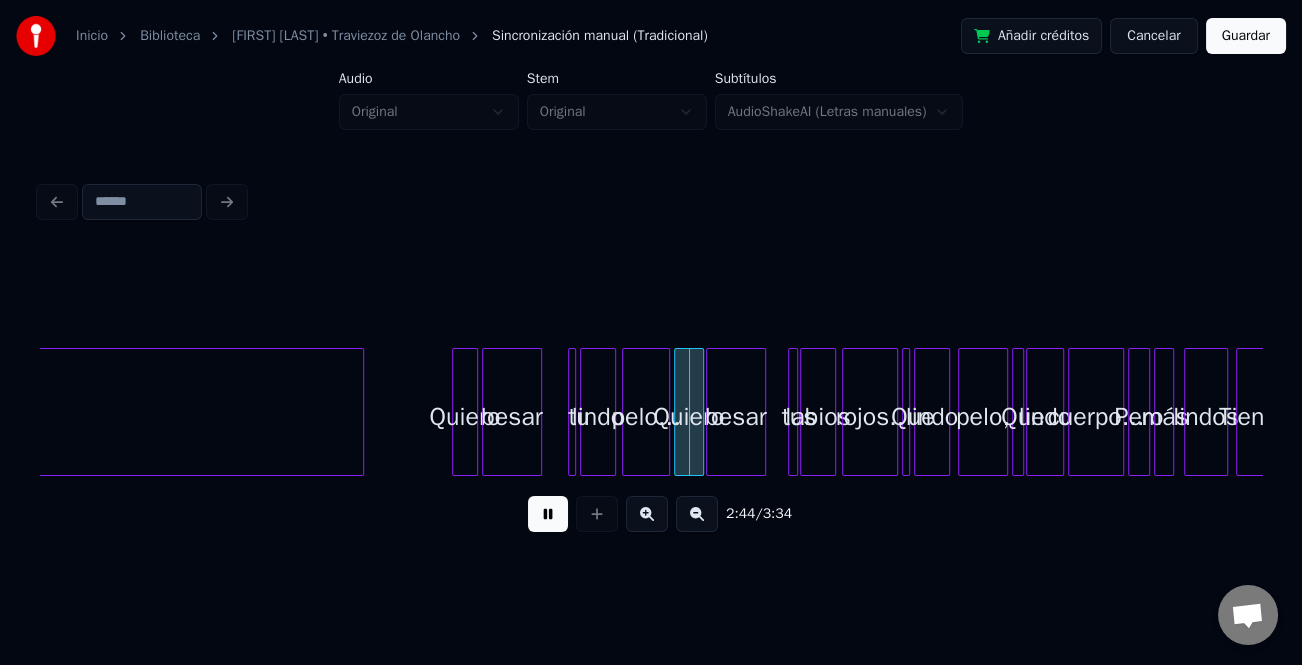 click at bounding box center [647, 514] 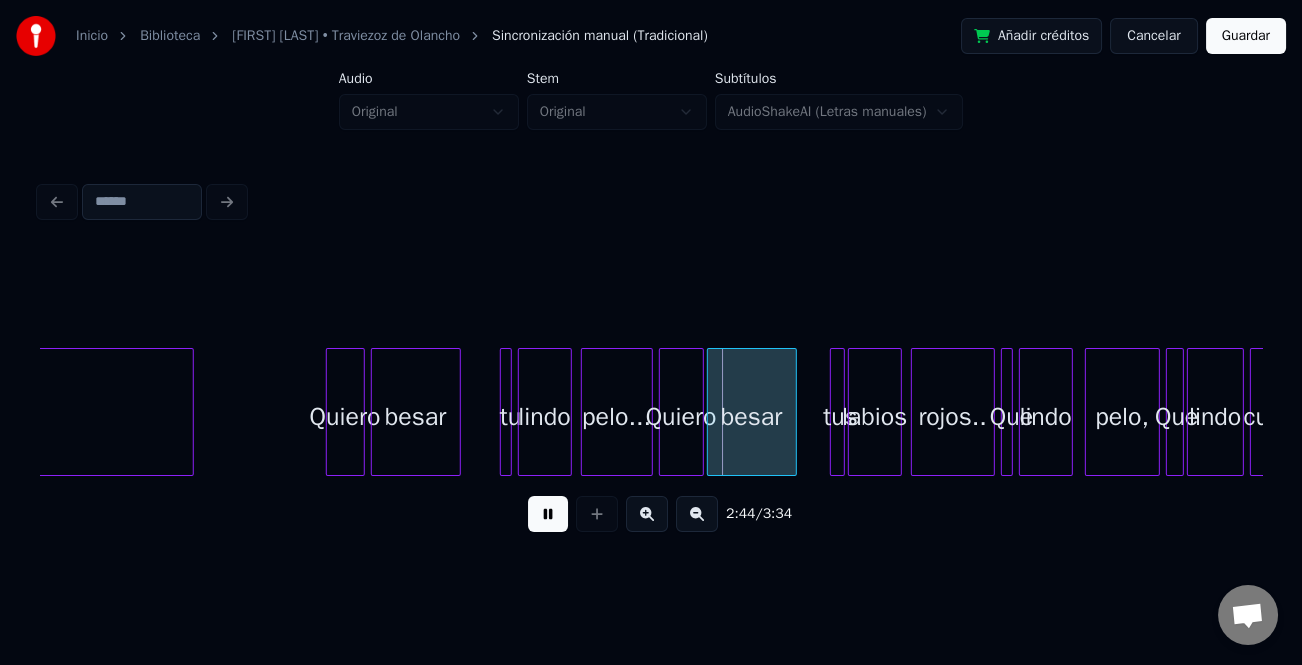 click at bounding box center [647, 514] 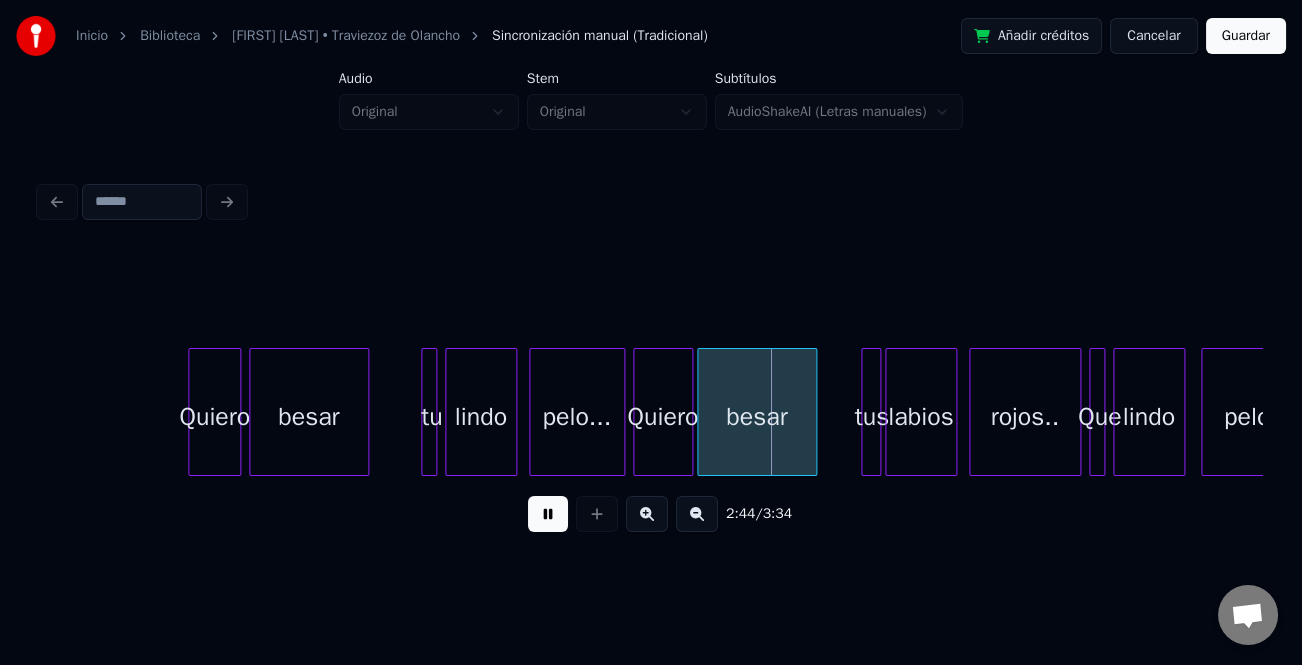 click at bounding box center [647, 514] 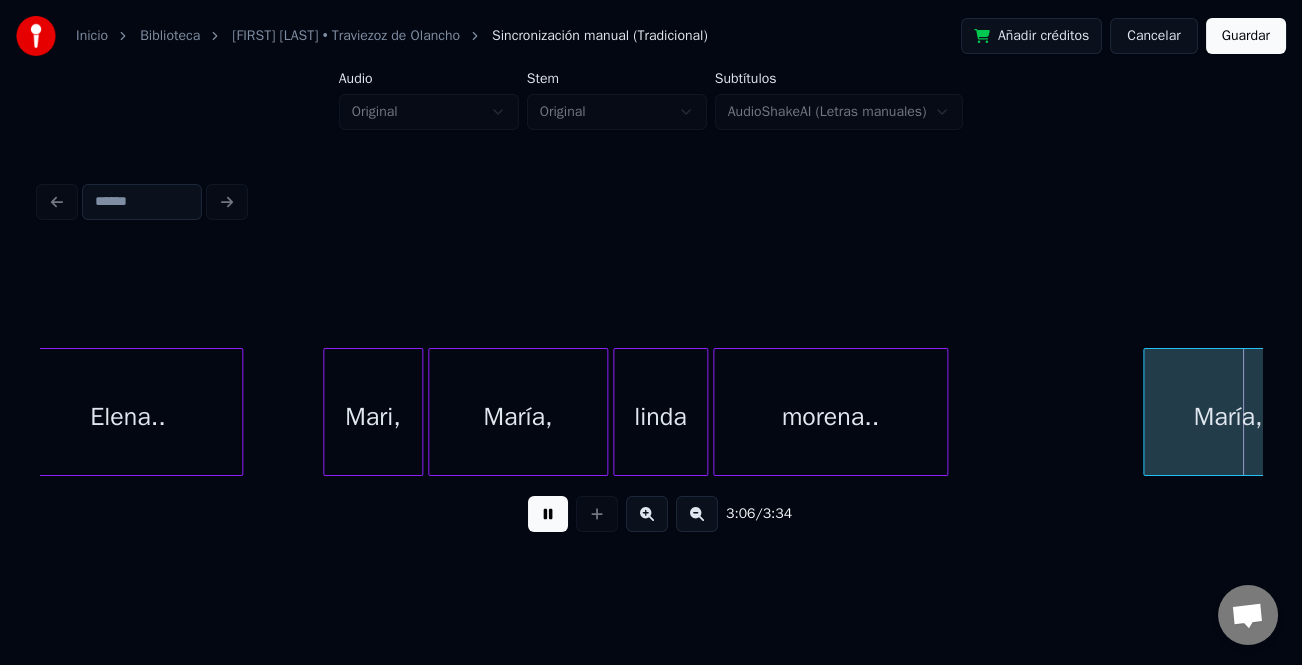 scroll, scrollTop: 0, scrollLeft: 46573, axis: horizontal 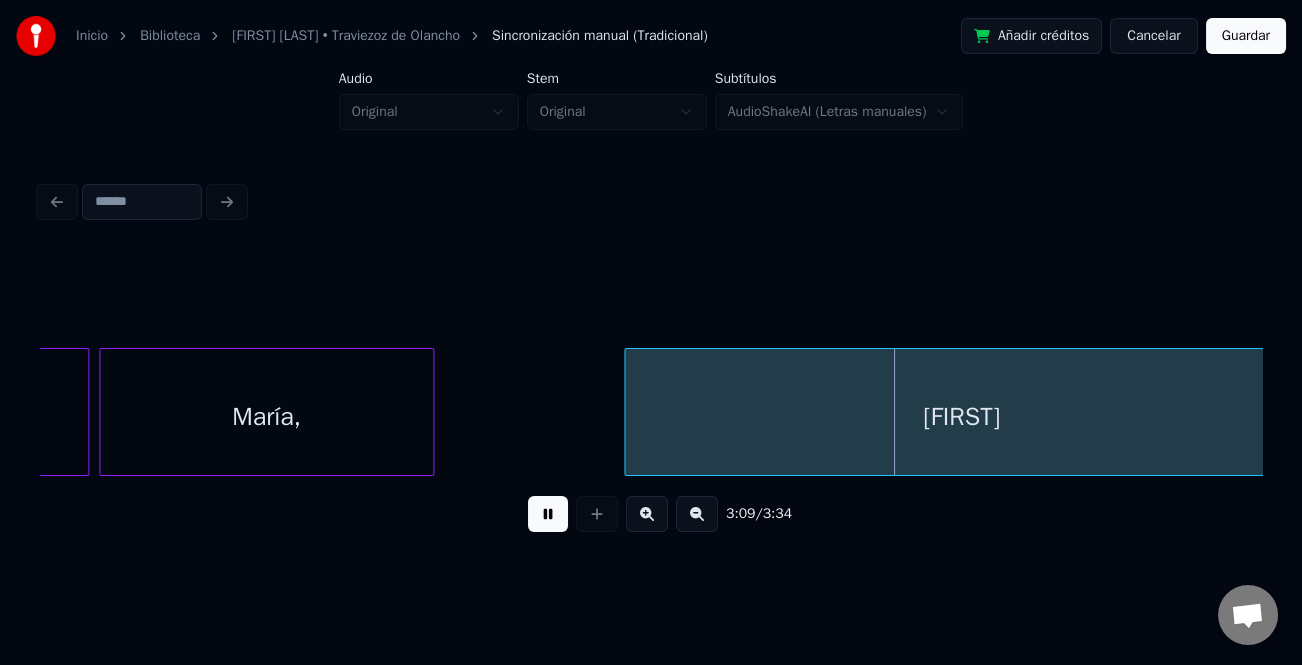 click on "María," at bounding box center (4, 417) 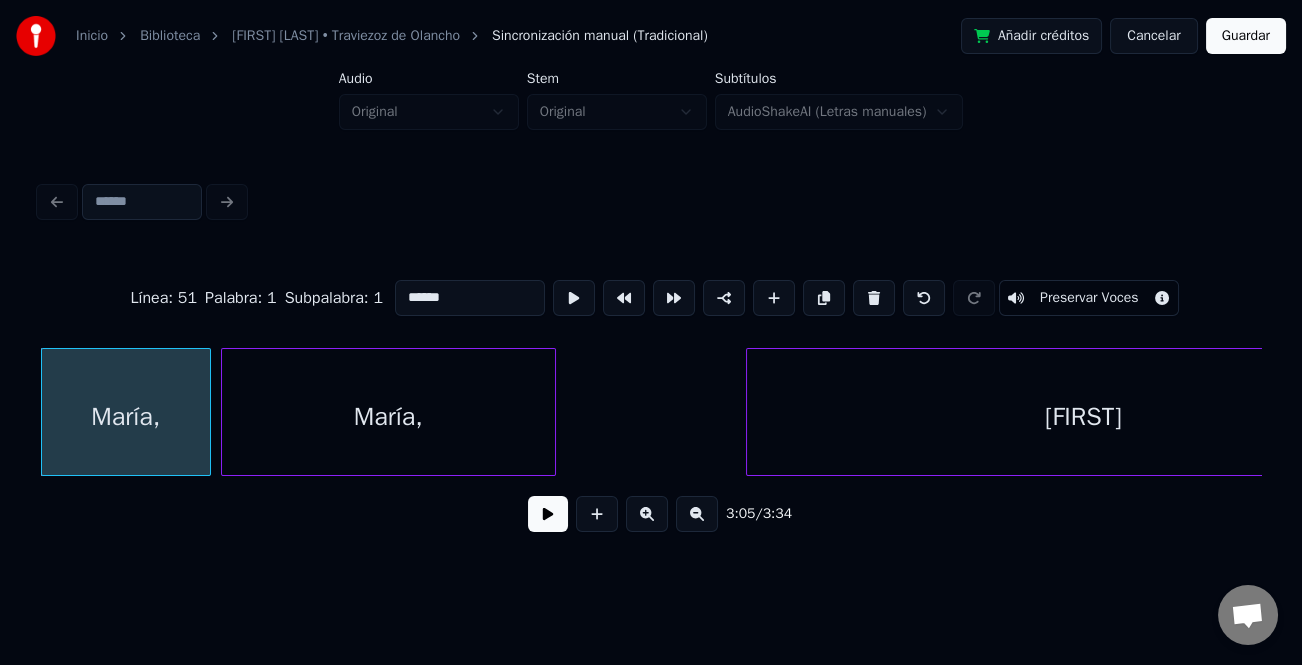 click at bounding box center (548, 514) 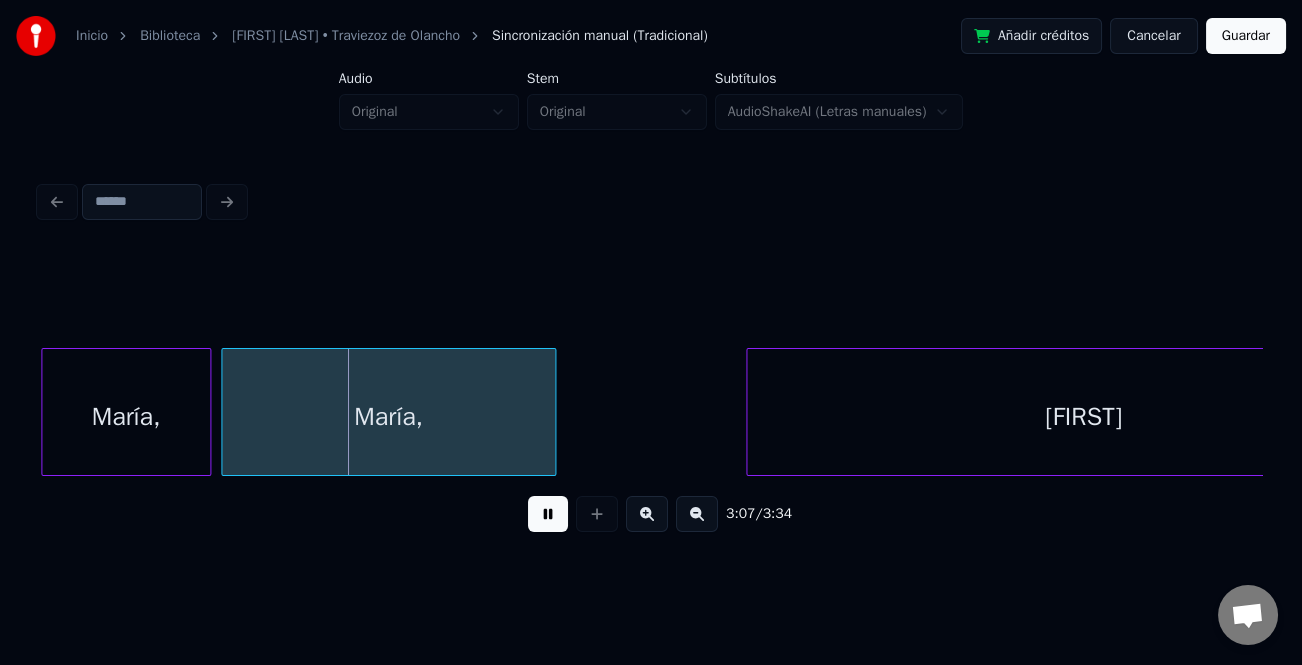 click at bounding box center [548, 514] 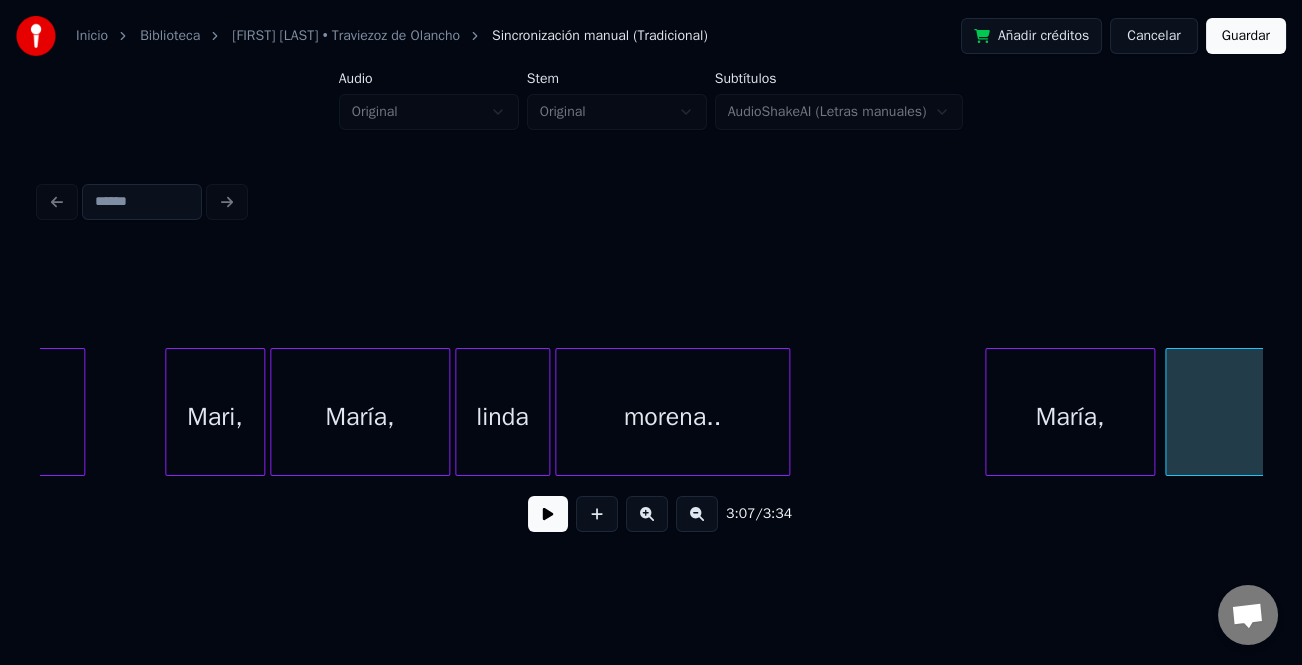 scroll, scrollTop: 0, scrollLeft: 45508, axis: horizontal 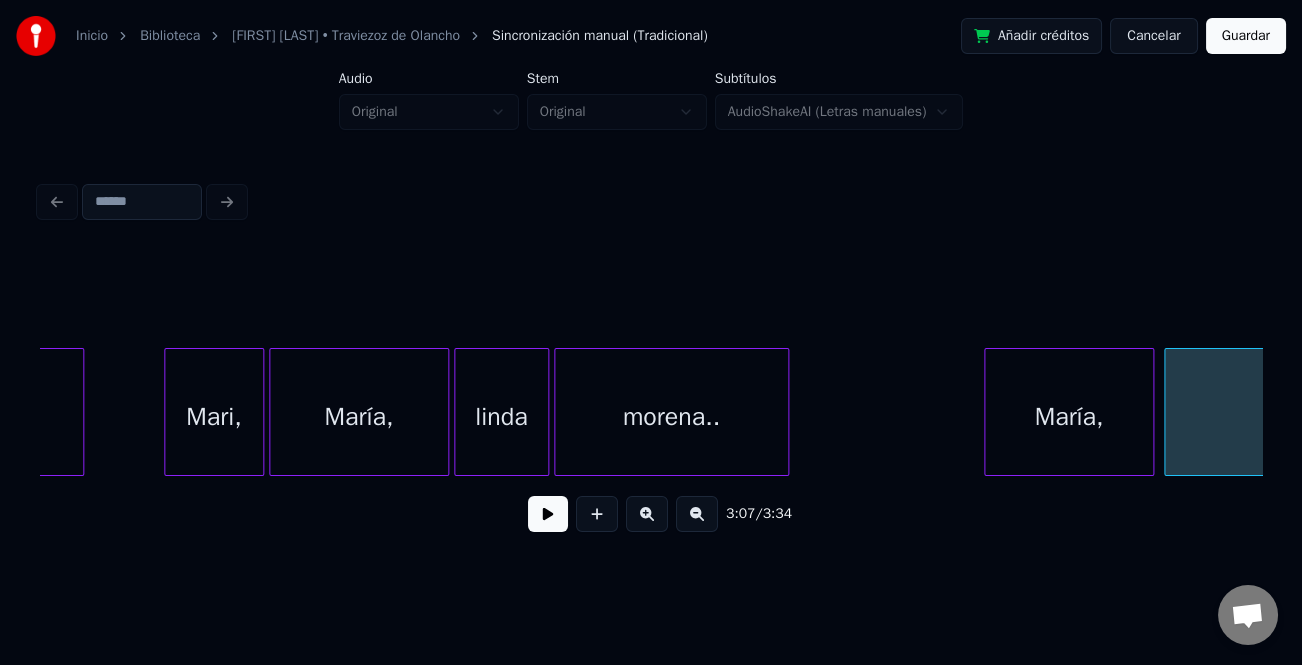 click on "Mari," at bounding box center [214, 417] 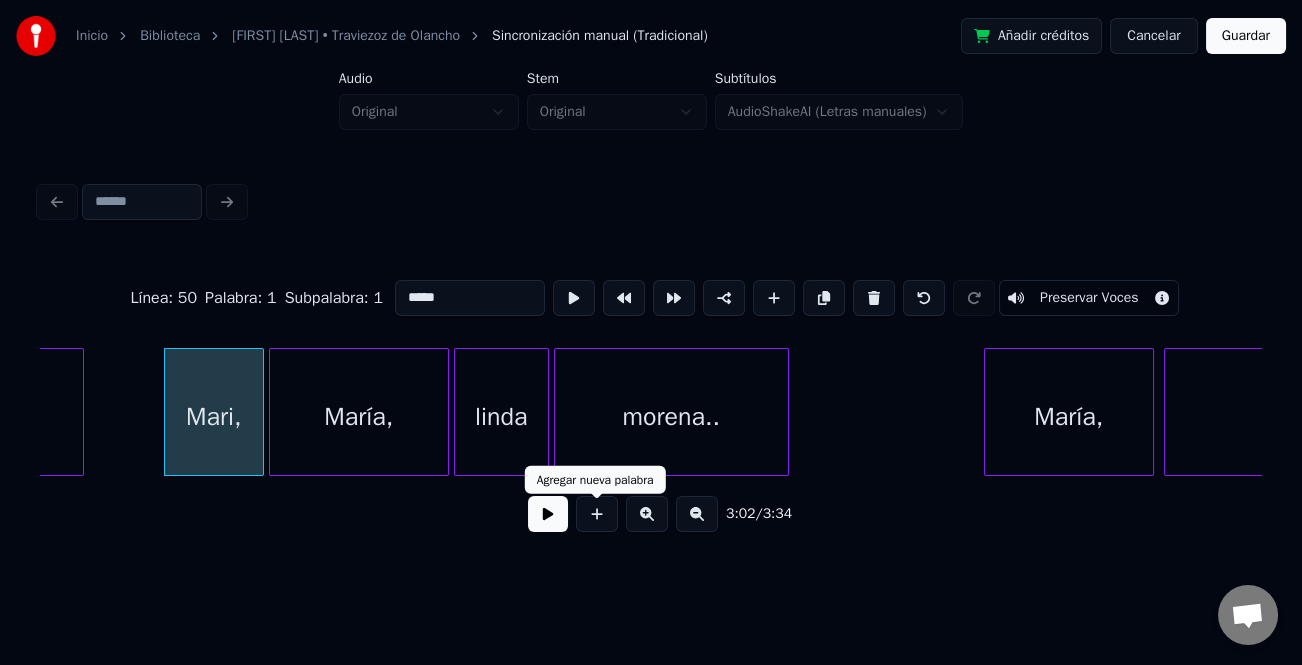click at bounding box center (548, 514) 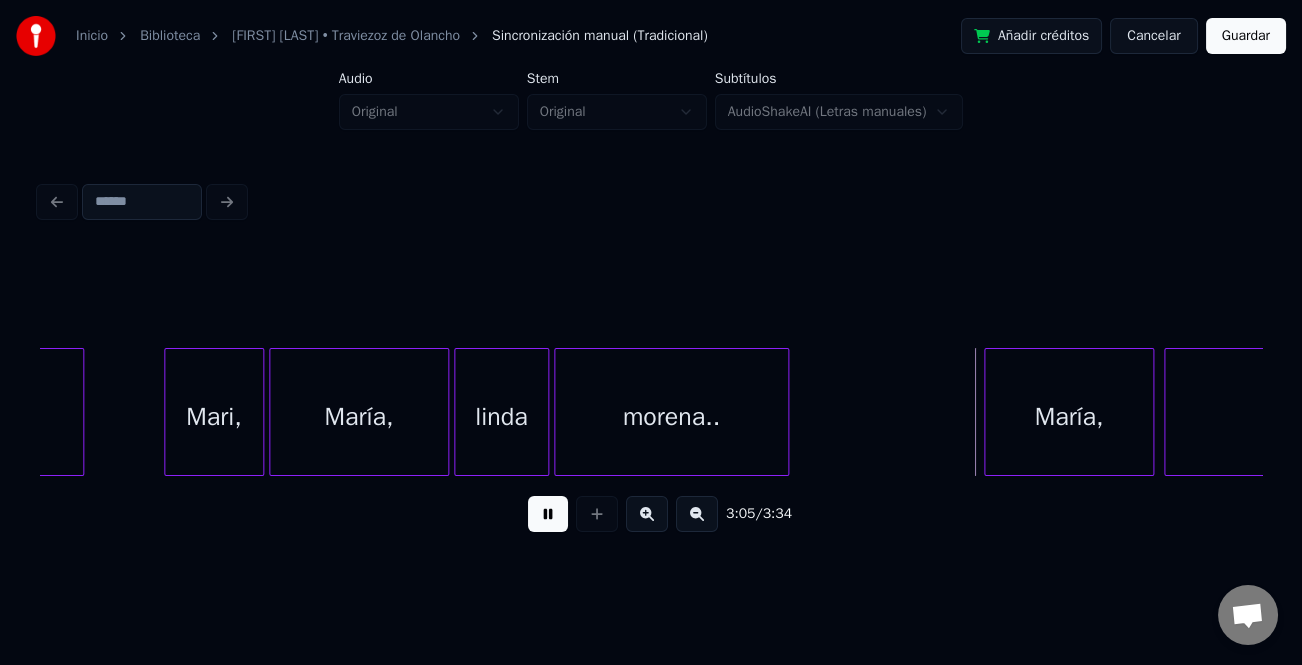 click at bounding box center (548, 514) 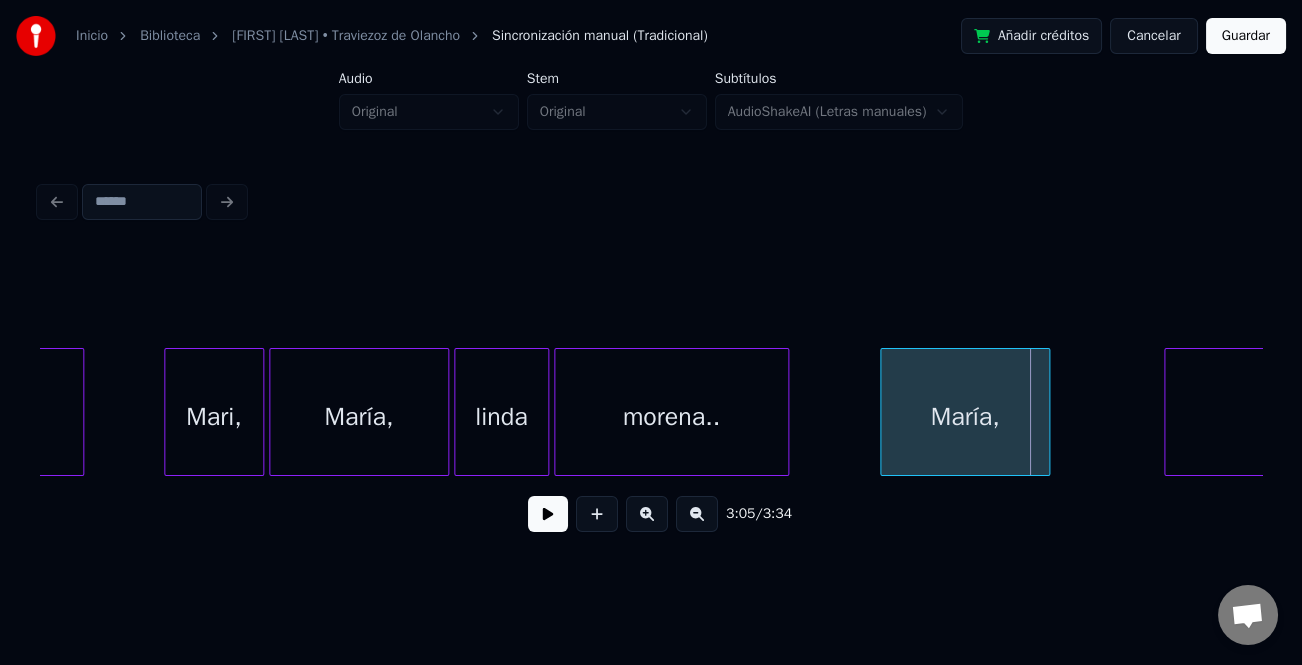 click on "María," at bounding box center (965, 417) 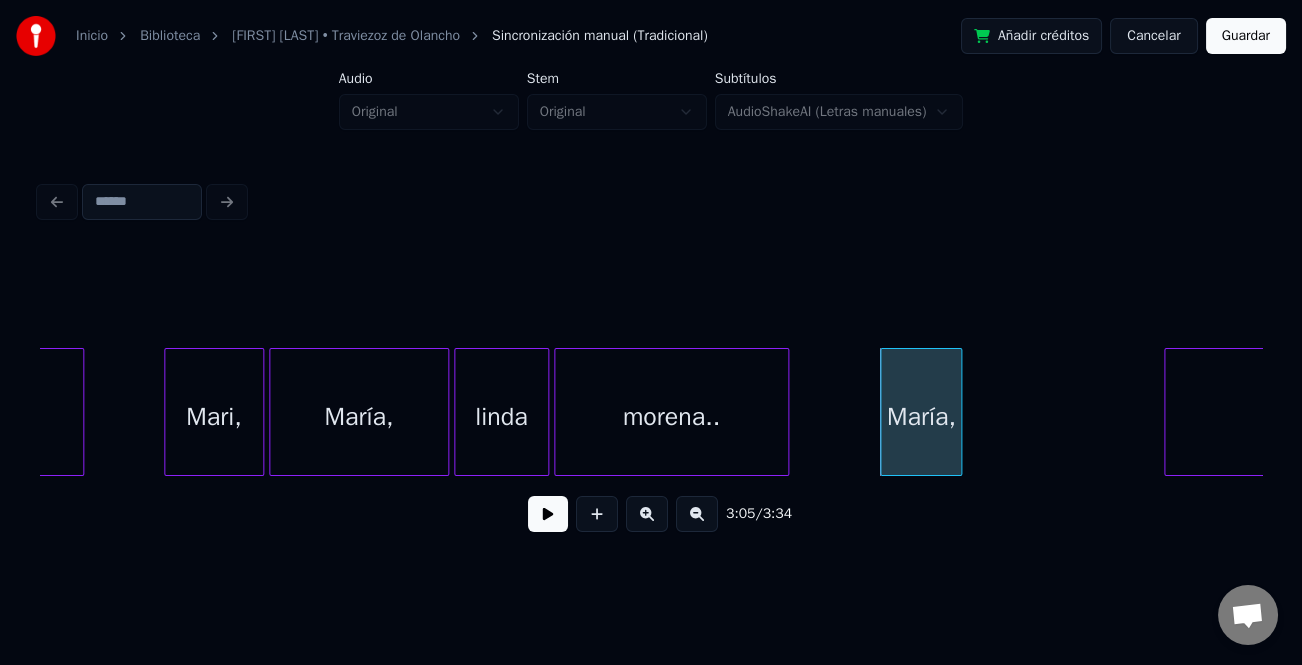 click at bounding box center (958, 412) 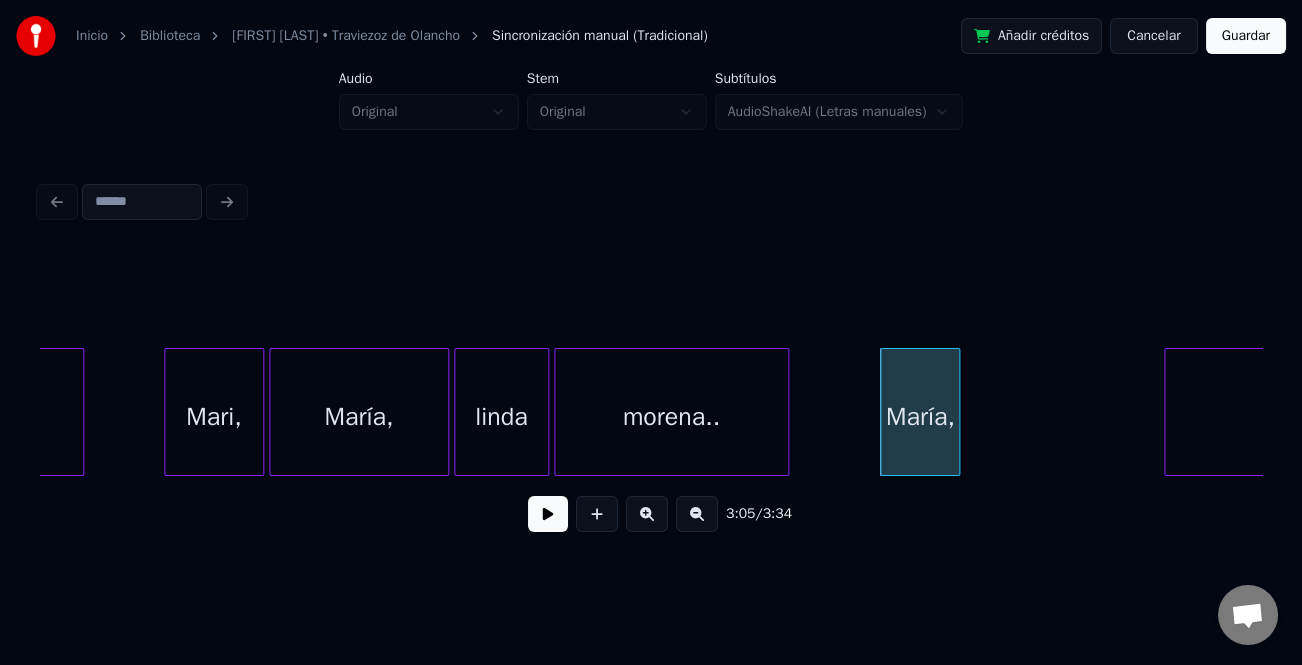 scroll, scrollTop: 0, scrollLeft: 45740, axis: horizontal 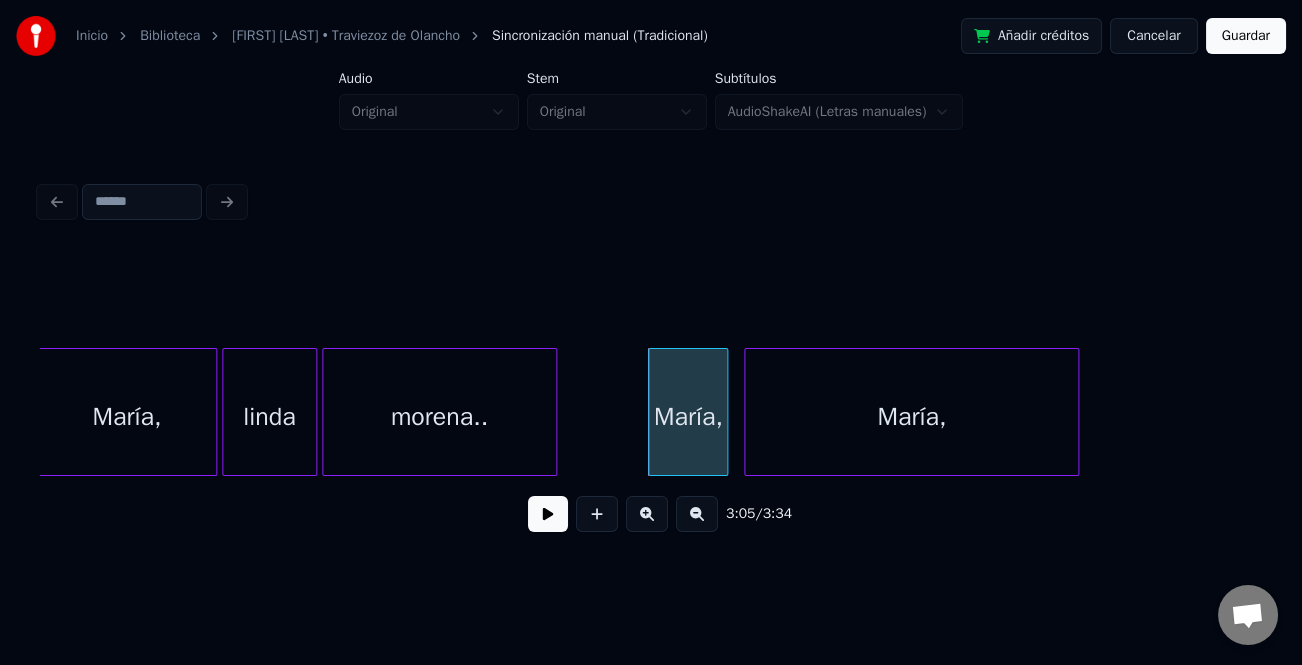 click on "María," at bounding box center [911, 417] 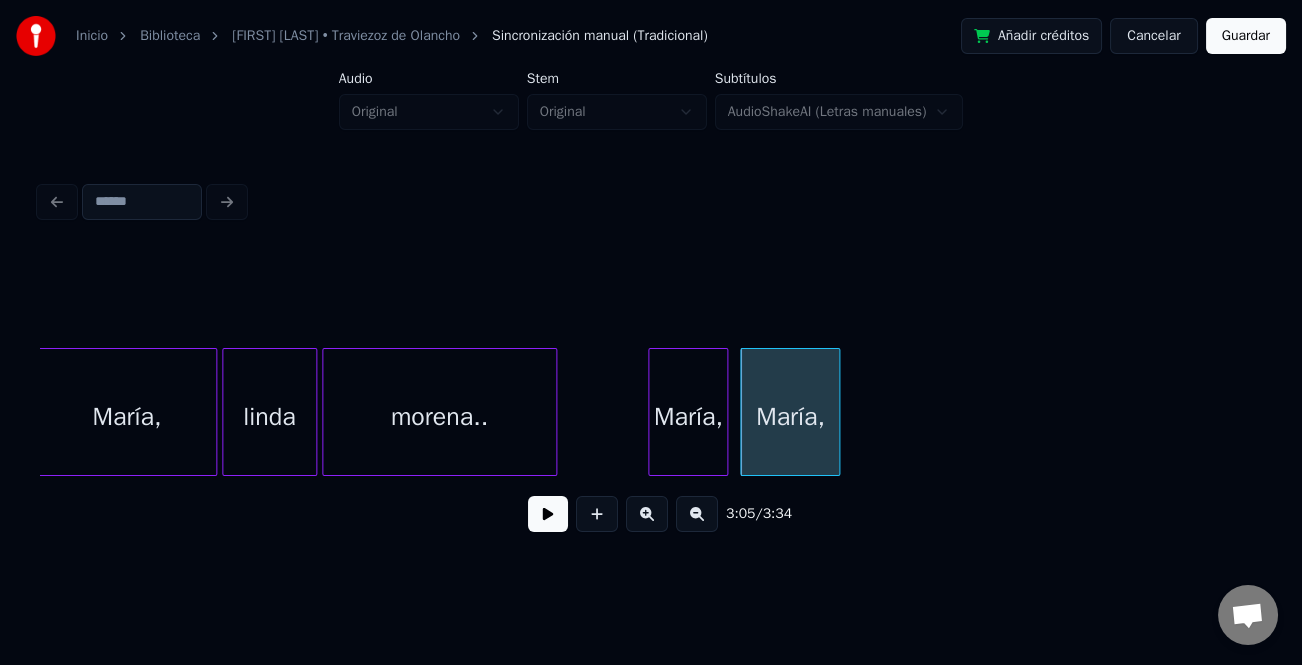 click at bounding box center (836, 412) 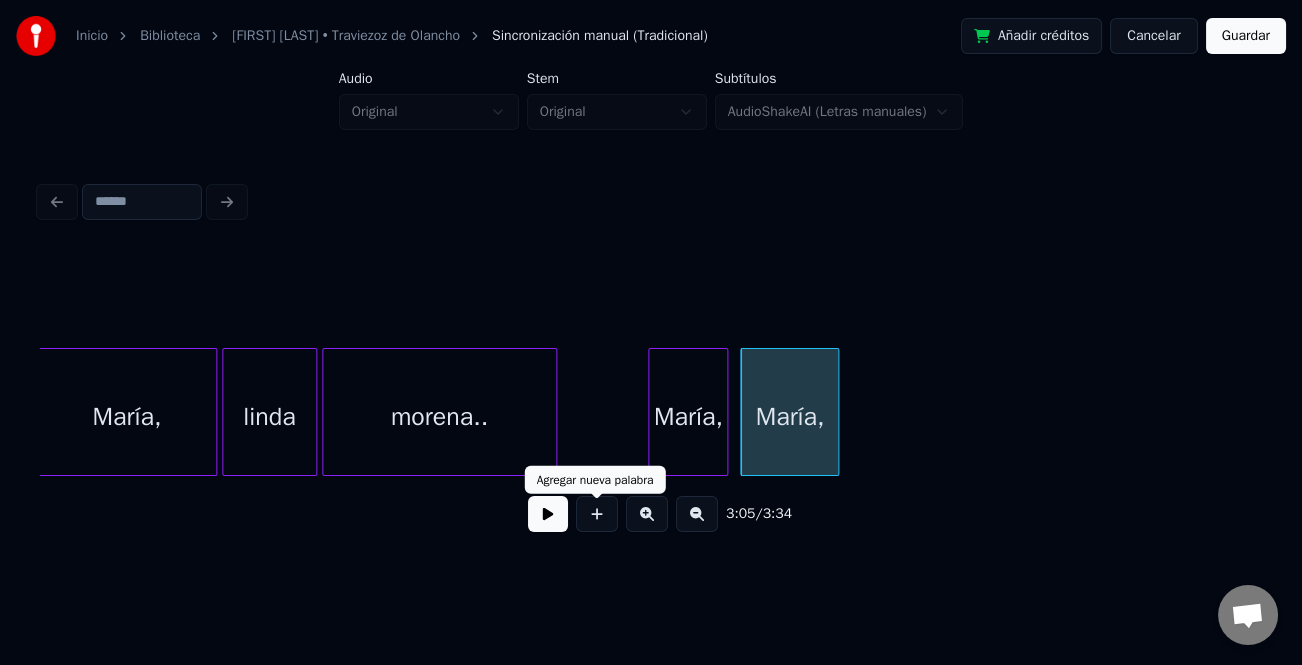 click on "María," at bounding box center (688, 417) 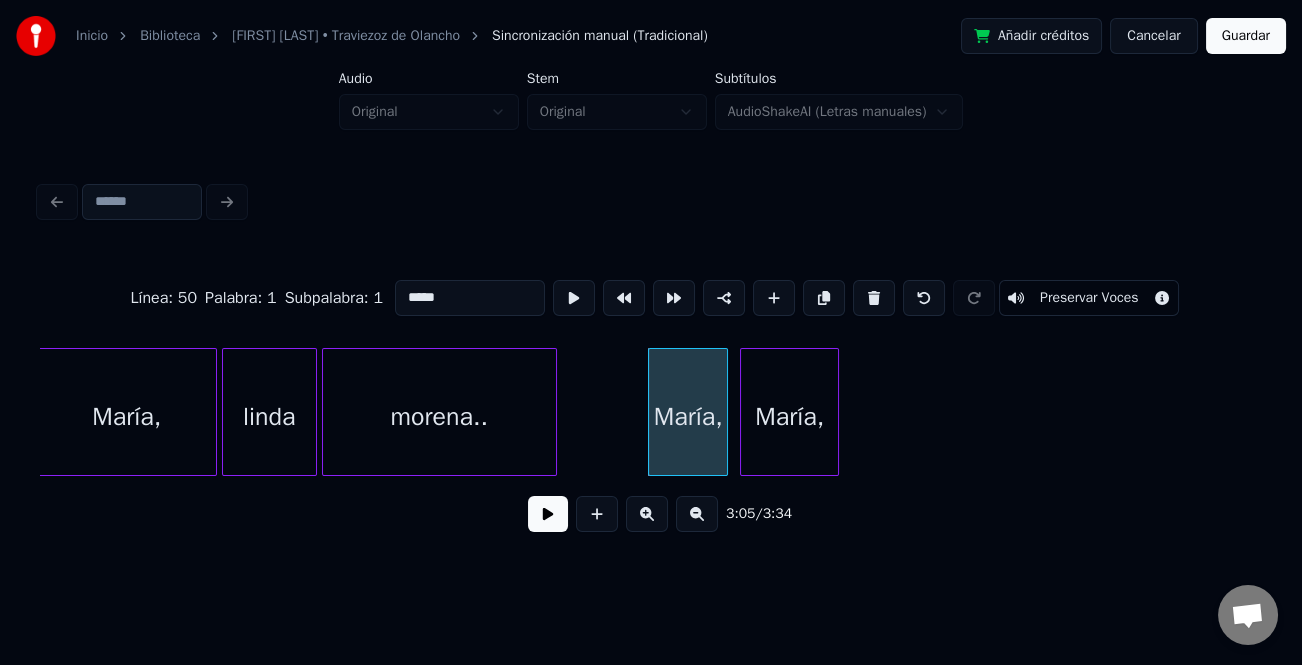 type on "******" 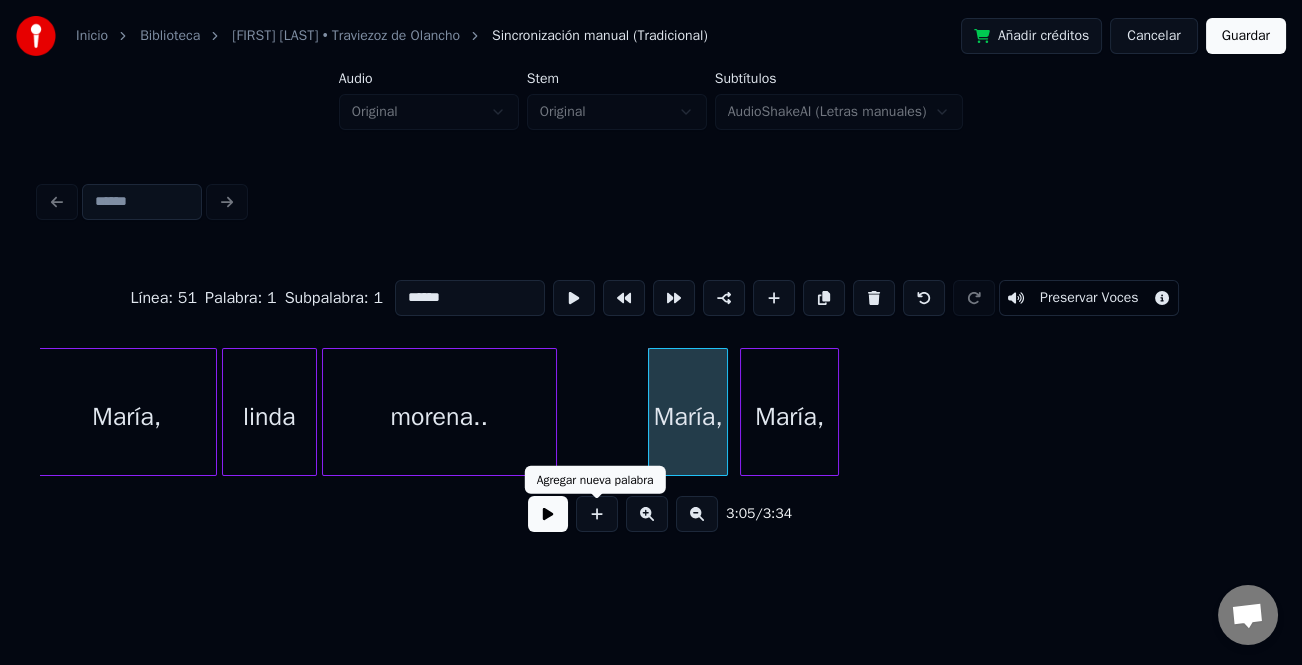 click at bounding box center (548, 514) 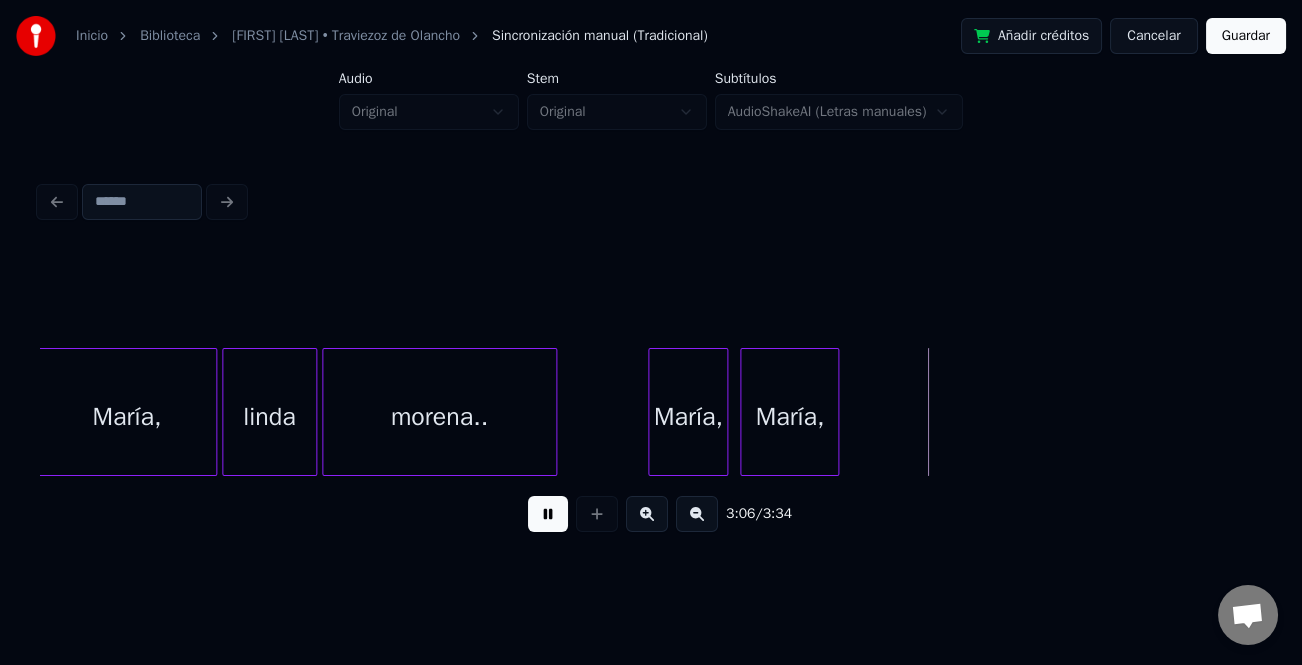 click at bounding box center [548, 514] 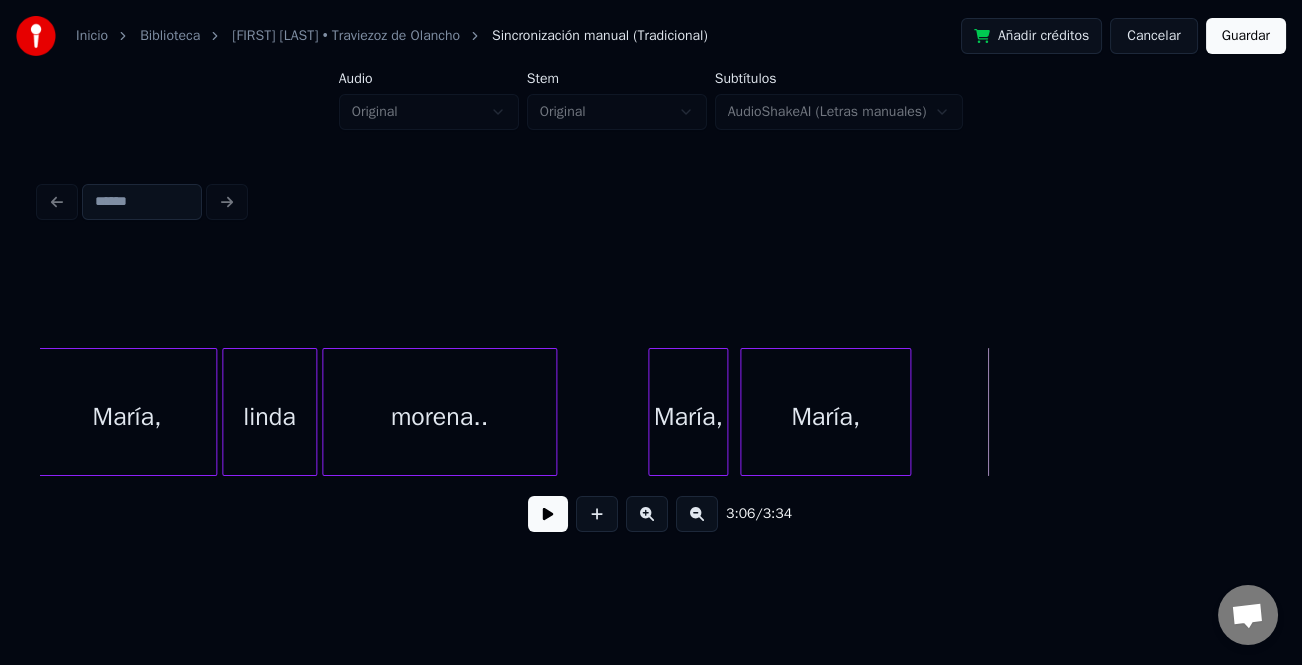 click at bounding box center (907, 412) 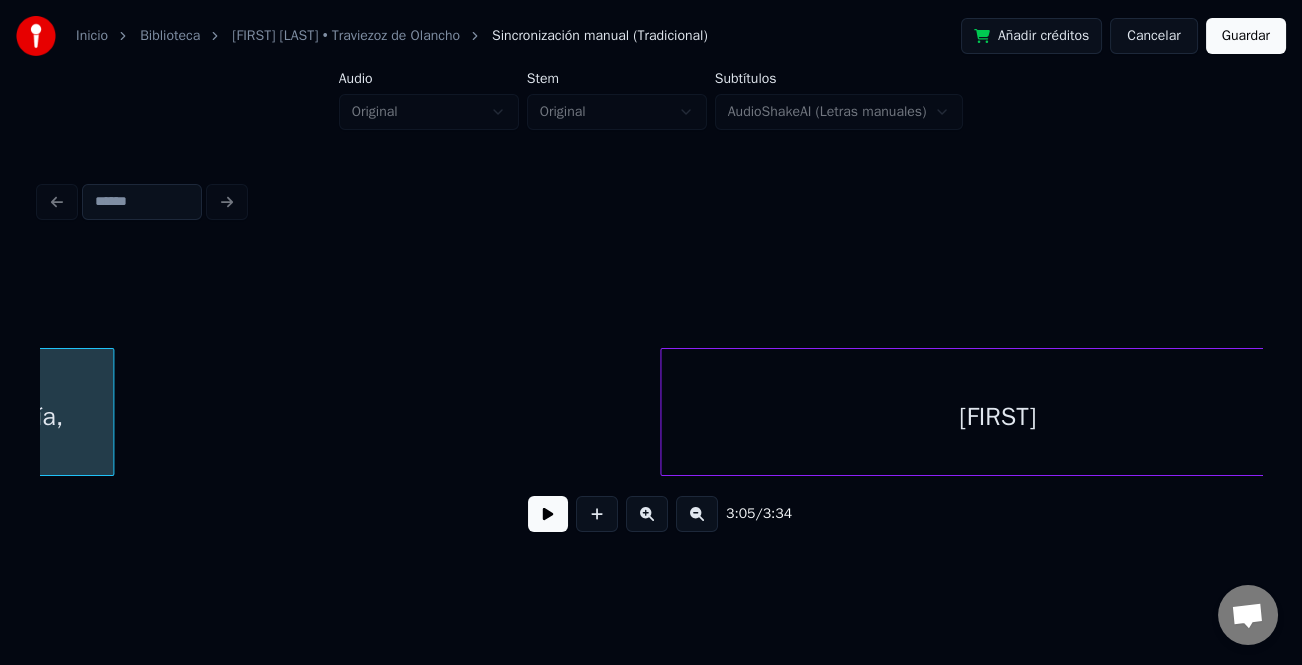 scroll, scrollTop: 0, scrollLeft: 46600, axis: horizontal 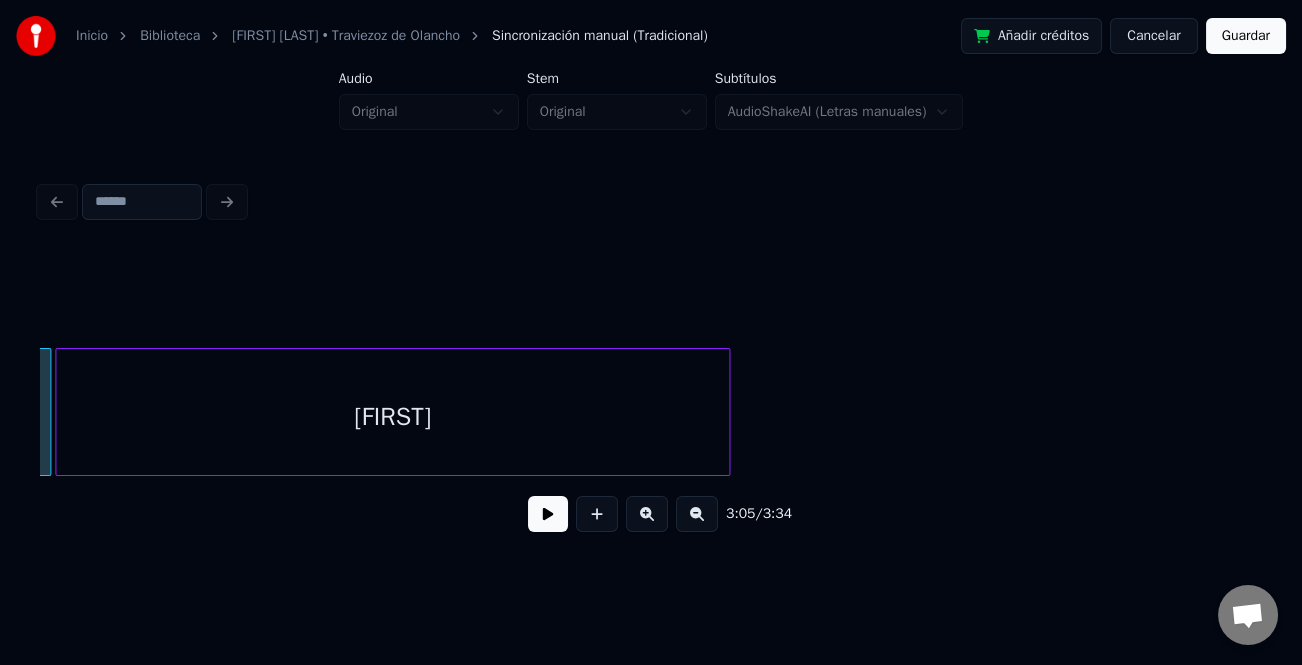 click on "[FIRST]" at bounding box center [392, 417] 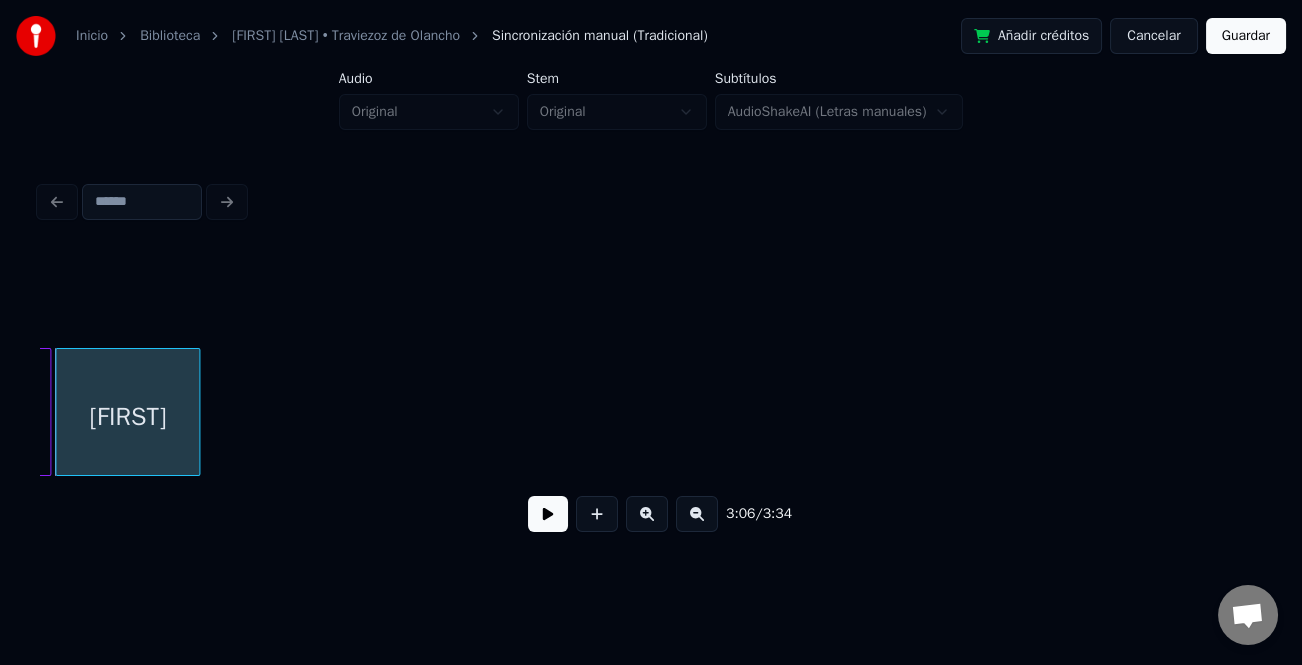 click at bounding box center (196, 412) 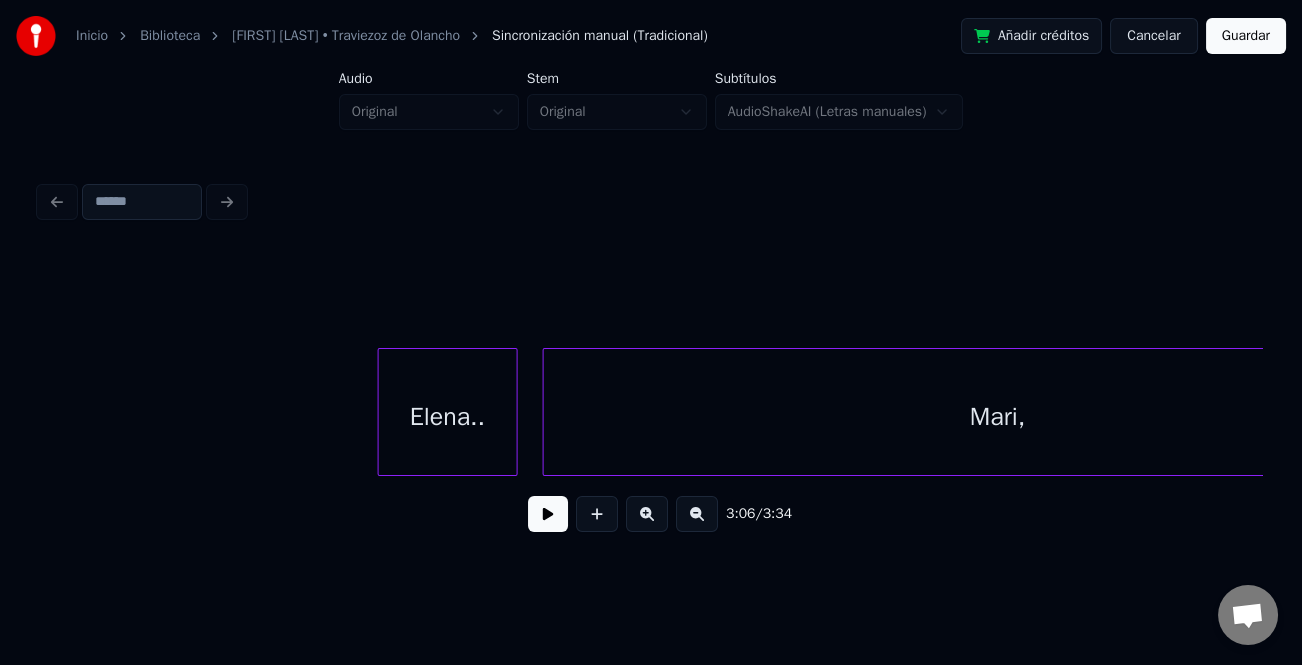 scroll, scrollTop: 0, scrollLeft: 48038, axis: horizontal 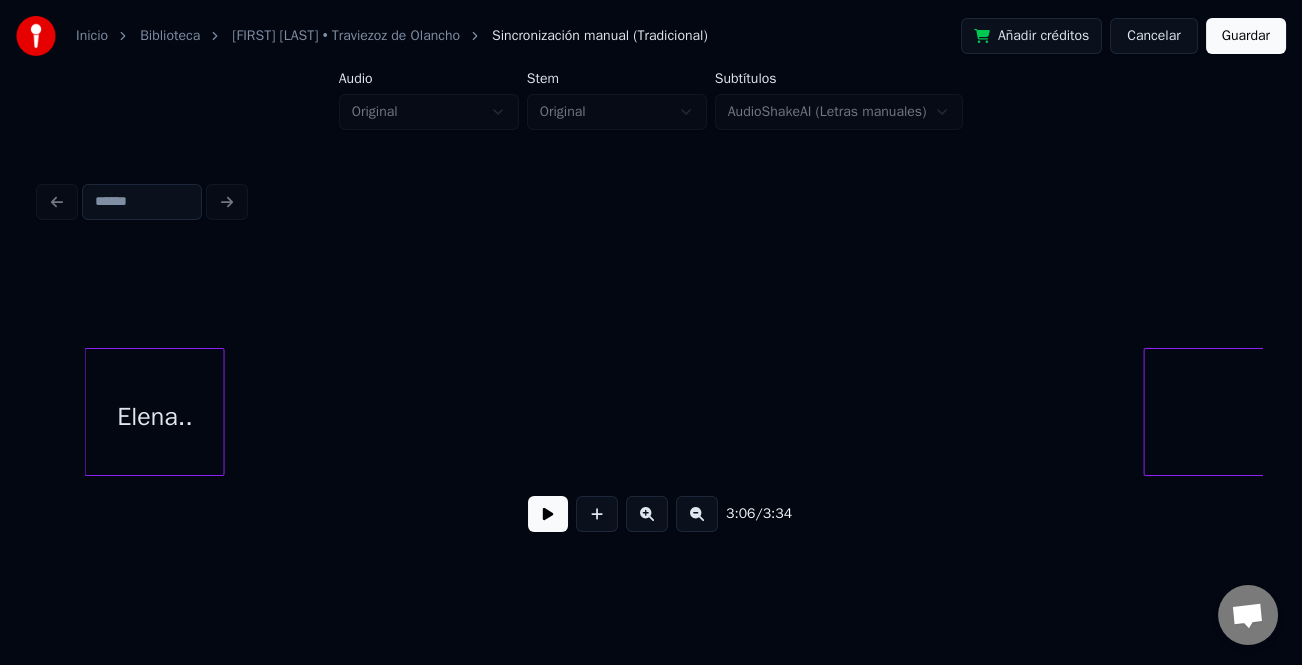 click on "Elena.." at bounding box center [155, 417] 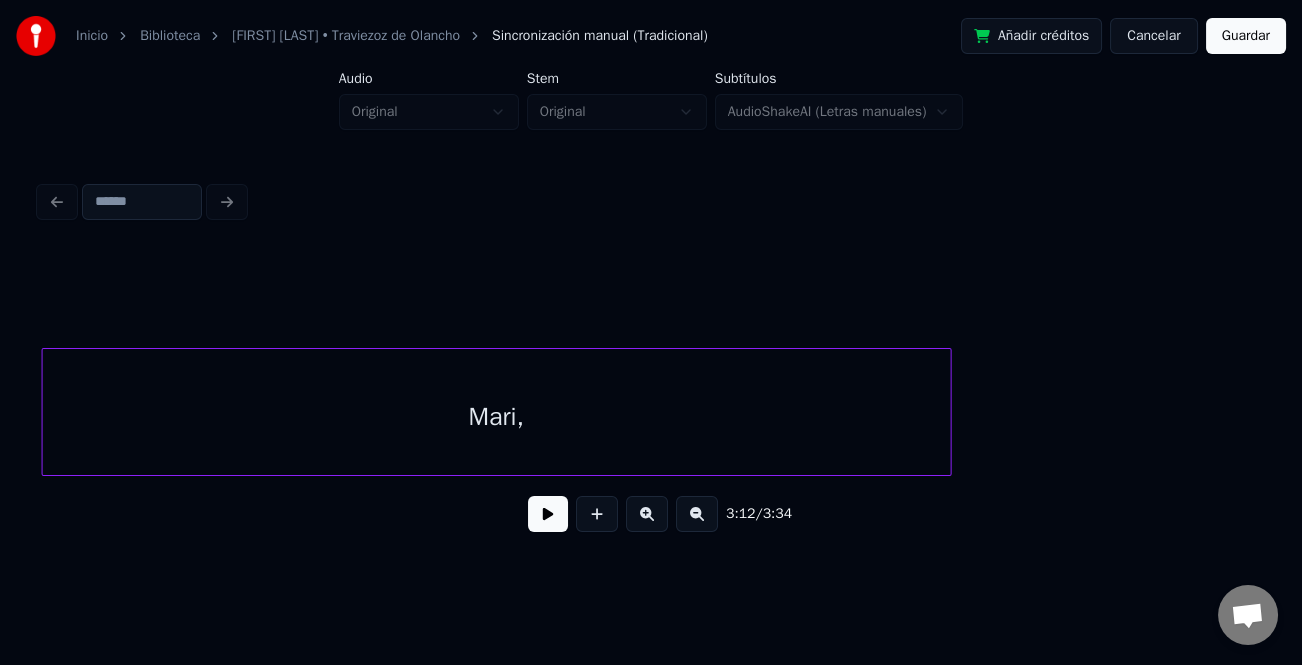 scroll, scrollTop: 0, scrollLeft: 48635, axis: horizontal 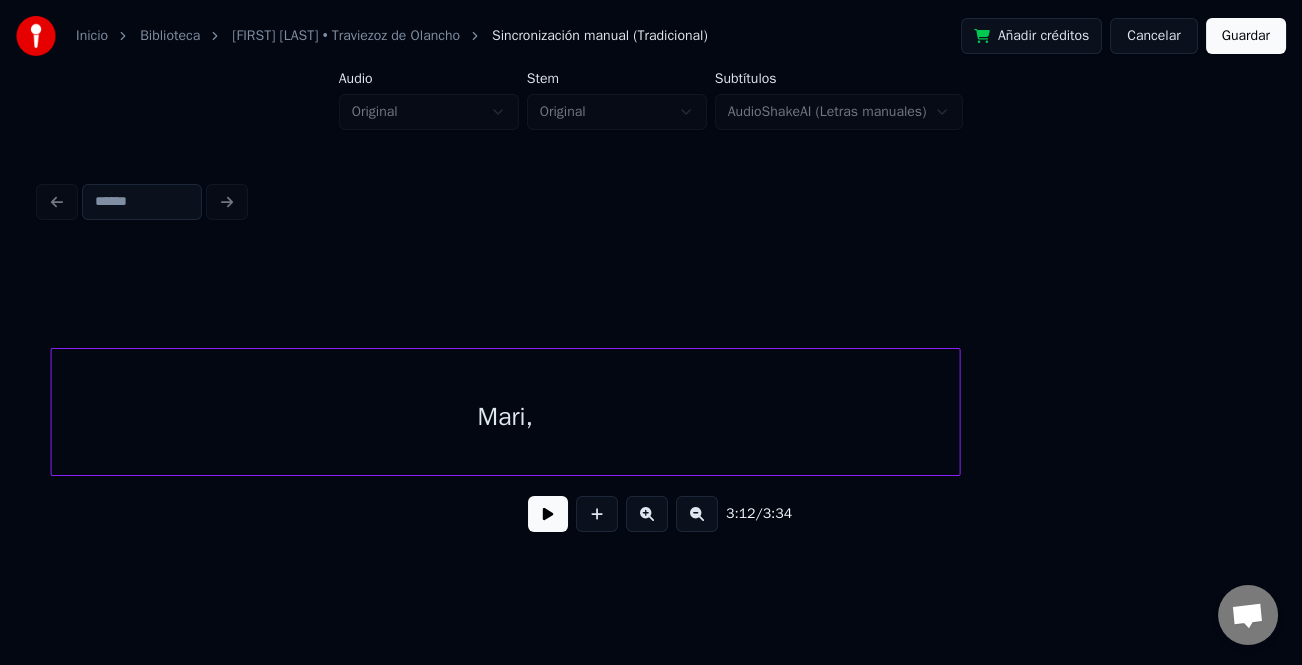click on "Mari," at bounding box center (506, 417) 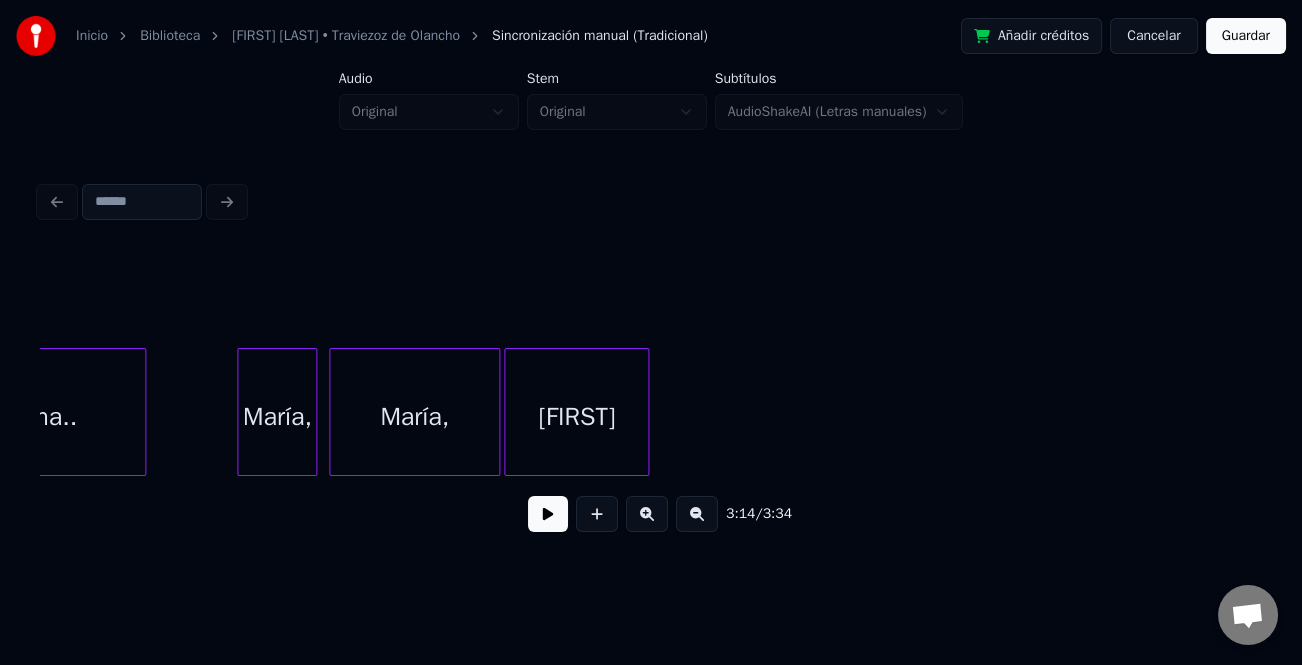 scroll, scrollTop: 0, scrollLeft: 47052, axis: horizontal 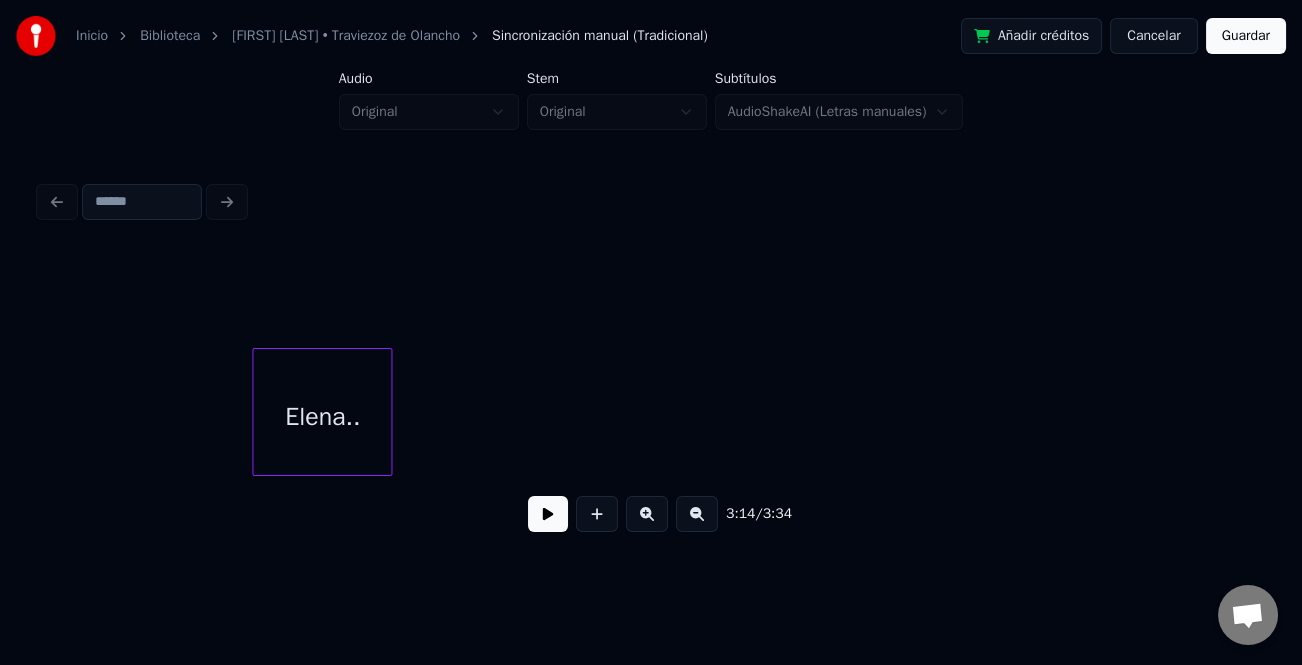 click on "Elena.." at bounding box center (322, 417) 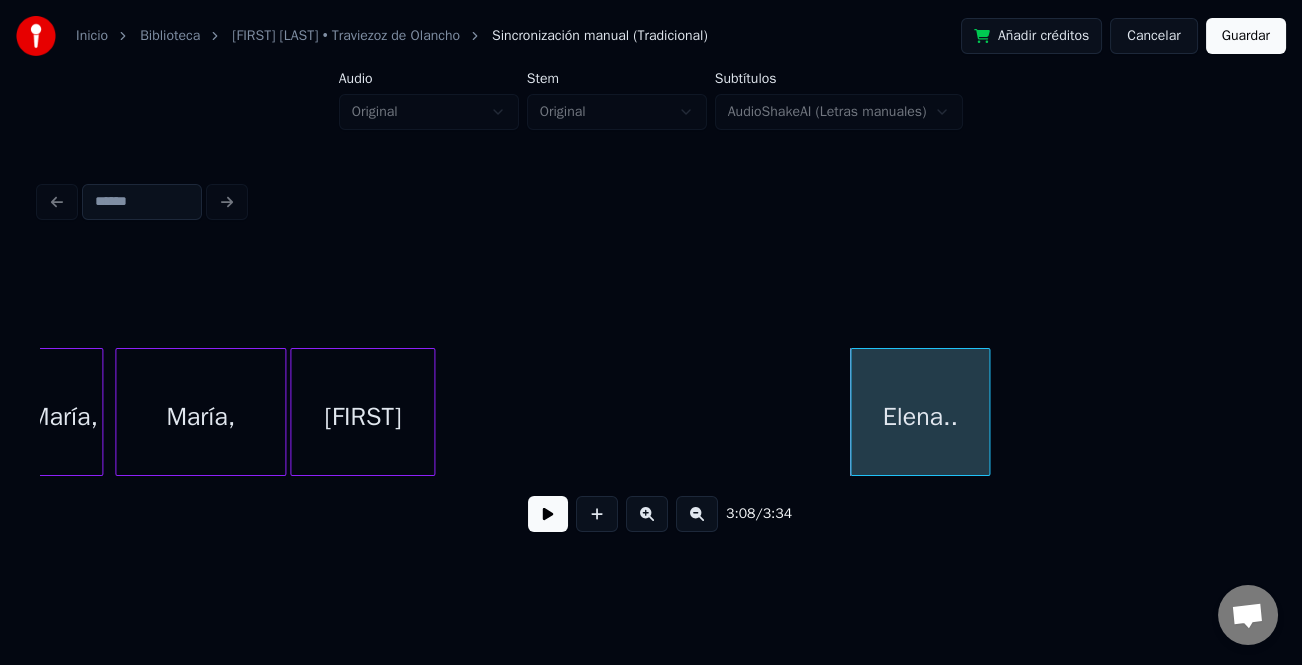 scroll, scrollTop: 0, scrollLeft: 46237, axis: horizontal 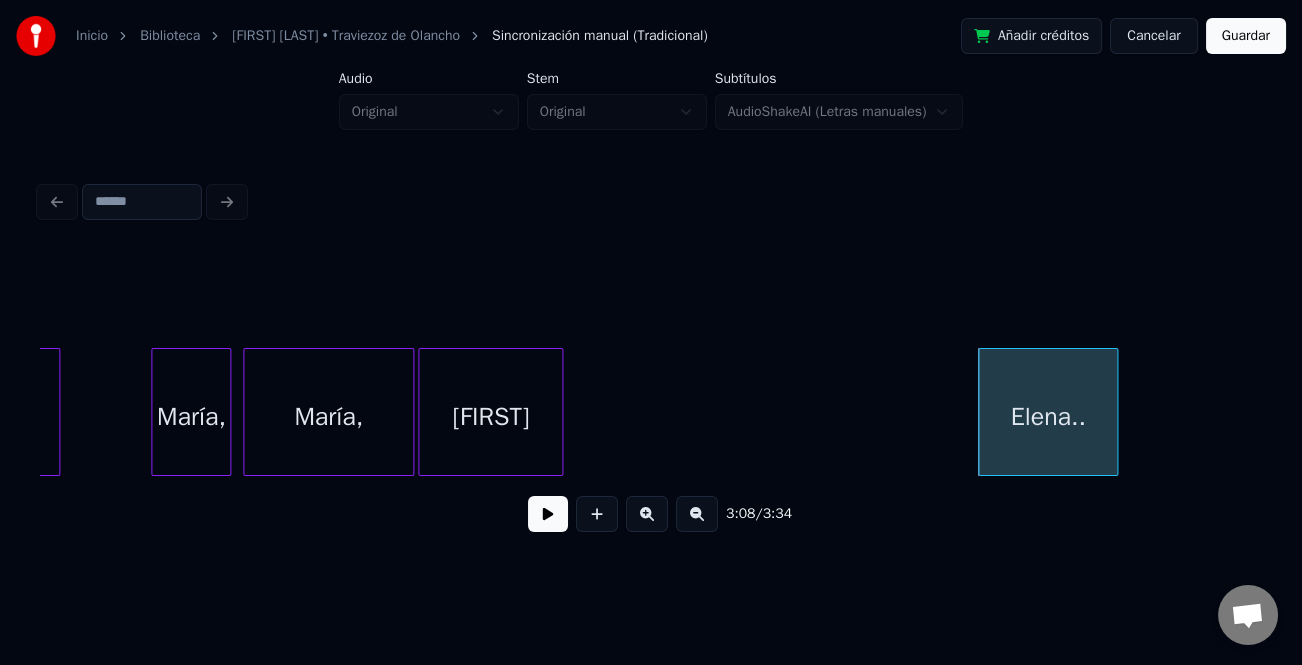 click on "María," at bounding box center [191, 417] 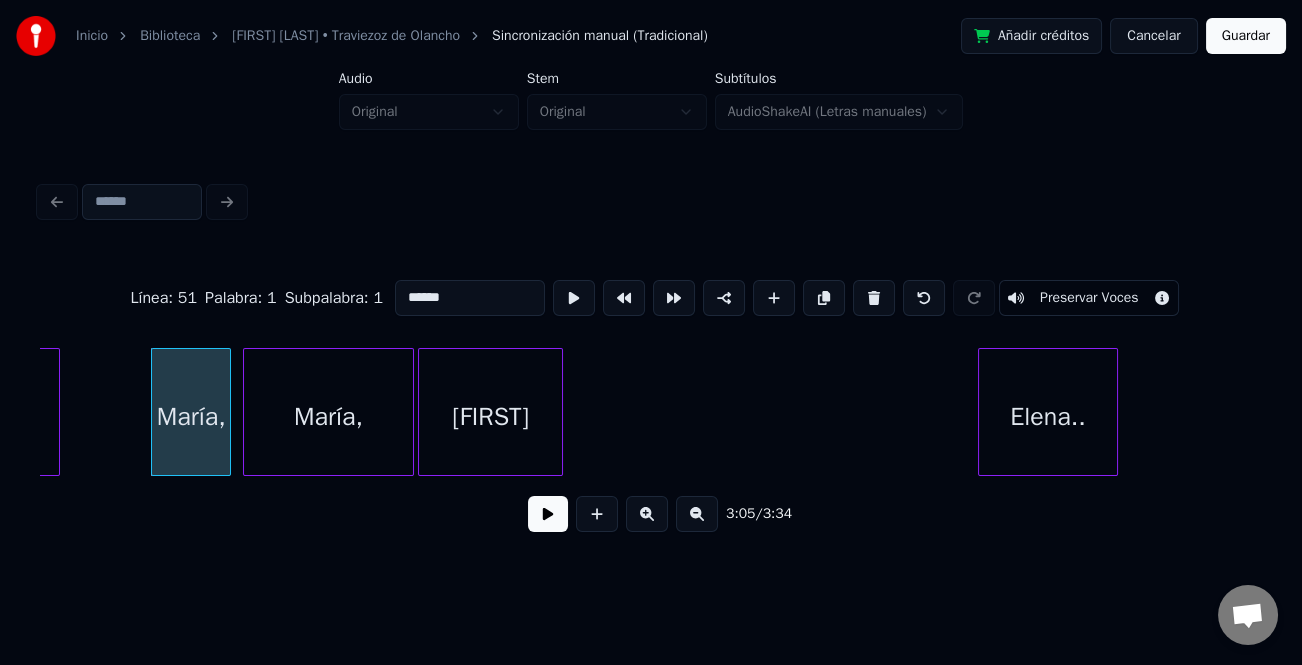click at bounding box center (548, 514) 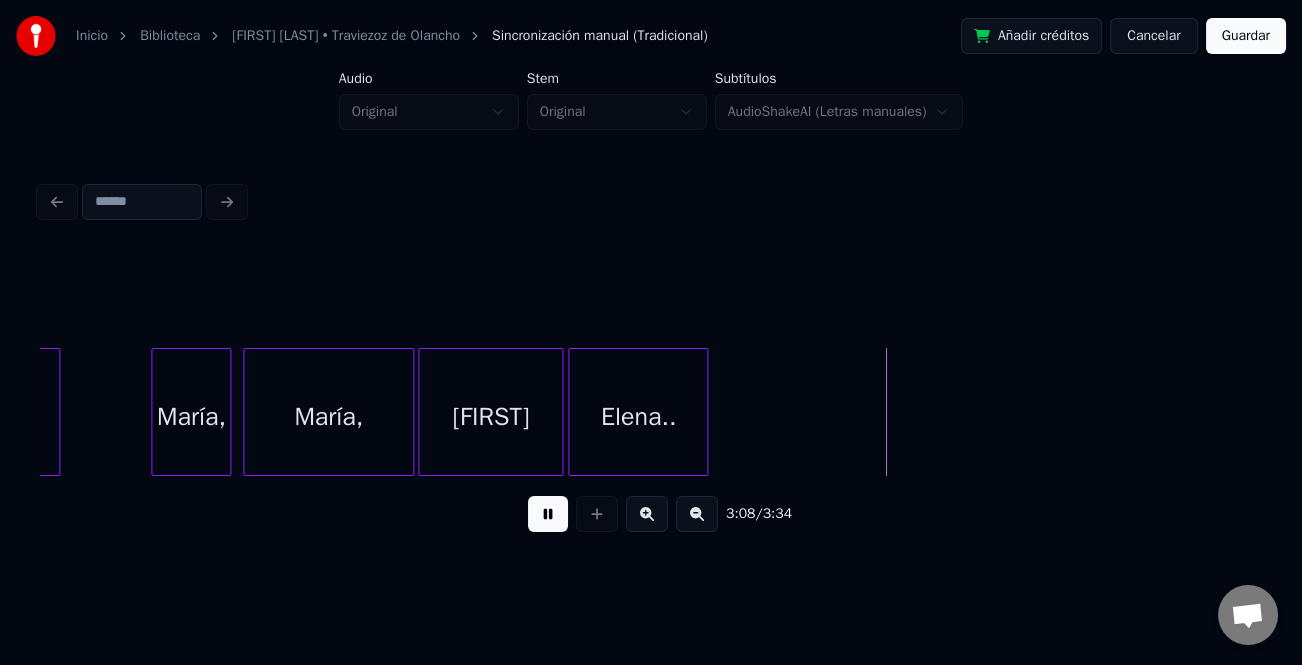 click on "Elena.." at bounding box center (638, 417) 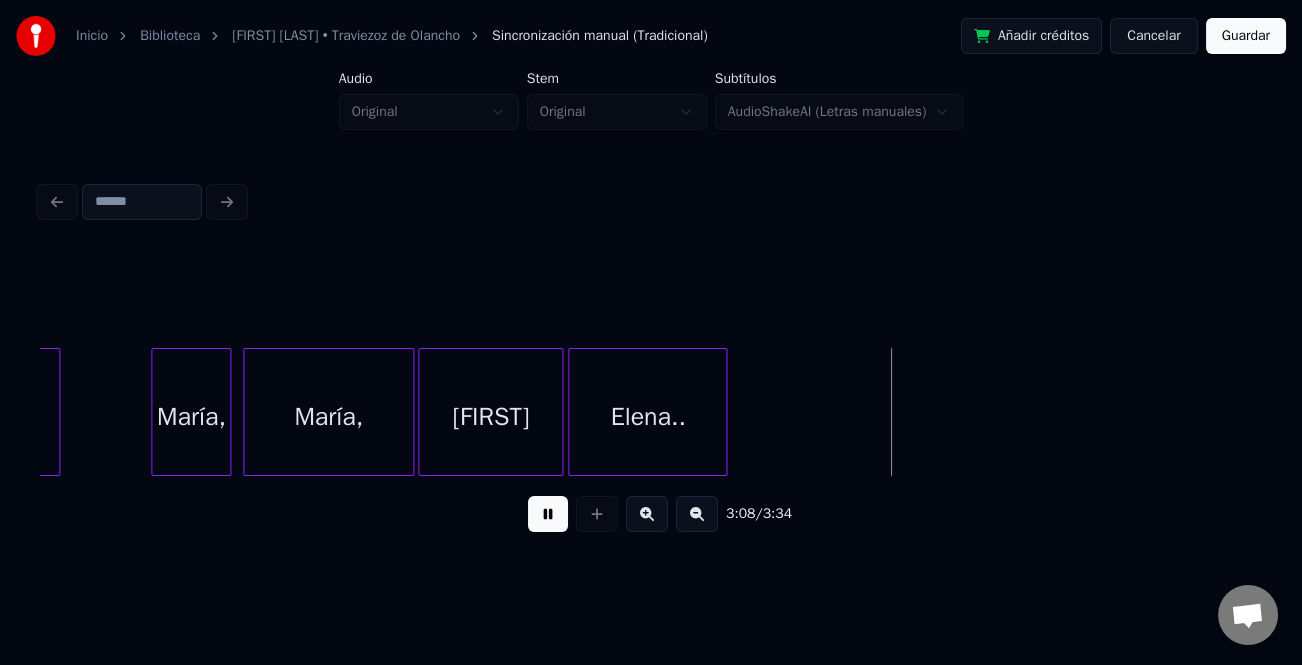 click at bounding box center (723, 412) 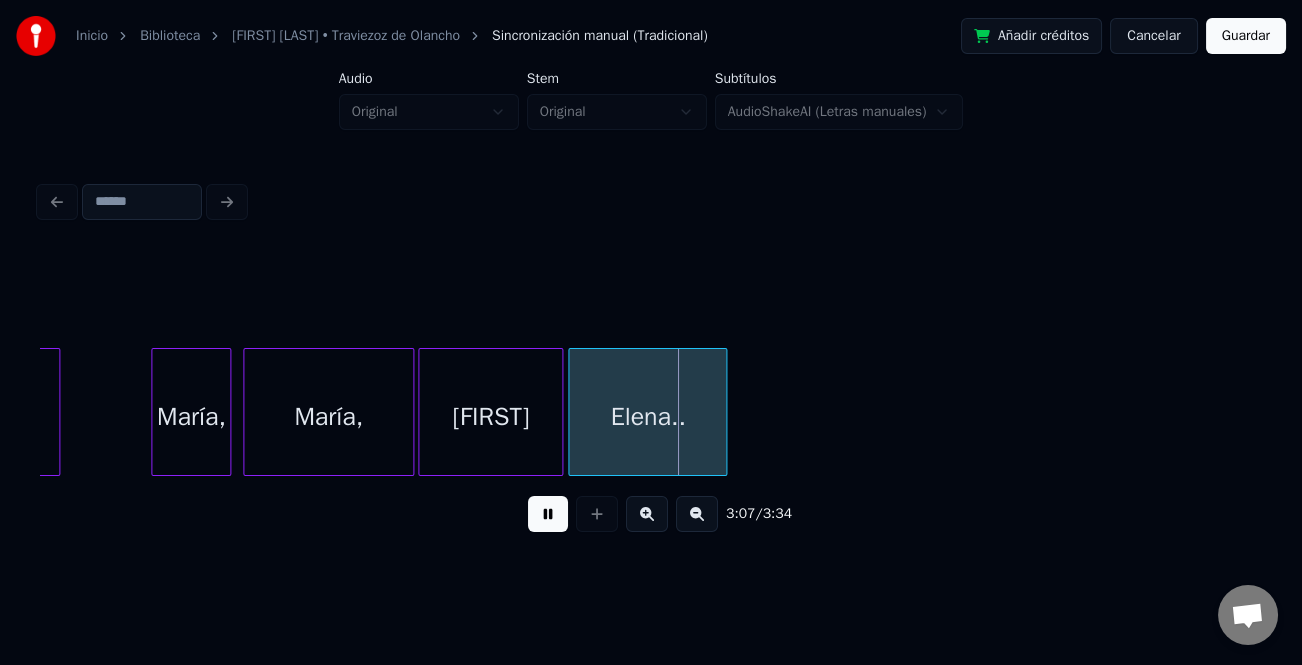 click at bounding box center (548, 514) 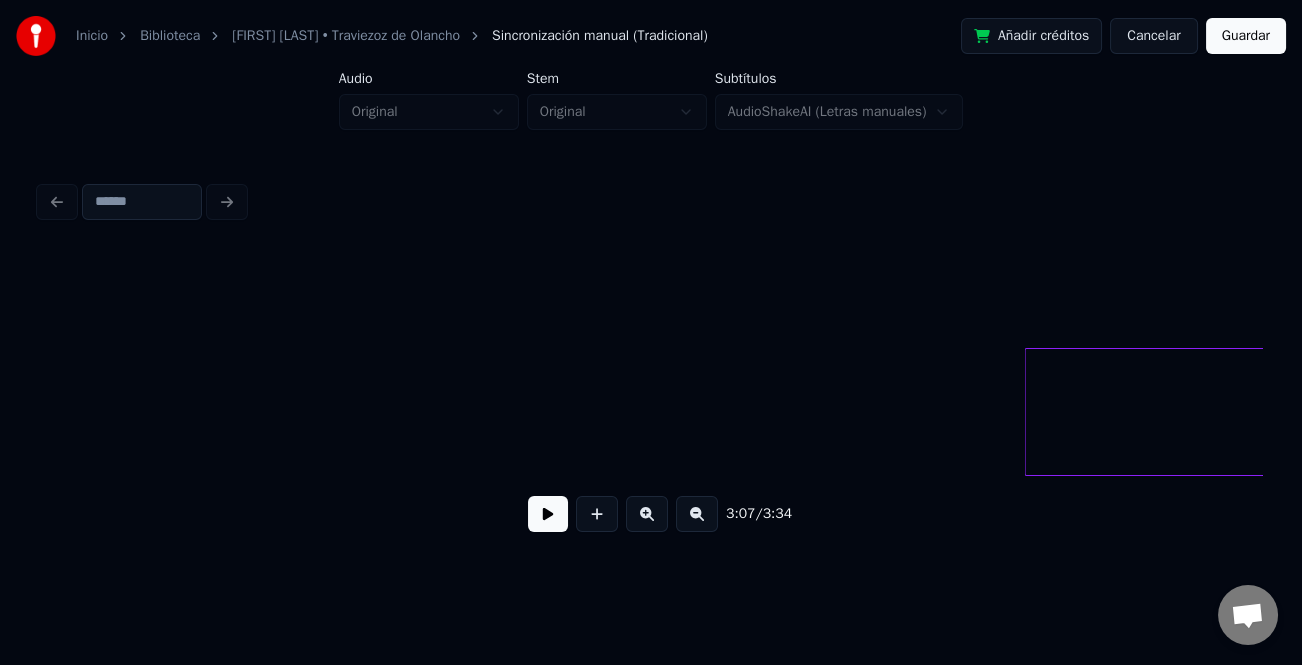 scroll, scrollTop: 0, scrollLeft: 48080, axis: horizontal 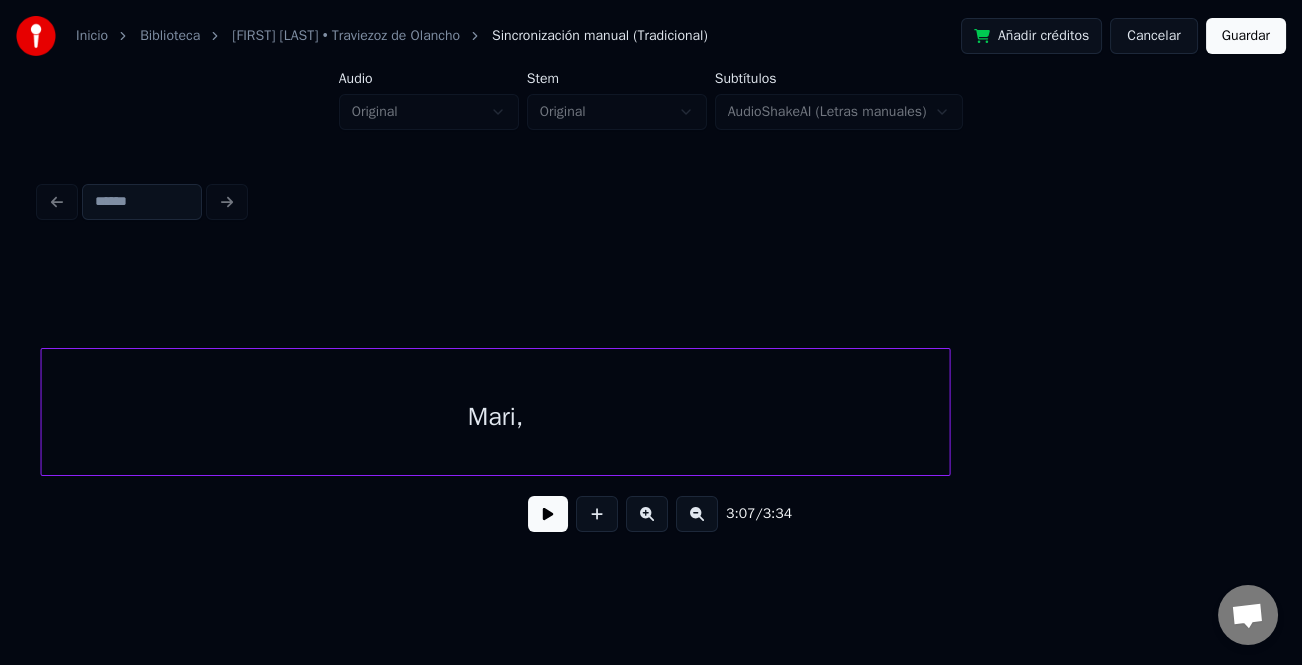 click on "Mari," at bounding box center [496, 417] 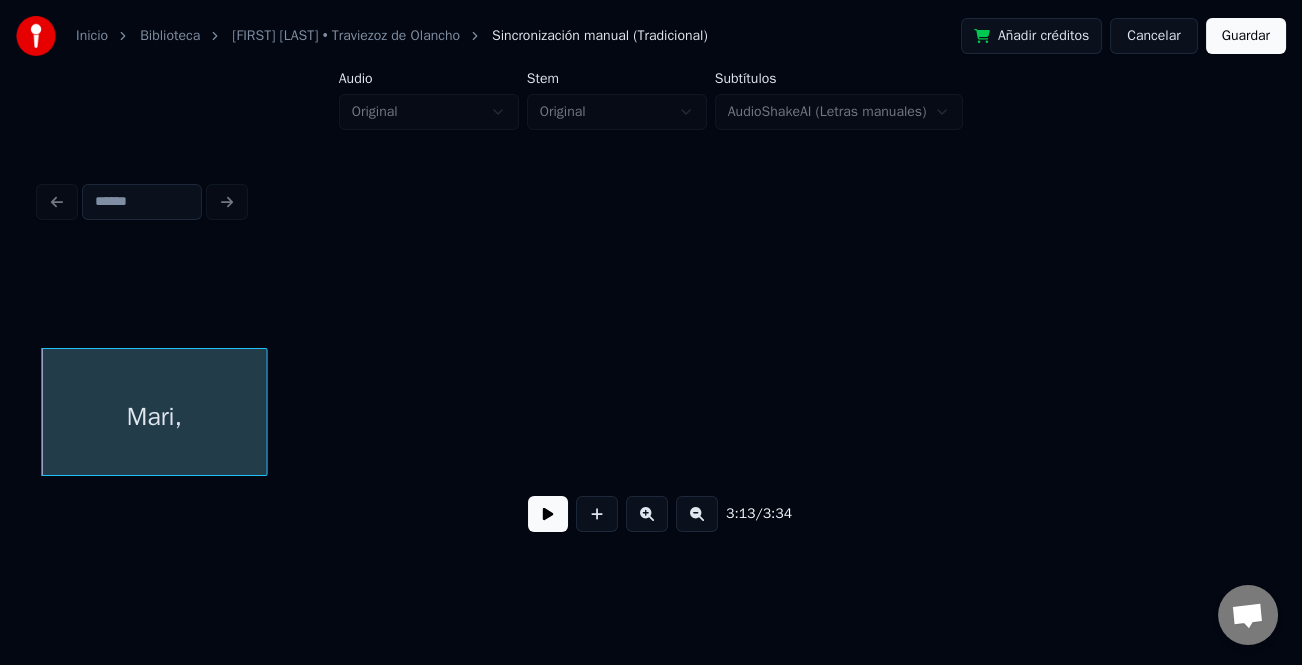 click at bounding box center (264, 412) 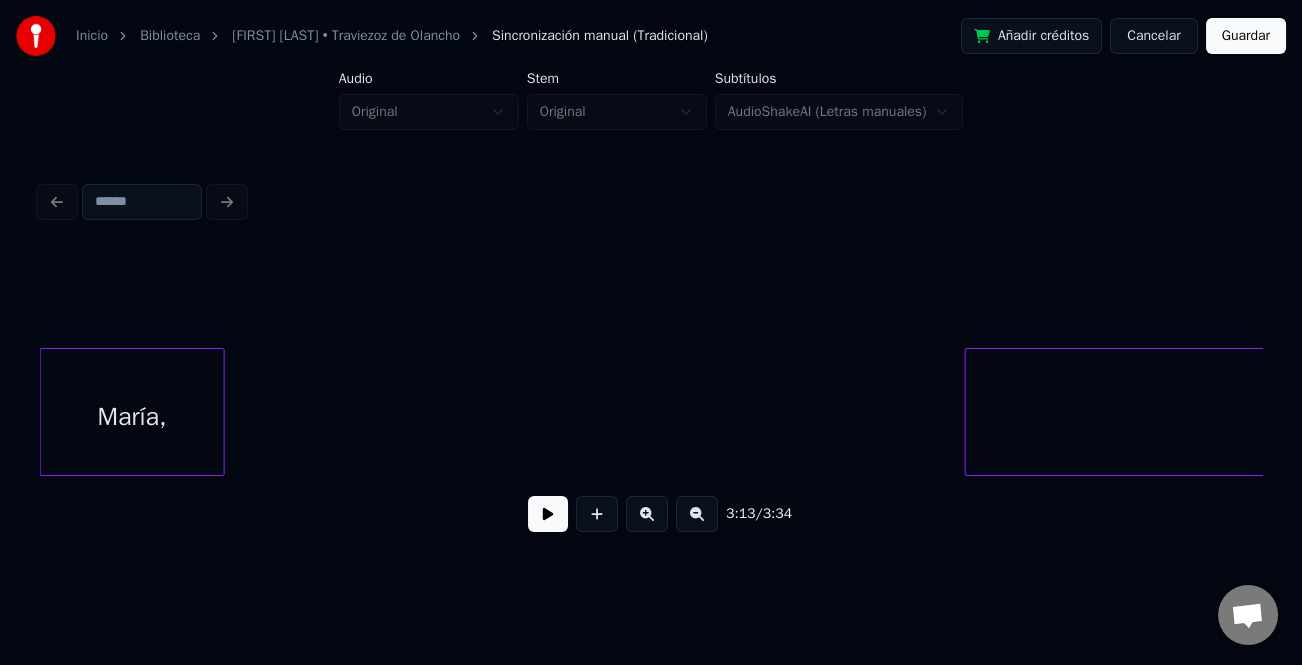 click on "María," at bounding box center (132, 417) 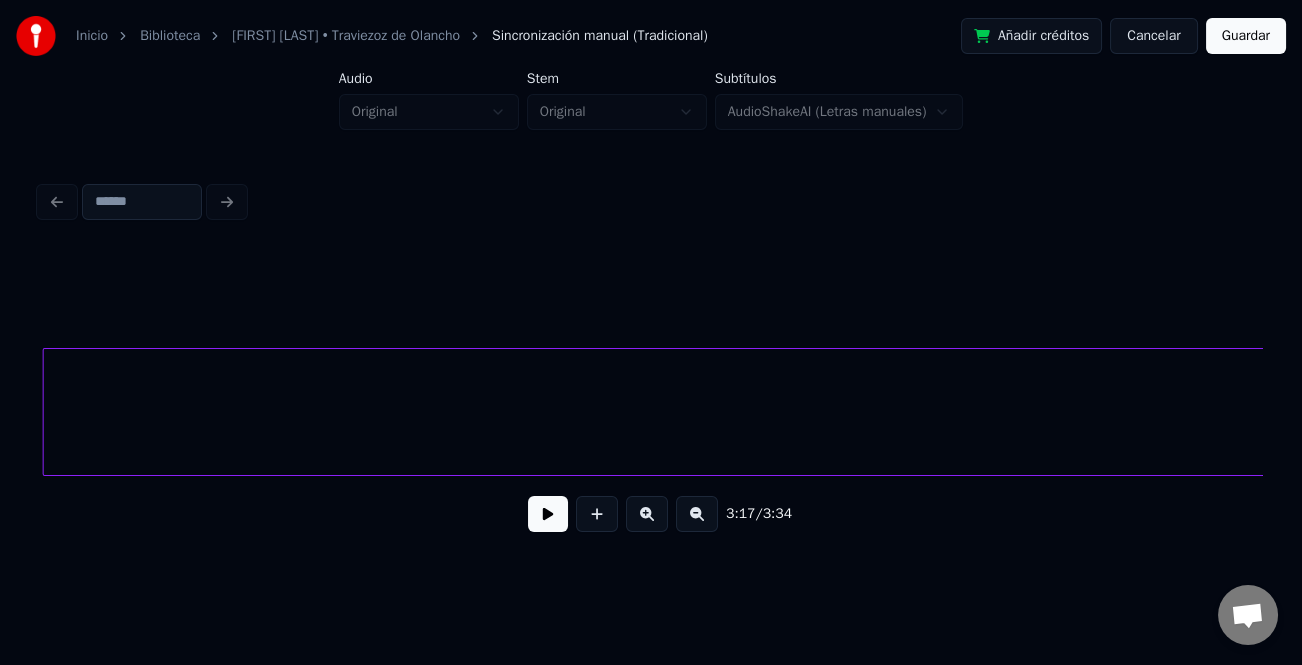 scroll, scrollTop: 0, scrollLeft: 49891, axis: horizontal 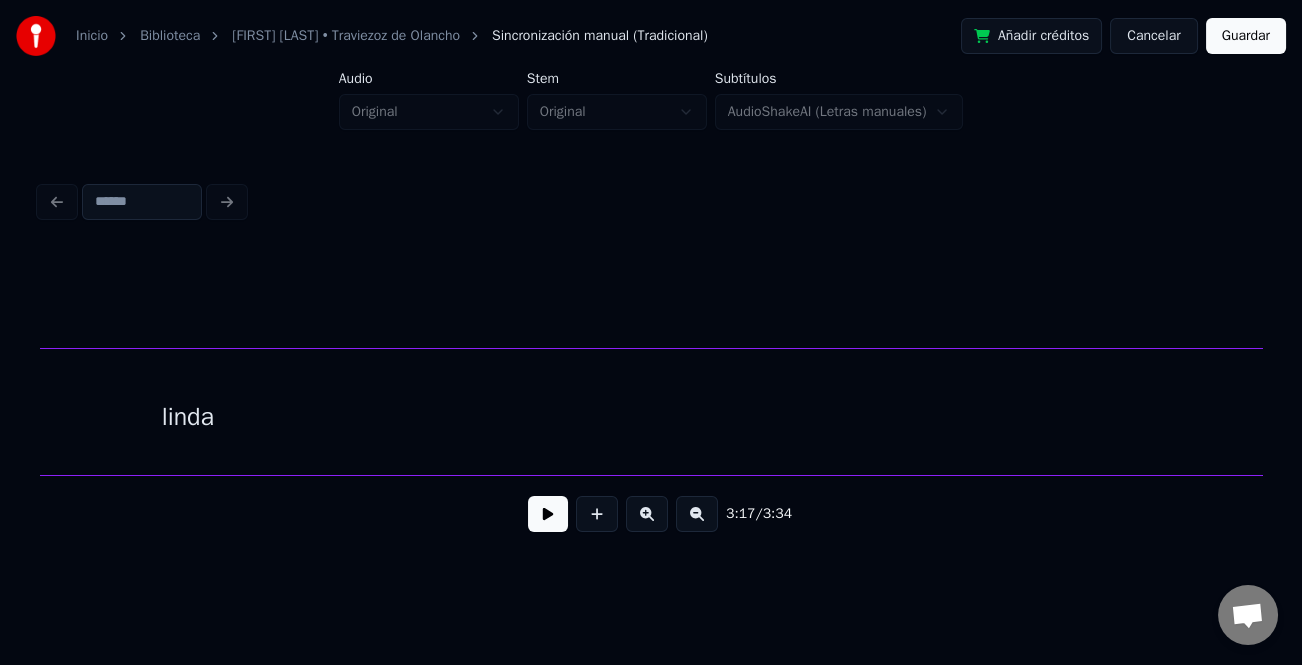 click on "linda" at bounding box center [188, 417] 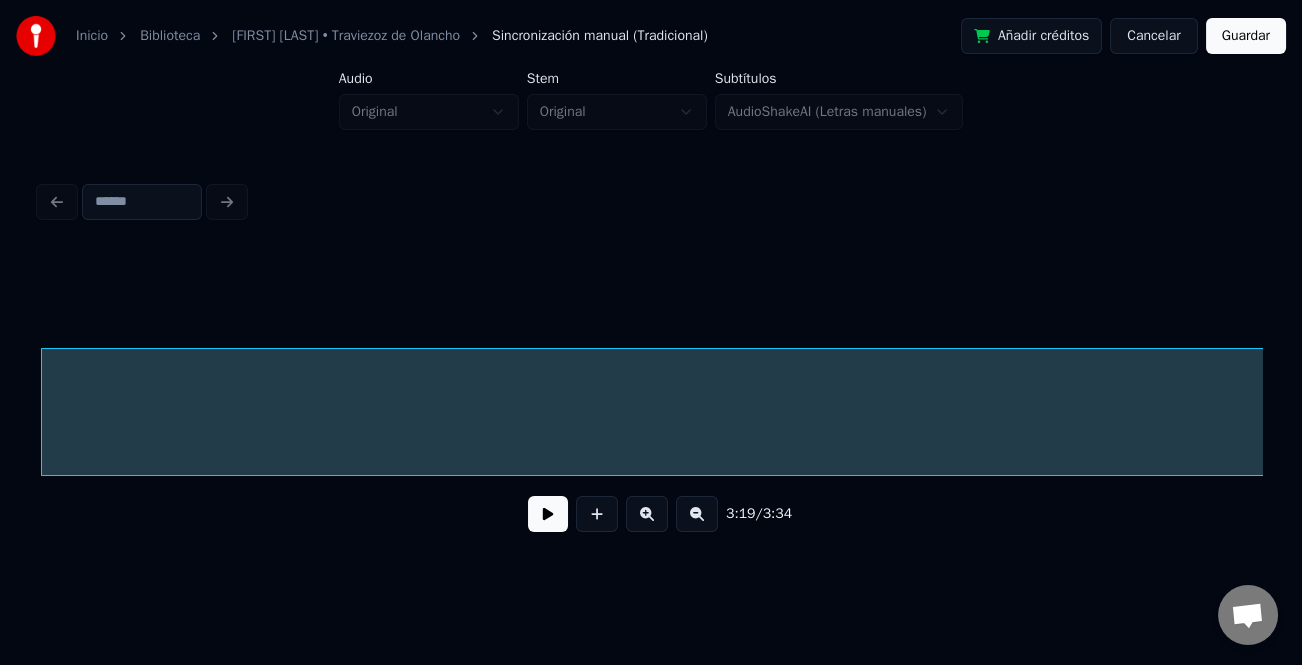 click at bounding box center [697, 514] 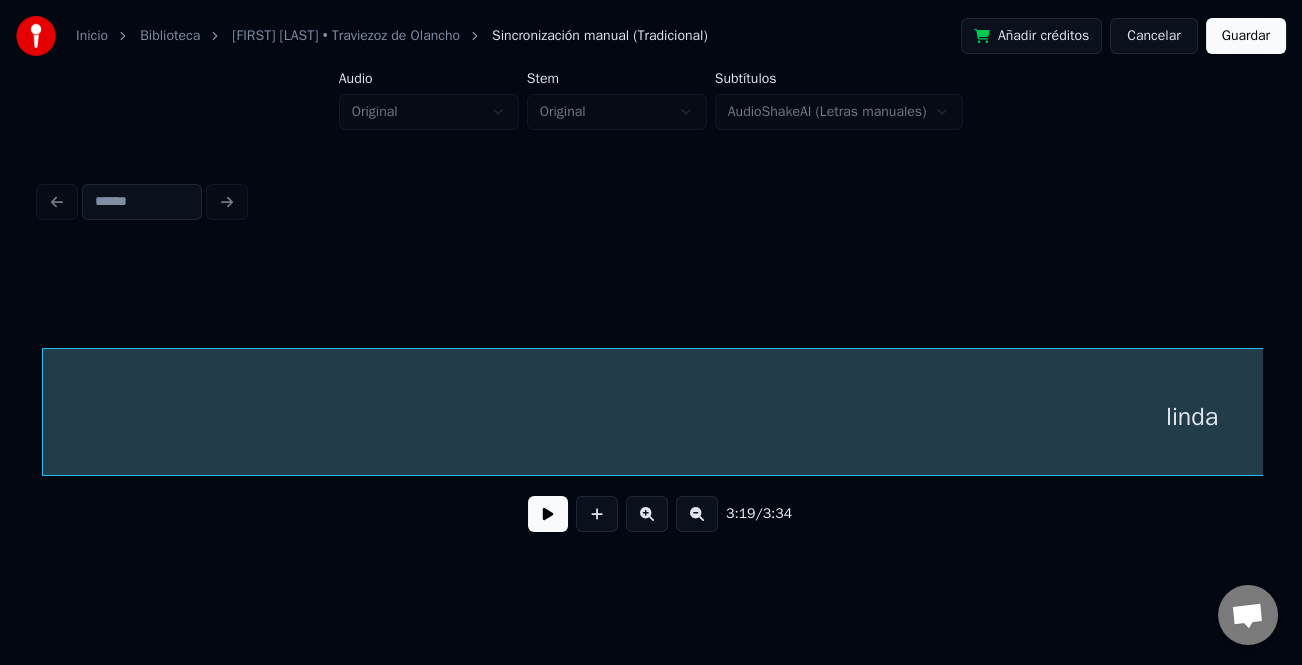 click at bounding box center [697, 514] 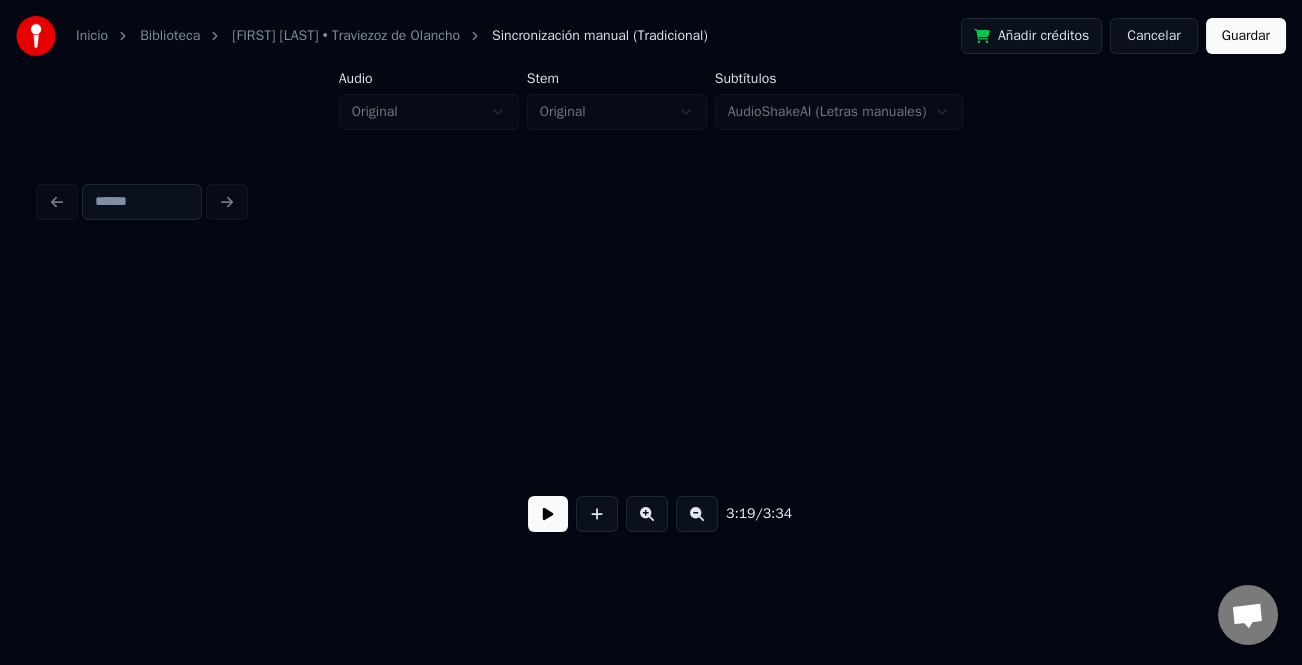 click at bounding box center (697, 514) 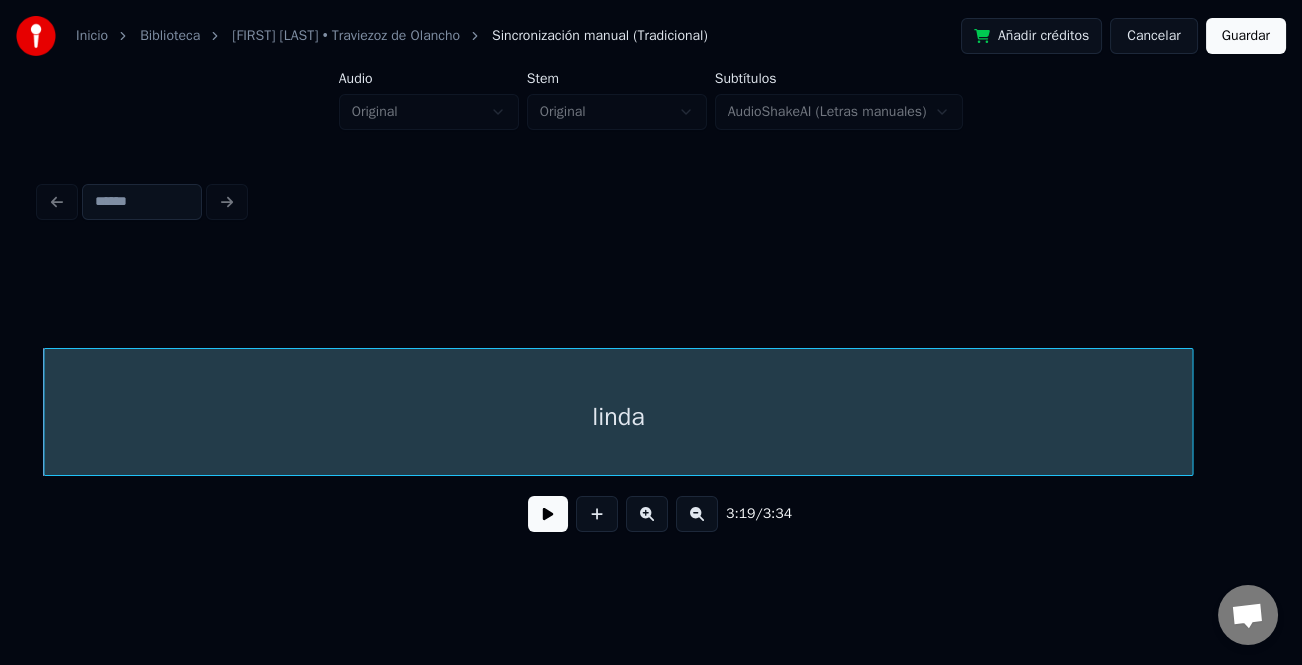 click at bounding box center (697, 514) 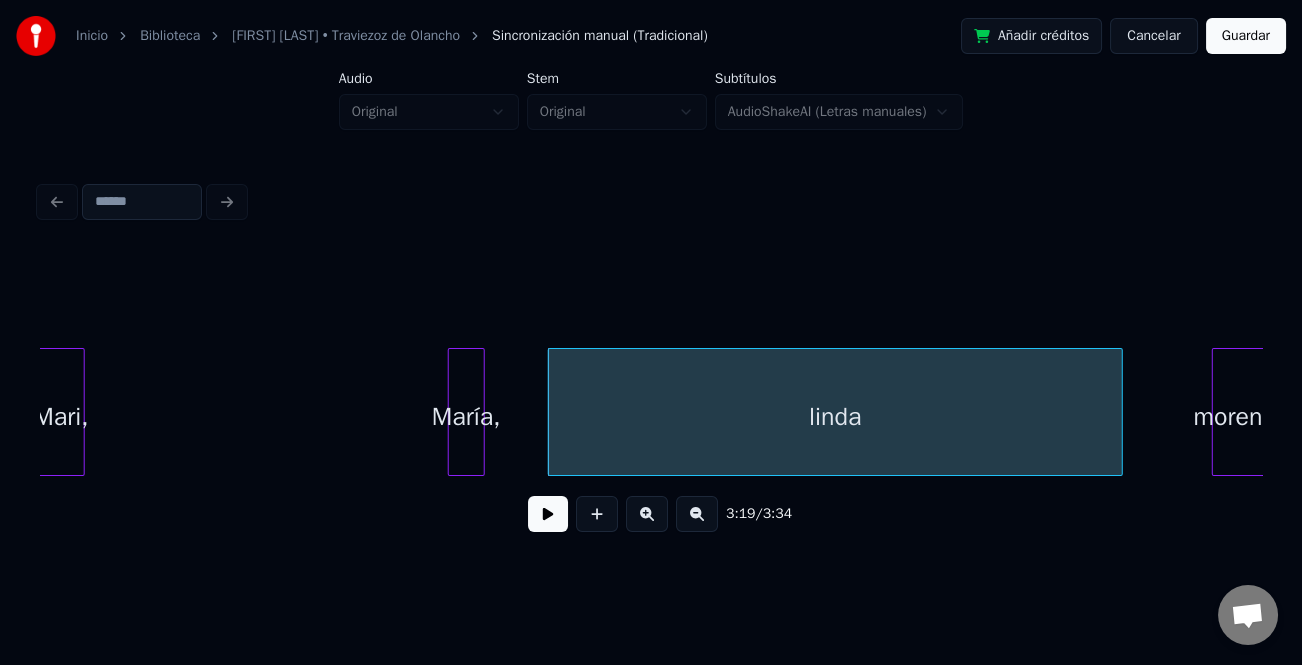 scroll, scrollTop: 0, scrollLeft: 9468, axis: horizontal 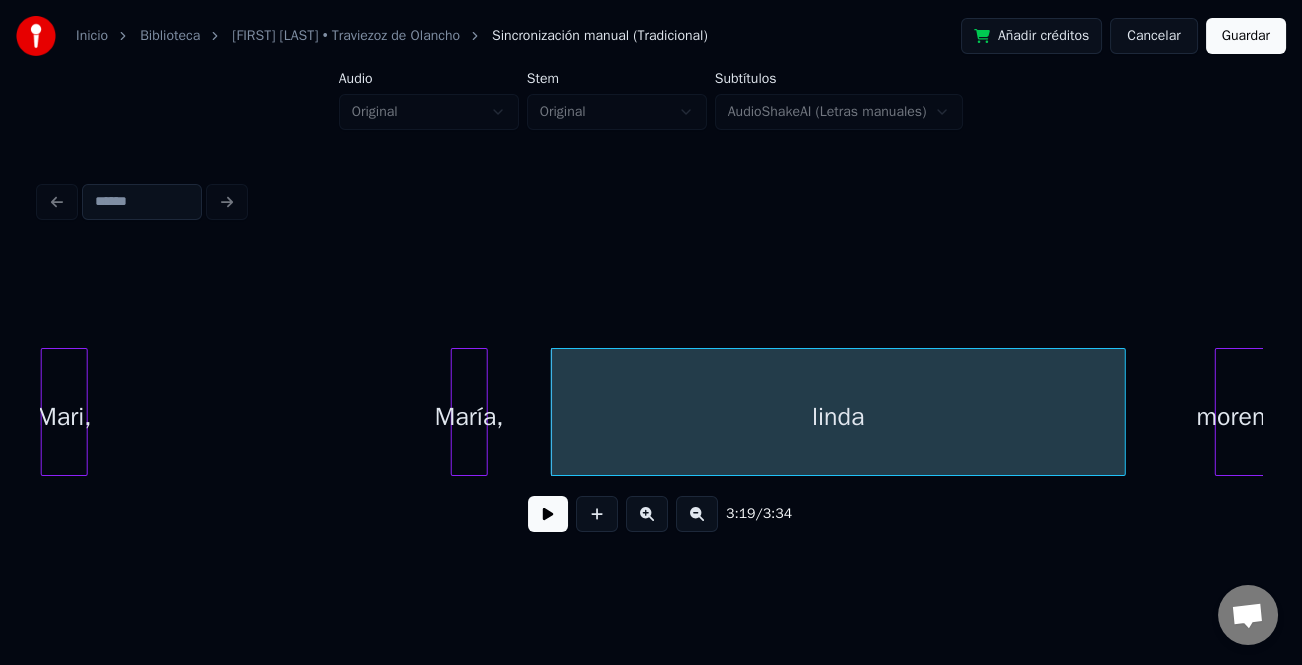 click on "3:19  /  3:34" at bounding box center (651, 362) 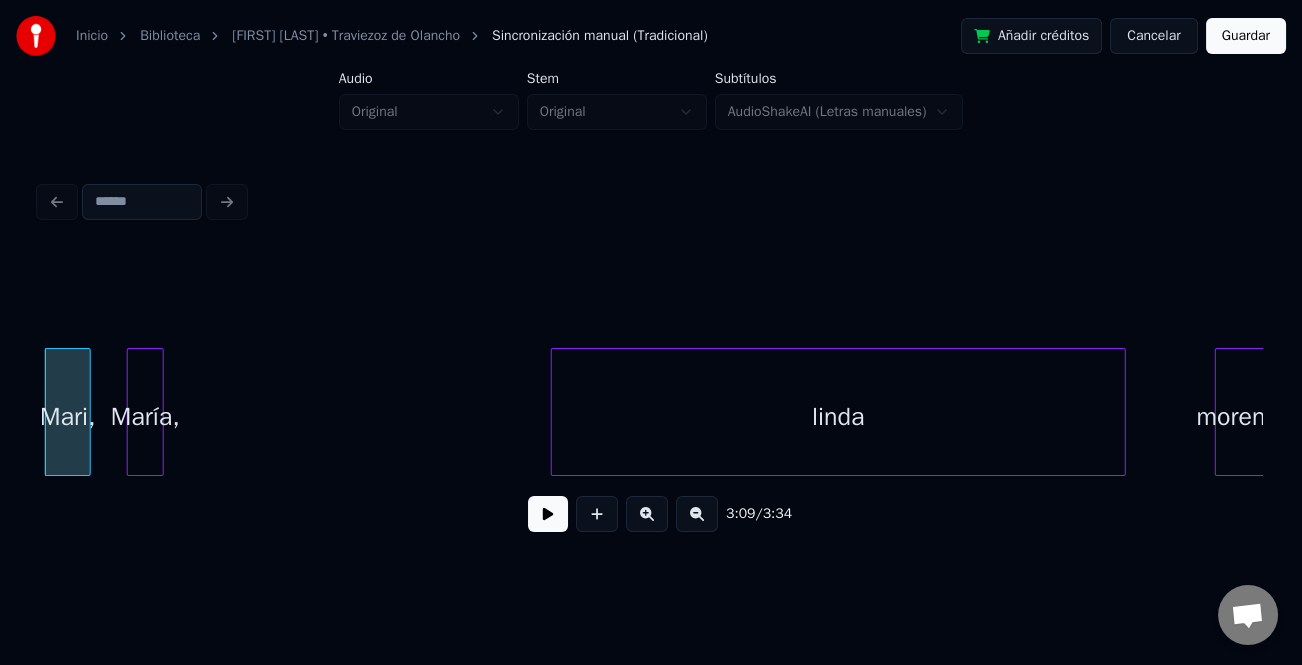 click on "María," at bounding box center [145, 417] 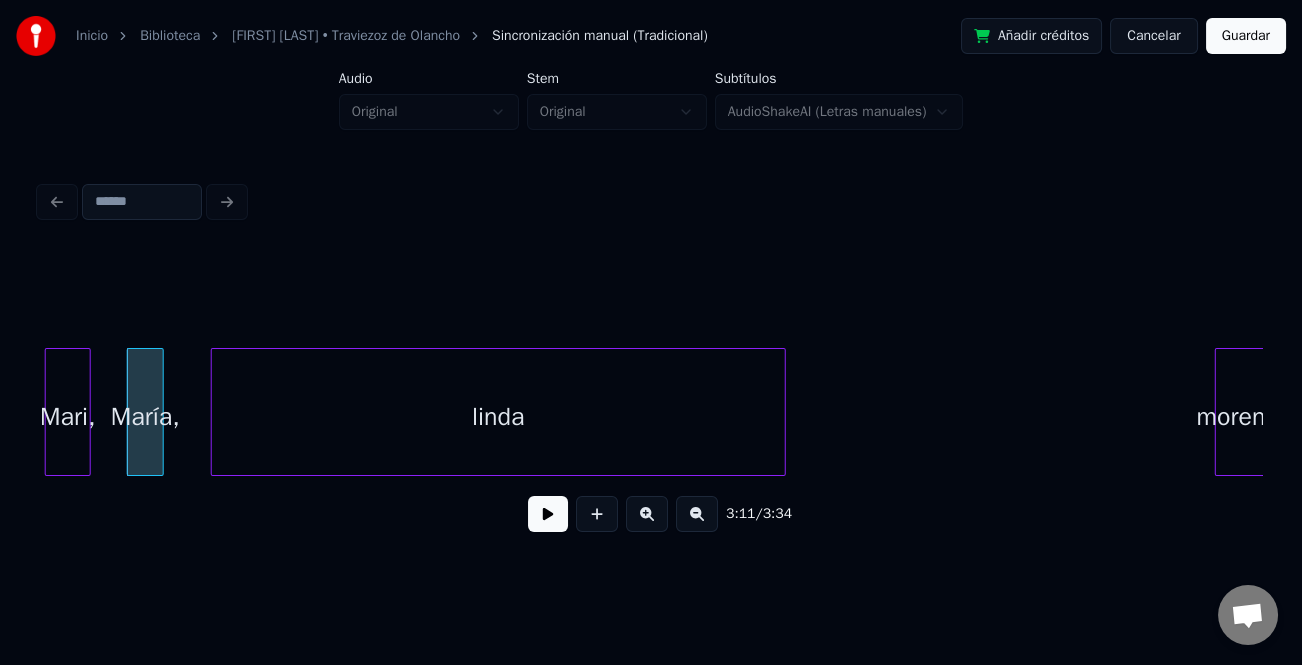 click on "linda" at bounding box center (498, 417) 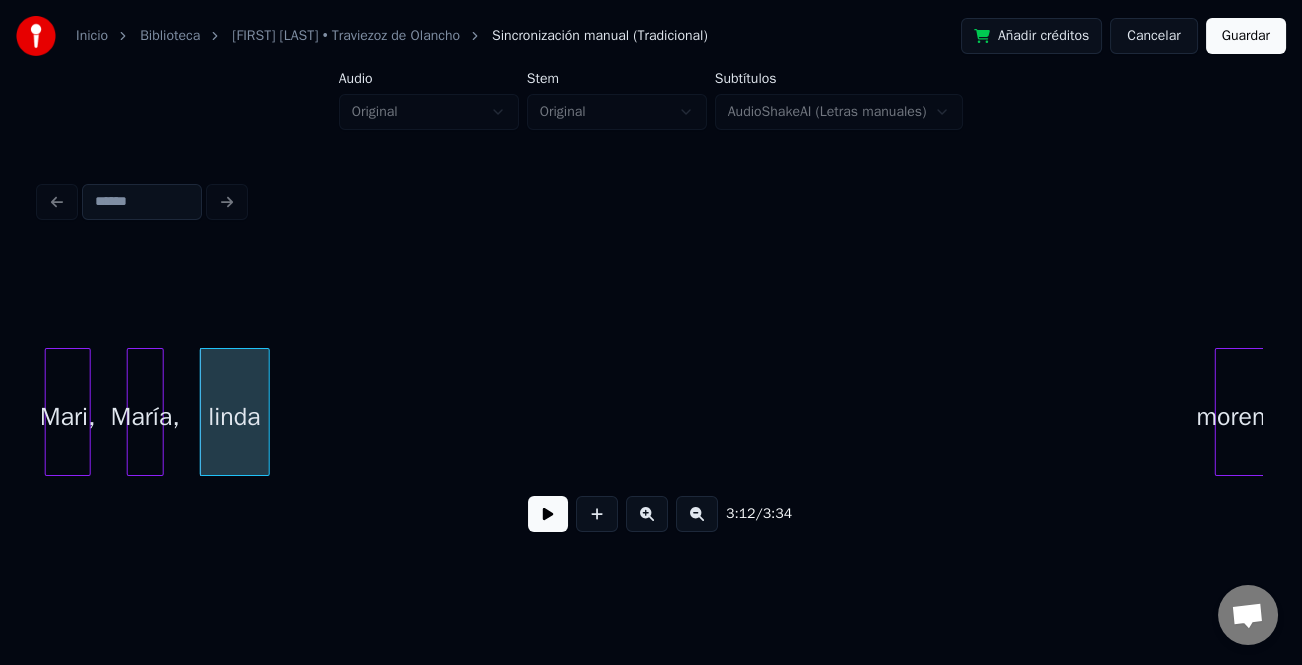 click at bounding box center (266, 412) 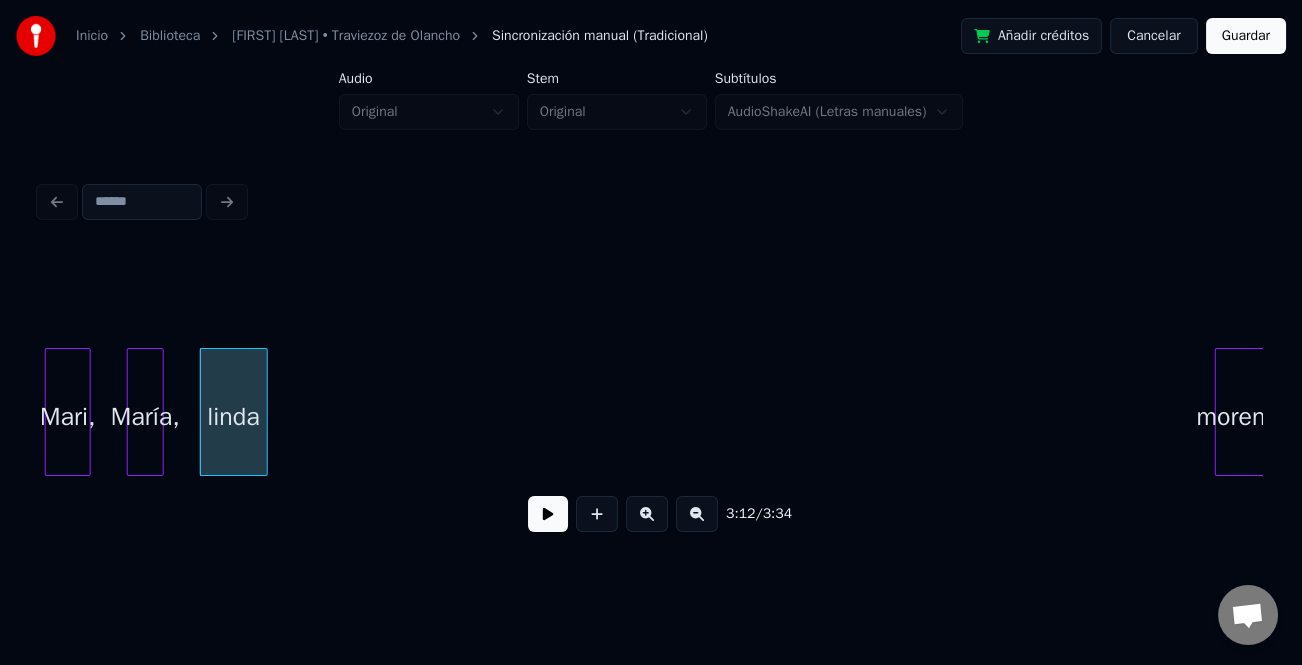 scroll, scrollTop: 0, scrollLeft: 9474, axis: horizontal 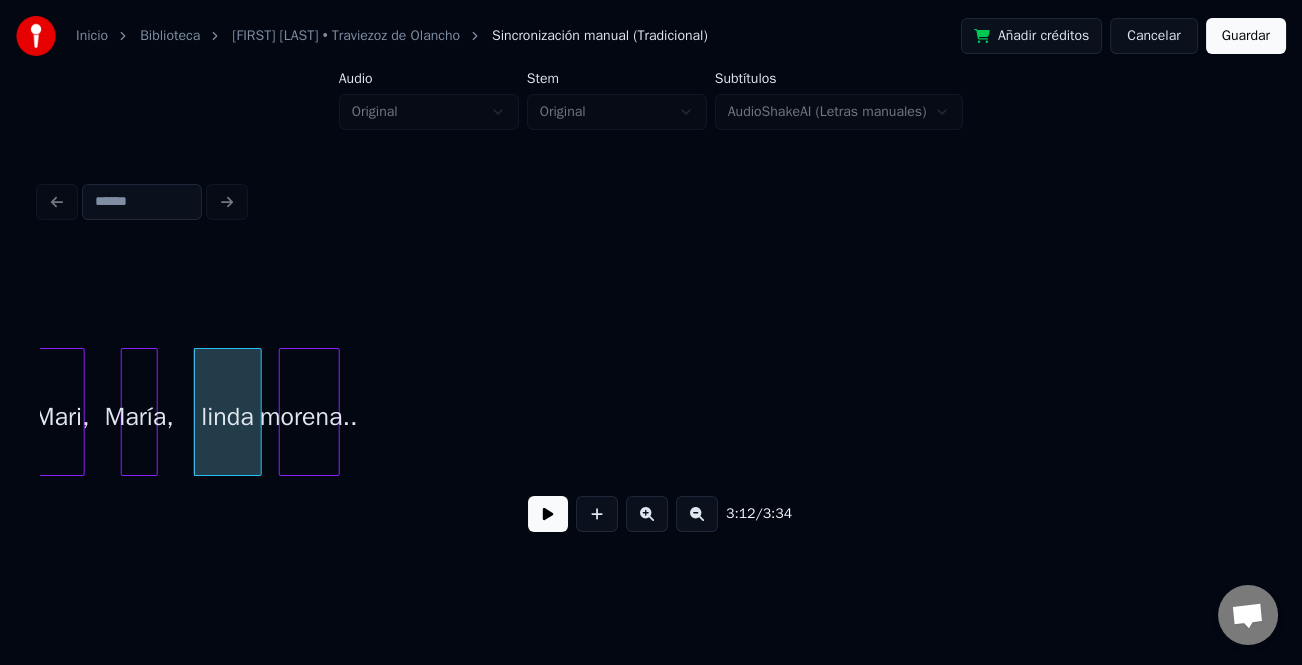 click on "morena.." at bounding box center [309, 417] 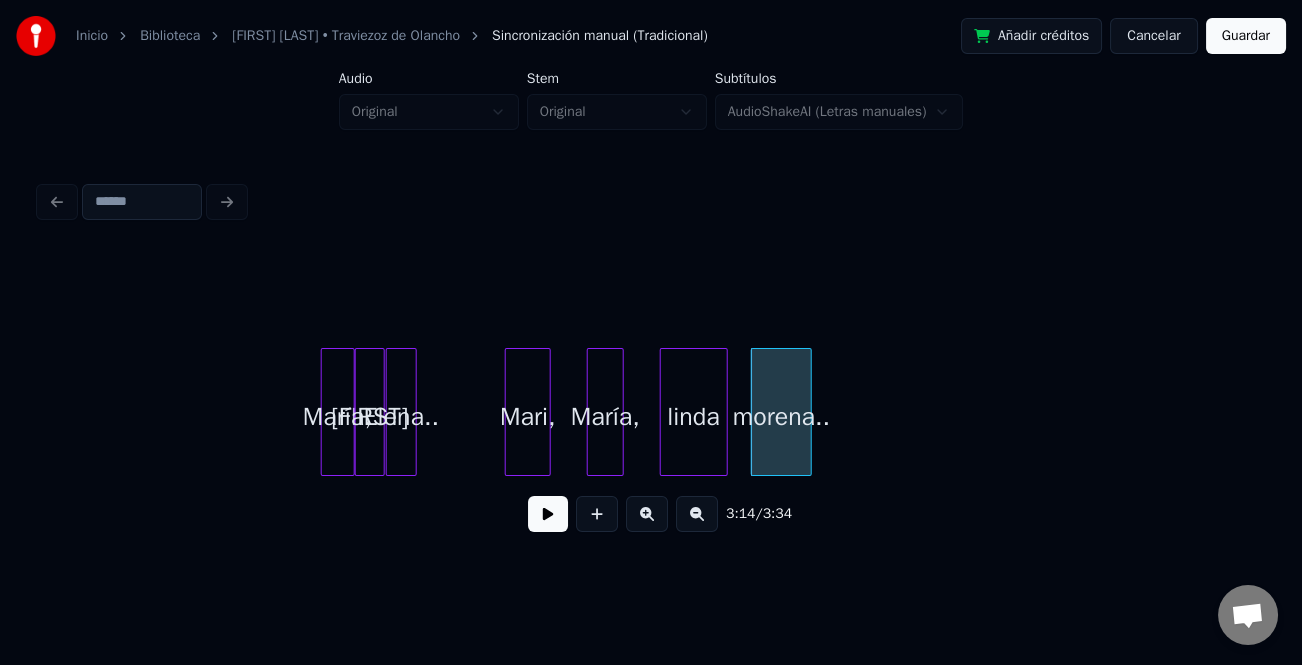 scroll, scrollTop: 0, scrollLeft: 8990, axis: horizontal 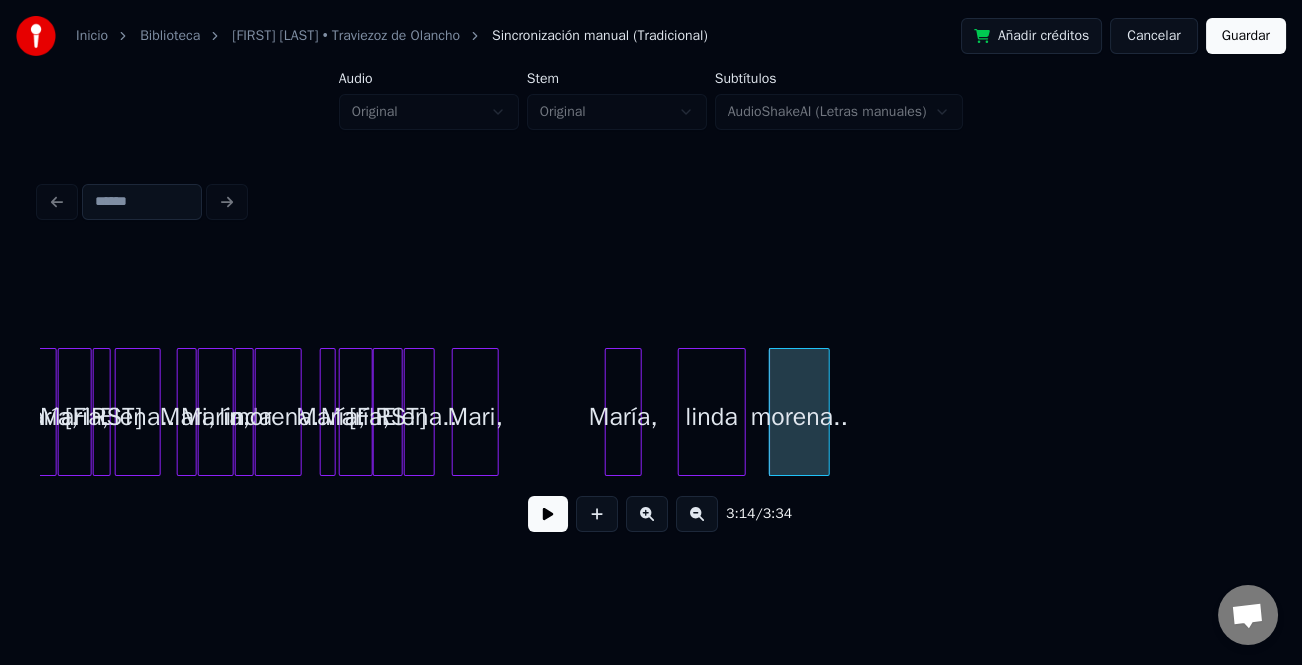 click on "Mari," at bounding box center [475, 417] 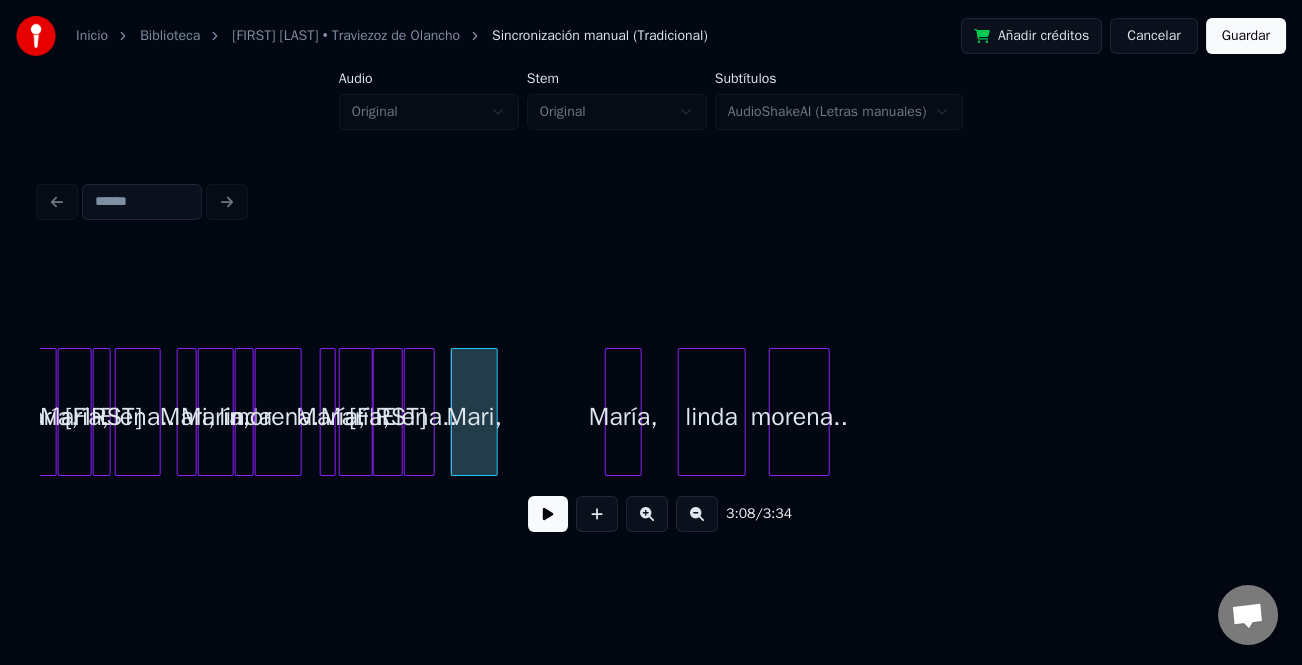 click at bounding box center [647, 514] 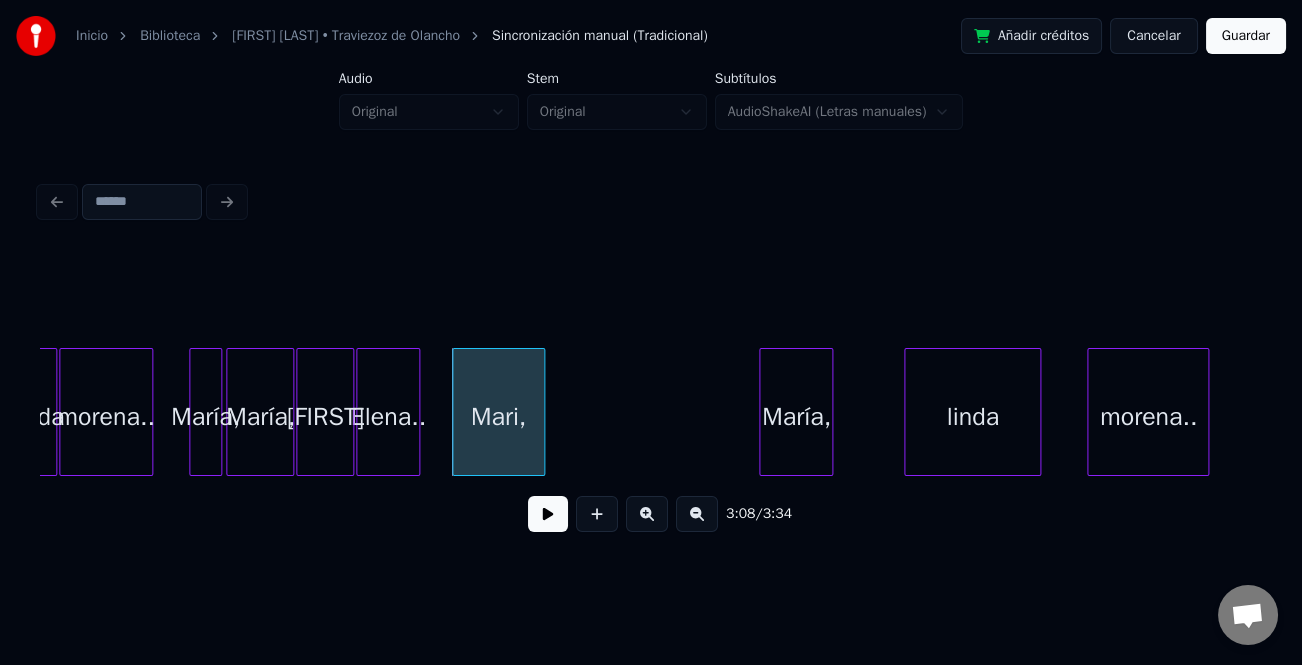 click at bounding box center (647, 514) 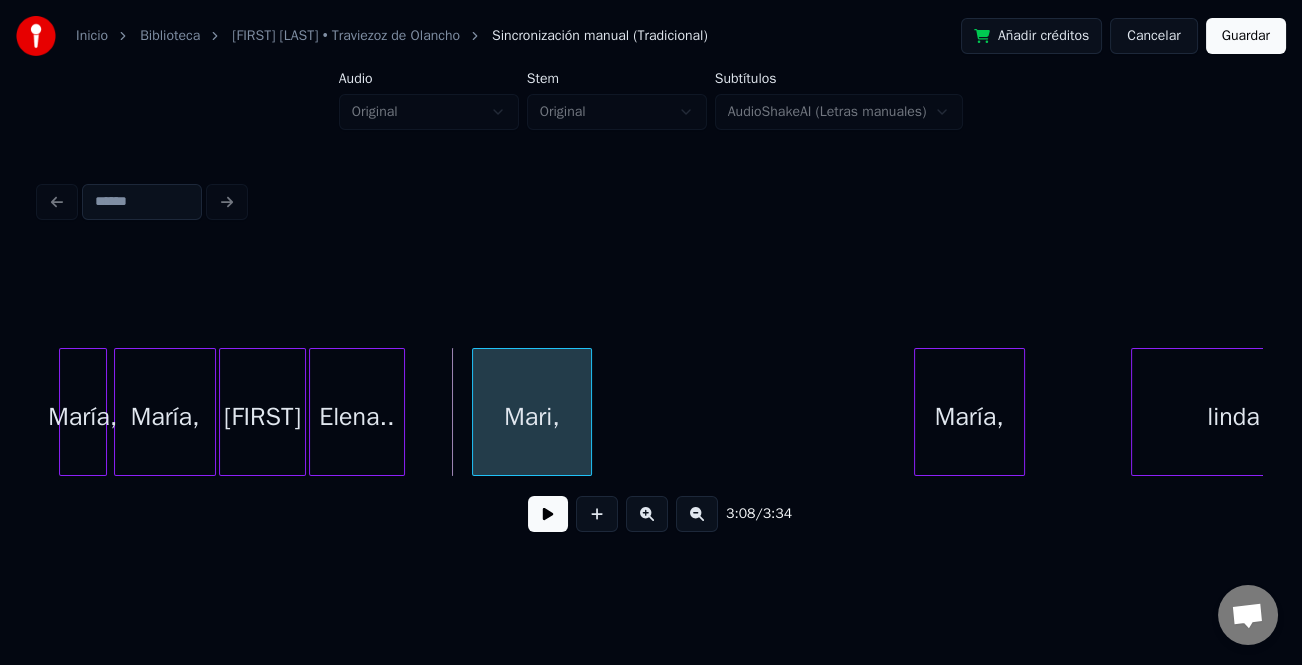 click at bounding box center (476, 412) 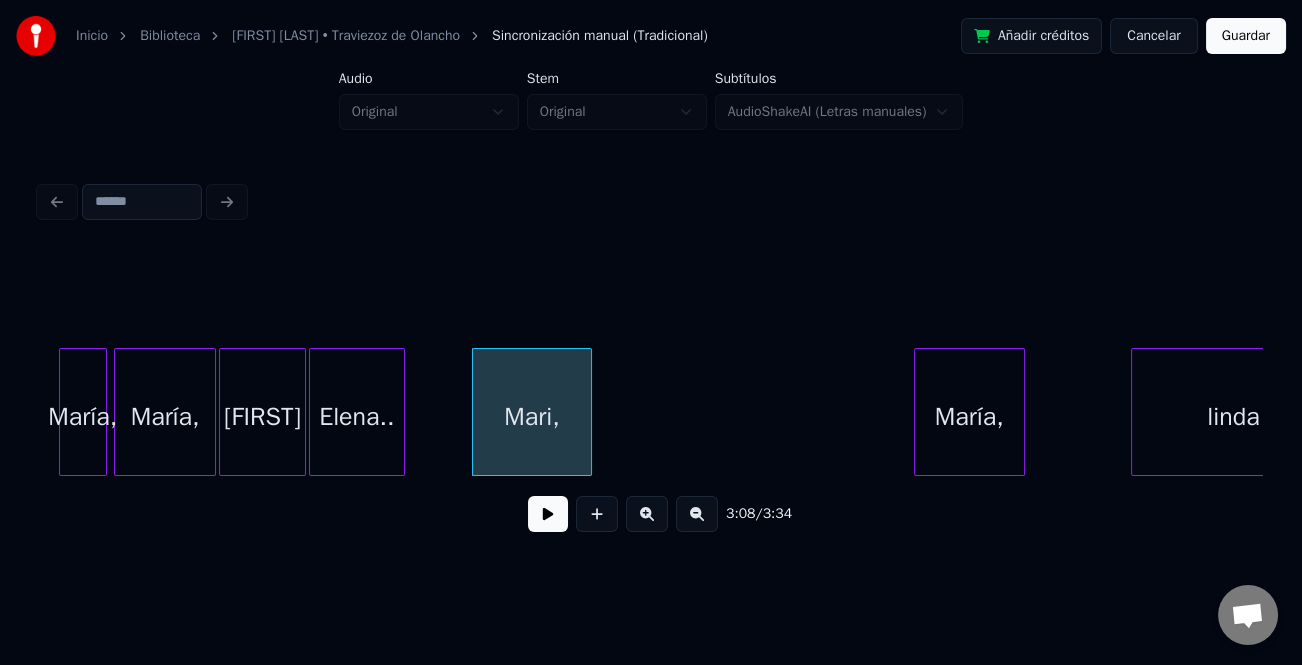 click at bounding box center [548, 514] 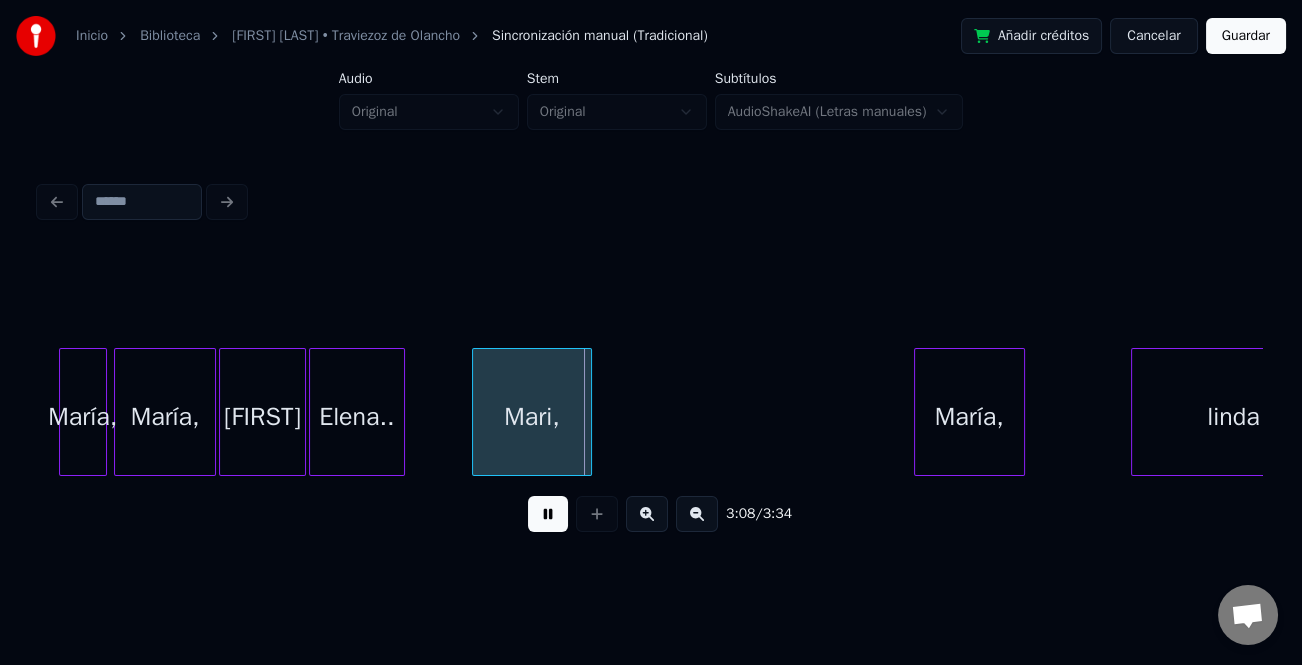 click at bounding box center [548, 514] 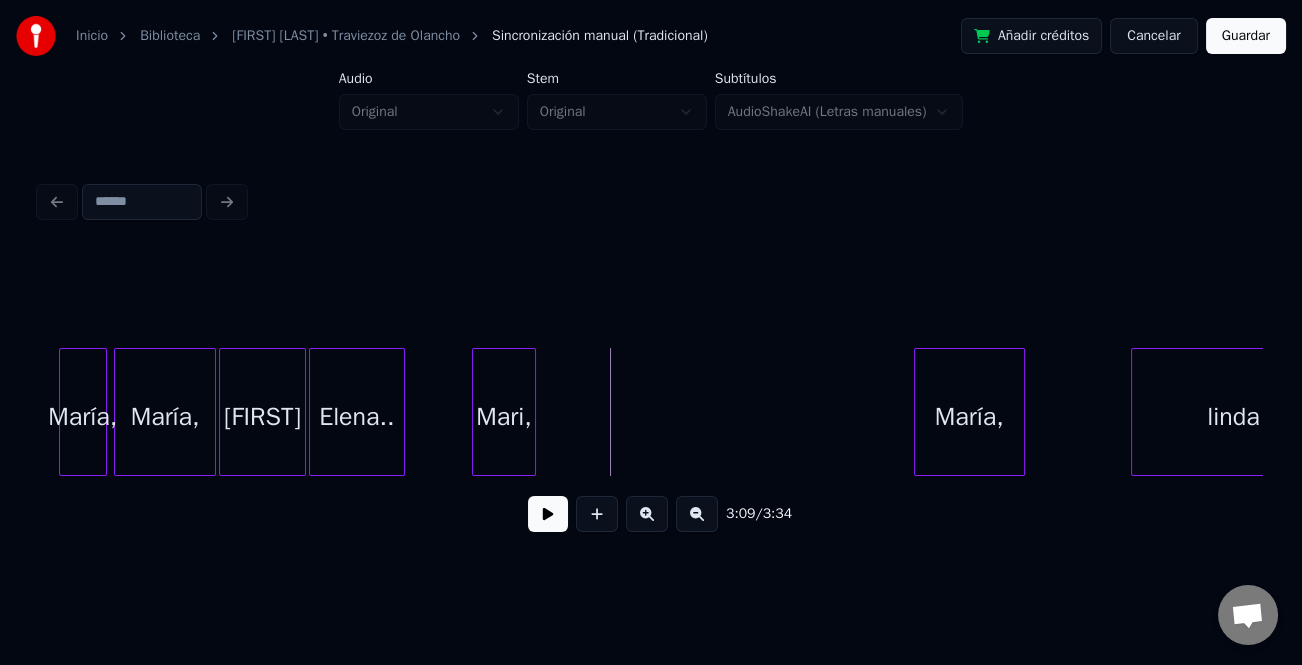 click at bounding box center [532, 412] 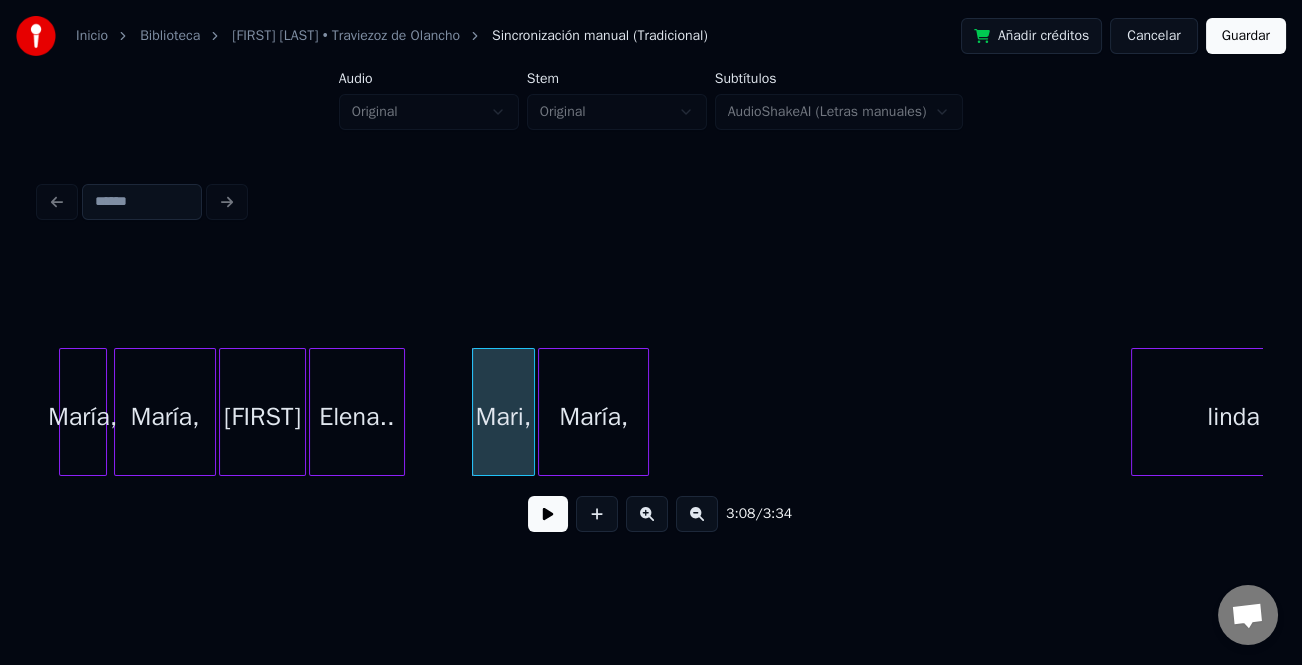 click on "María," at bounding box center [593, 417] 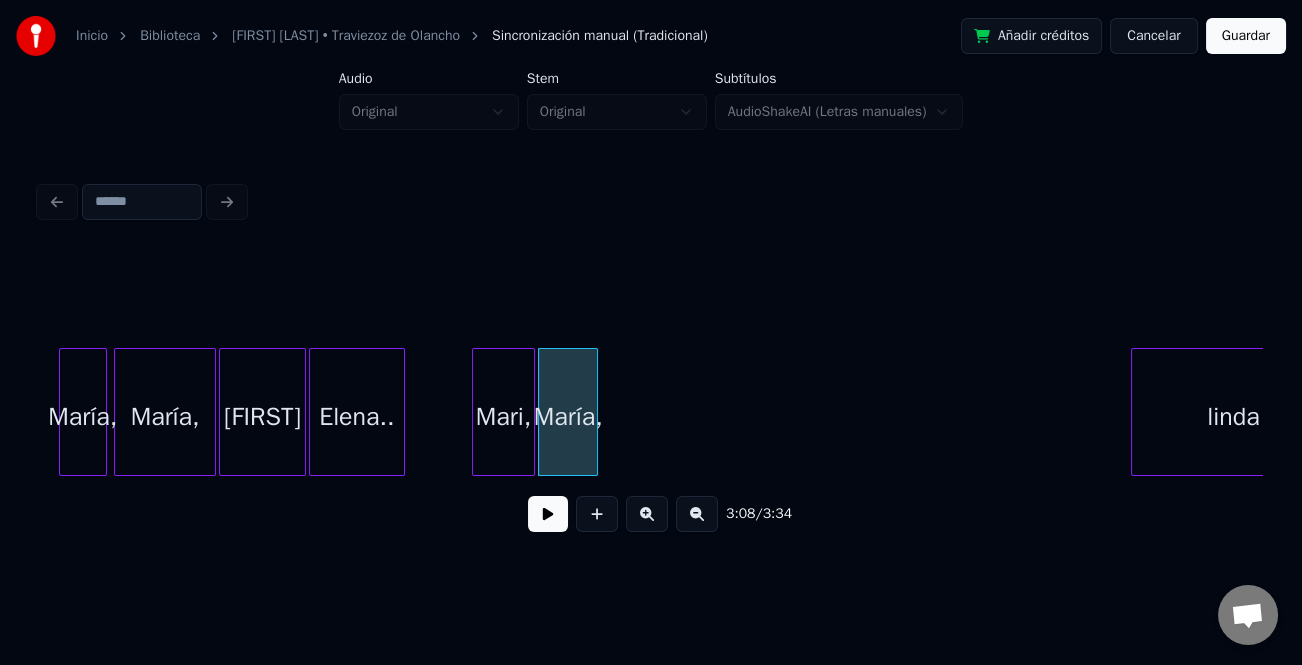 click at bounding box center [594, 412] 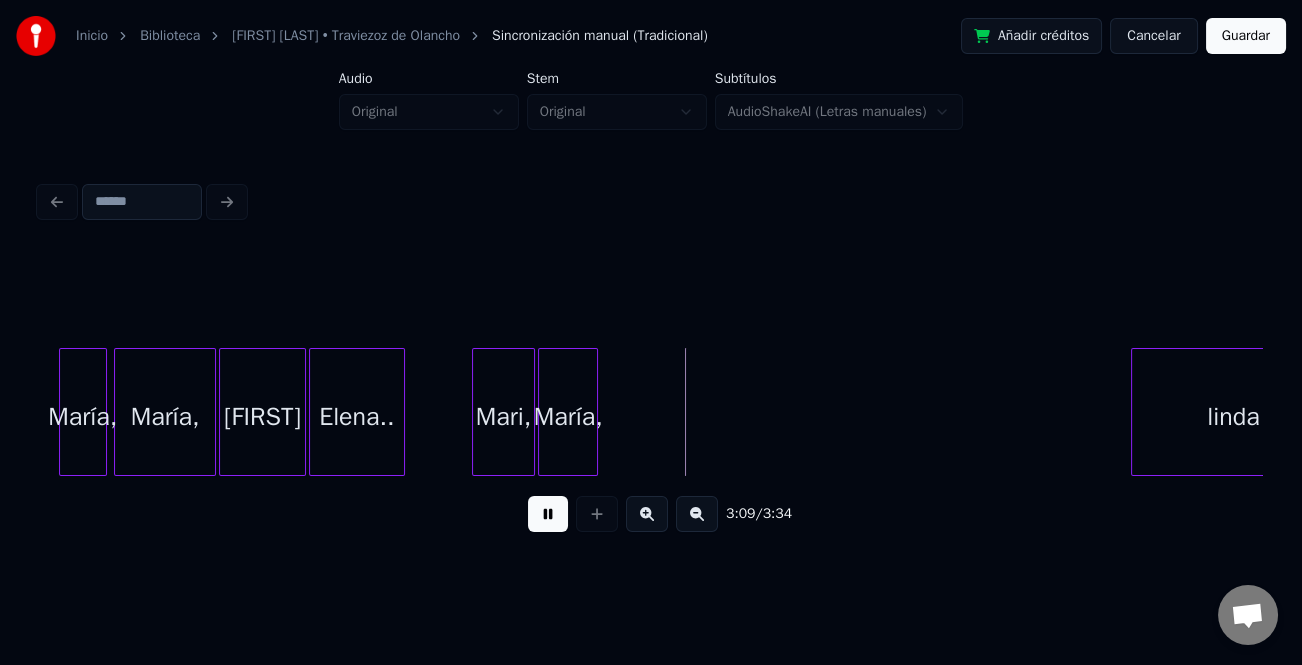 click at bounding box center (548, 514) 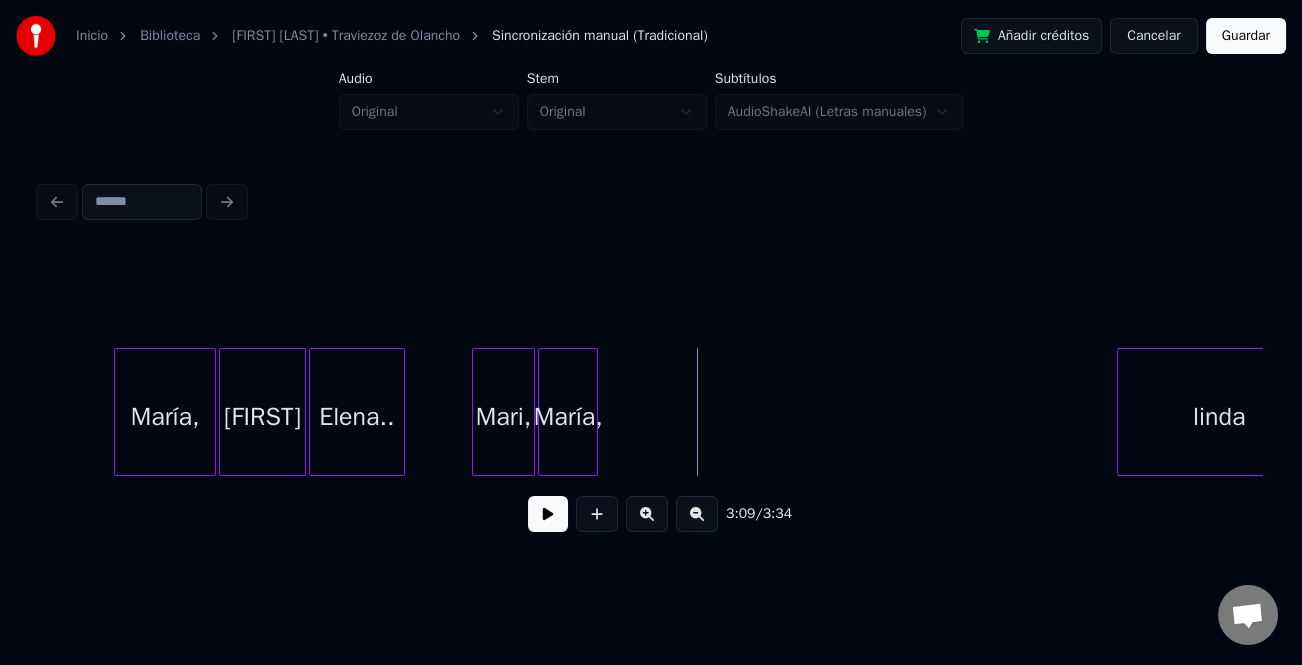 scroll, scrollTop: 0, scrollLeft: 27858, axis: horizontal 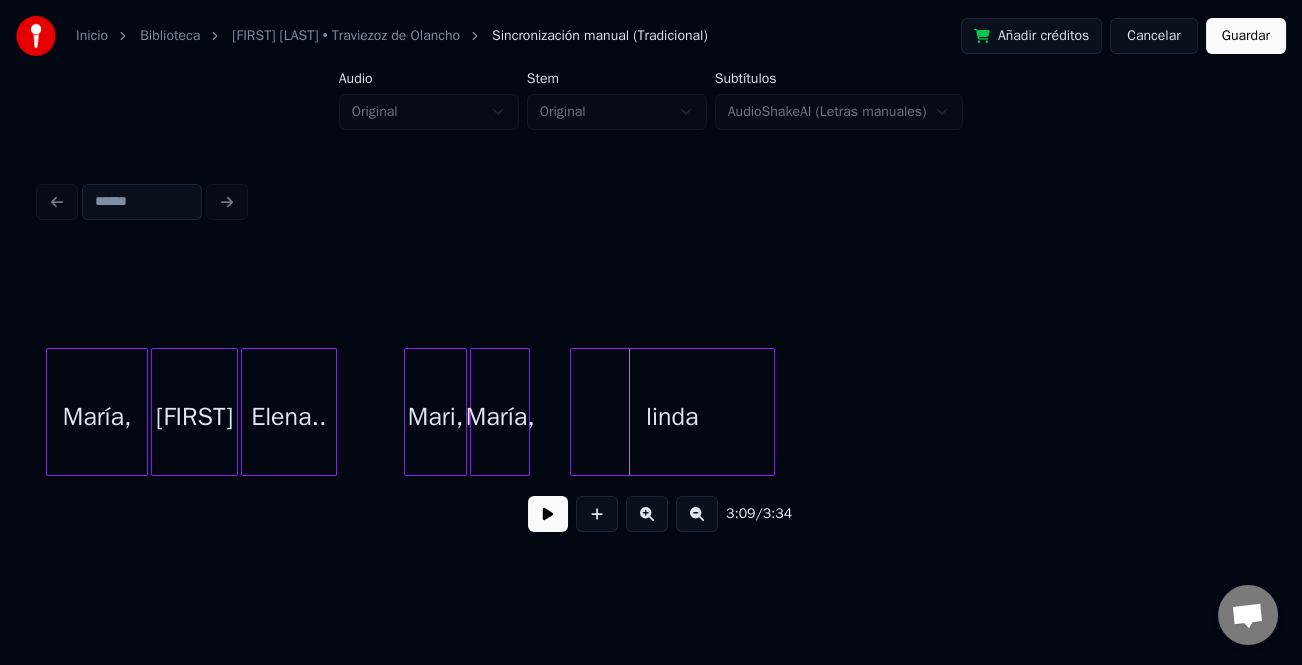 click on "linda" at bounding box center [672, 417] 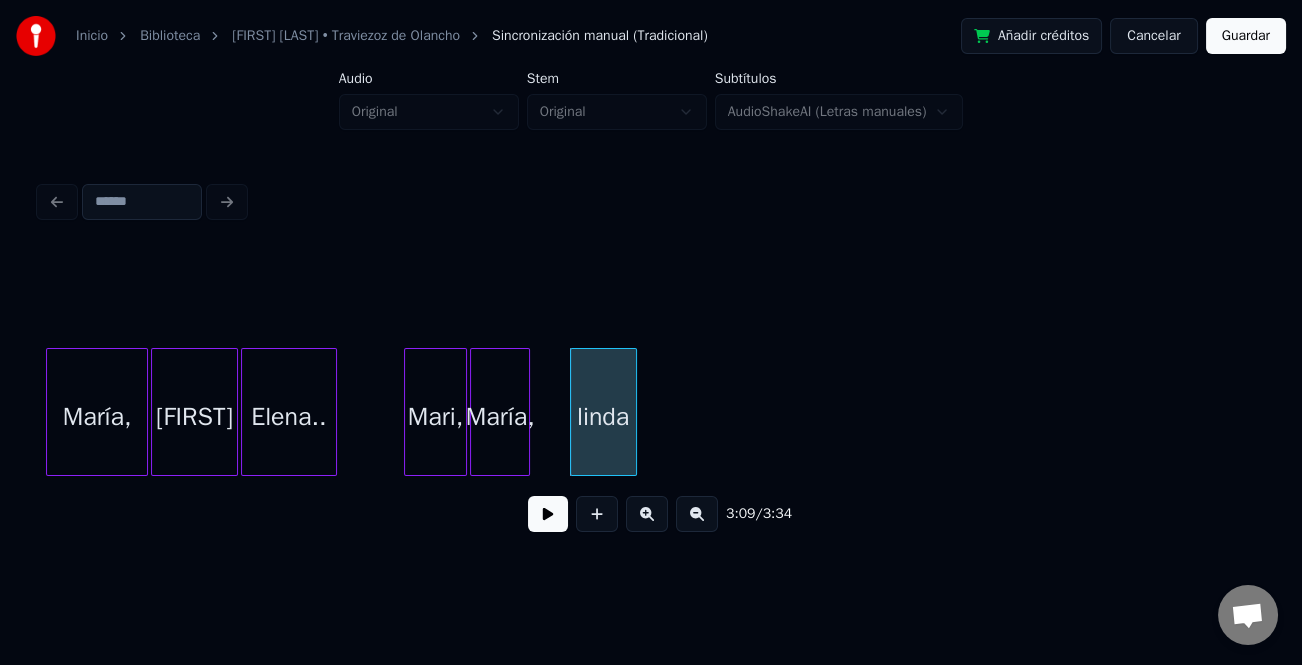 click at bounding box center [633, 412] 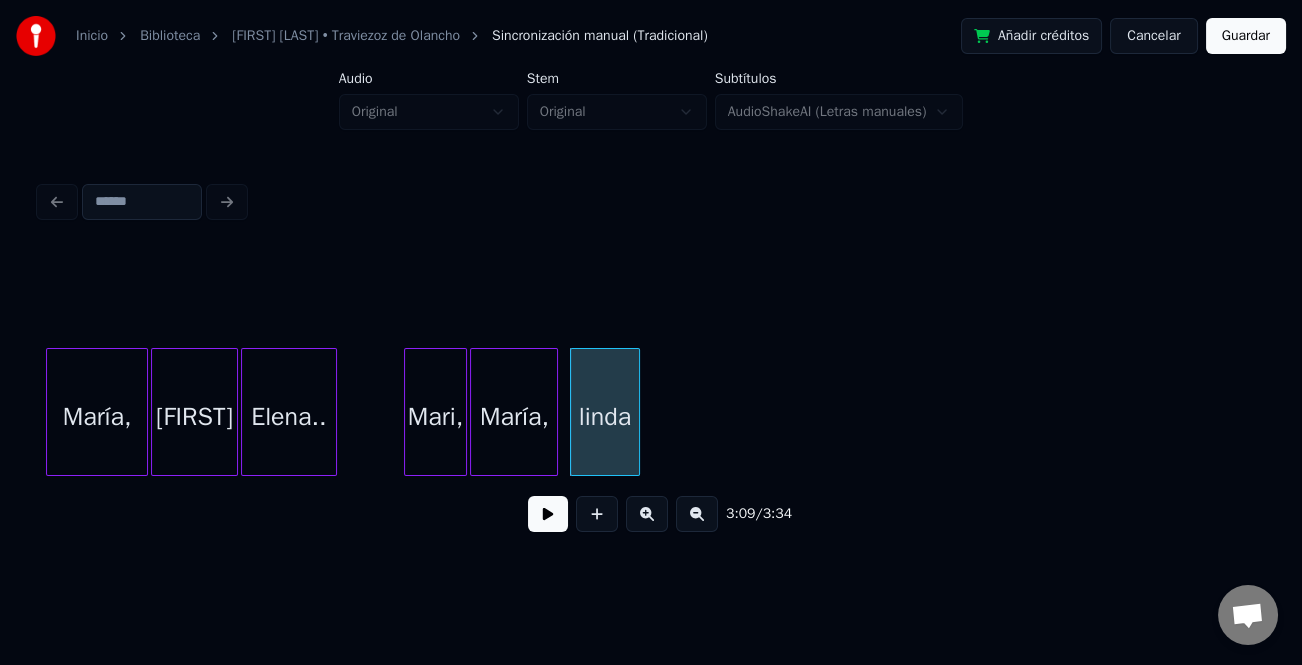 click at bounding box center (554, 412) 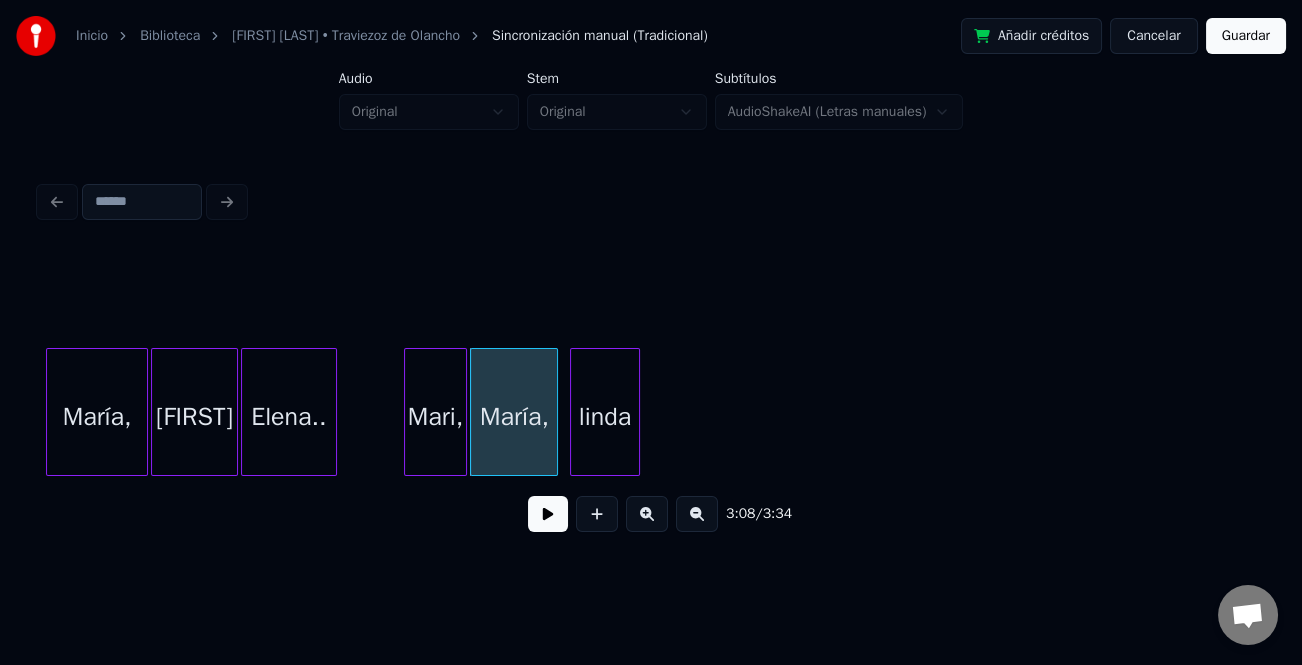 click on "María," at bounding box center (514, 417) 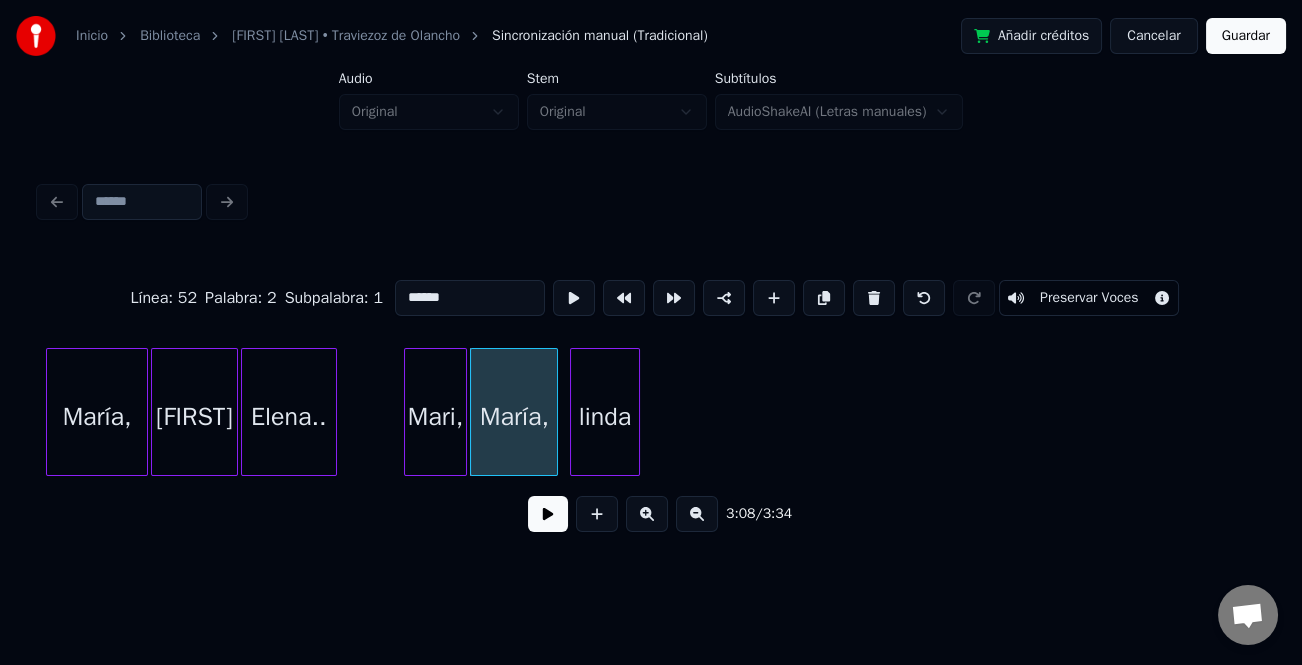 click at bounding box center (548, 514) 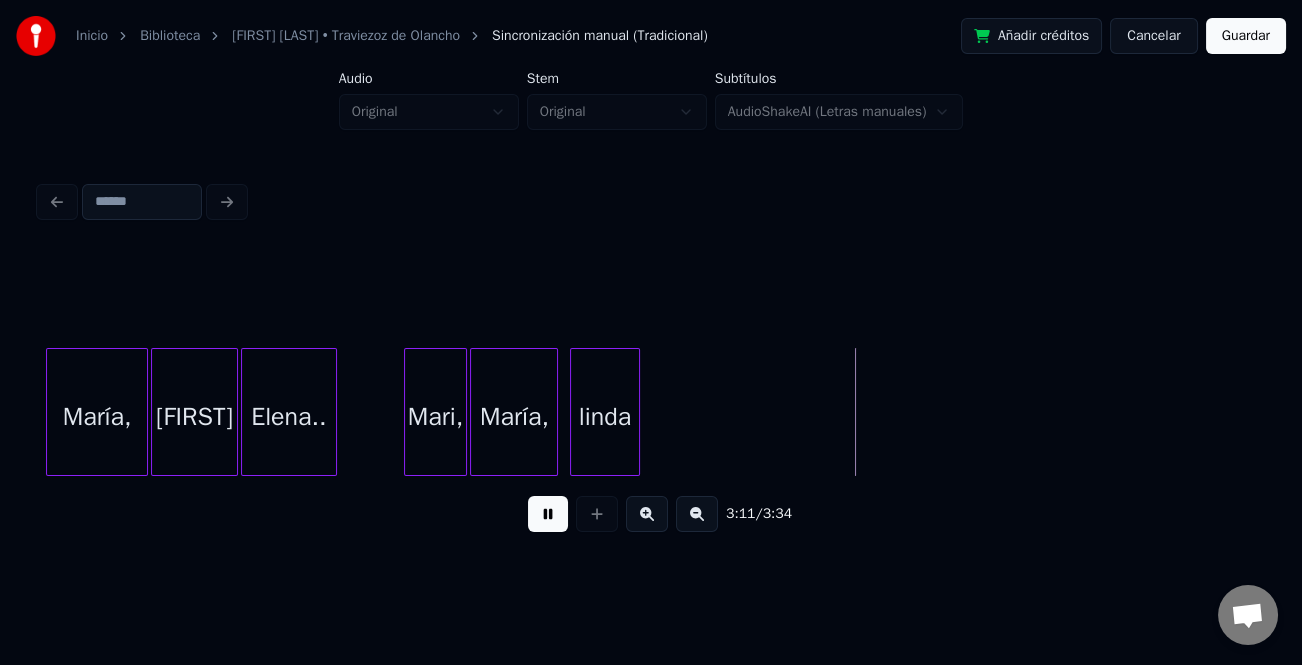 click at bounding box center (548, 514) 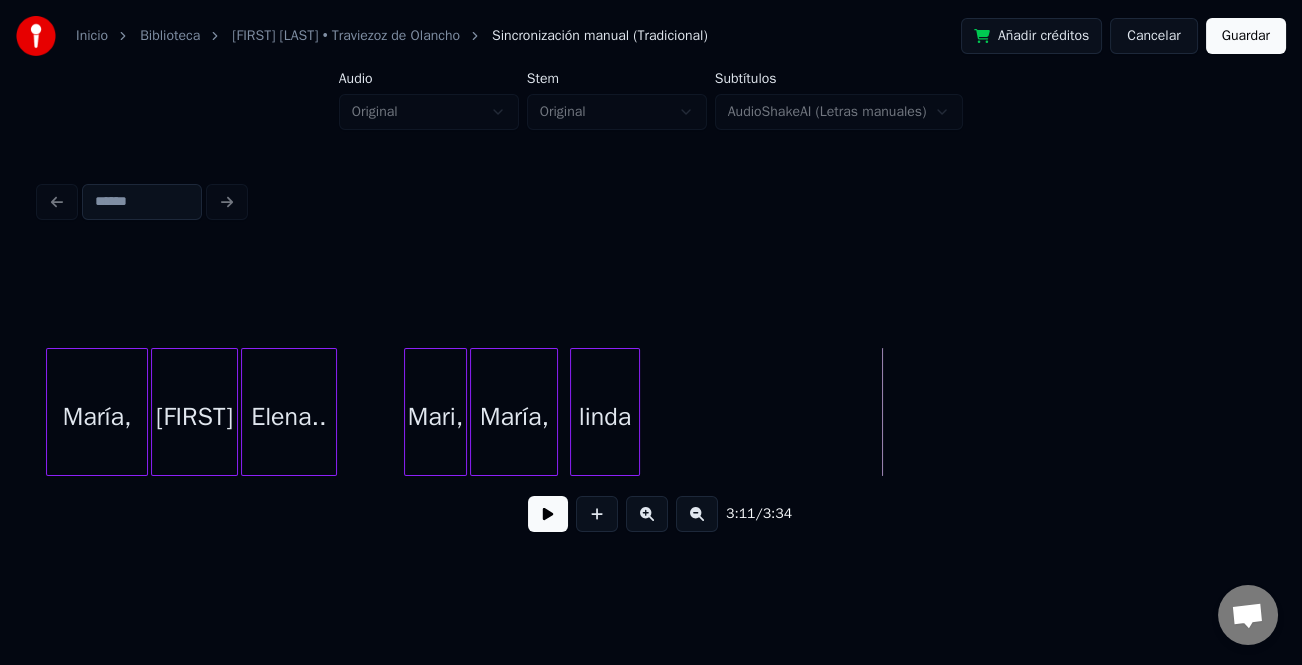scroll, scrollTop: 0, scrollLeft: 28205, axis: horizontal 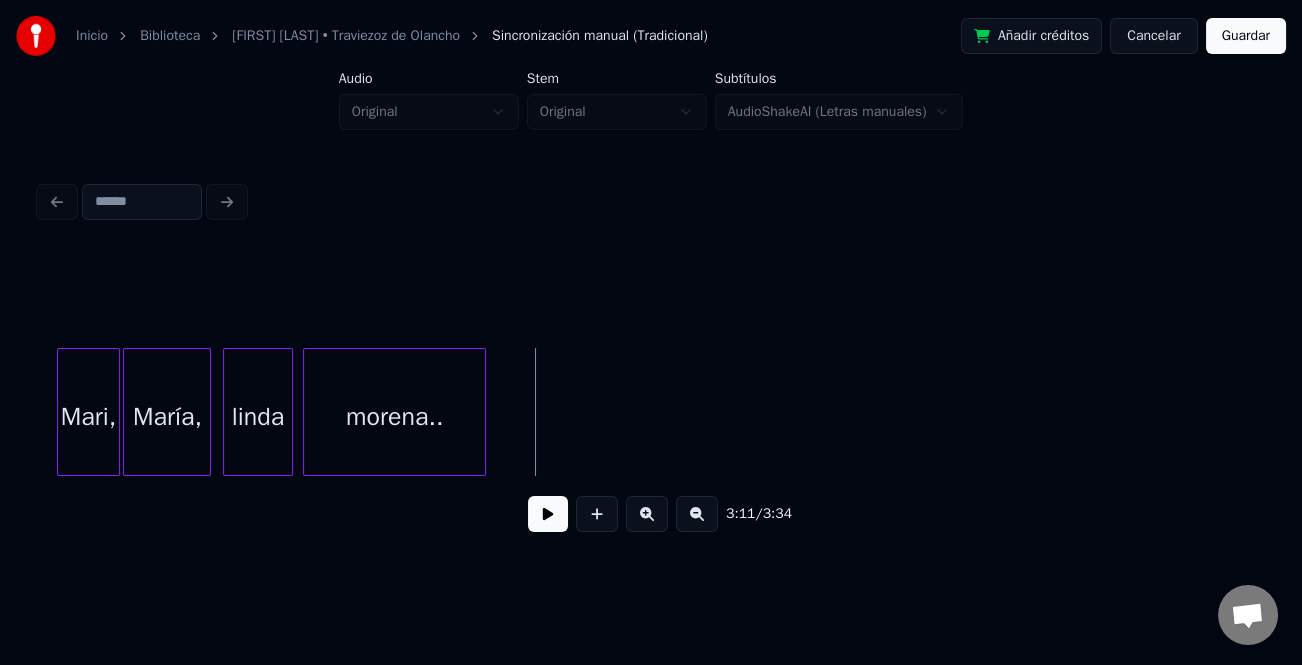click on "morena.." at bounding box center (394, 417) 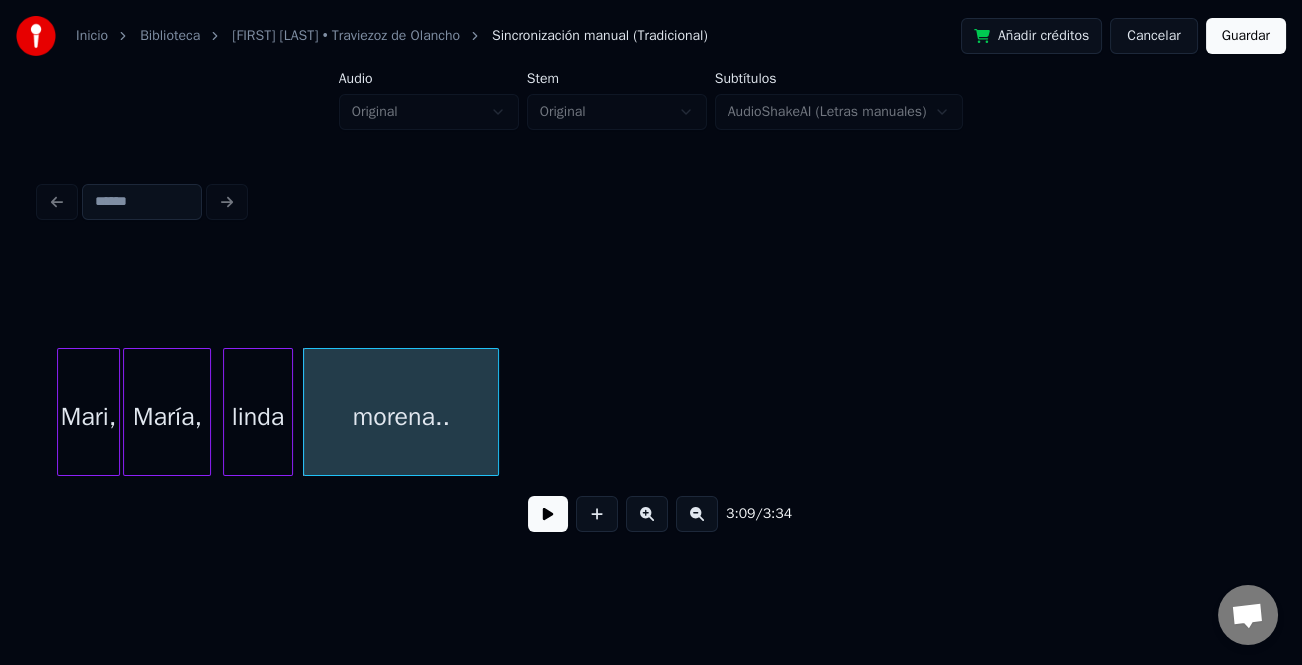 click at bounding box center (495, 412) 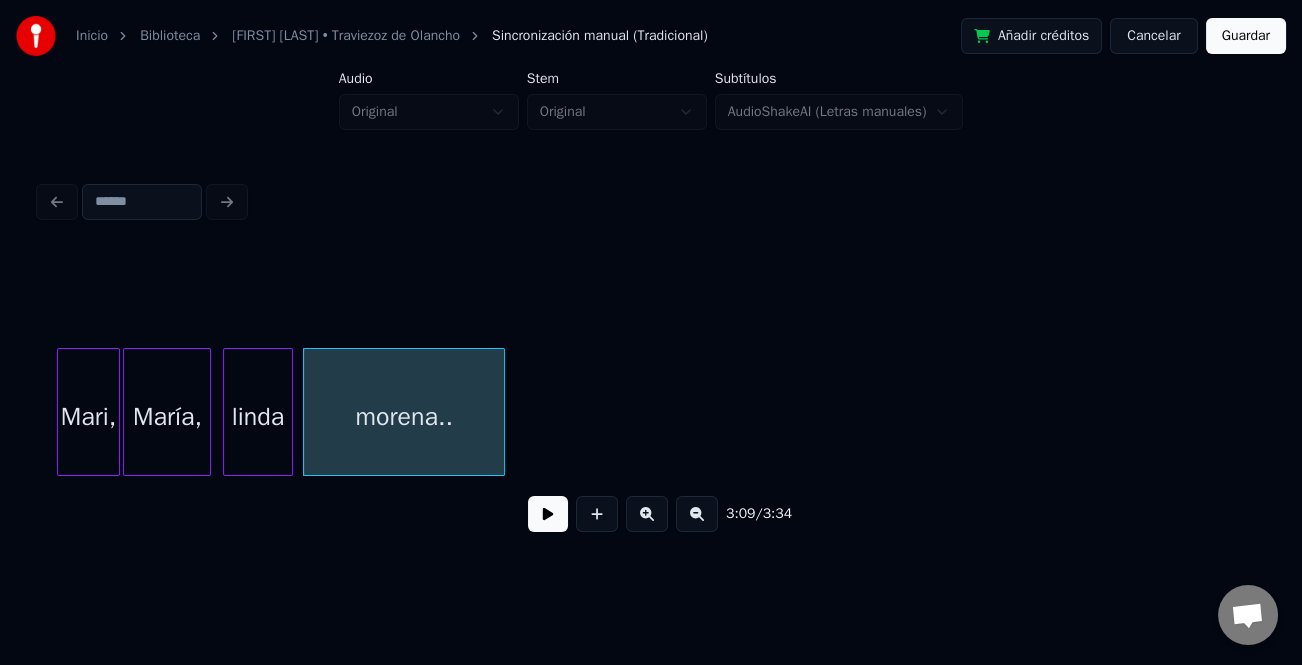 drag, startPoint x: 540, startPoint y: 507, endPoint x: 551, endPoint y: 520, distance: 17.029387 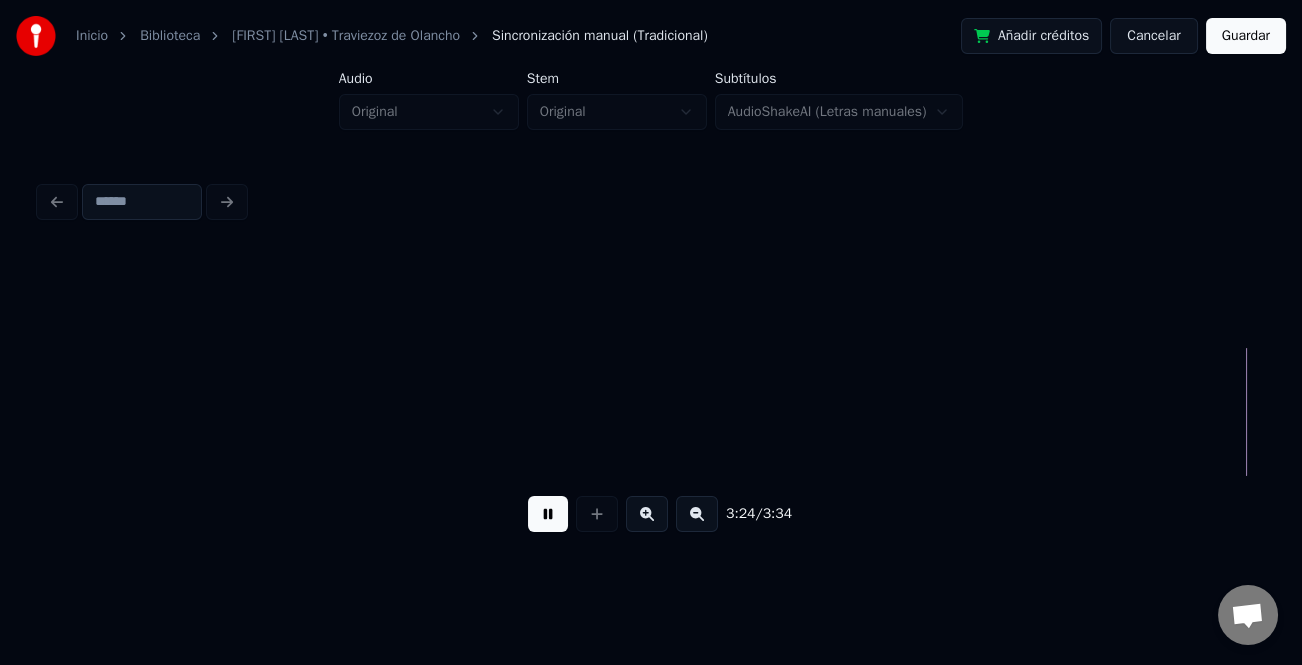 scroll, scrollTop: 0, scrollLeft: 30650, axis: horizontal 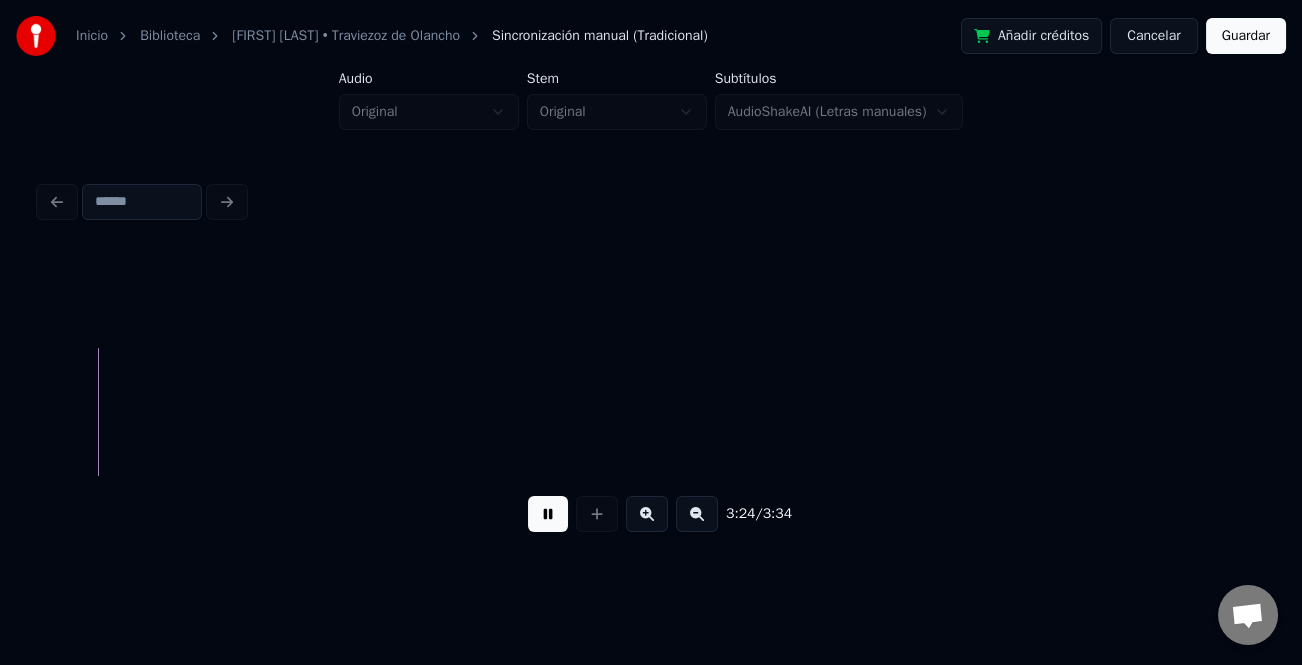 drag, startPoint x: 1260, startPoint y: 40, endPoint x: 1215, endPoint y: 54, distance: 47.127487 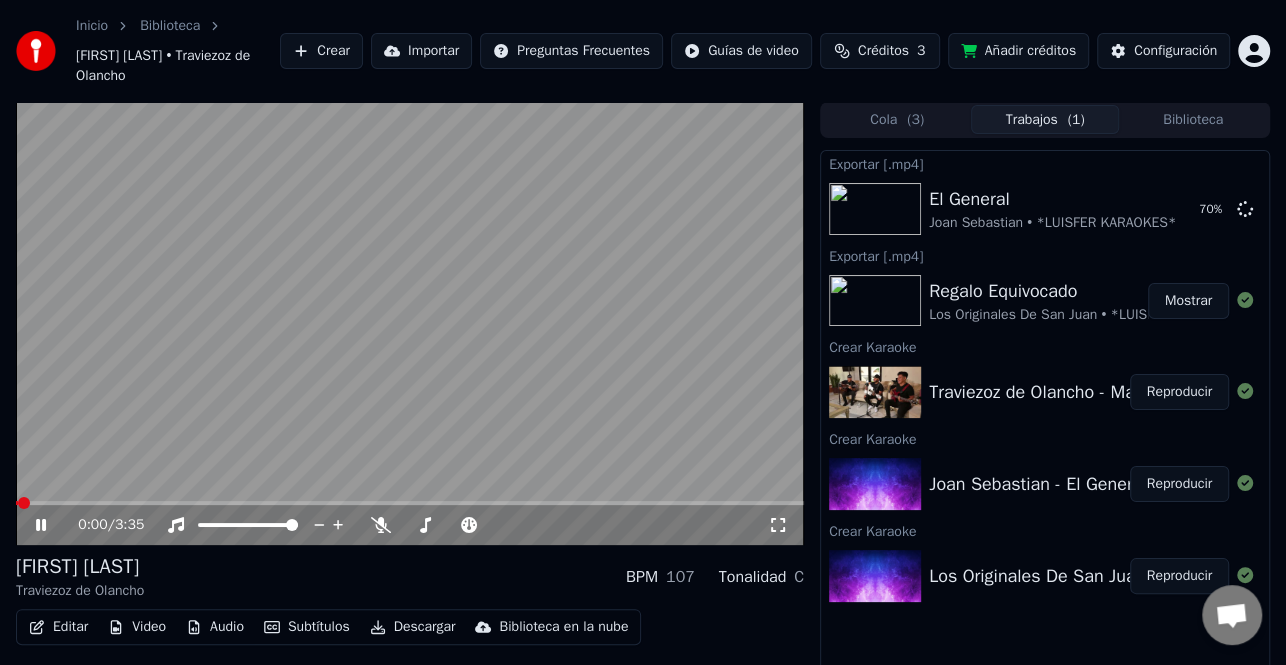 click 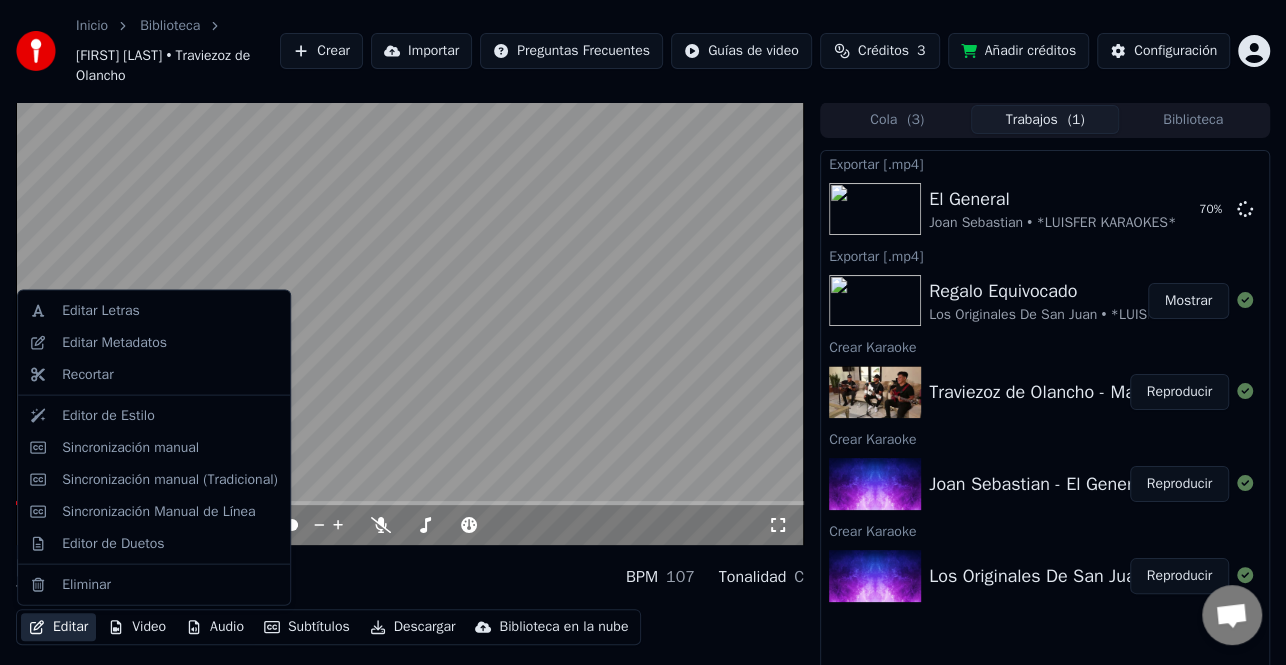 click on "Editar" at bounding box center (58, 627) 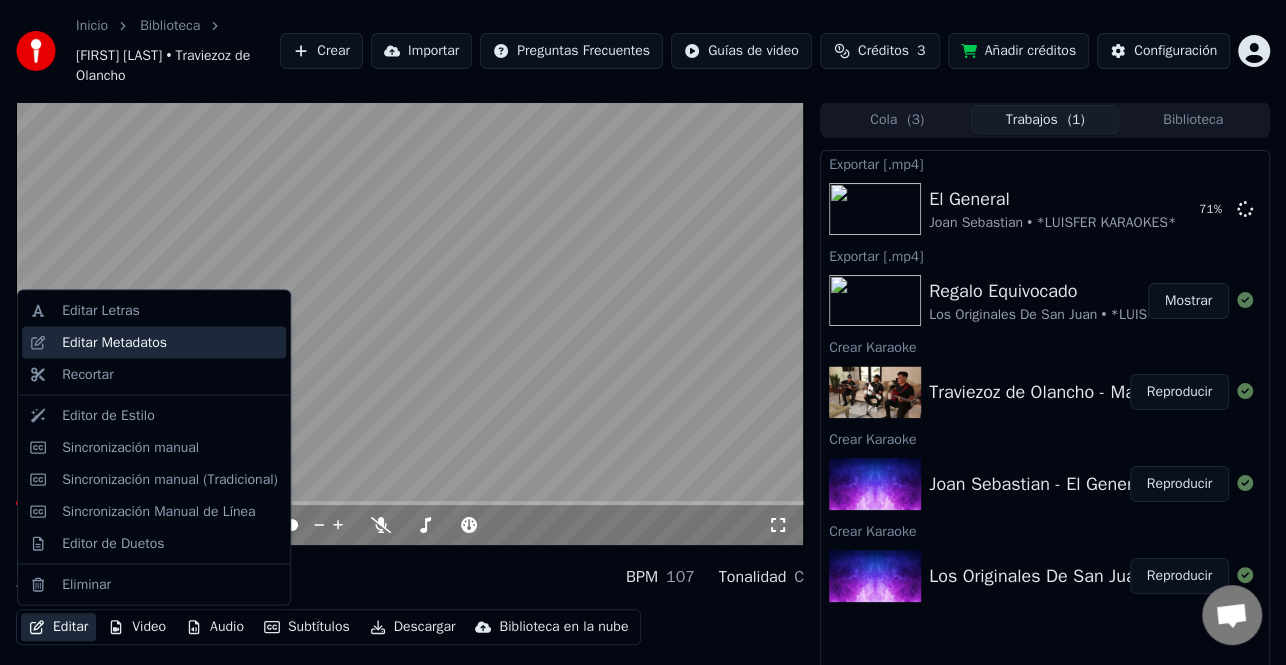 click on "Editar Metadatos" at bounding box center (114, 343) 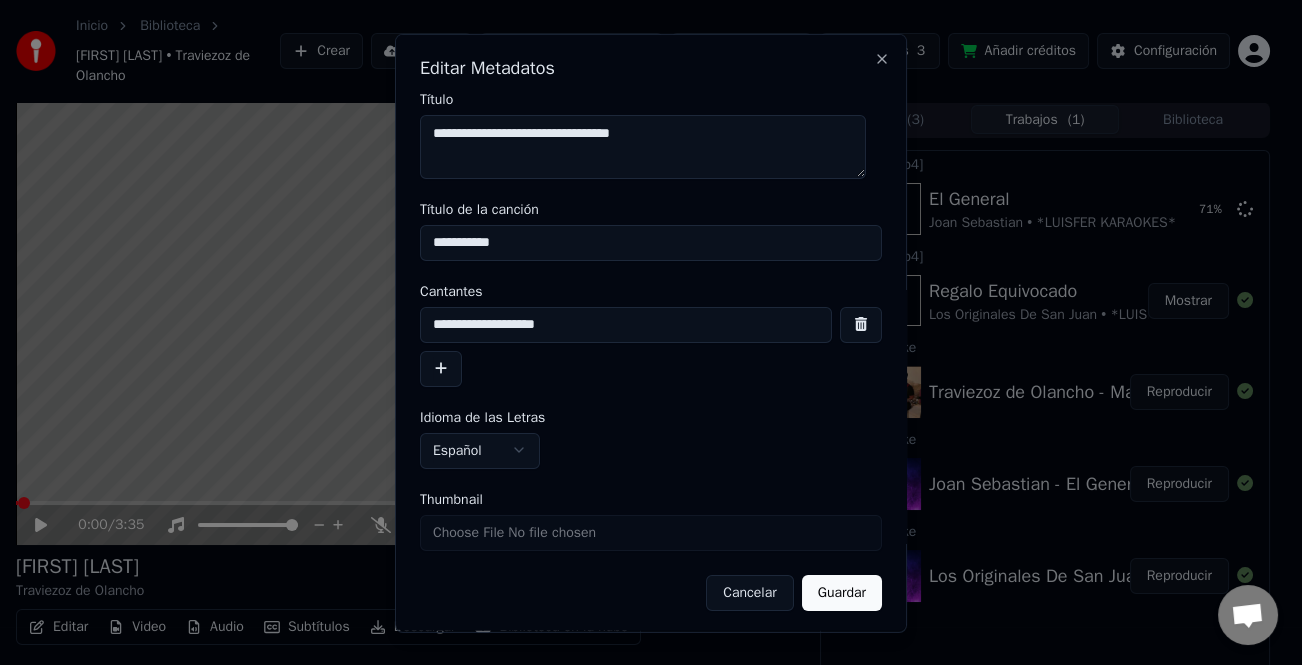 click at bounding box center [441, 368] 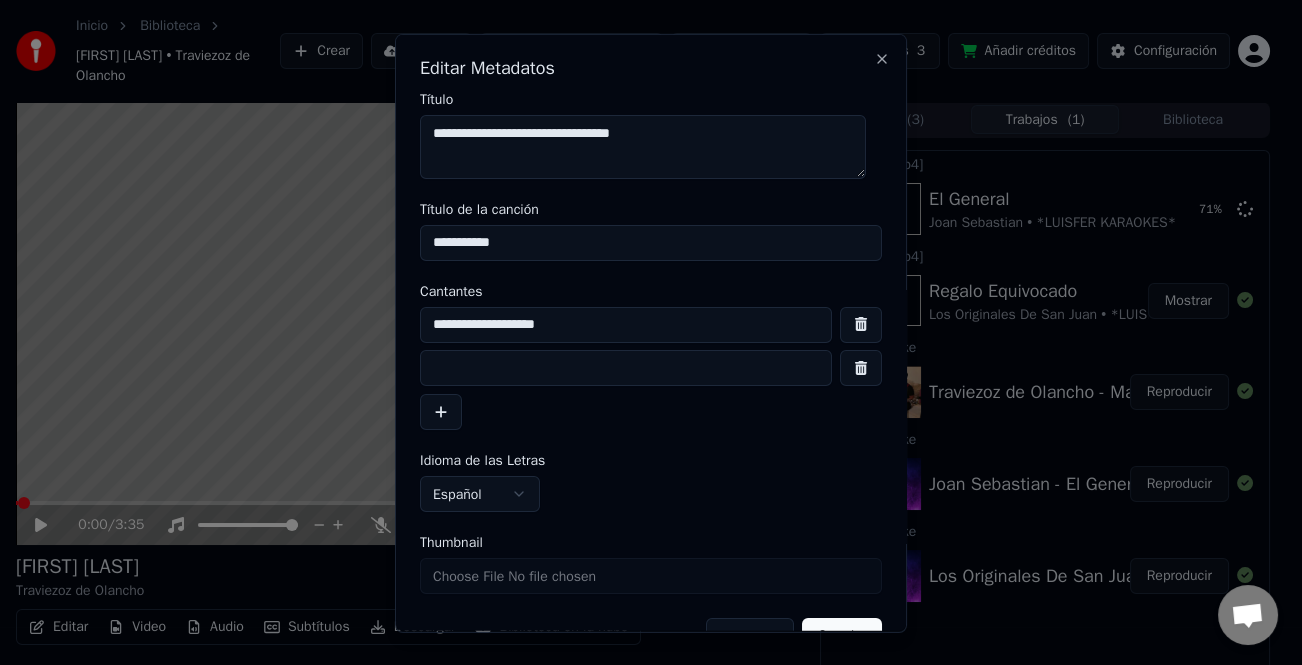 click at bounding box center [626, 368] 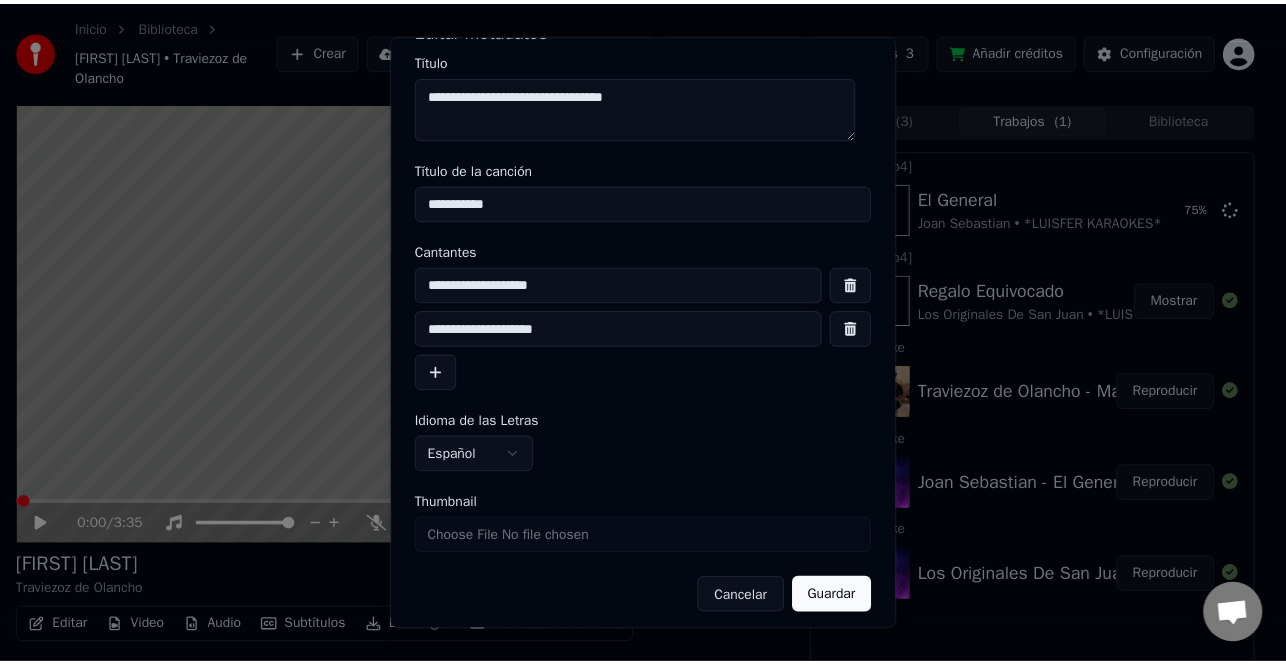 scroll, scrollTop: 47, scrollLeft: 0, axis: vertical 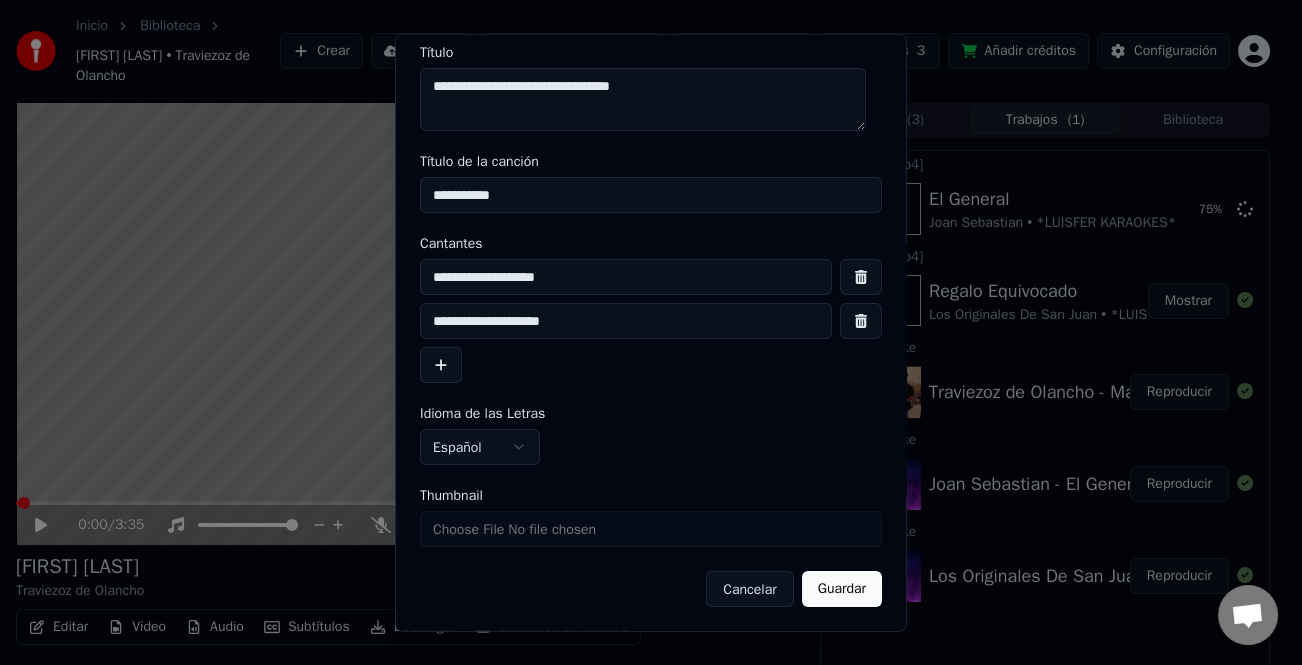 type on "**********" 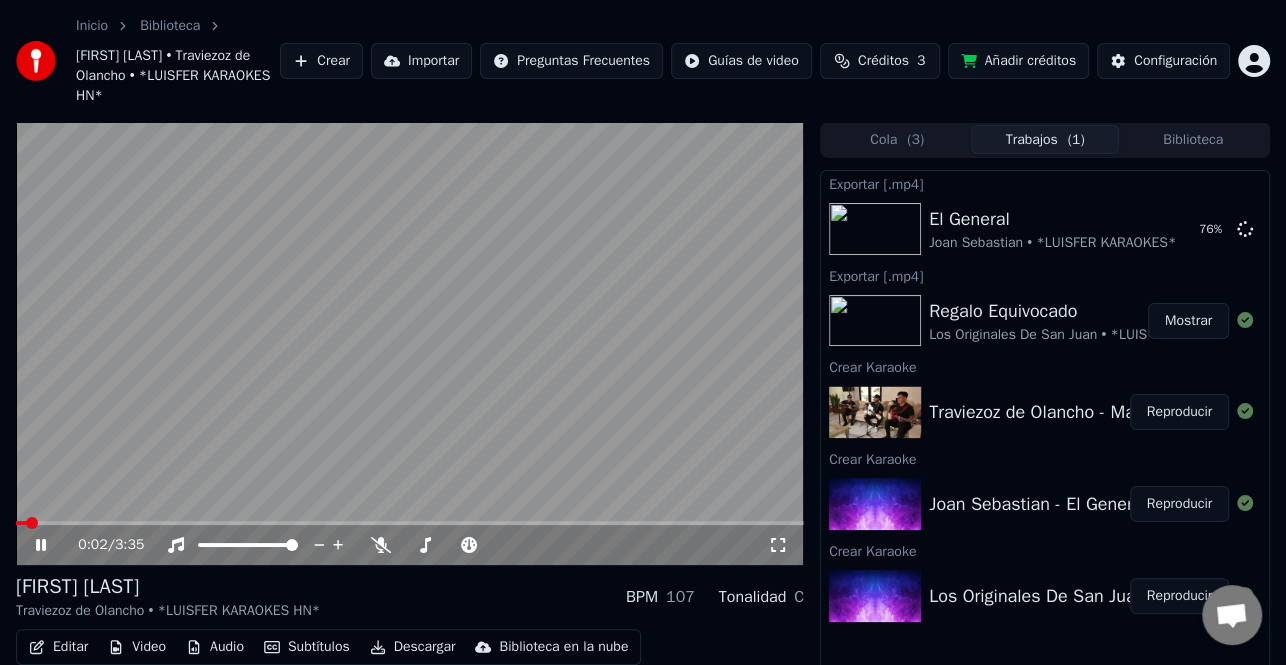 click 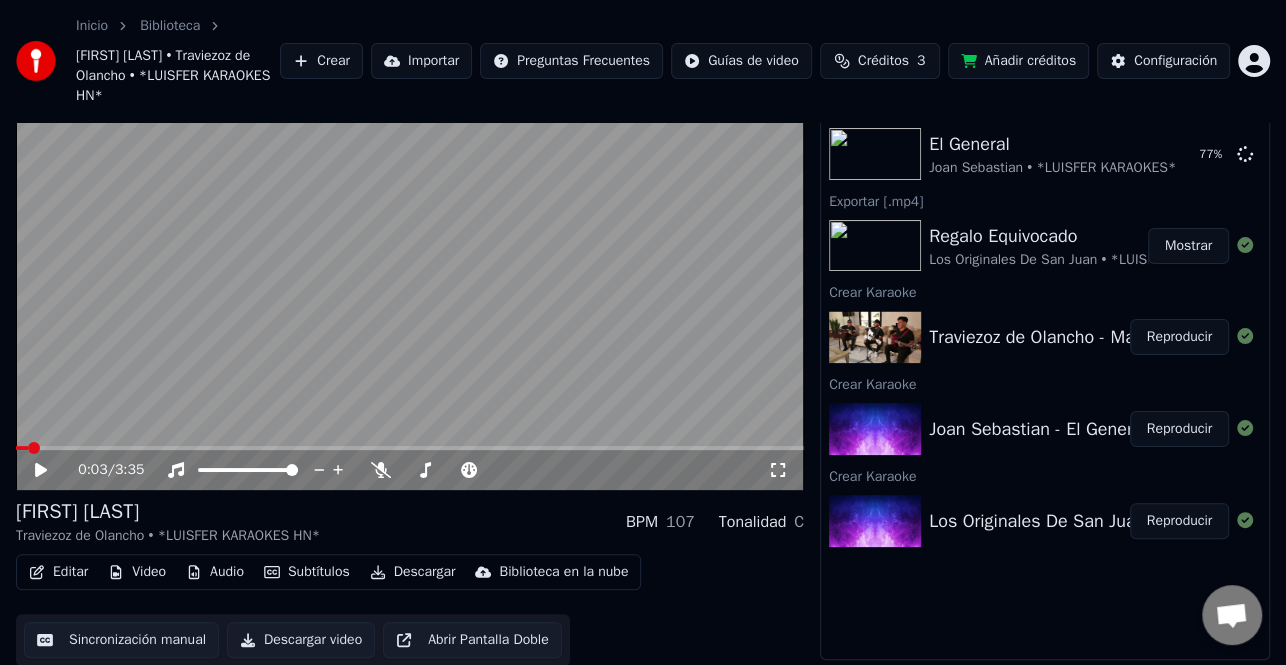 scroll, scrollTop: 76, scrollLeft: 0, axis: vertical 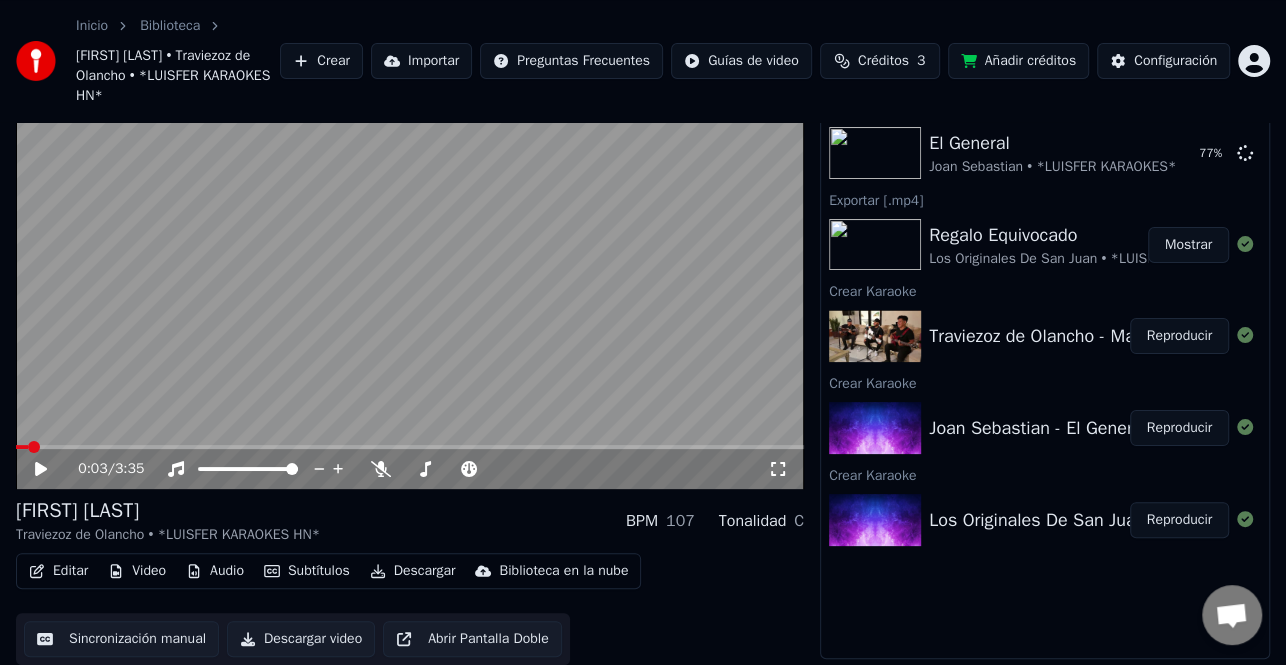 click on "Descargar" at bounding box center (413, 571) 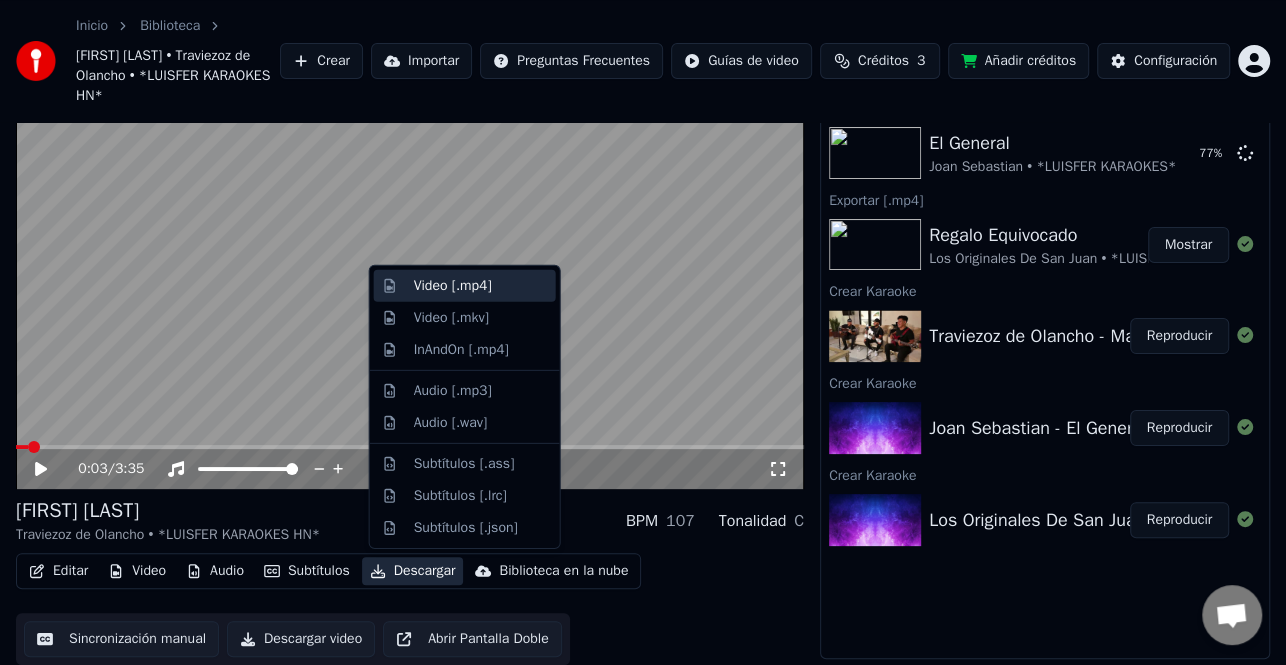 click on "Video [.mp4]" at bounding box center [453, 286] 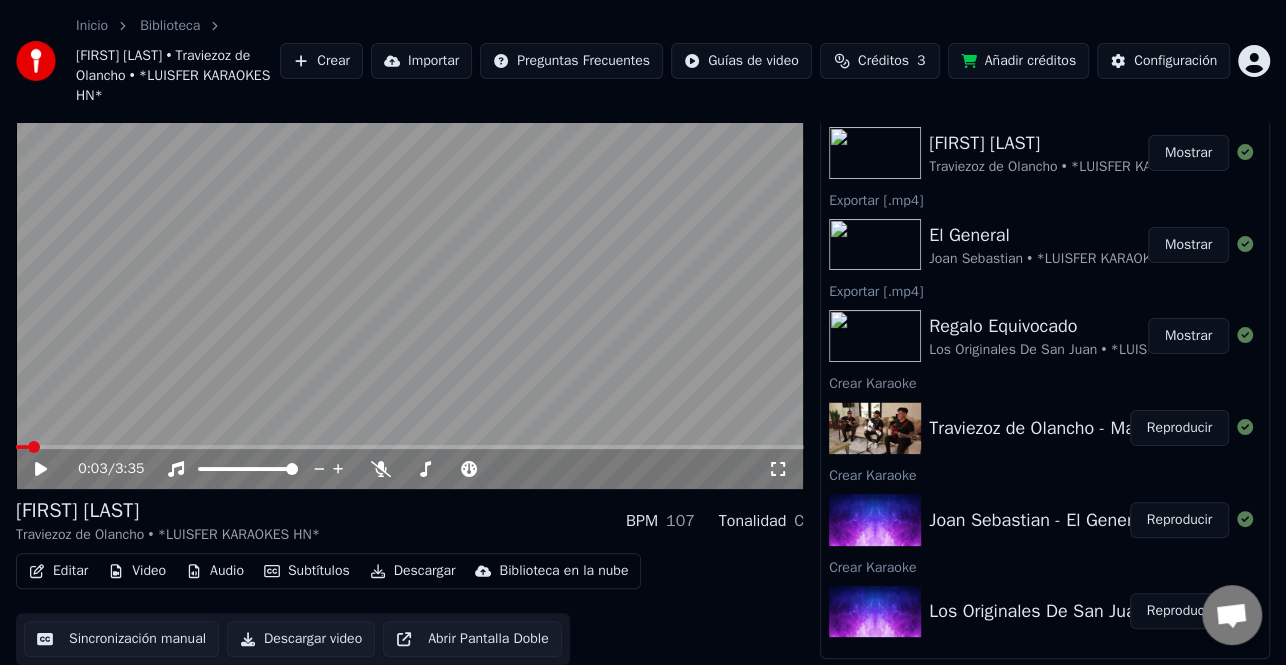 click on "Mostrar" at bounding box center [1188, 153] 